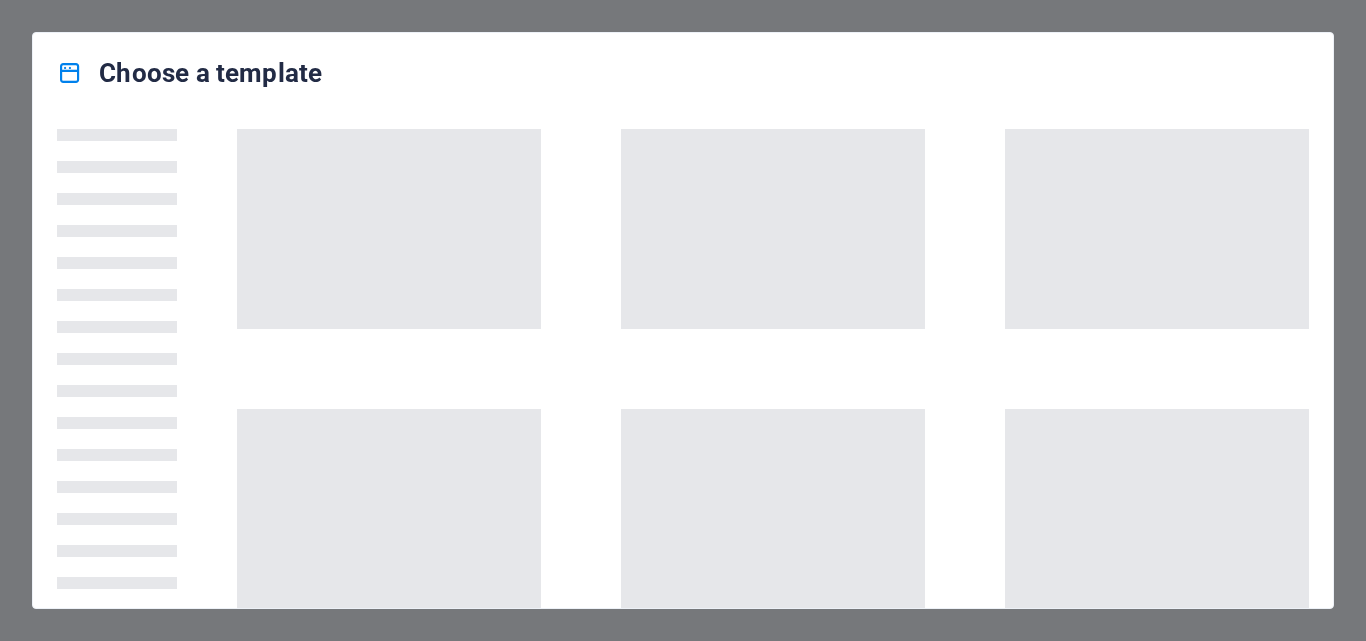 scroll, scrollTop: 0, scrollLeft: 0, axis: both 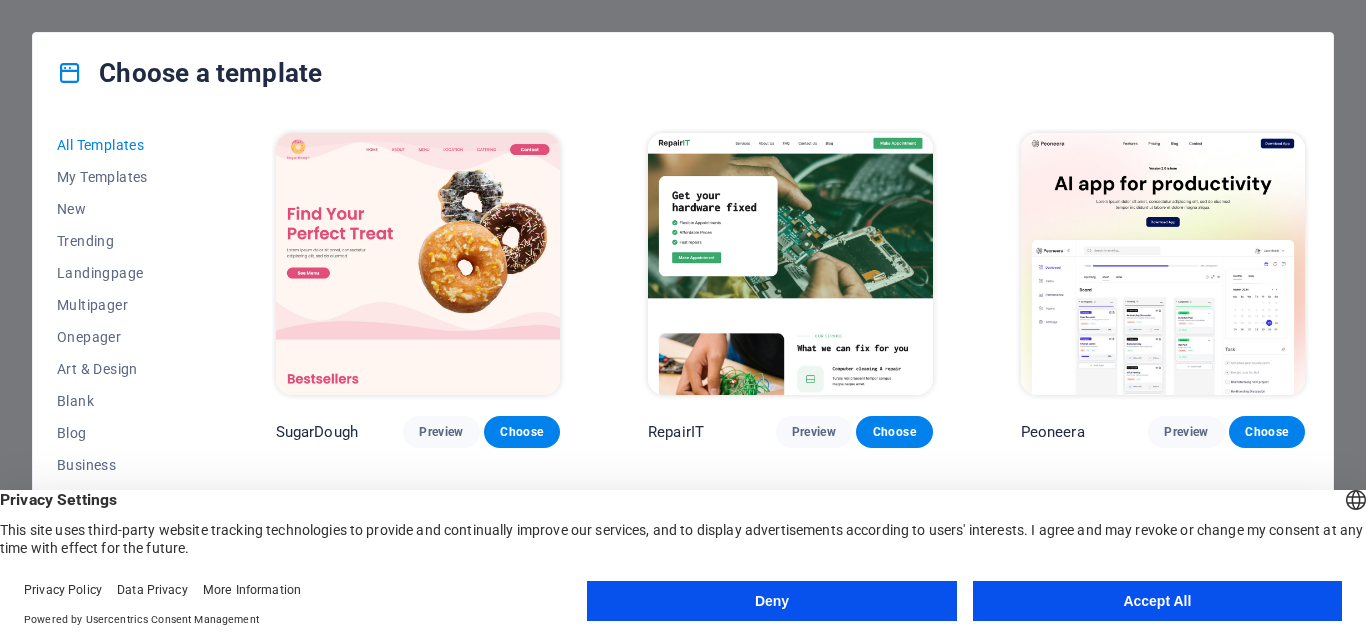 click on "Deny" at bounding box center [771, 601] 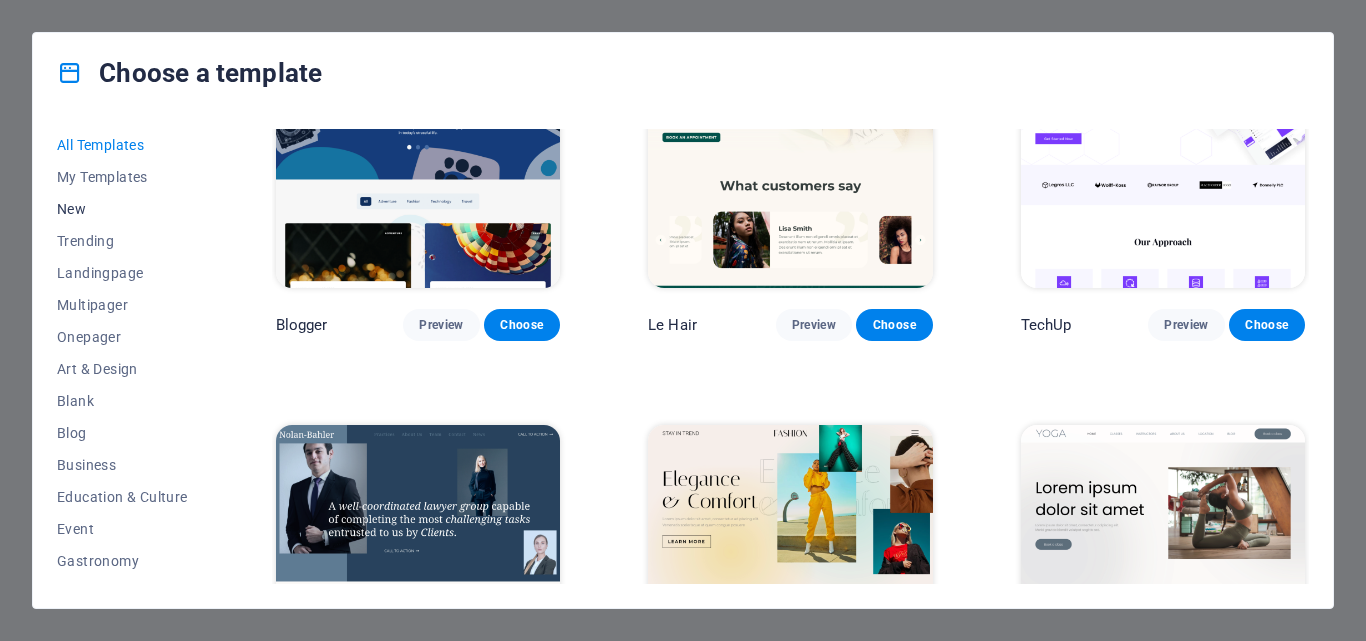 scroll, scrollTop: 6509, scrollLeft: 0, axis: vertical 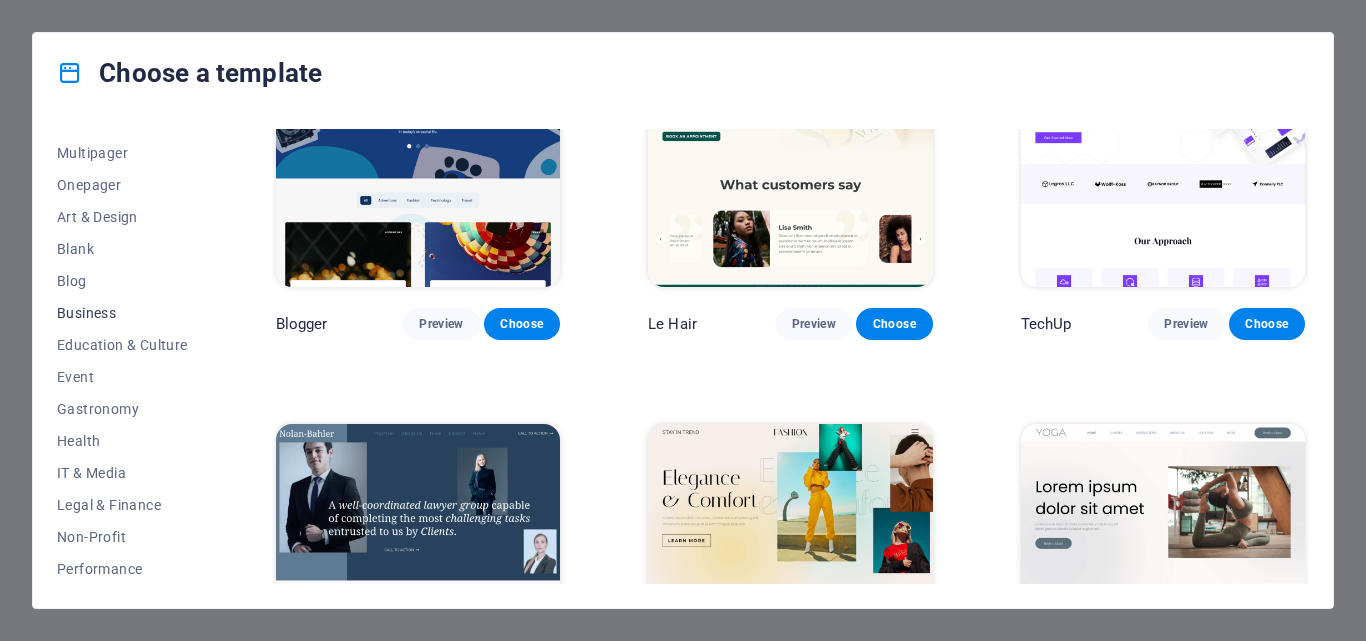 click on "Business" at bounding box center [122, 313] 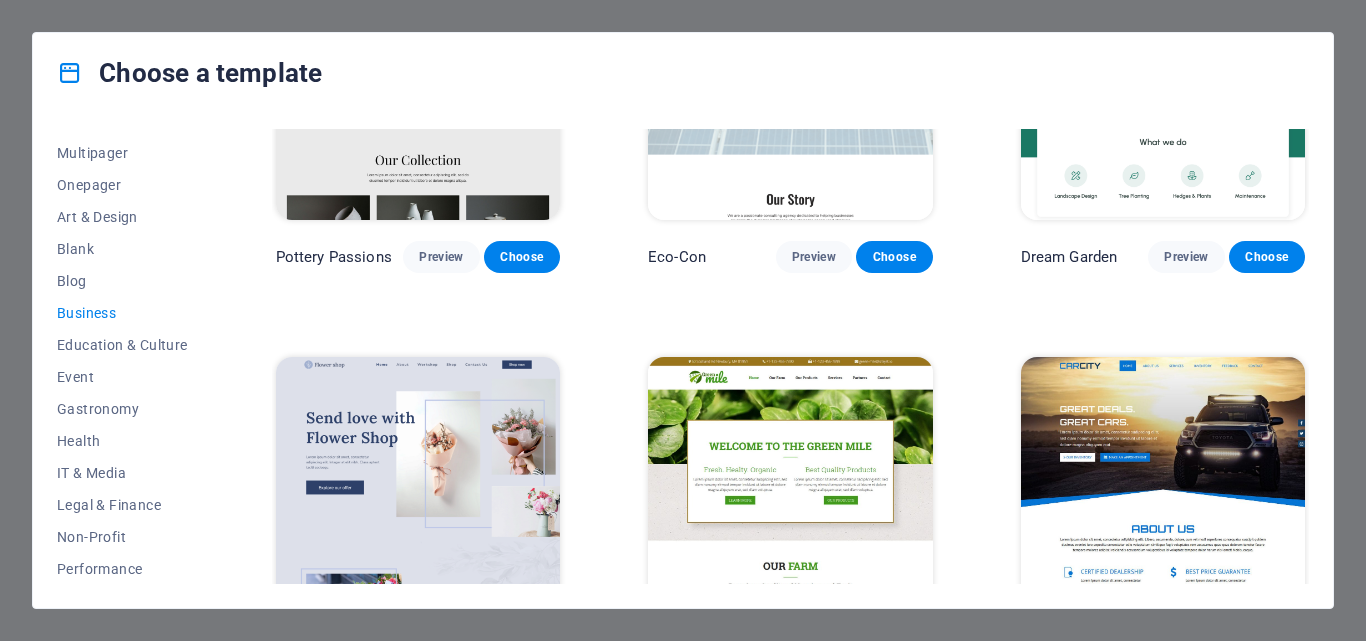 scroll, scrollTop: 0, scrollLeft: 0, axis: both 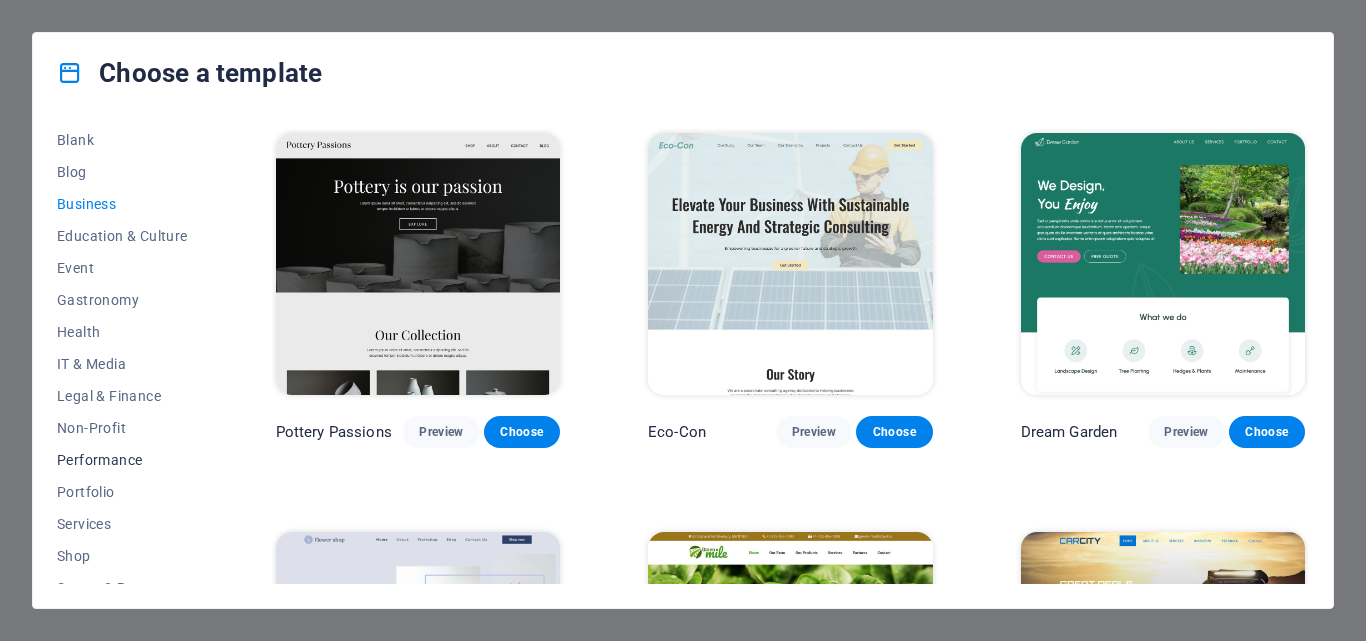 click on "Performance" at bounding box center (122, 460) 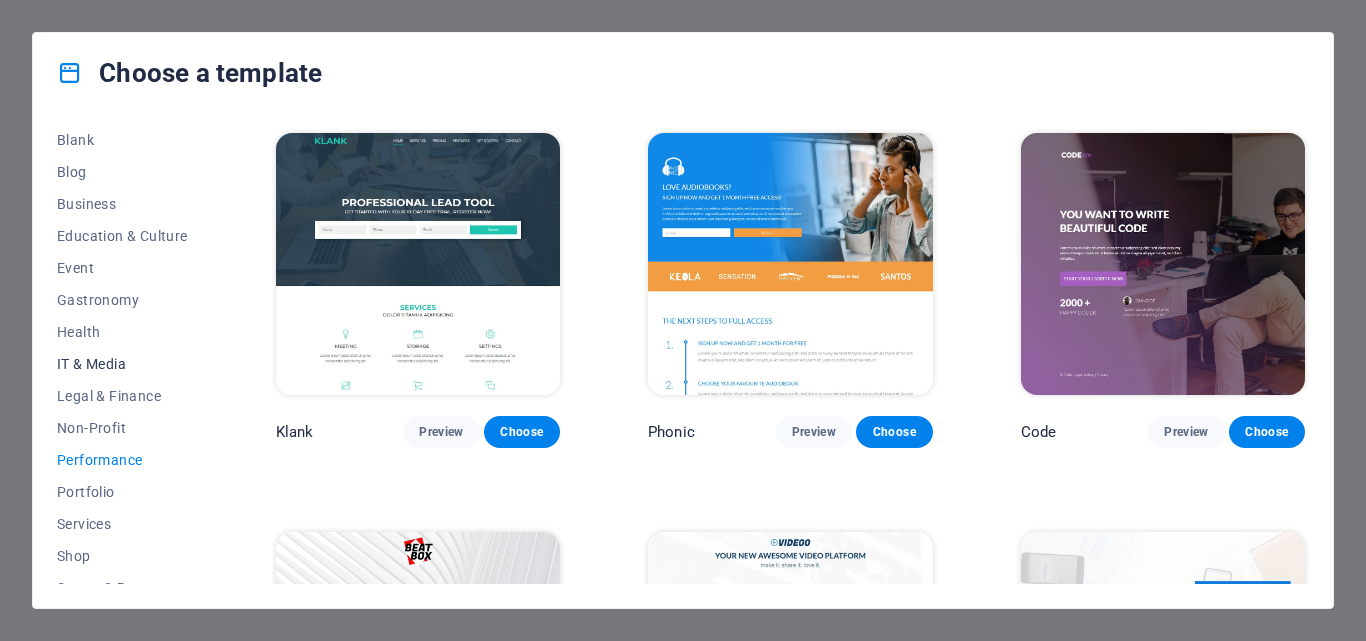 click on "IT & Media" at bounding box center [122, 364] 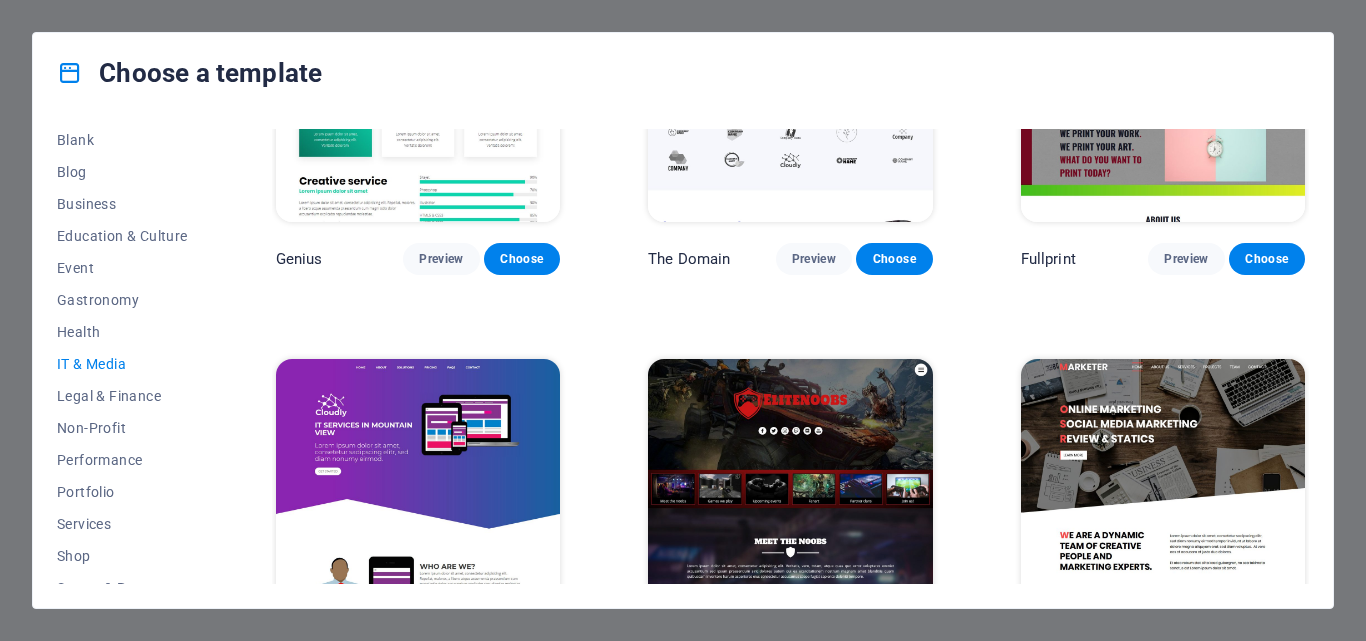 scroll, scrollTop: 1052, scrollLeft: 0, axis: vertical 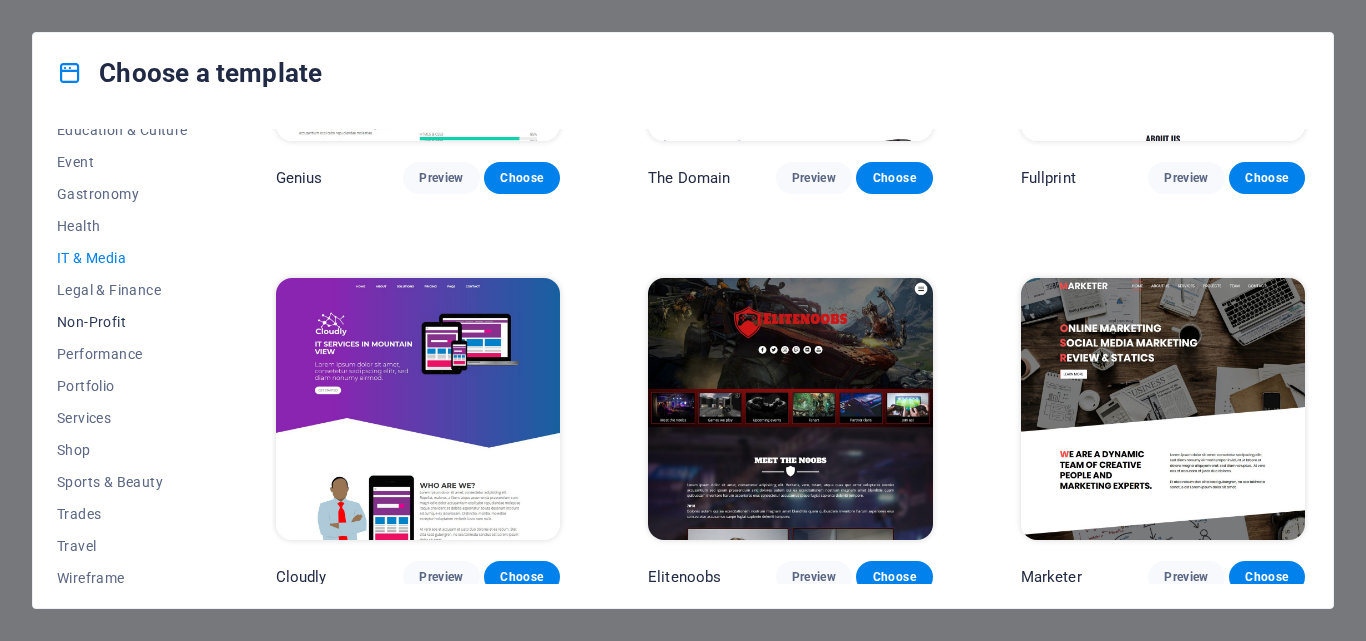 click on "Non-Profit" at bounding box center [122, 322] 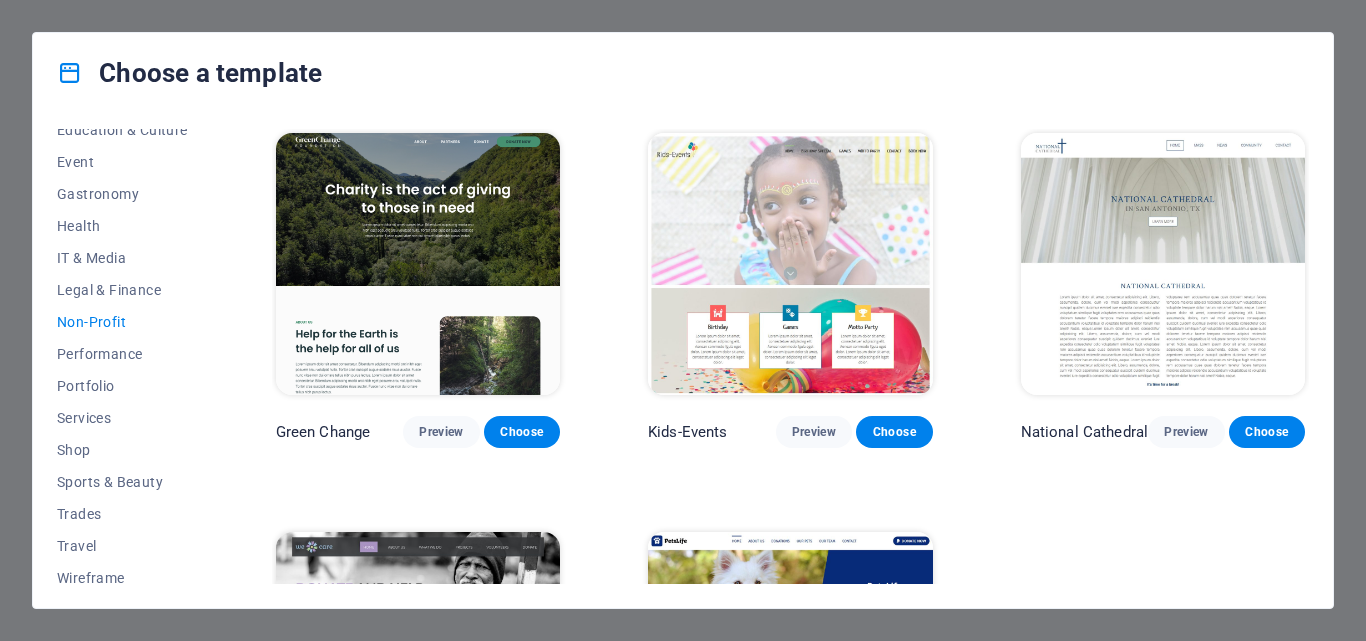 scroll, scrollTop: 267, scrollLeft: 0, axis: vertical 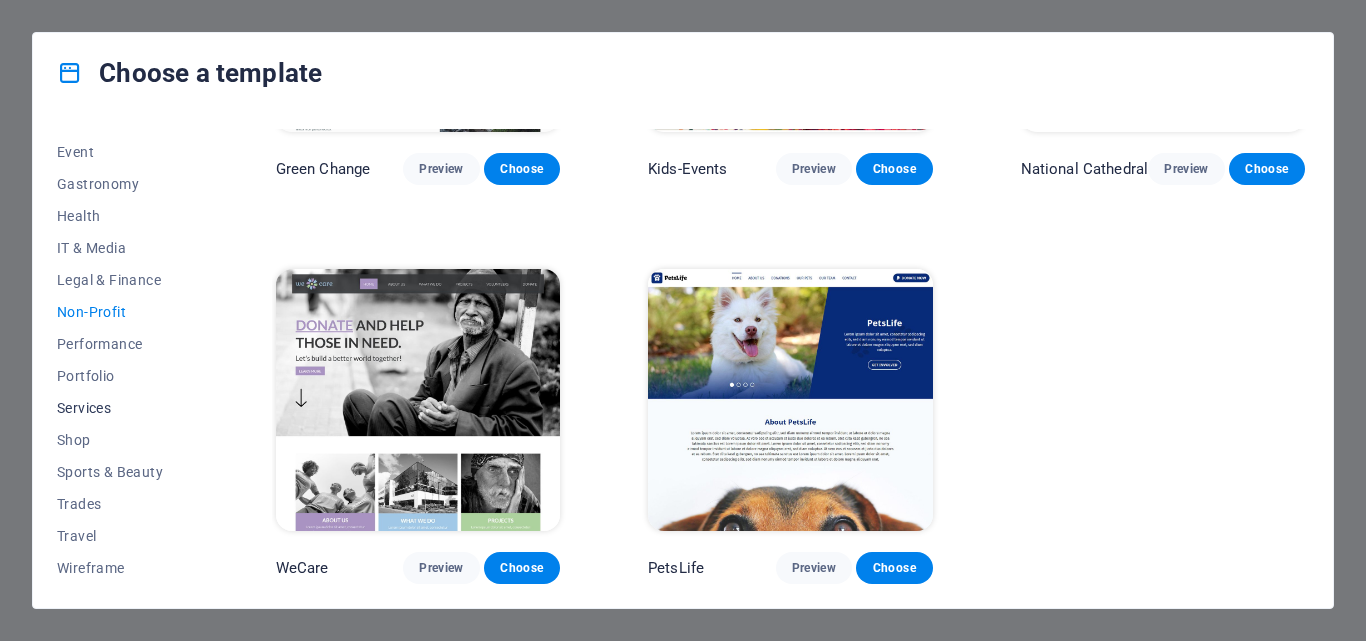 click on "Services" at bounding box center (122, 408) 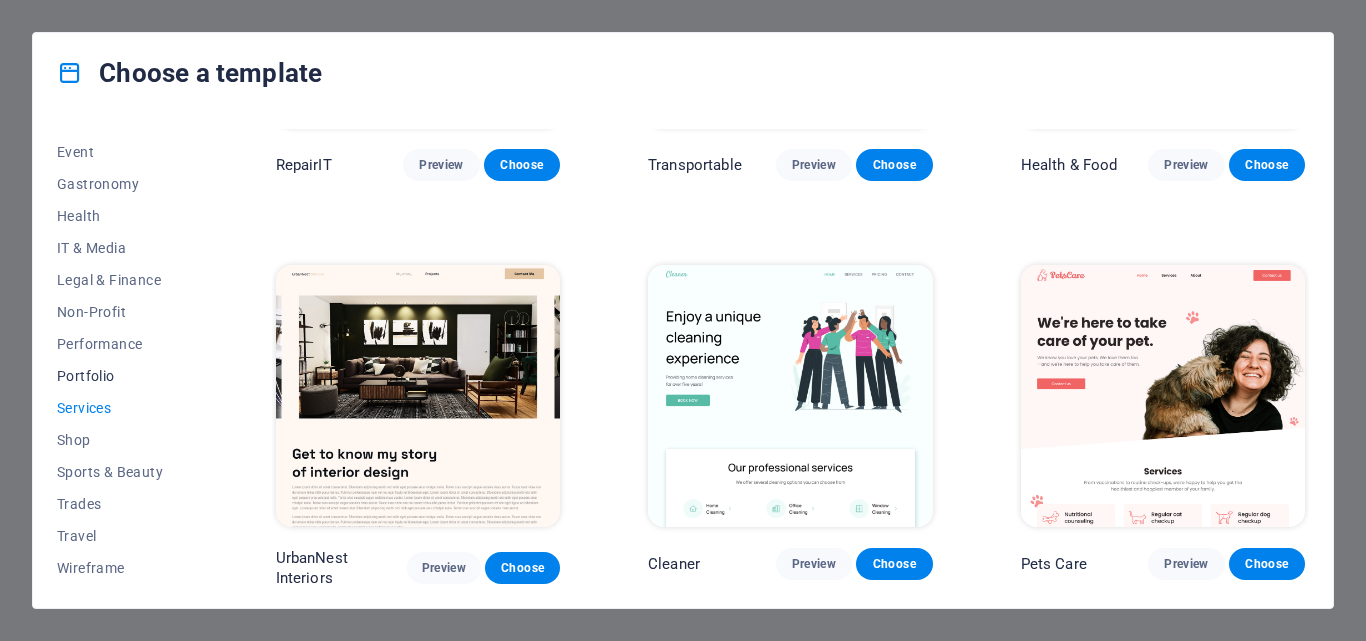 click on "Portfolio" at bounding box center (122, 376) 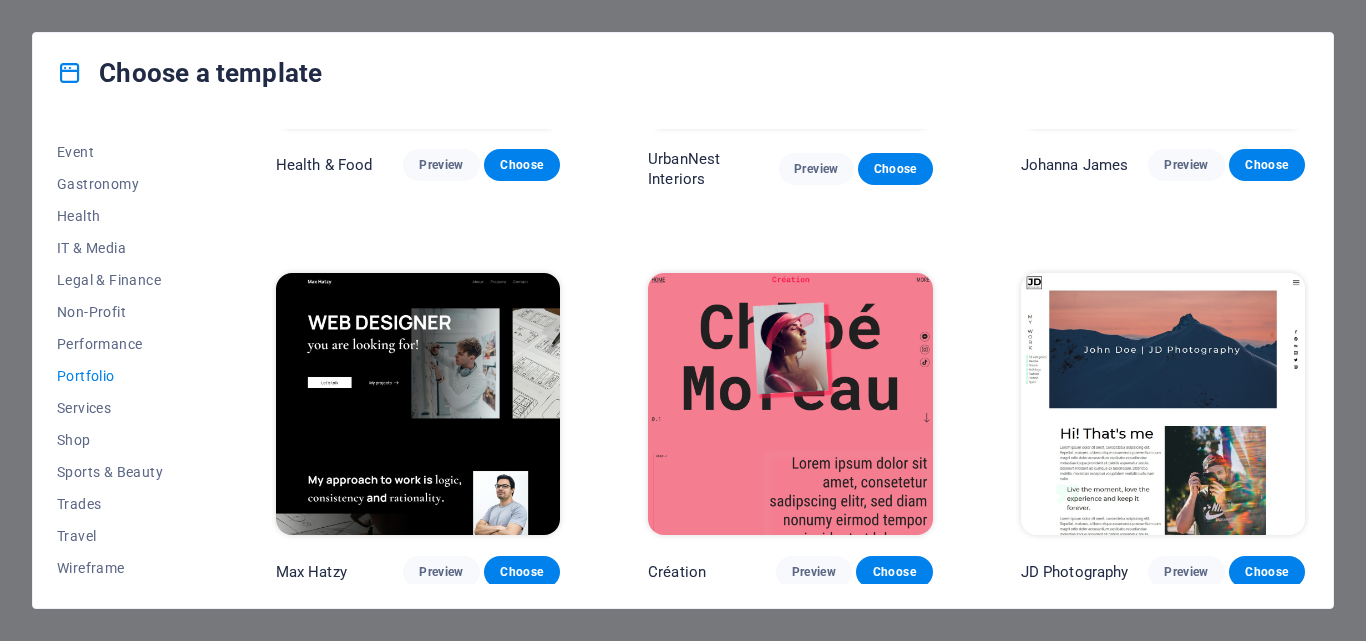 scroll, scrollTop: 663, scrollLeft: 0, axis: vertical 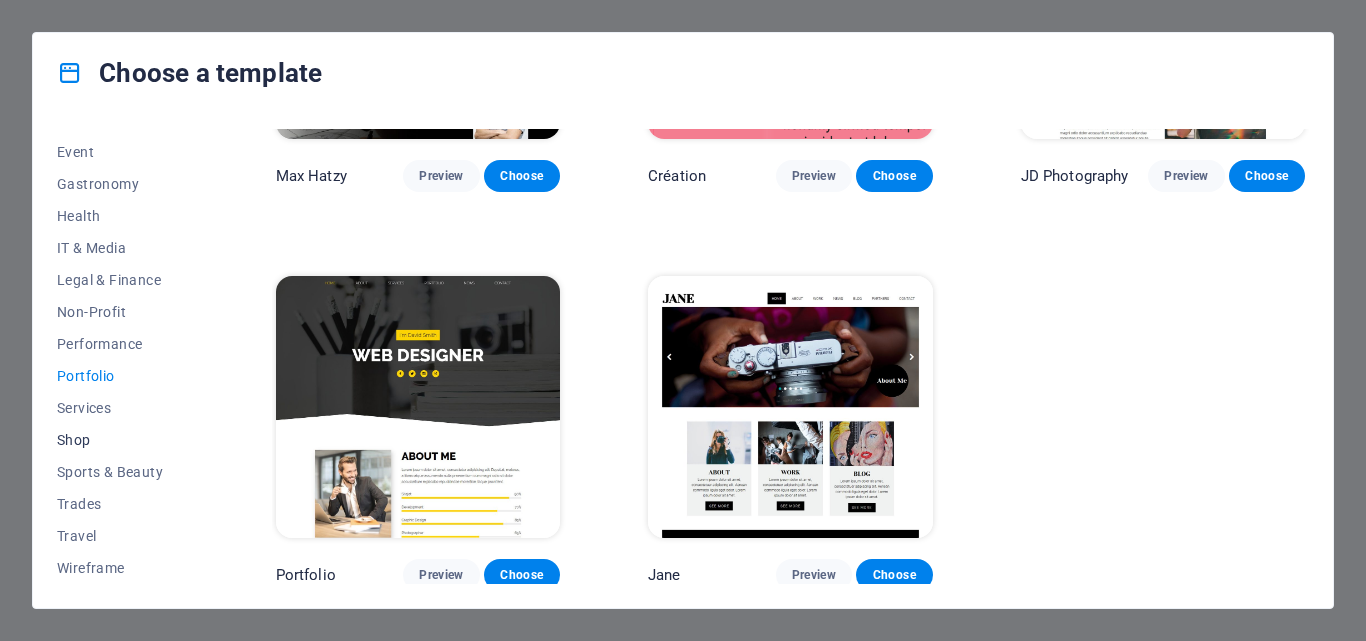 click on "Shop" at bounding box center (122, 440) 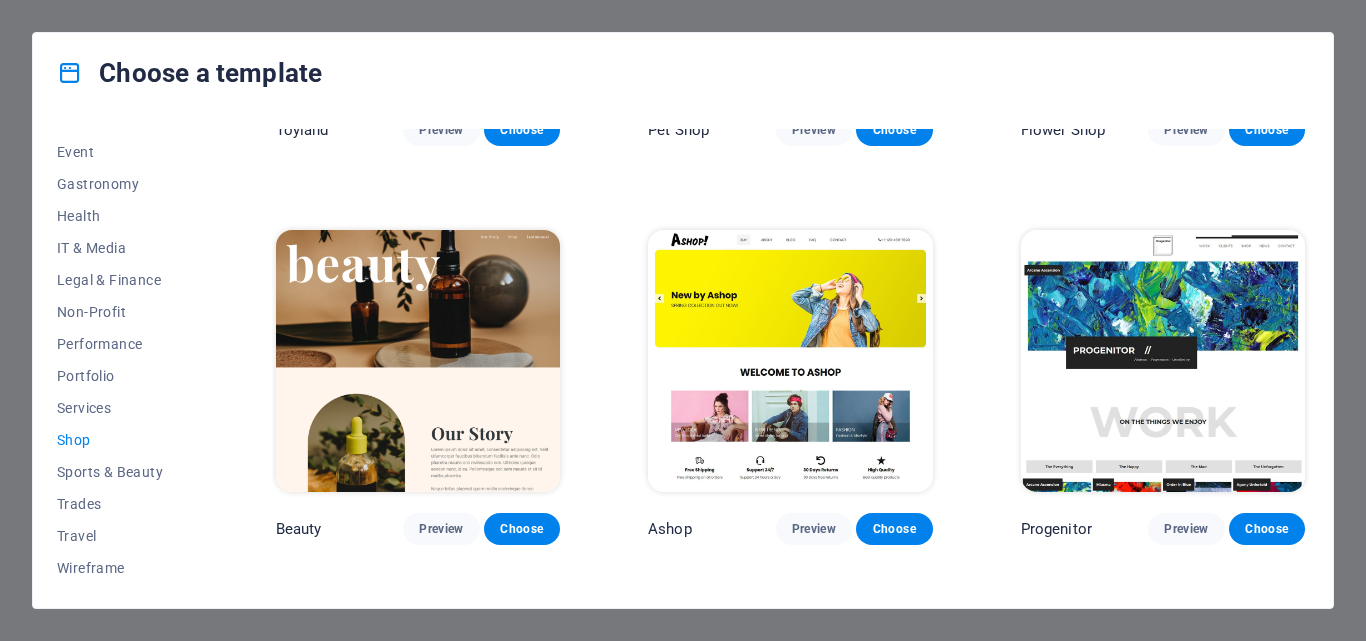 scroll, scrollTop: 711, scrollLeft: 0, axis: vertical 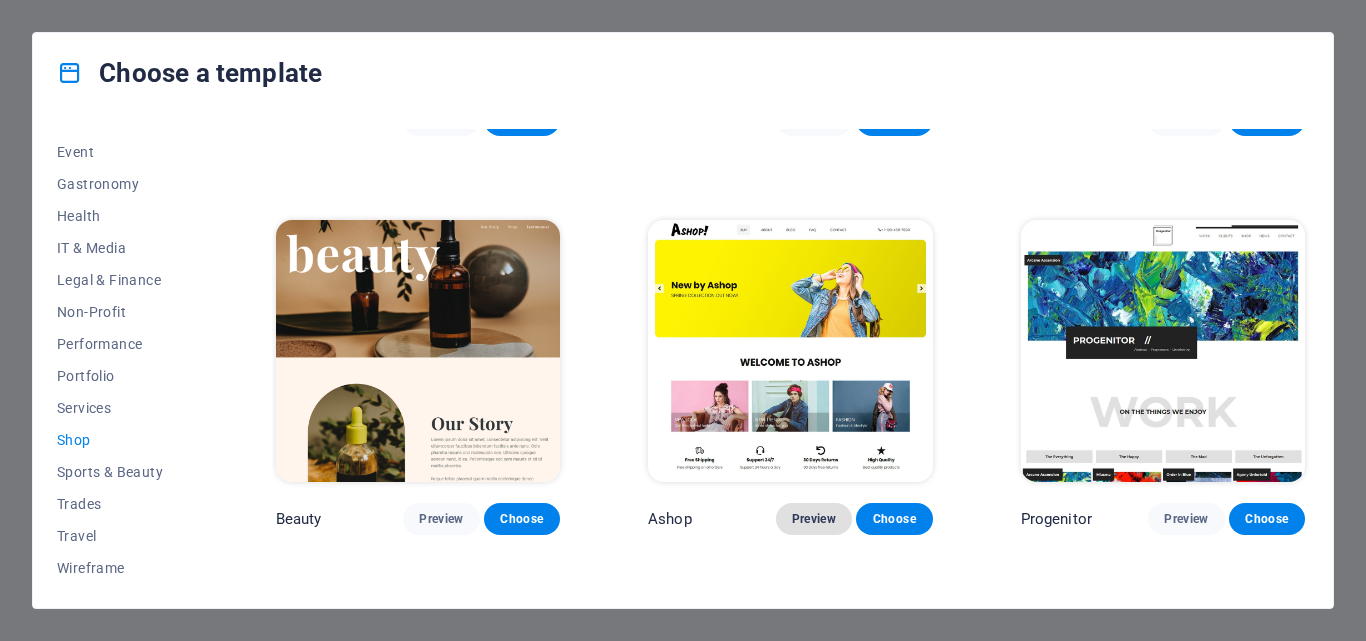 click on "Preview" at bounding box center (814, 519) 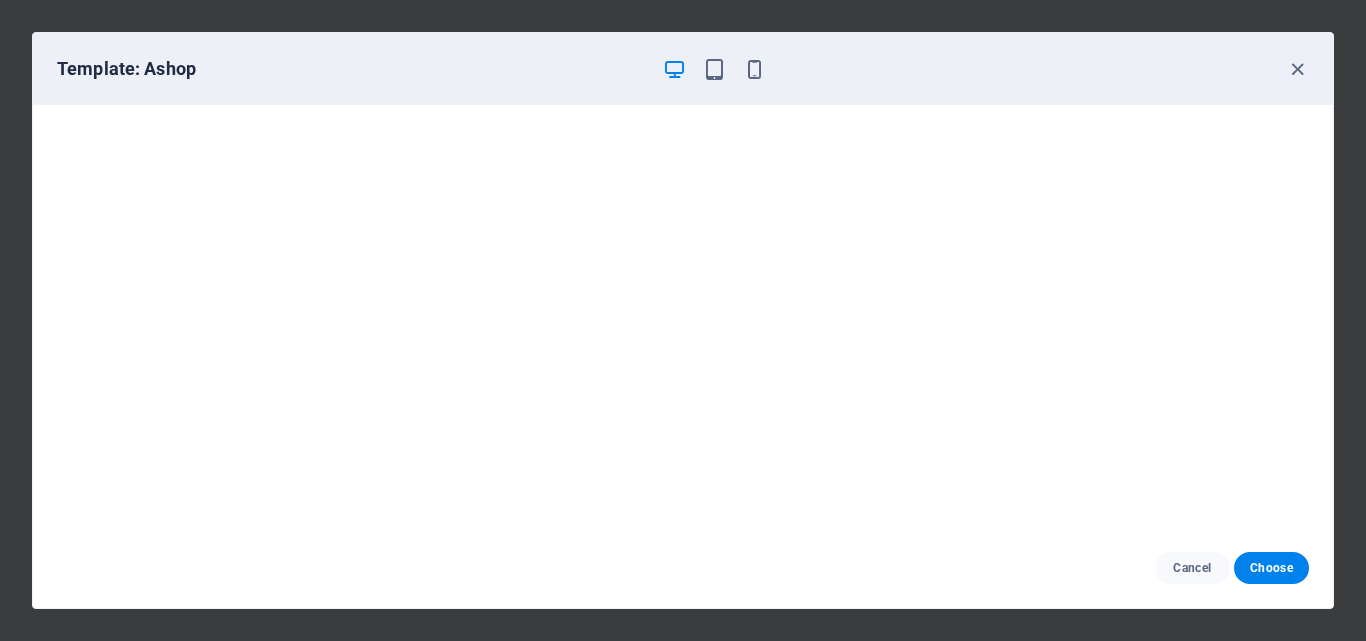 scroll, scrollTop: 0, scrollLeft: 0, axis: both 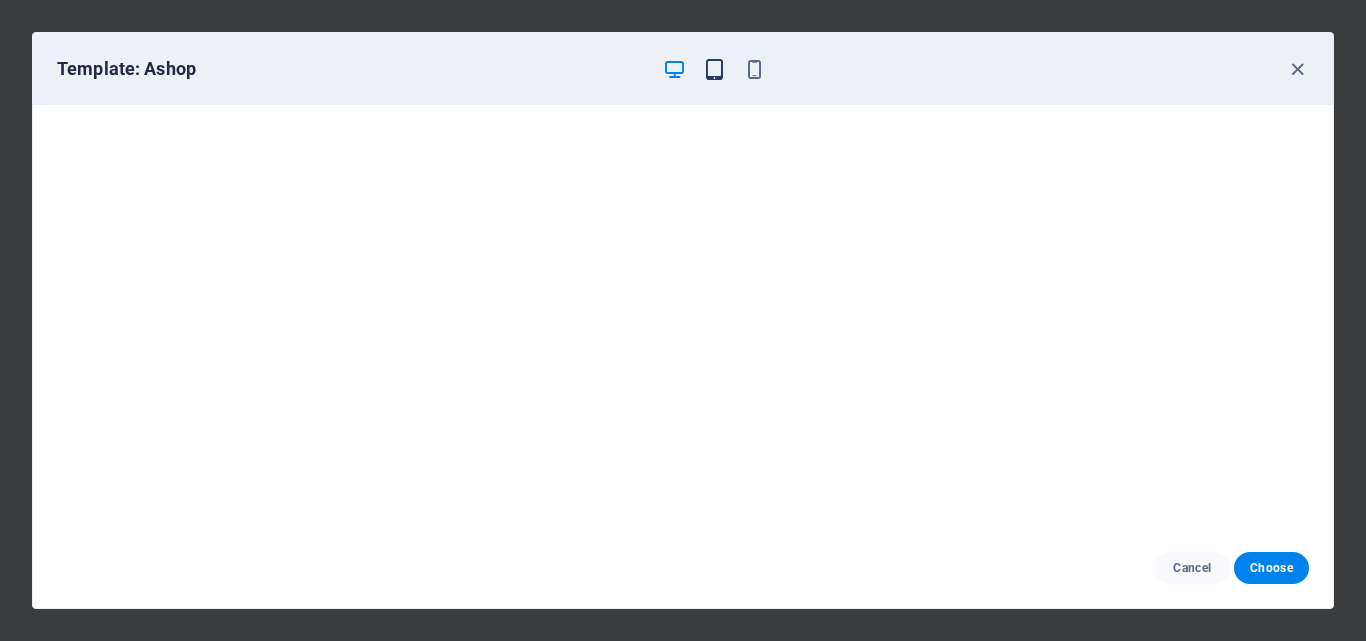 click at bounding box center [714, 69] 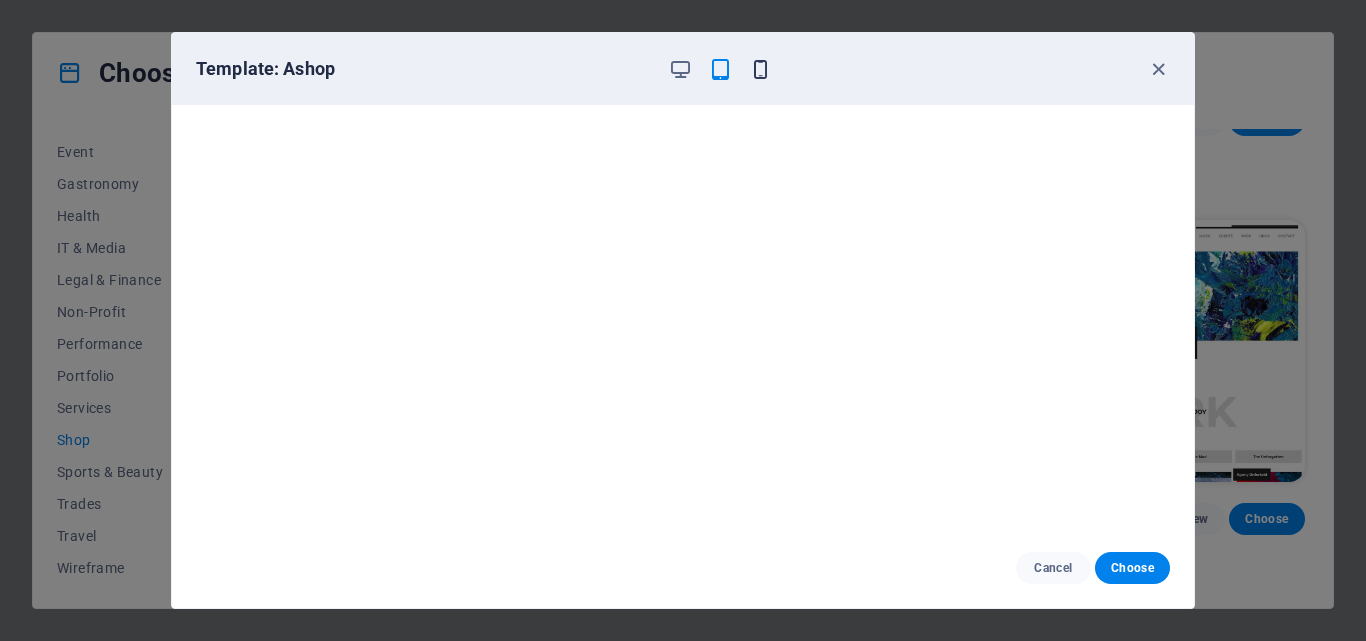 click at bounding box center (760, 69) 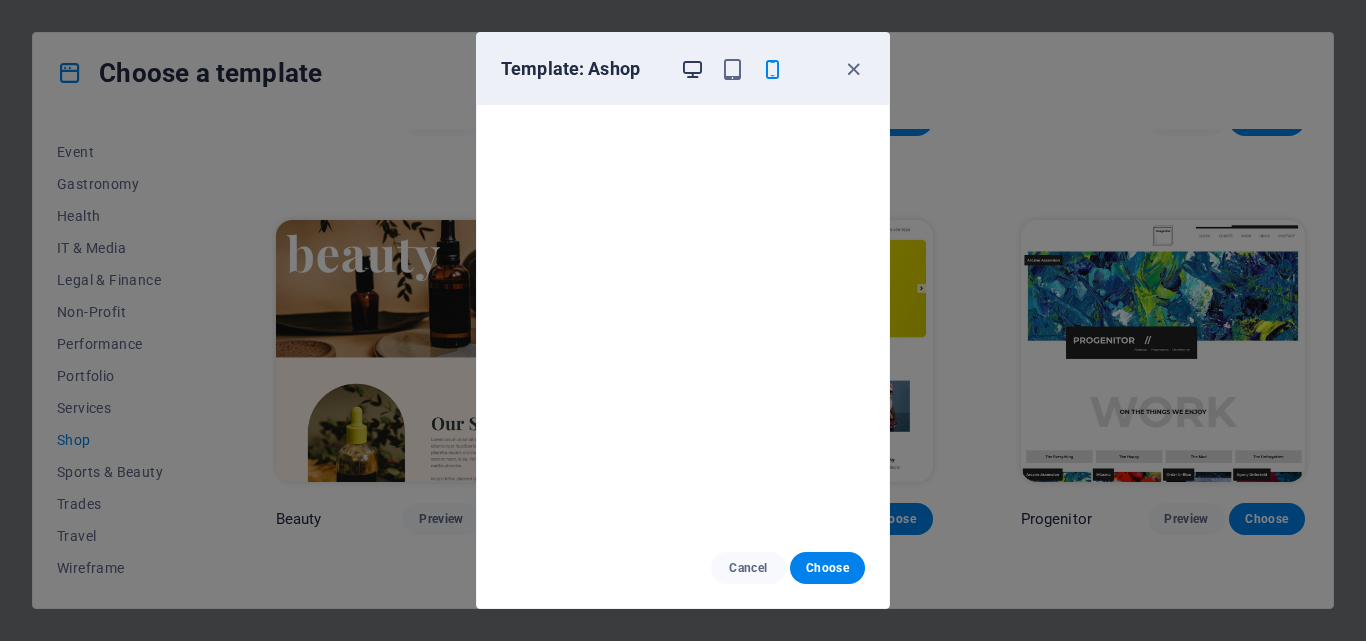 click at bounding box center [692, 69] 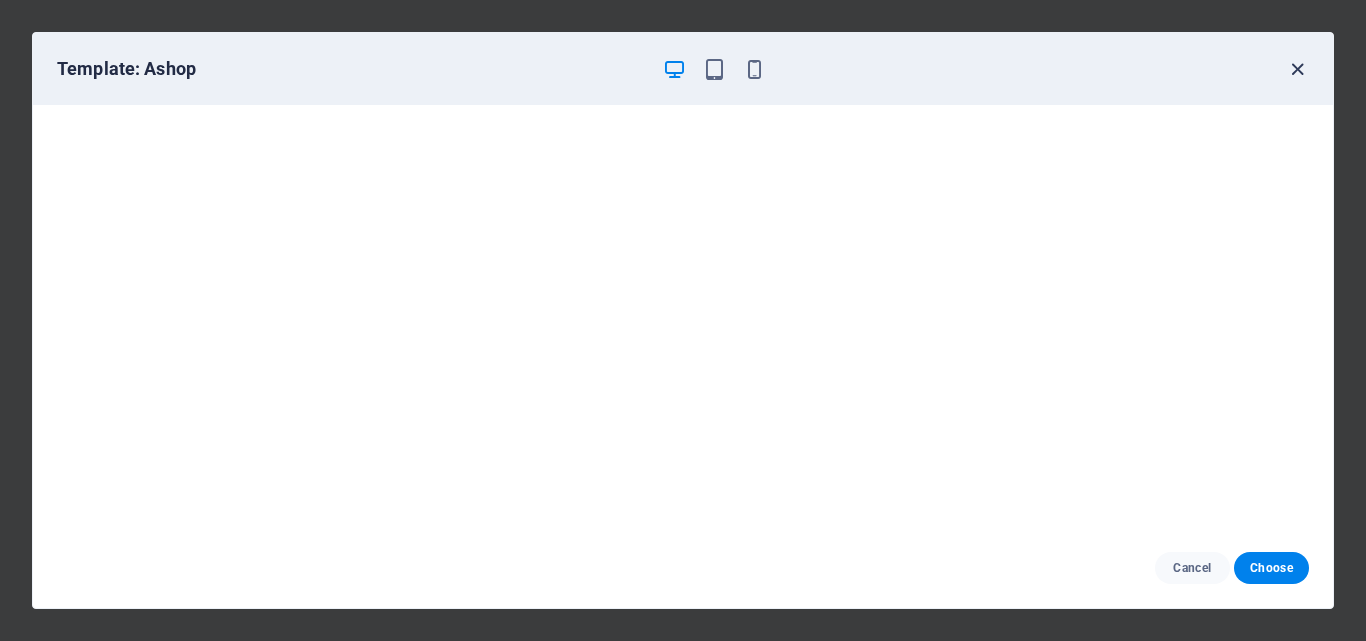 click at bounding box center [1297, 69] 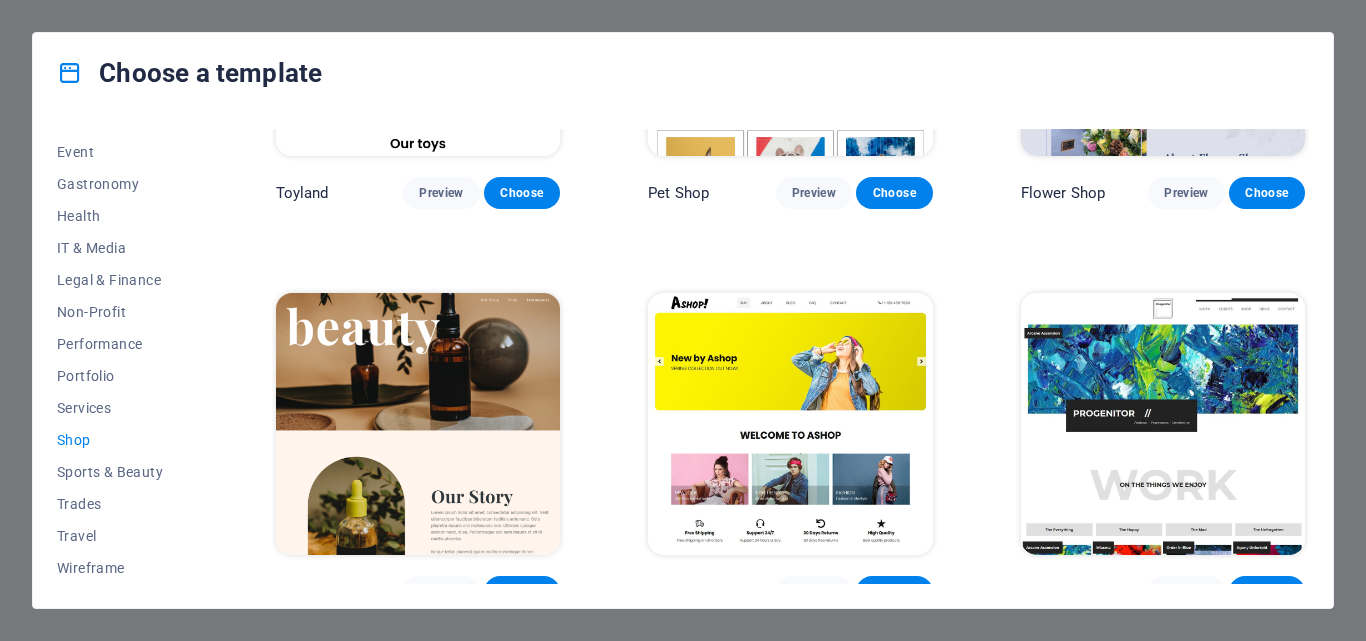 scroll, scrollTop: 637, scrollLeft: 0, axis: vertical 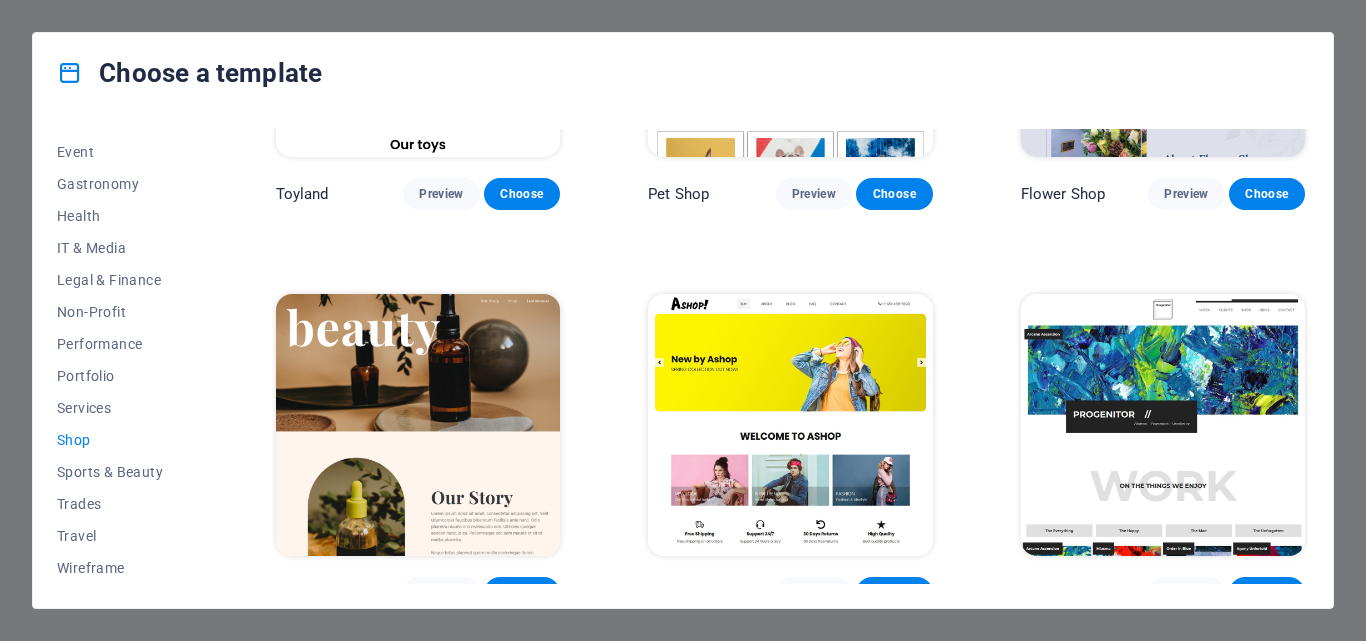 click at bounding box center [1163, 425] 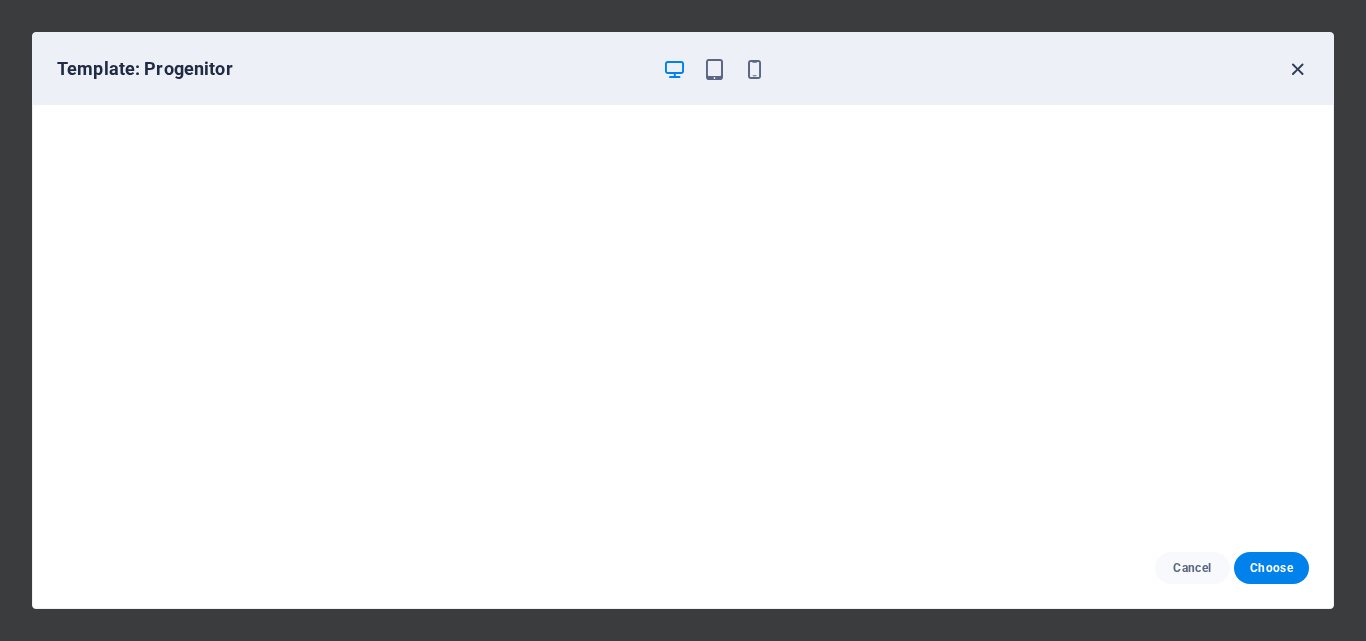 click at bounding box center (1297, 69) 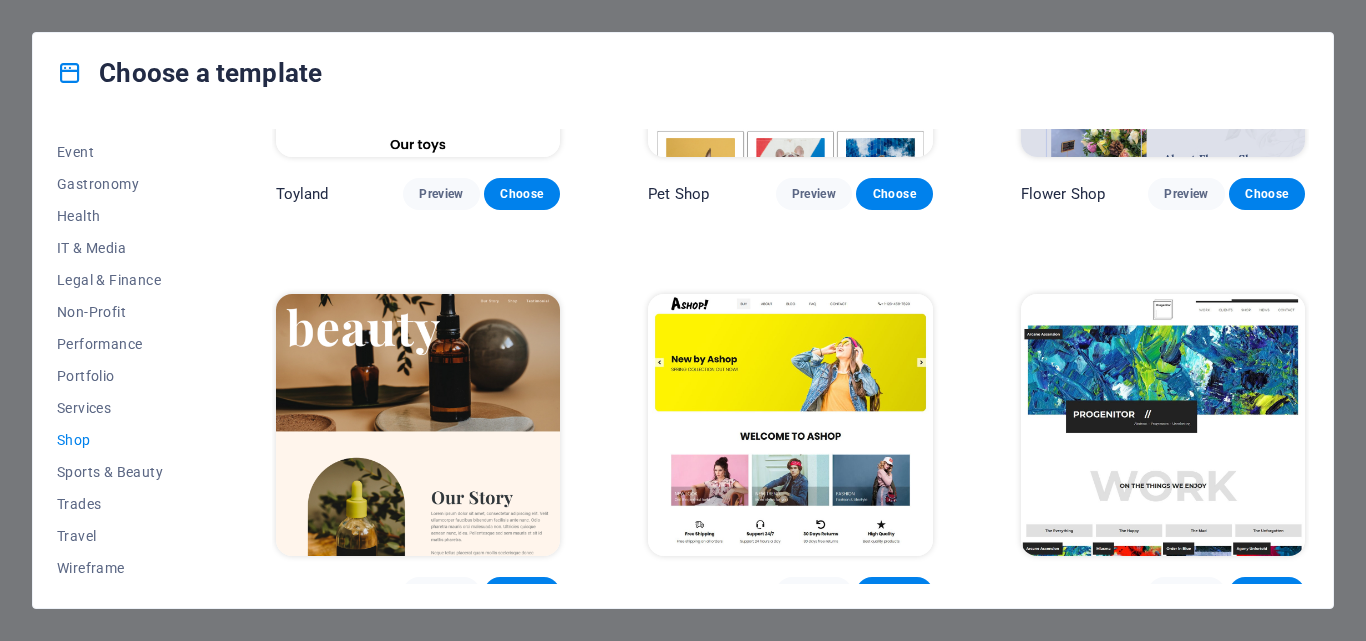 click at bounding box center (418, 425) 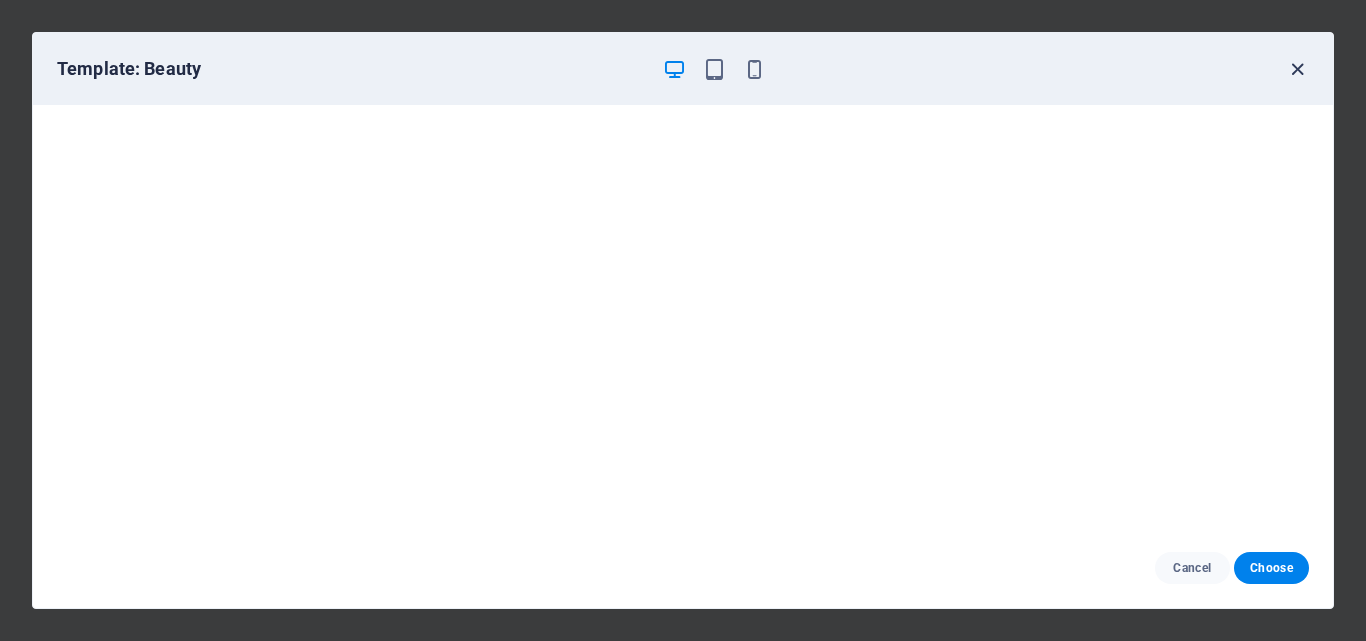 click at bounding box center (1297, 69) 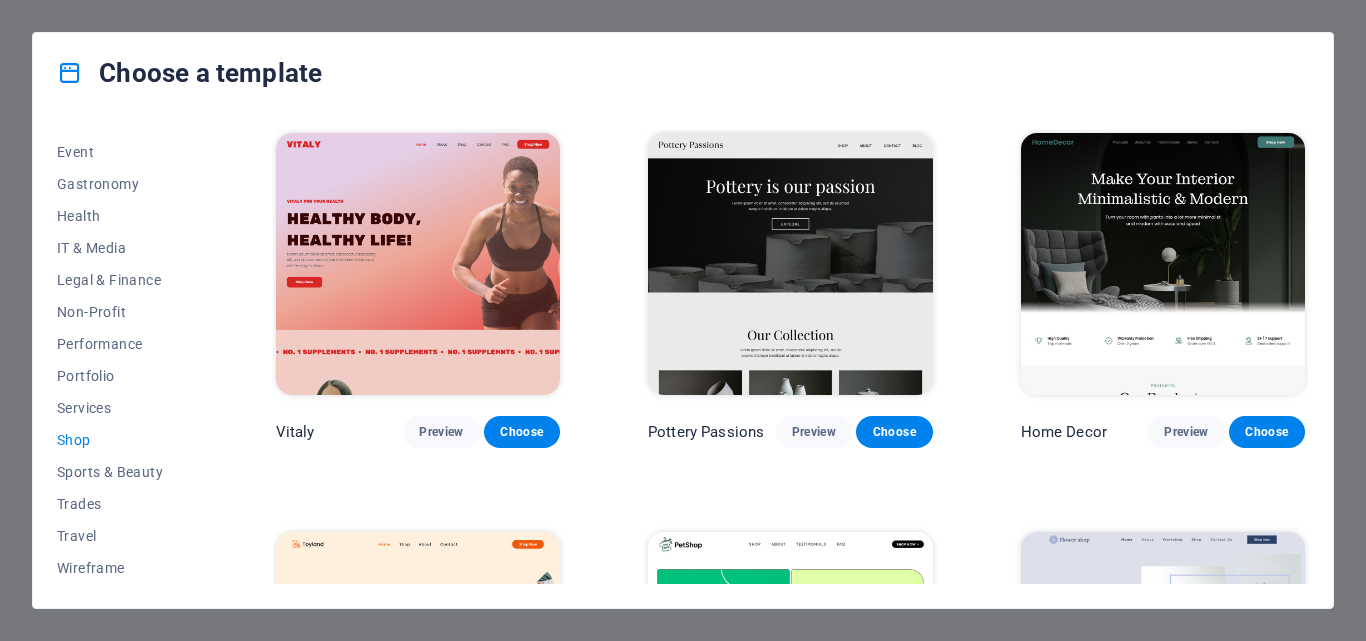 scroll, scrollTop: 324, scrollLeft: 0, axis: vertical 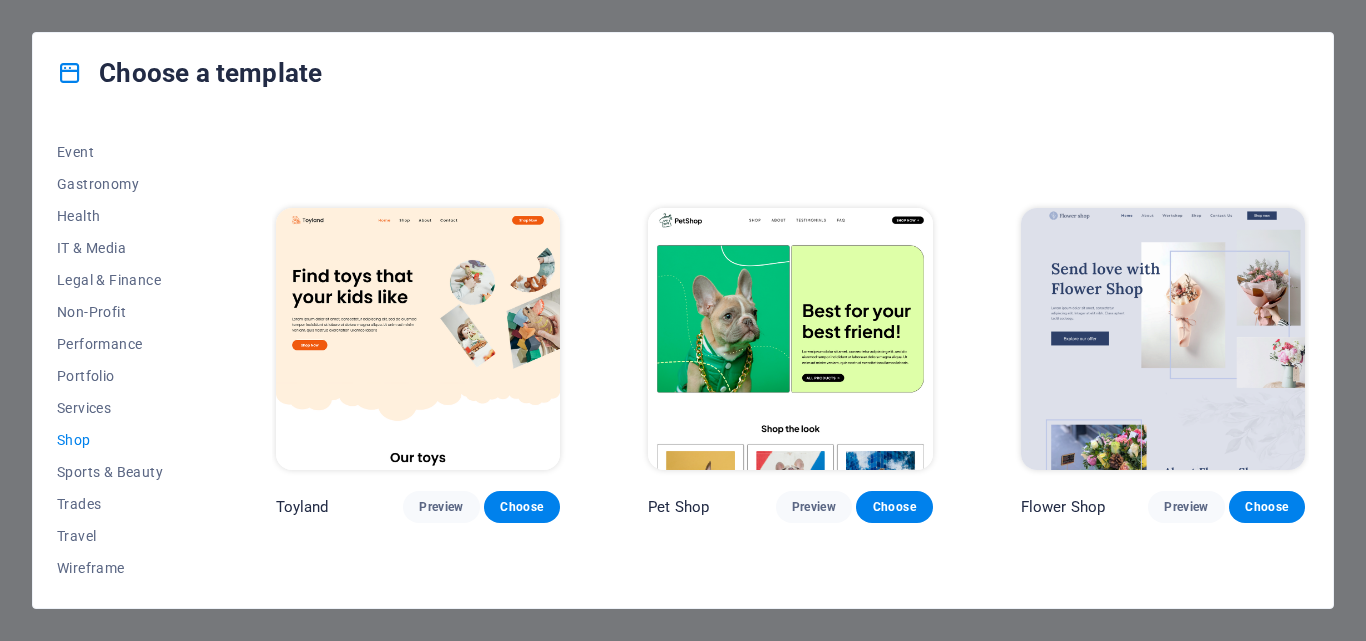 click at bounding box center (418, 339) 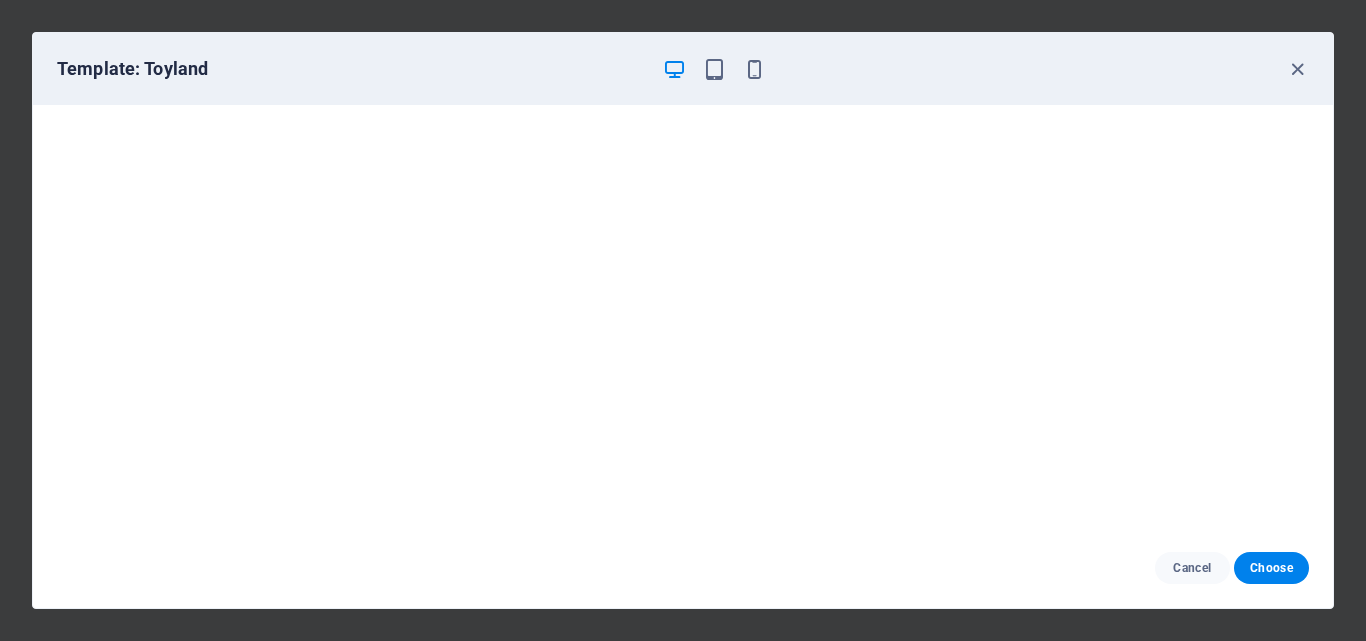 scroll, scrollTop: 5, scrollLeft: 0, axis: vertical 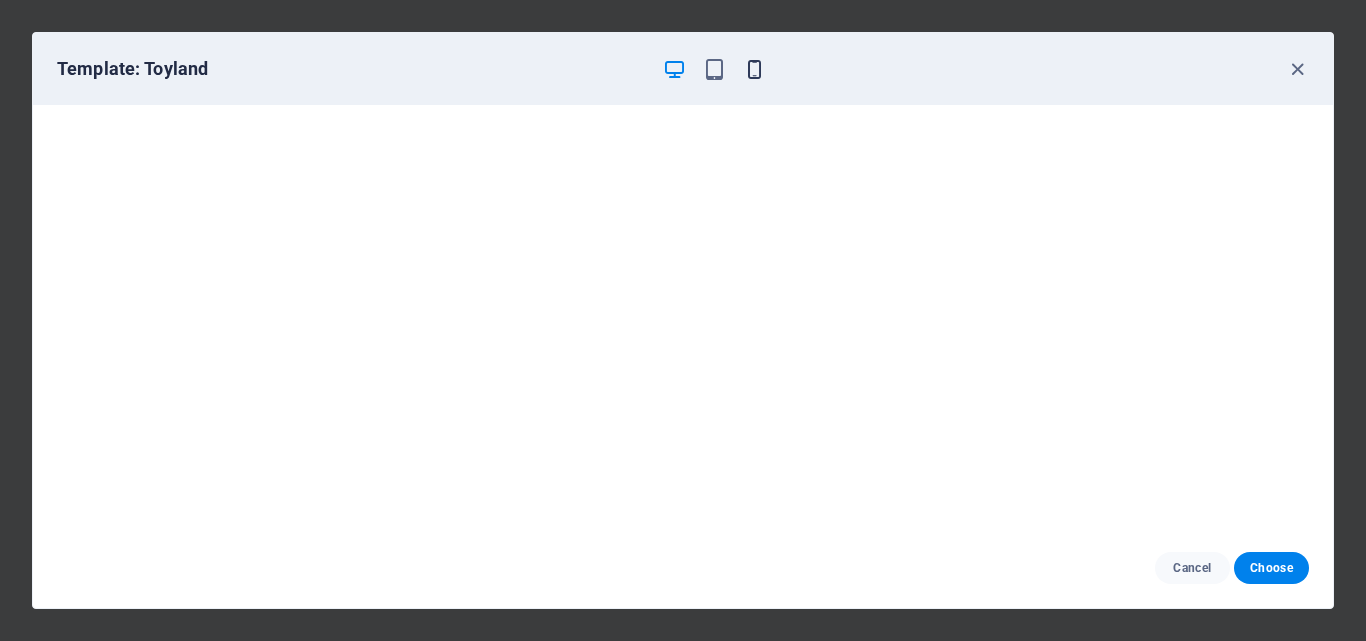 click at bounding box center [754, 69] 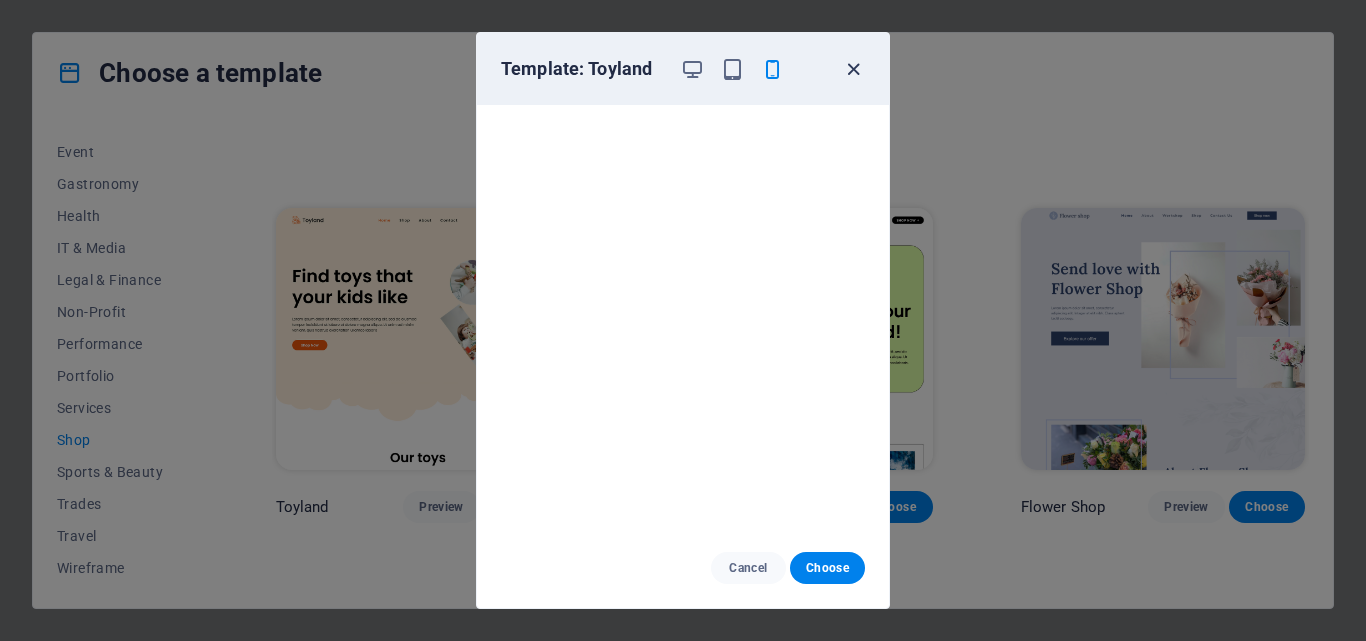 click at bounding box center (853, 69) 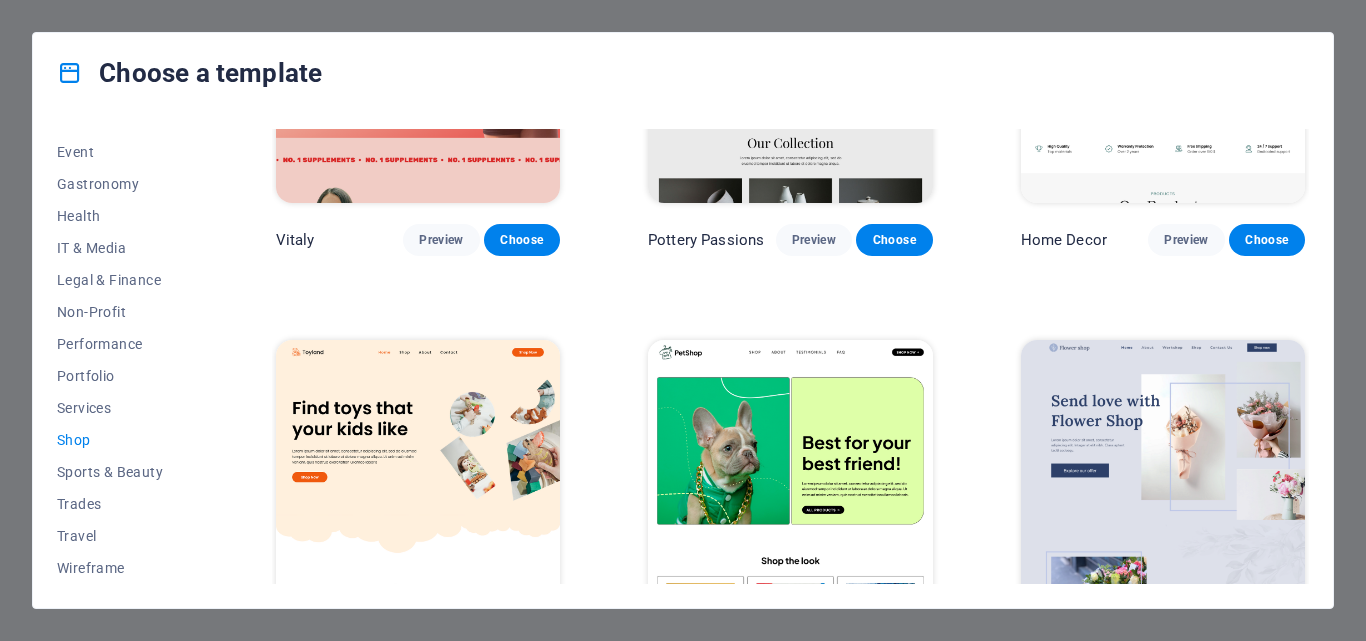 scroll, scrollTop: 0, scrollLeft: 0, axis: both 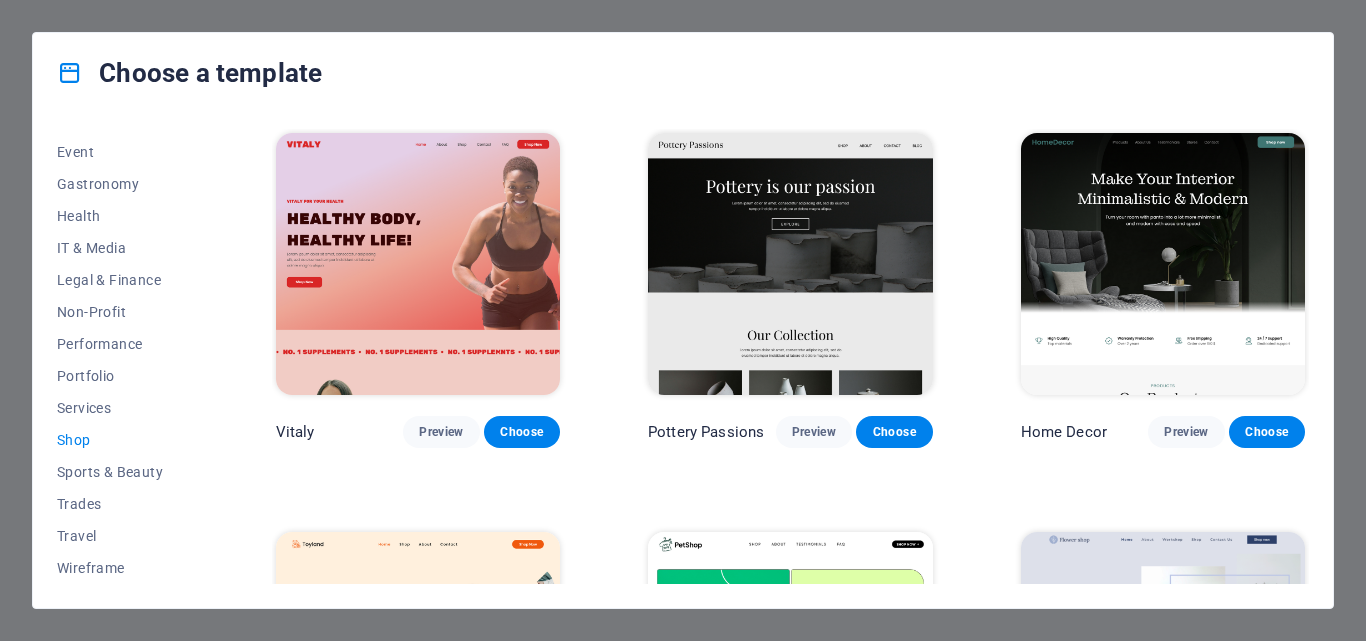 click at bounding box center (1163, 264) 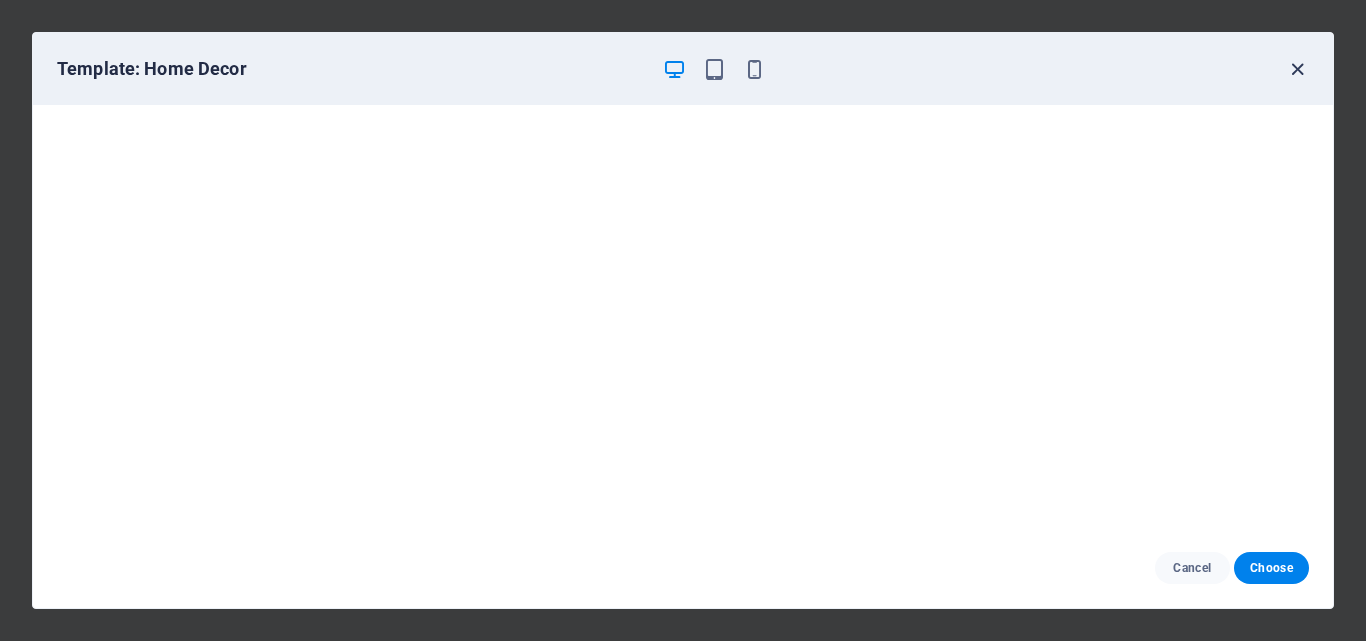 click at bounding box center [1297, 69] 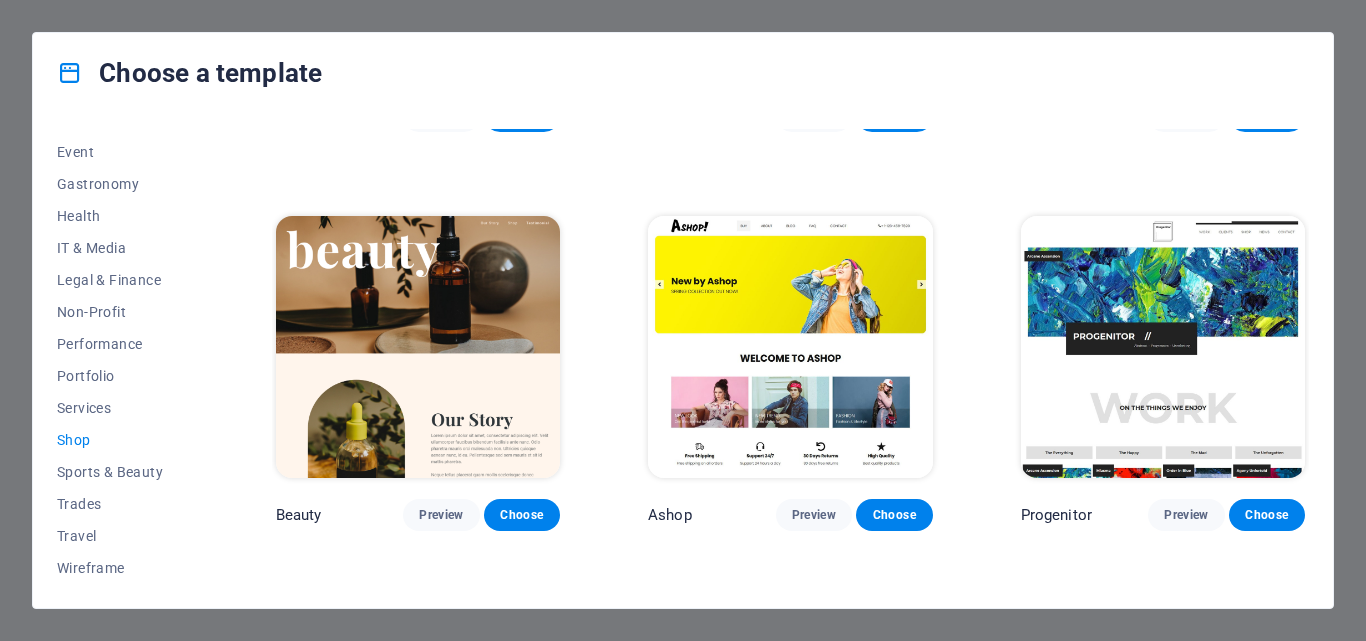 scroll, scrollTop: 714, scrollLeft: 0, axis: vertical 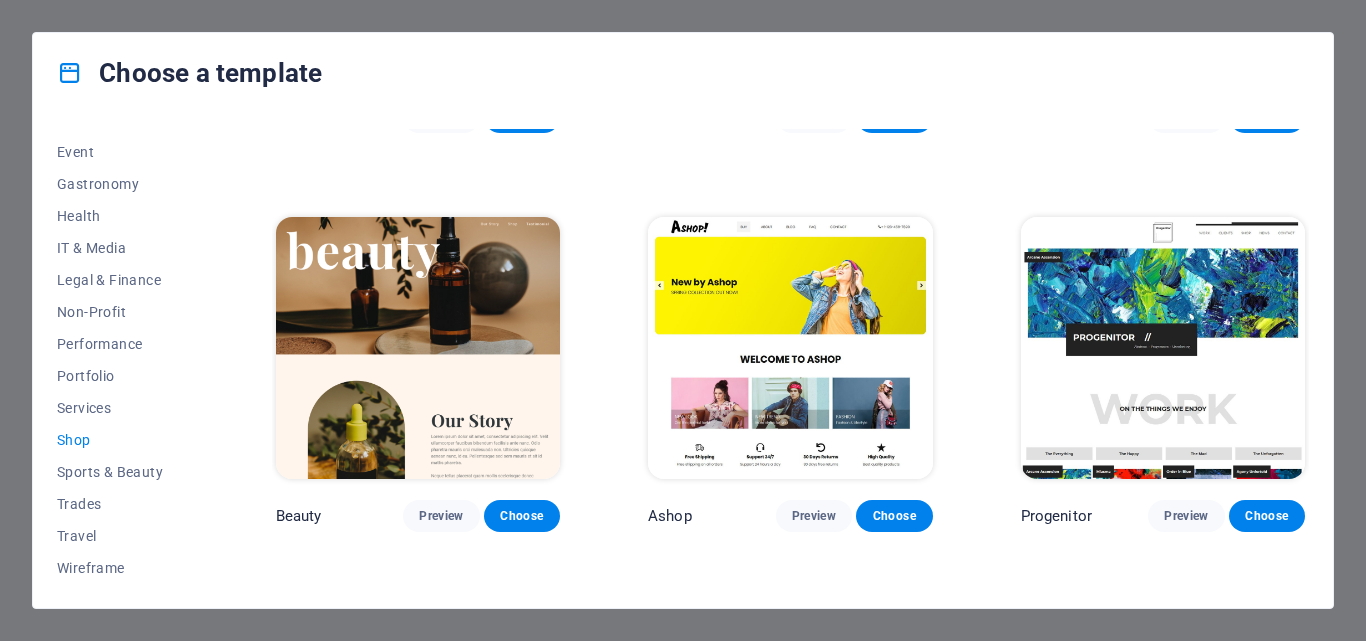 click at bounding box center [790, 348] 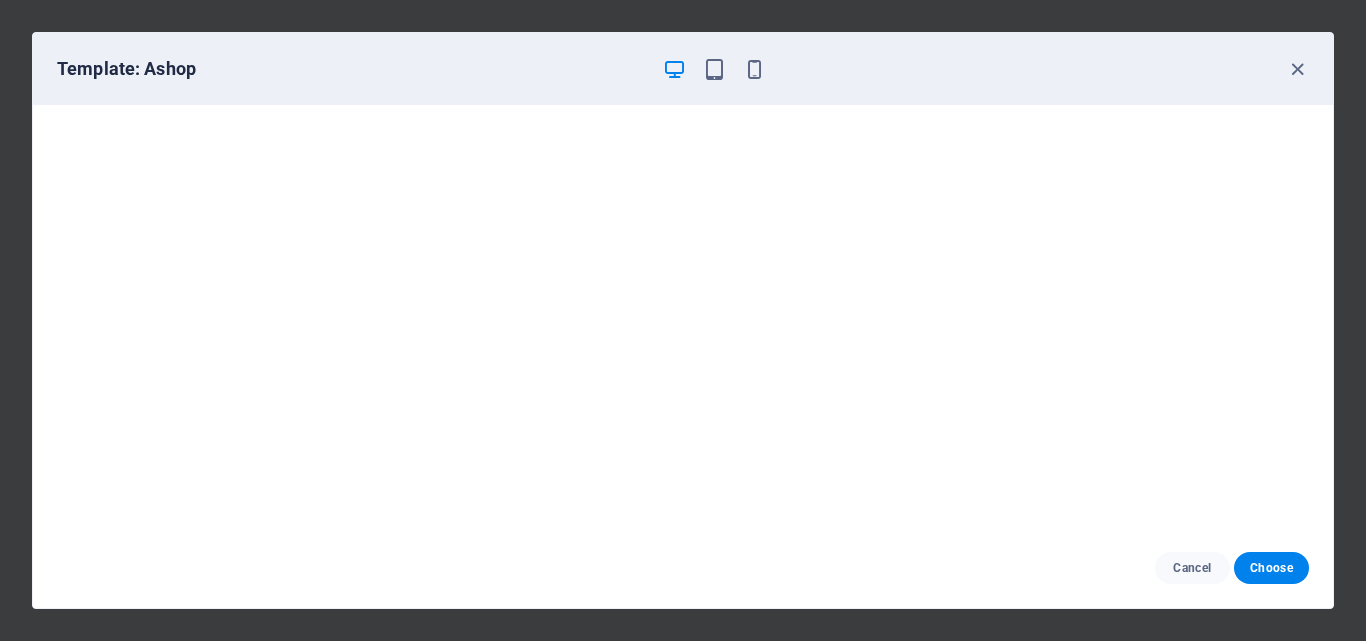 scroll, scrollTop: 5, scrollLeft: 0, axis: vertical 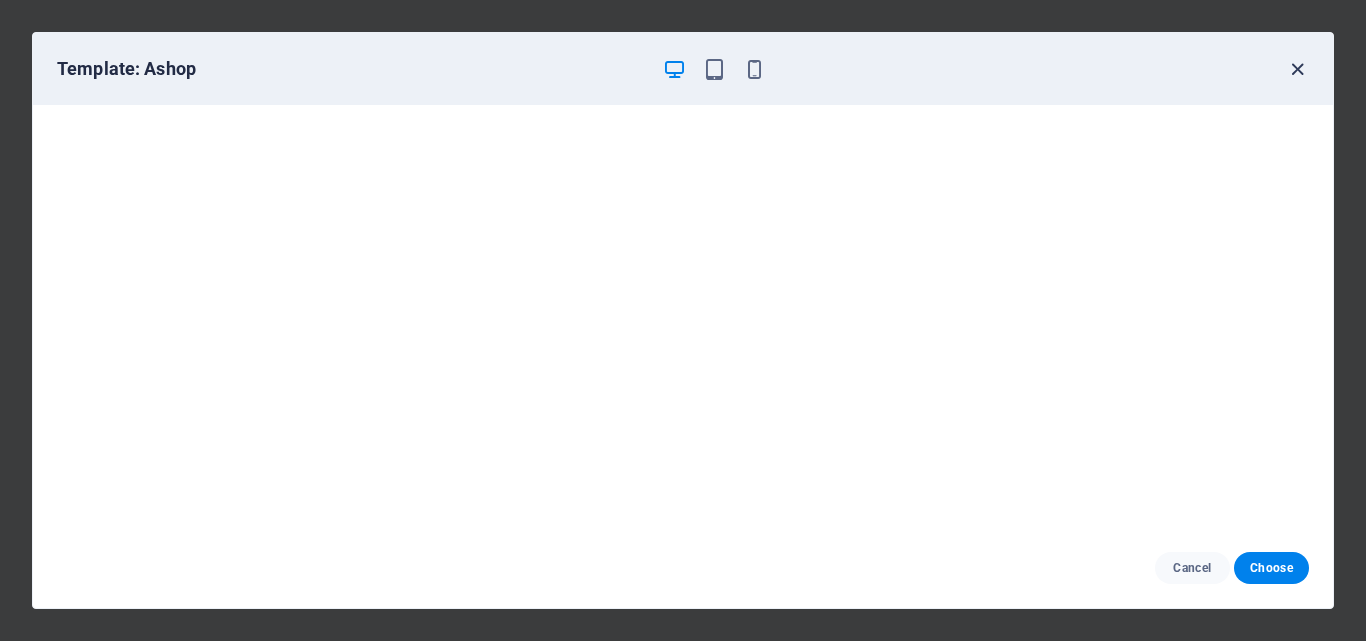 click at bounding box center (1297, 69) 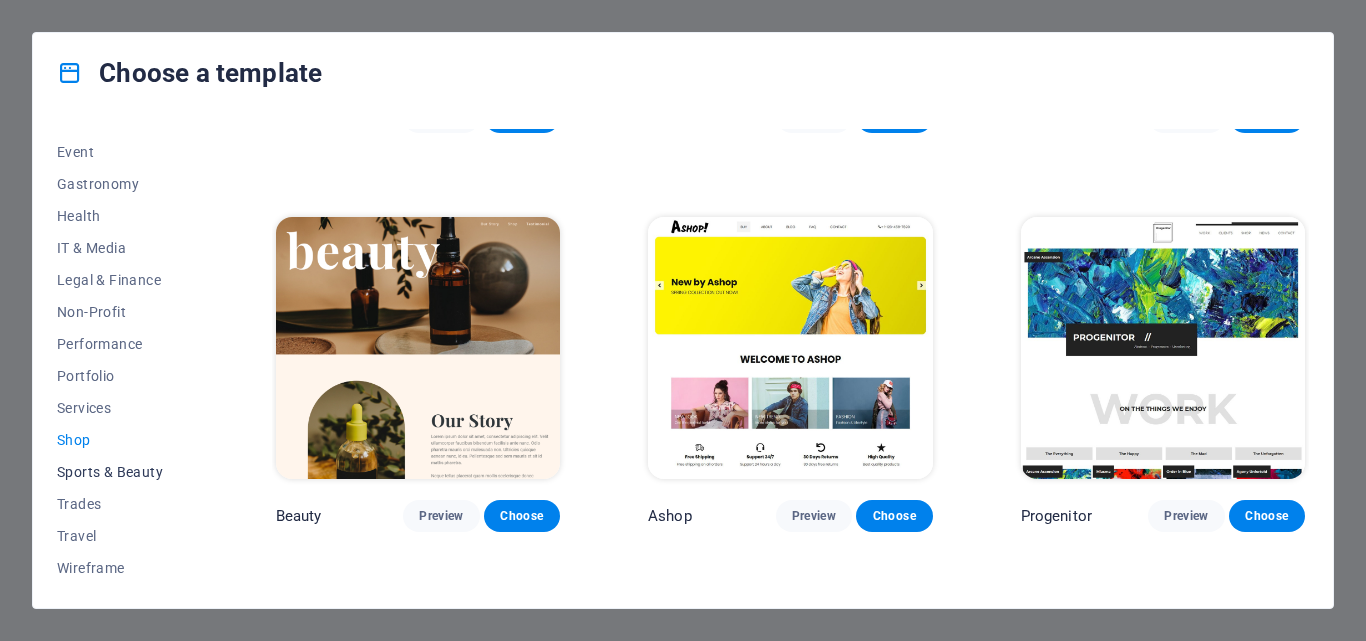 click on "Sports & Beauty" at bounding box center [122, 472] 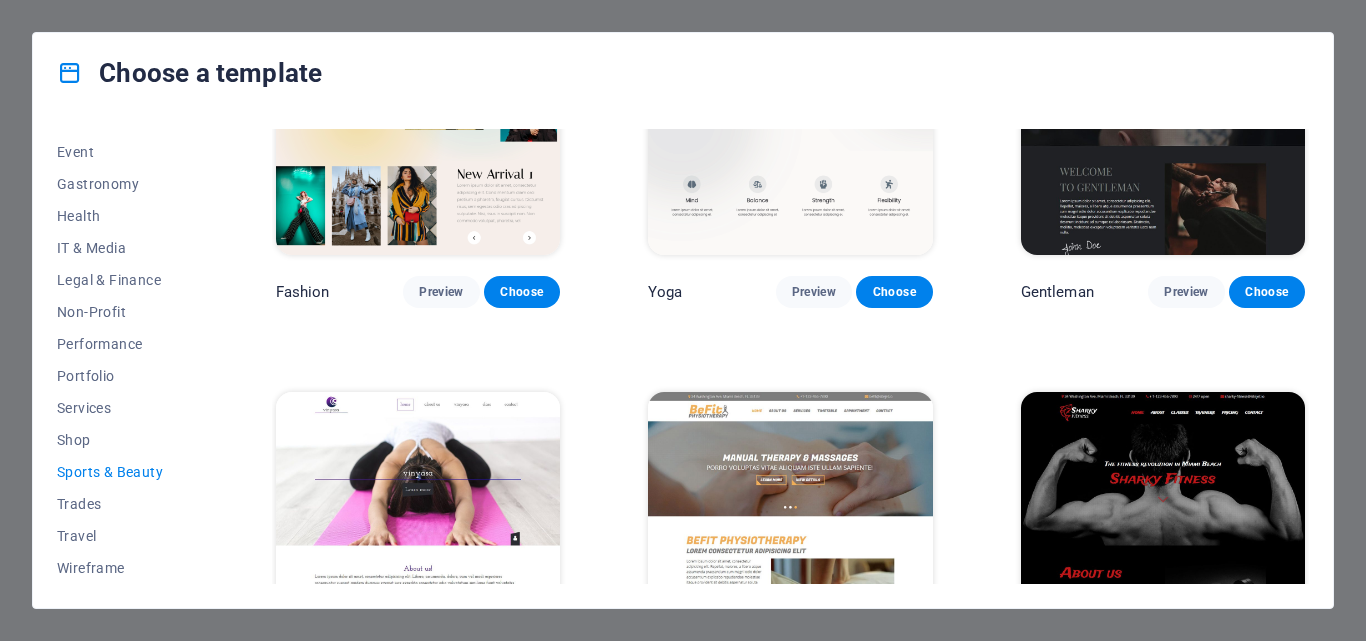 scroll, scrollTop: 947, scrollLeft: 0, axis: vertical 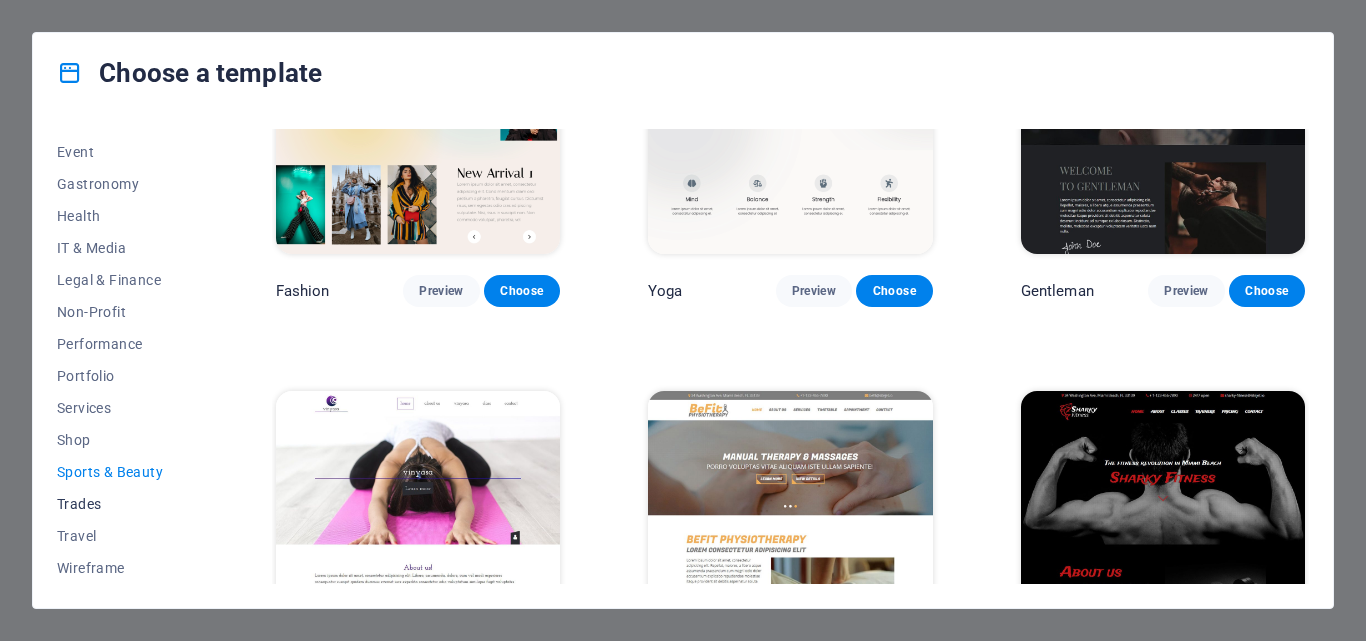 click on "Trades" at bounding box center [122, 504] 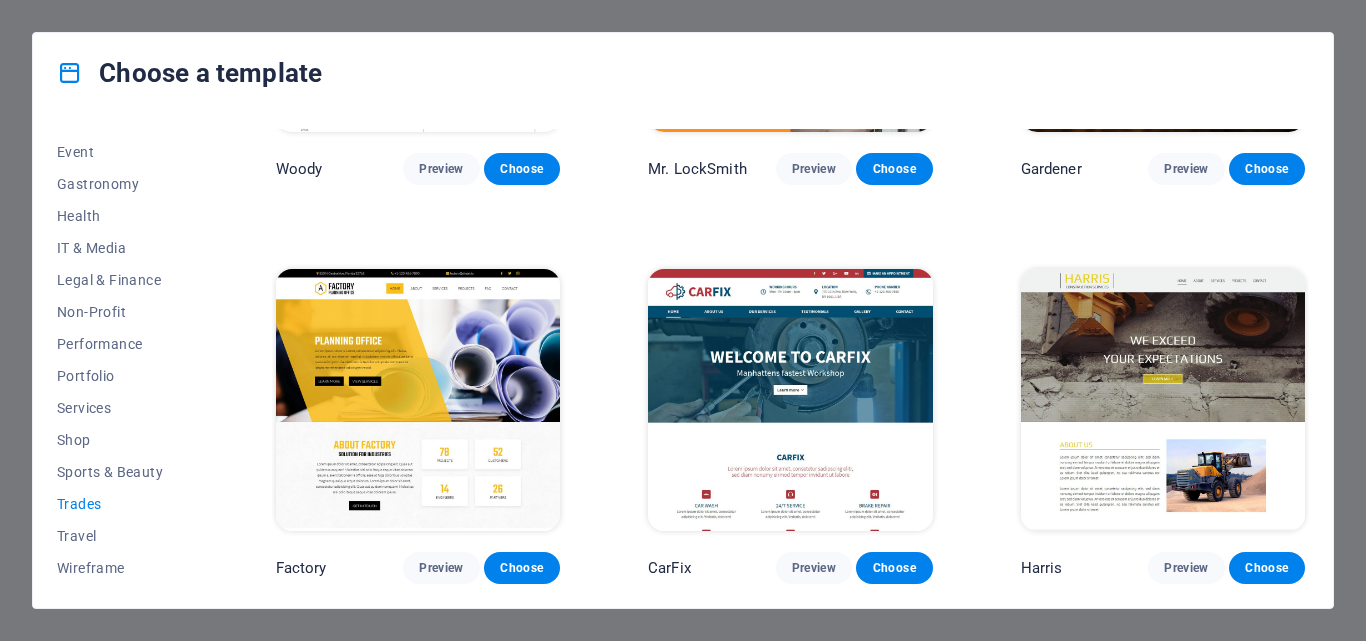 scroll, scrollTop: 0, scrollLeft: 0, axis: both 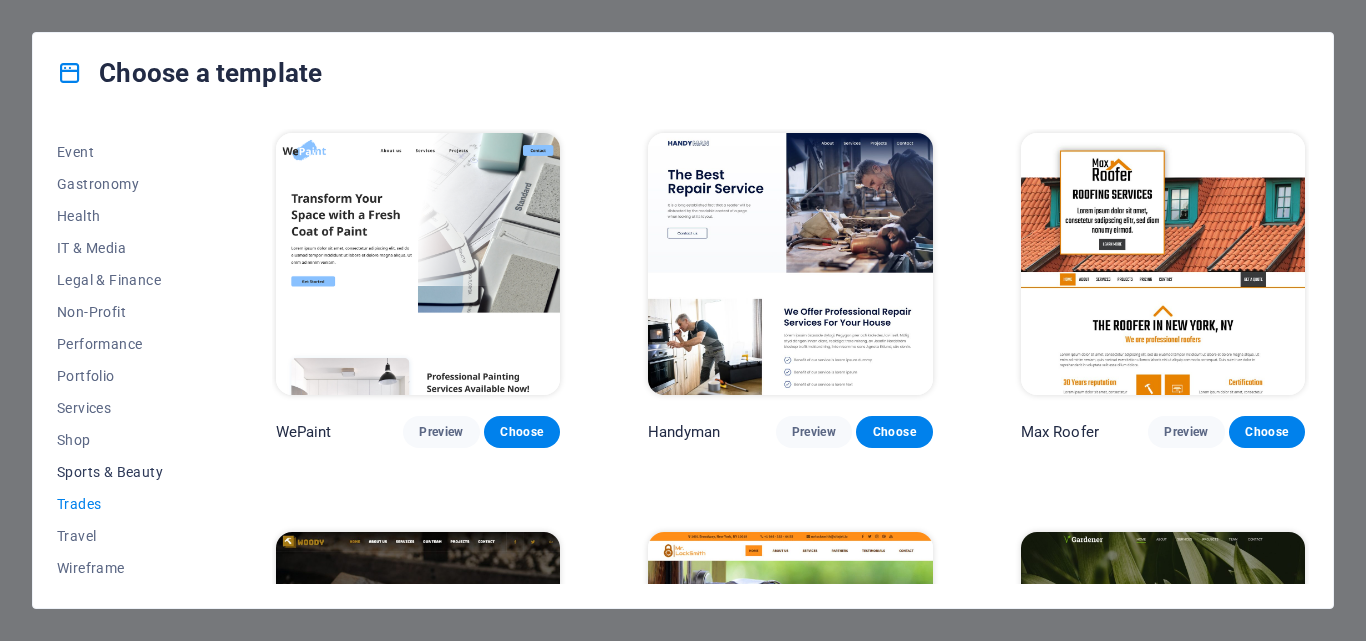 click on "Sports & Beauty" at bounding box center (122, 472) 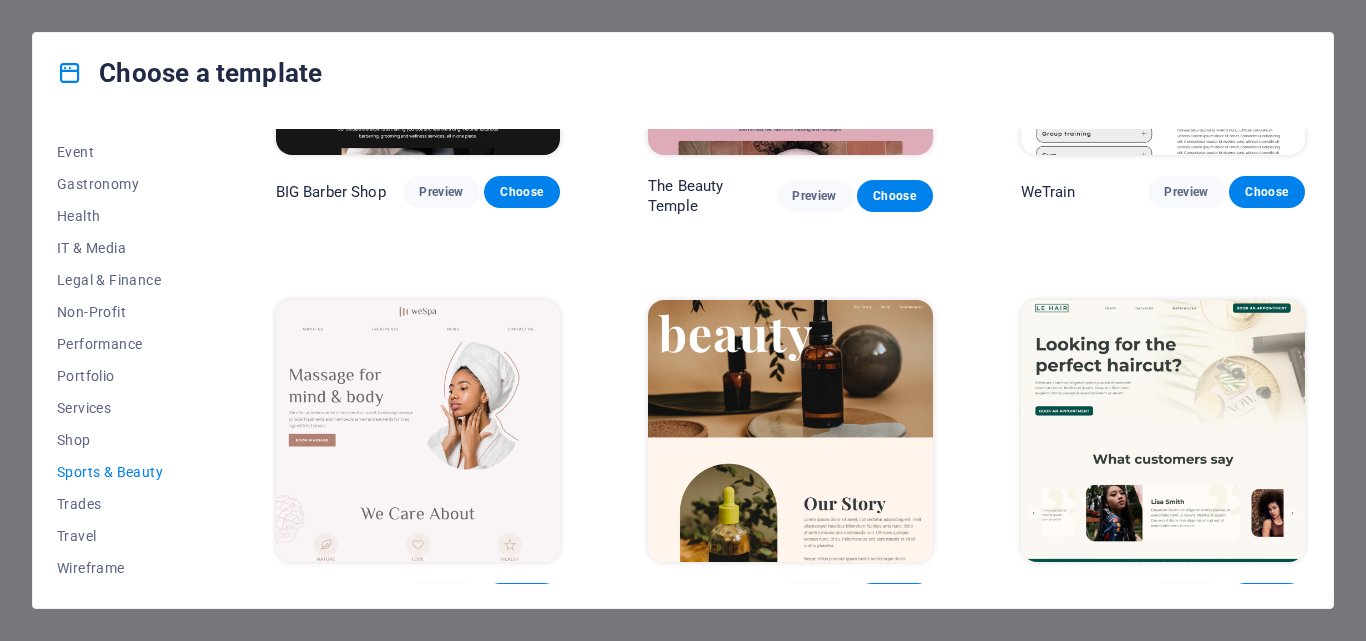scroll, scrollTop: 0, scrollLeft: 0, axis: both 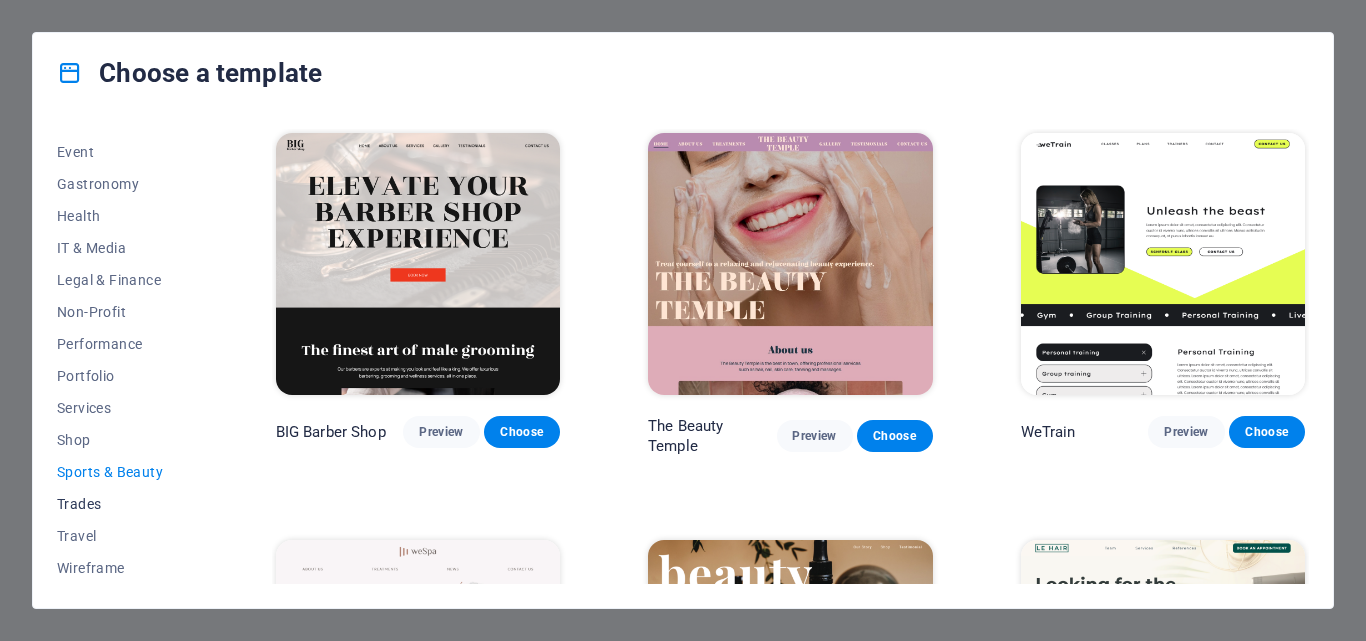 click on "Trades" at bounding box center (122, 504) 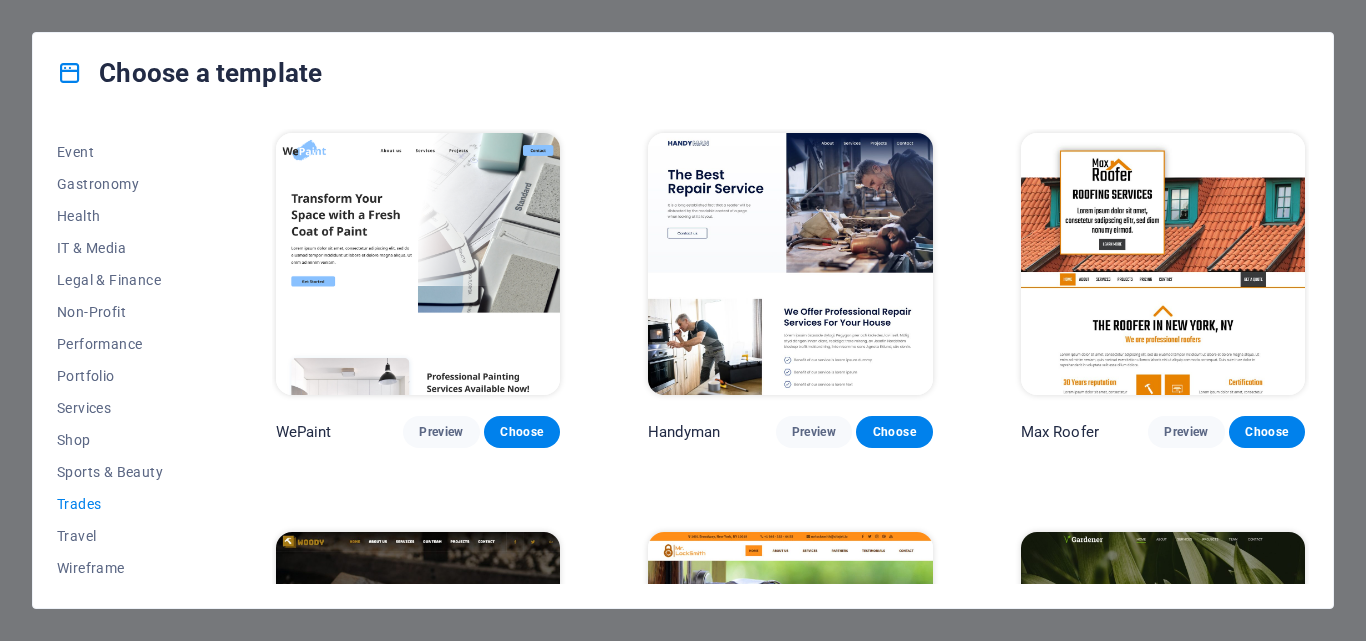 click on "Trades" at bounding box center (122, 504) 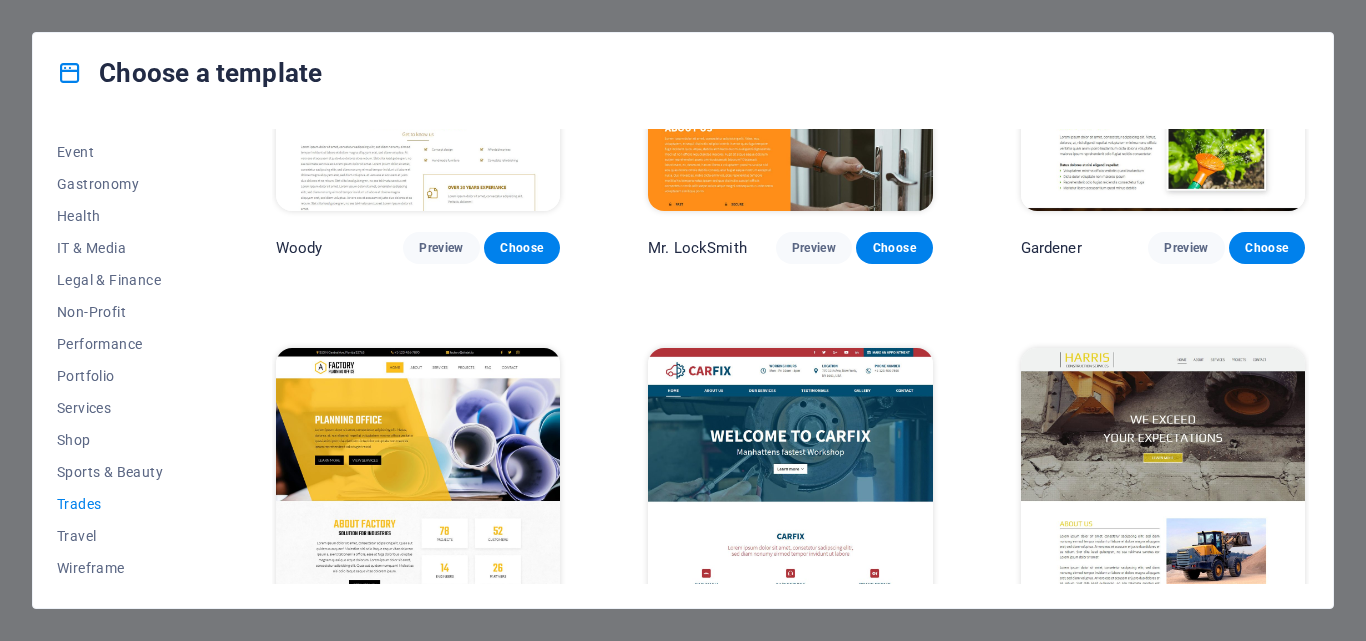 scroll, scrollTop: 655, scrollLeft: 0, axis: vertical 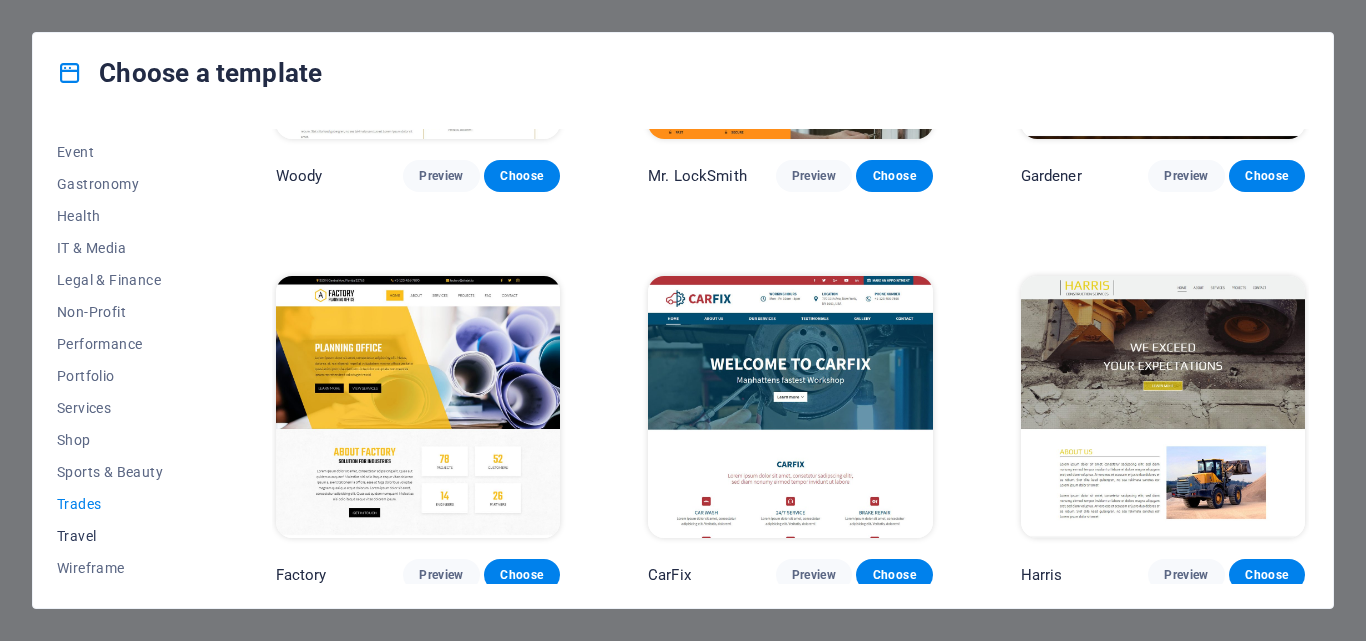 click on "Travel" at bounding box center (122, 536) 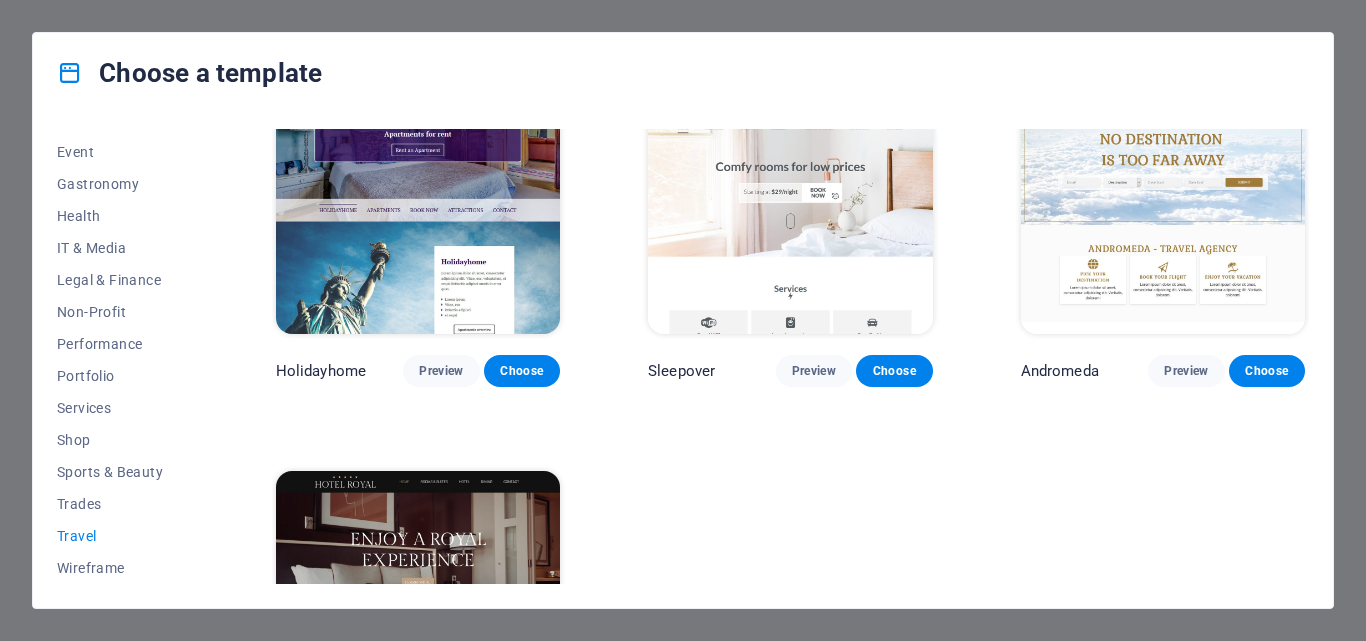 scroll, scrollTop: 655, scrollLeft: 0, axis: vertical 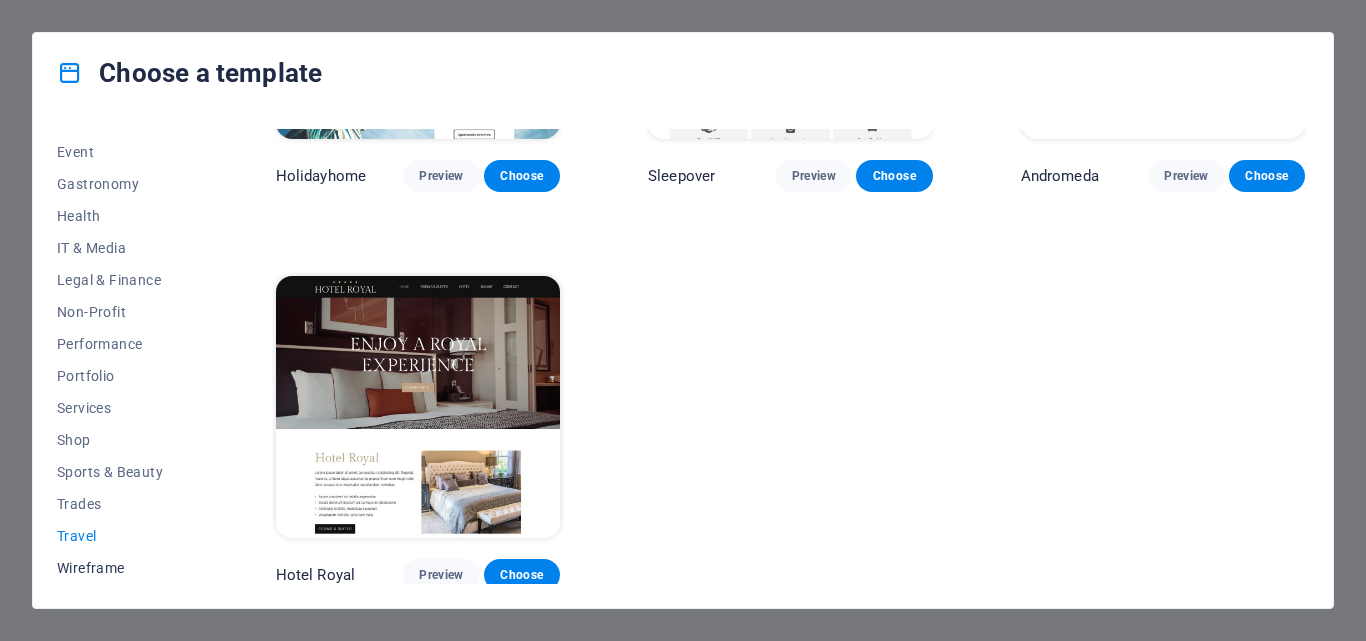 click on "Wireframe" at bounding box center (122, 568) 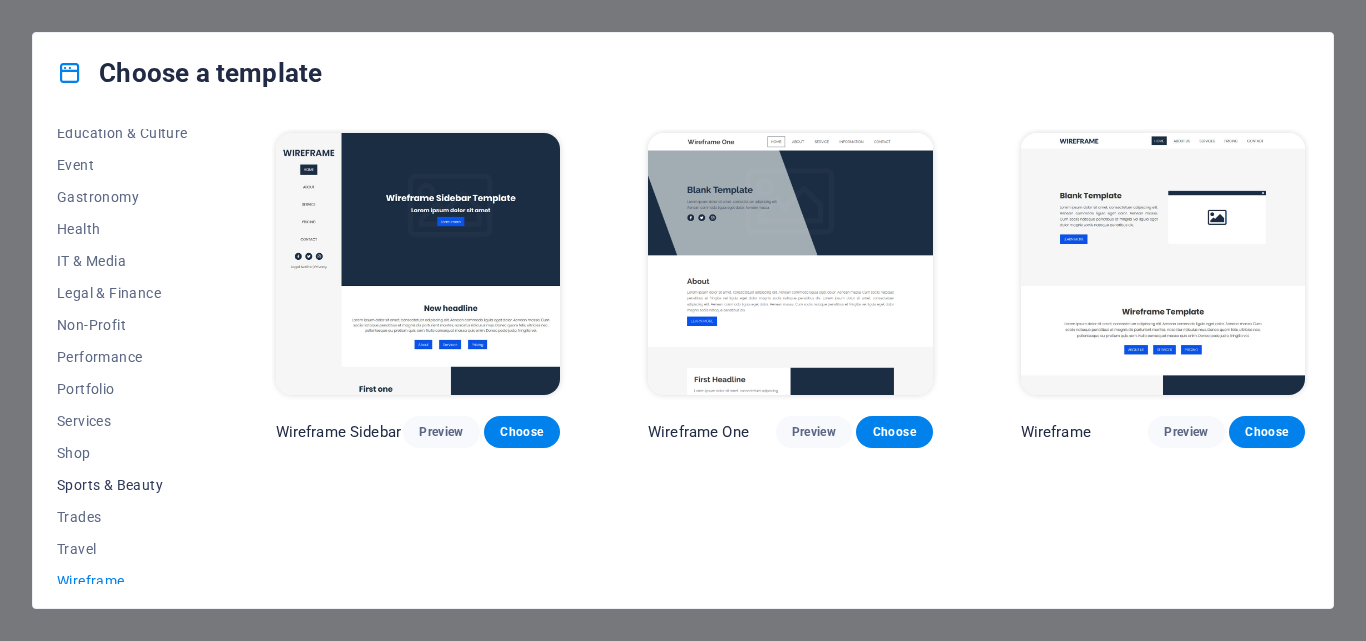 scroll, scrollTop: 377, scrollLeft: 0, axis: vertical 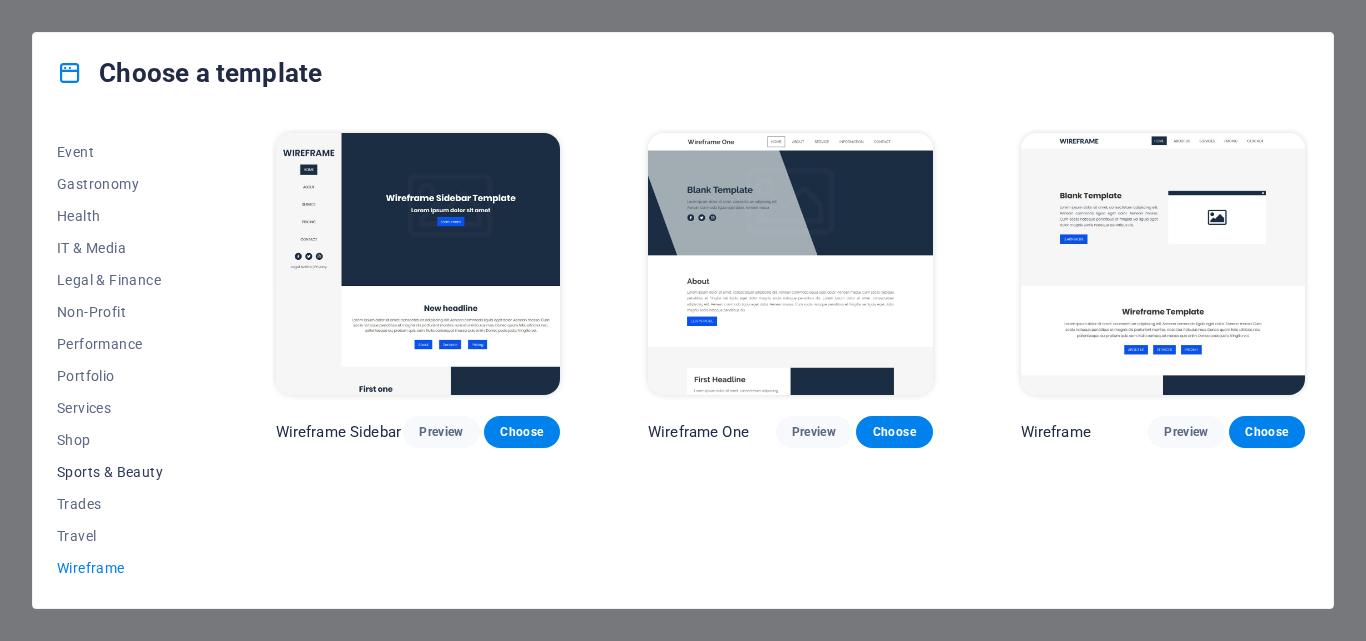 click on "Sports & Beauty" at bounding box center [122, 472] 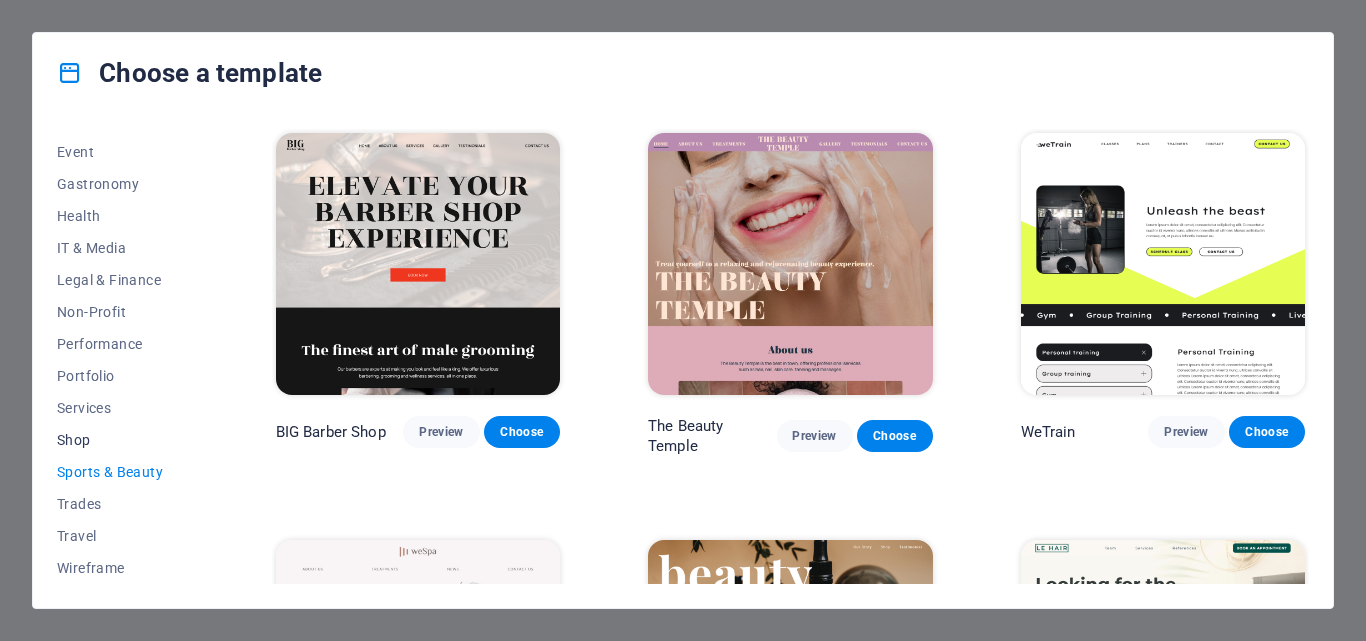 click on "Shop" at bounding box center (122, 440) 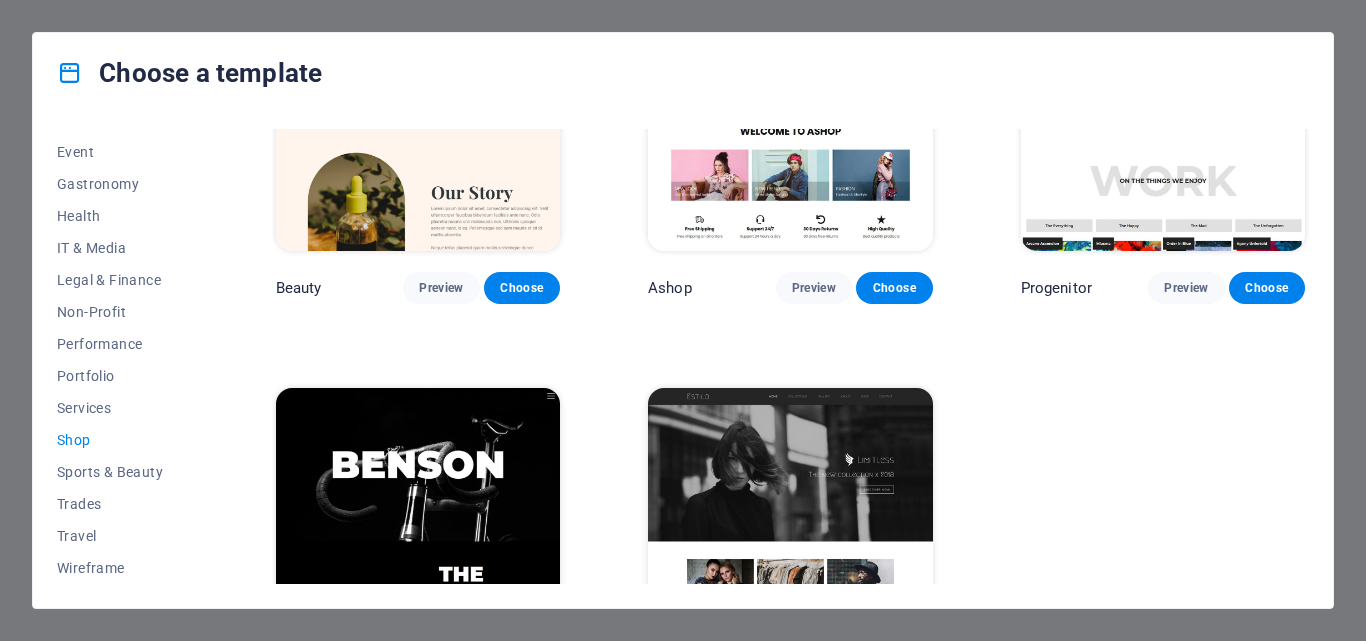 scroll, scrollTop: 958, scrollLeft: 0, axis: vertical 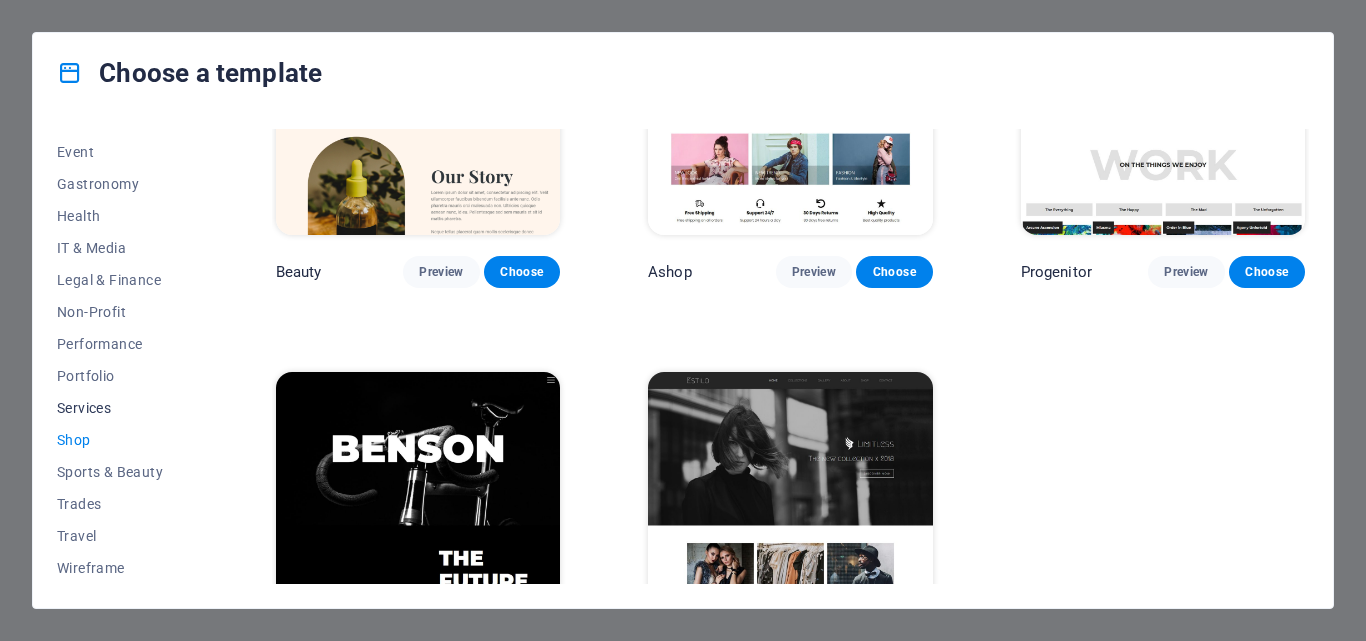 click on "Services" at bounding box center (122, 408) 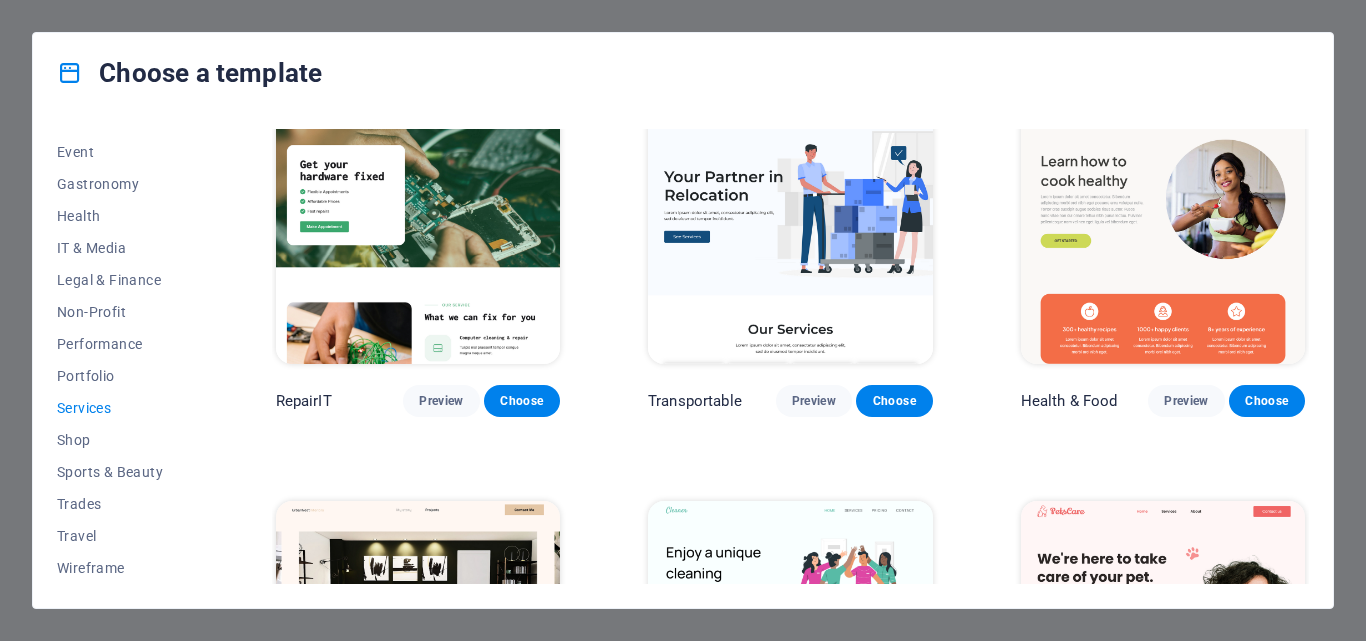 scroll, scrollTop: 0, scrollLeft: 0, axis: both 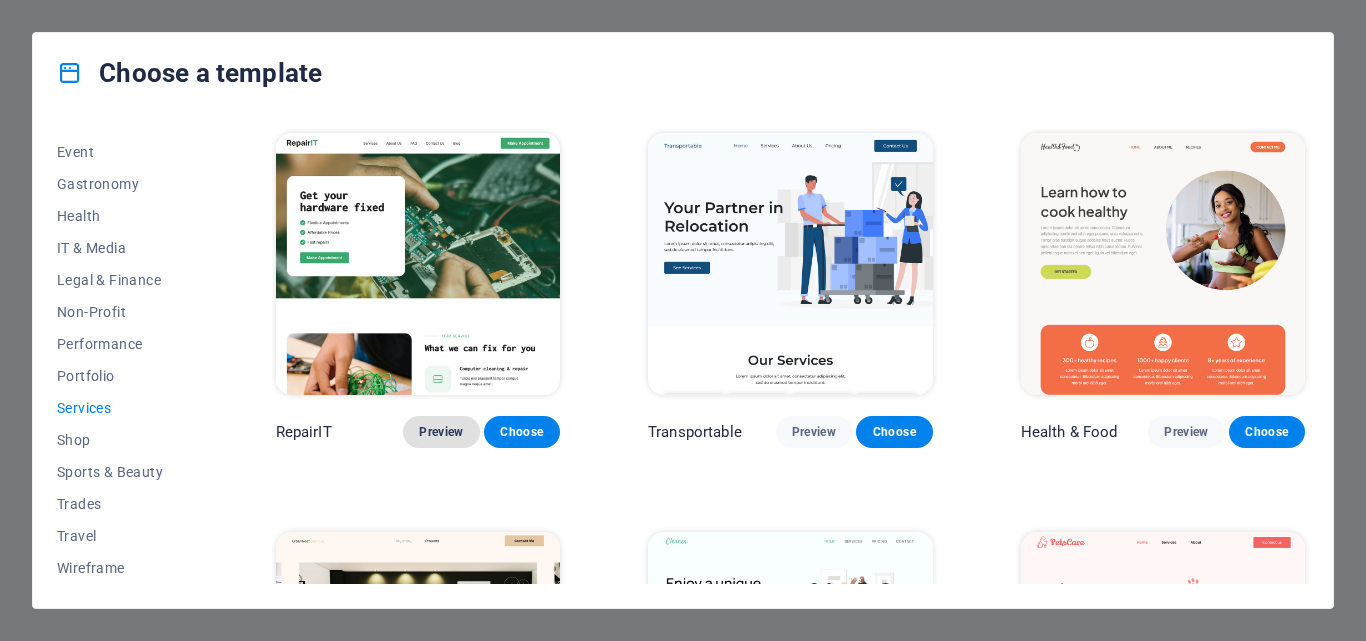 click on "Preview" at bounding box center [441, 432] 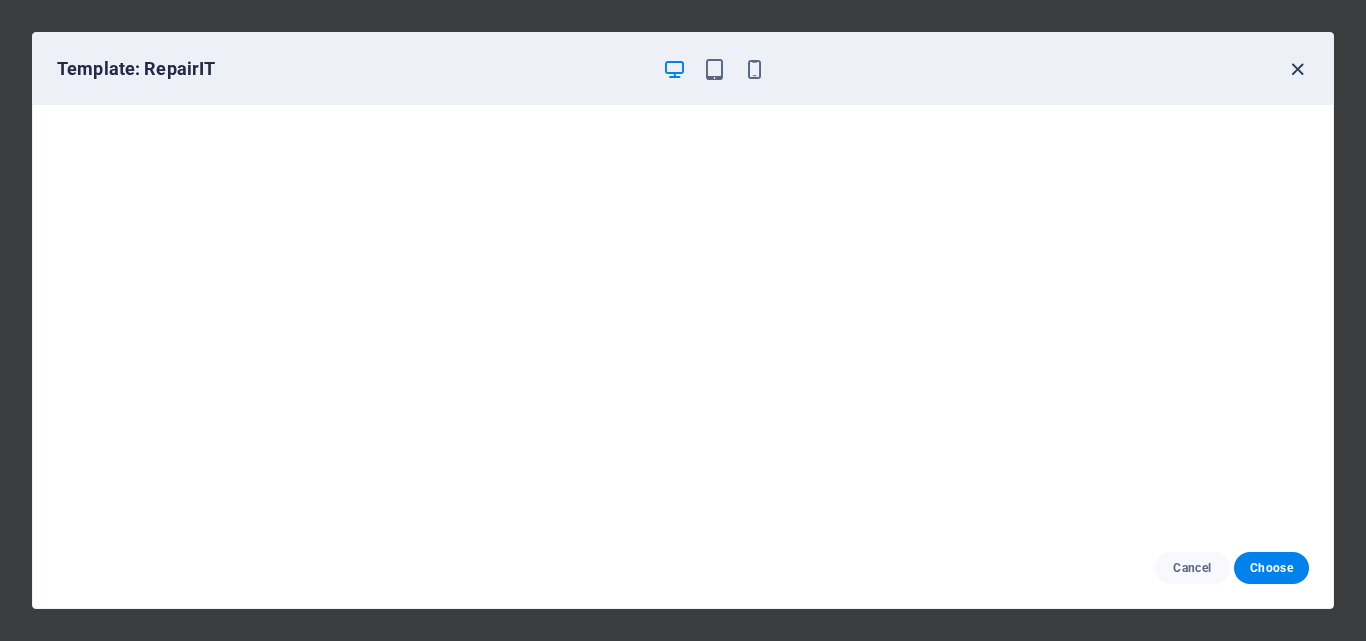 click at bounding box center (1297, 69) 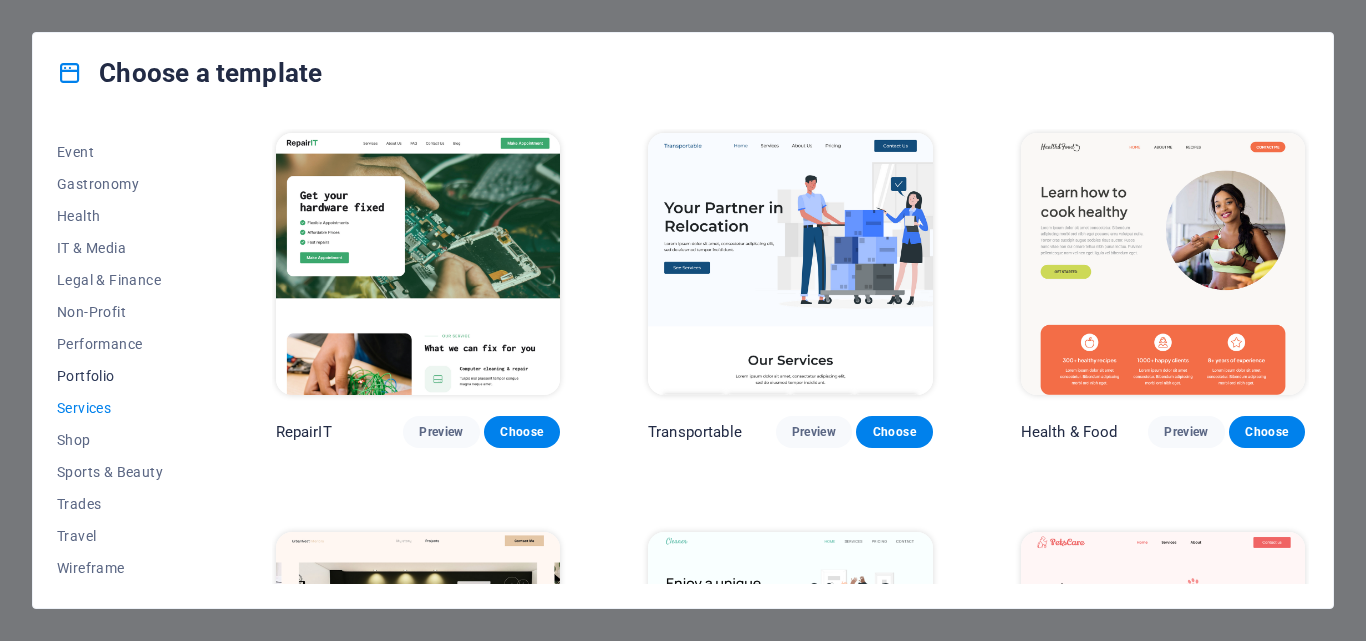 click on "Portfolio" at bounding box center (122, 376) 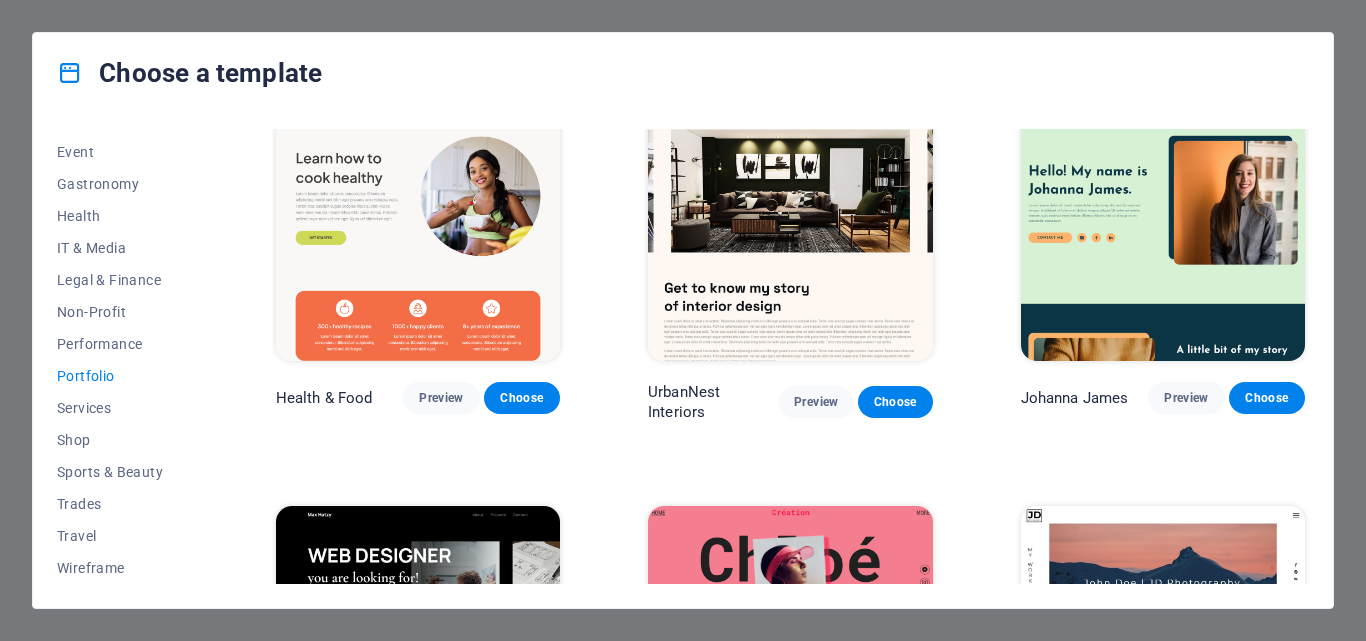 scroll, scrollTop: 35, scrollLeft: 0, axis: vertical 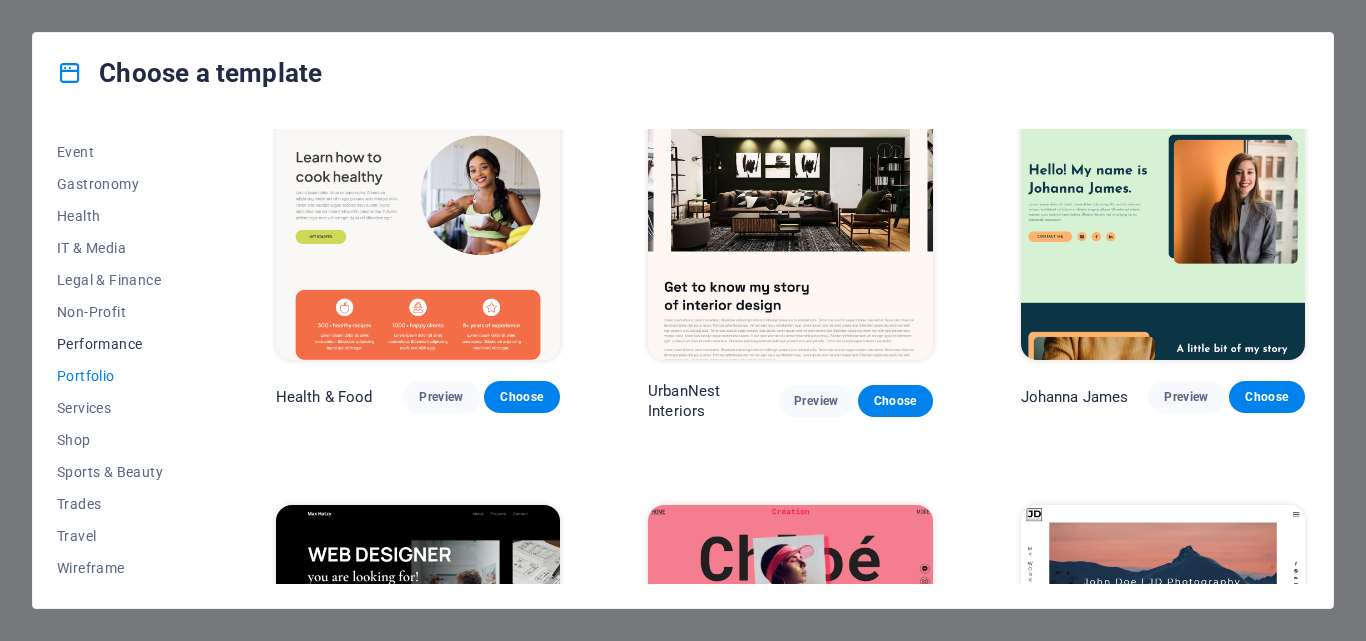 click on "Performance" at bounding box center [122, 344] 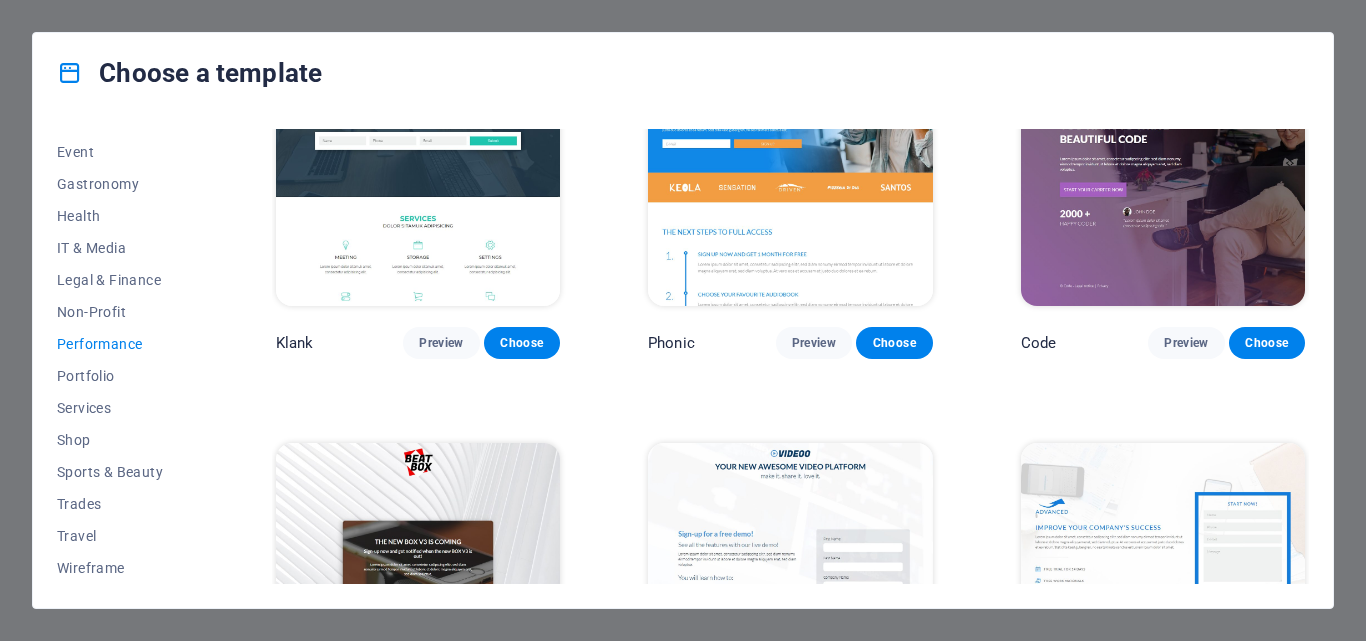 scroll, scrollTop: 92, scrollLeft: 0, axis: vertical 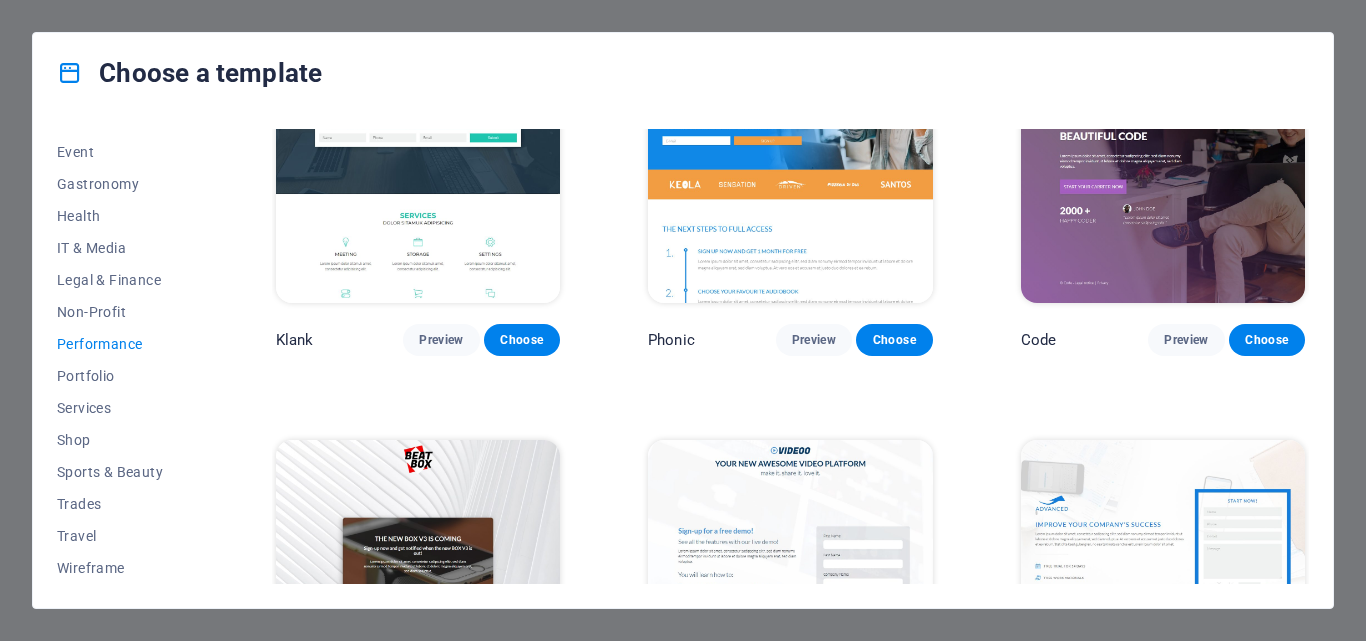 click at bounding box center (790, 172) 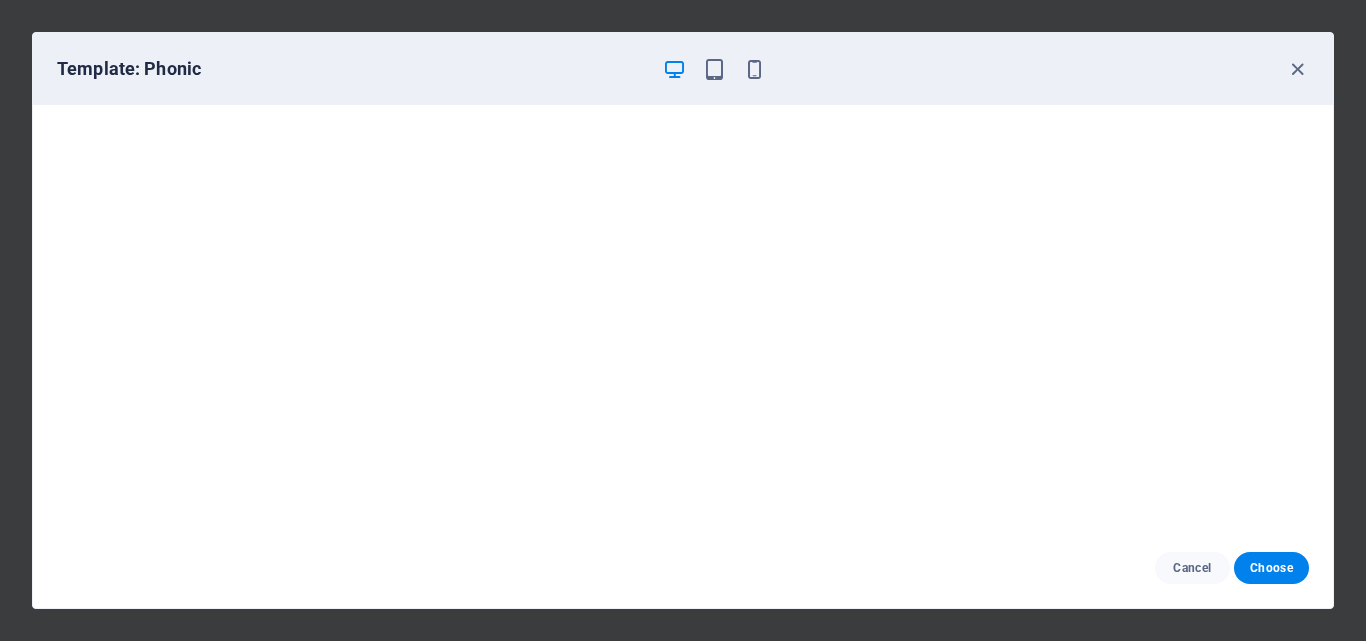 scroll, scrollTop: 5, scrollLeft: 0, axis: vertical 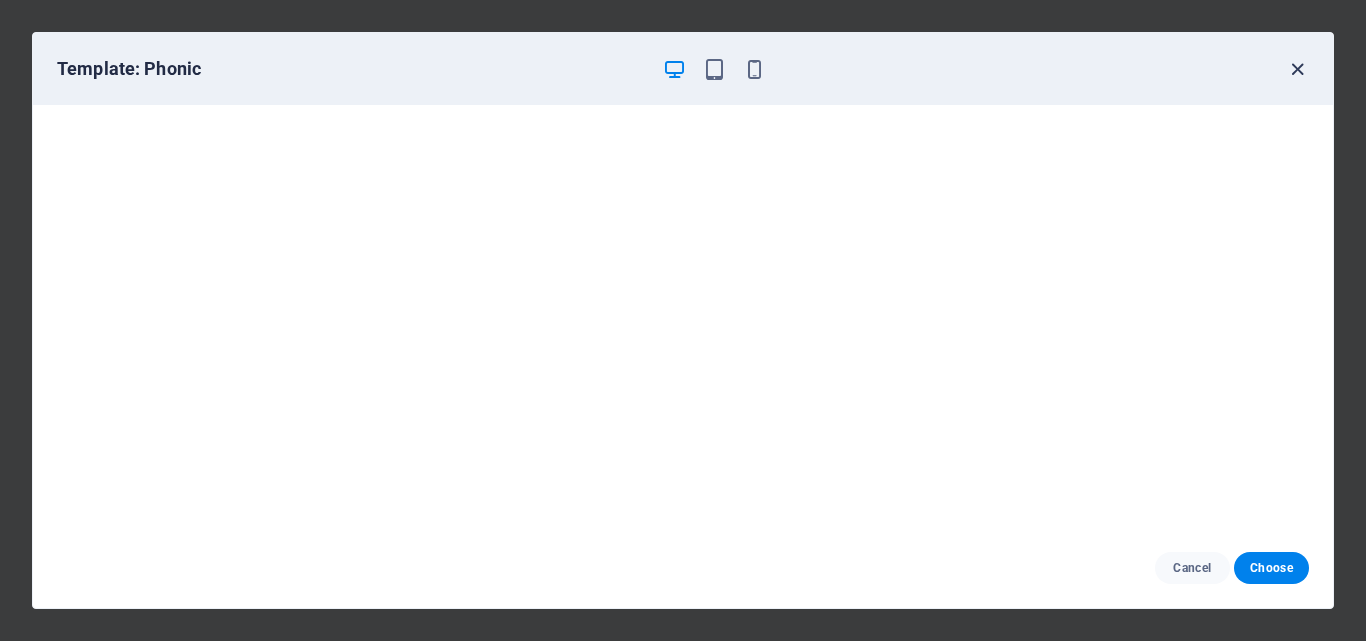click at bounding box center [1297, 69] 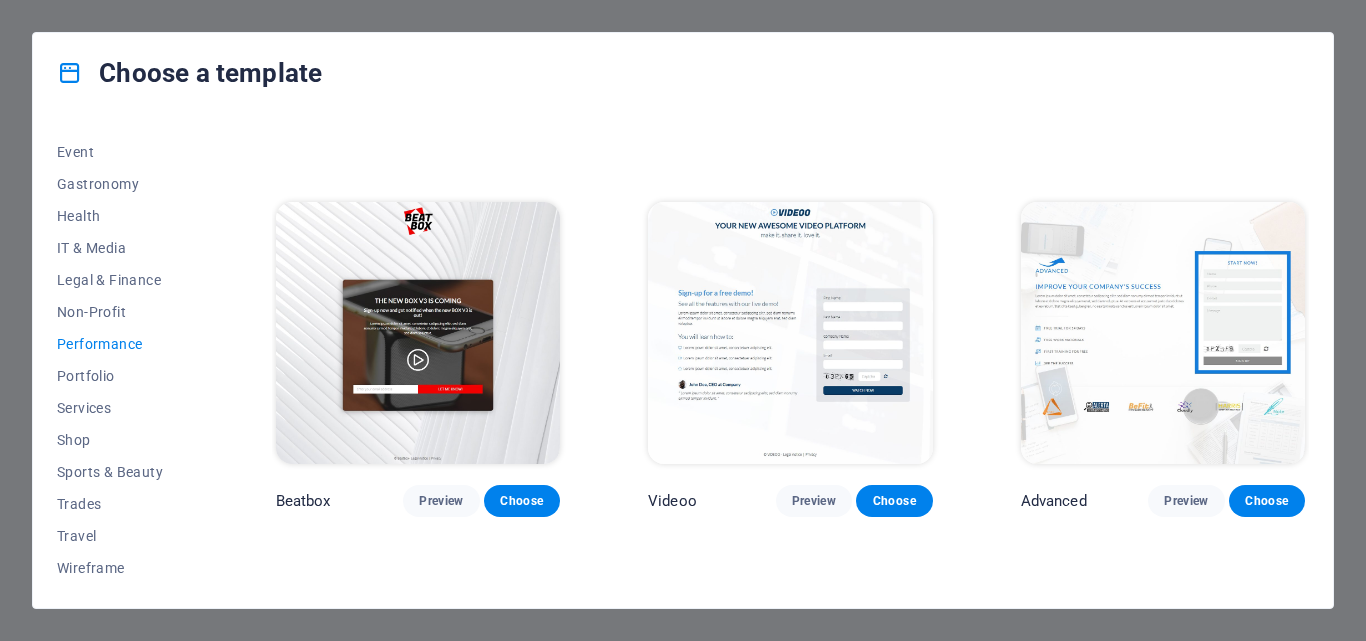 scroll, scrollTop: 362, scrollLeft: 0, axis: vertical 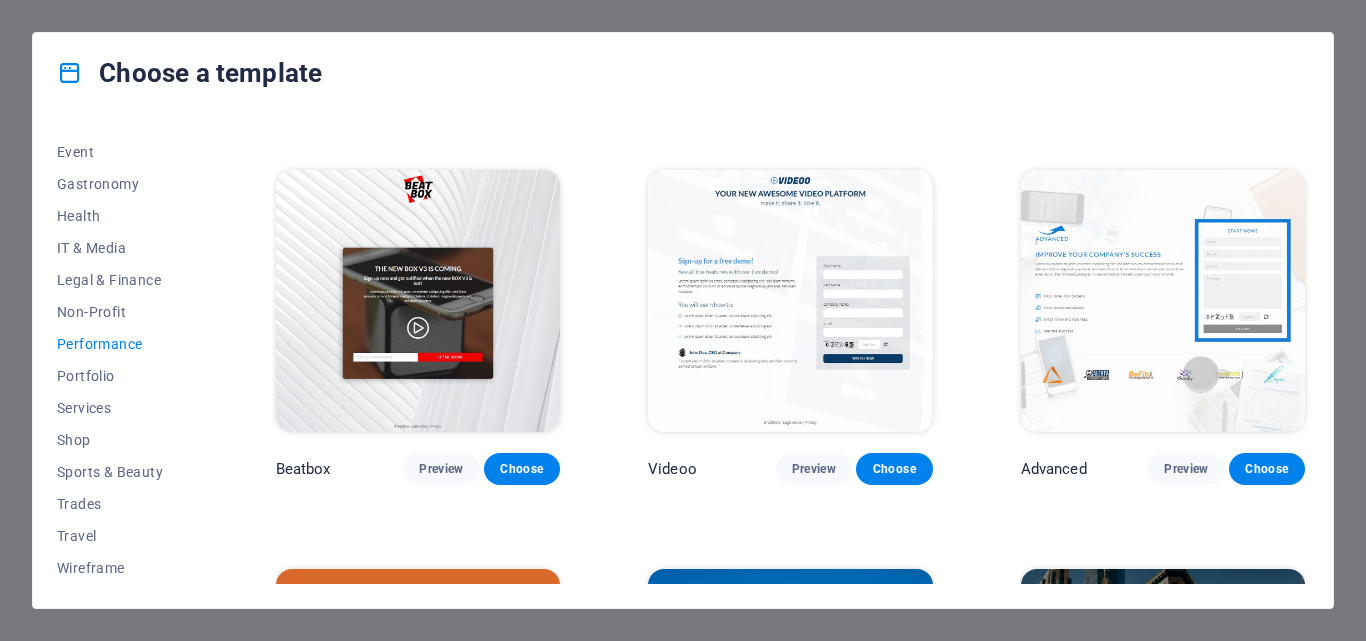 click at bounding box center [418, 301] 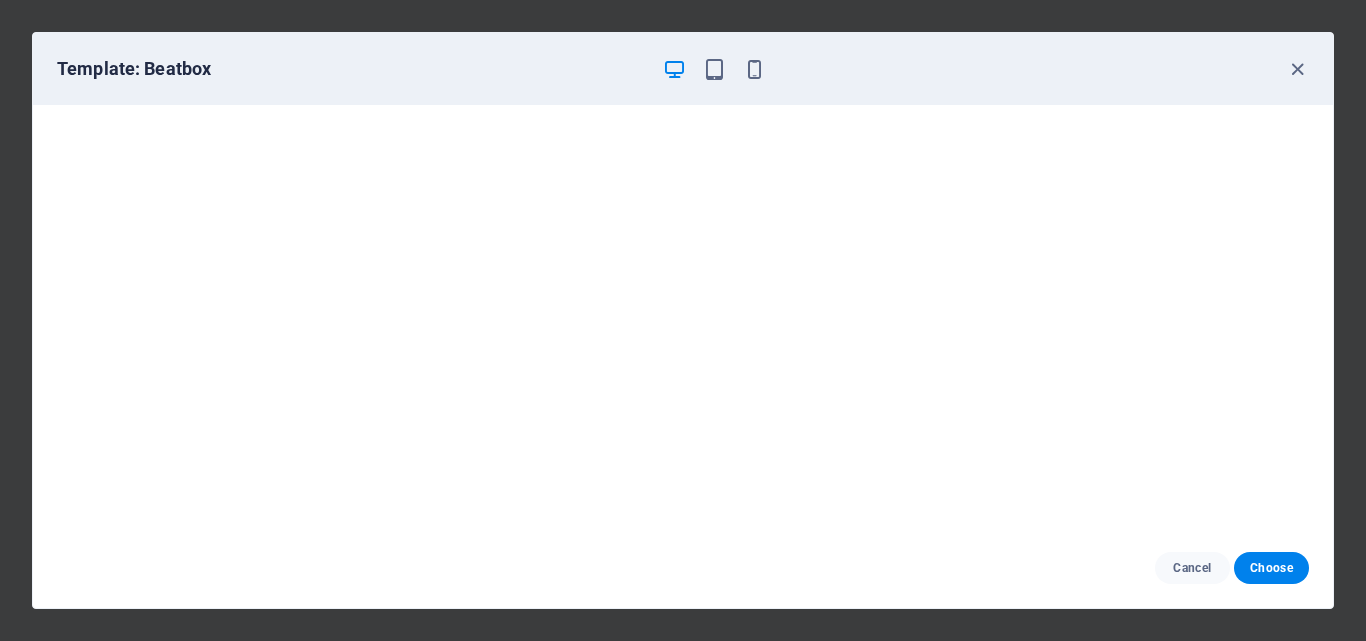 scroll, scrollTop: 5, scrollLeft: 0, axis: vertical 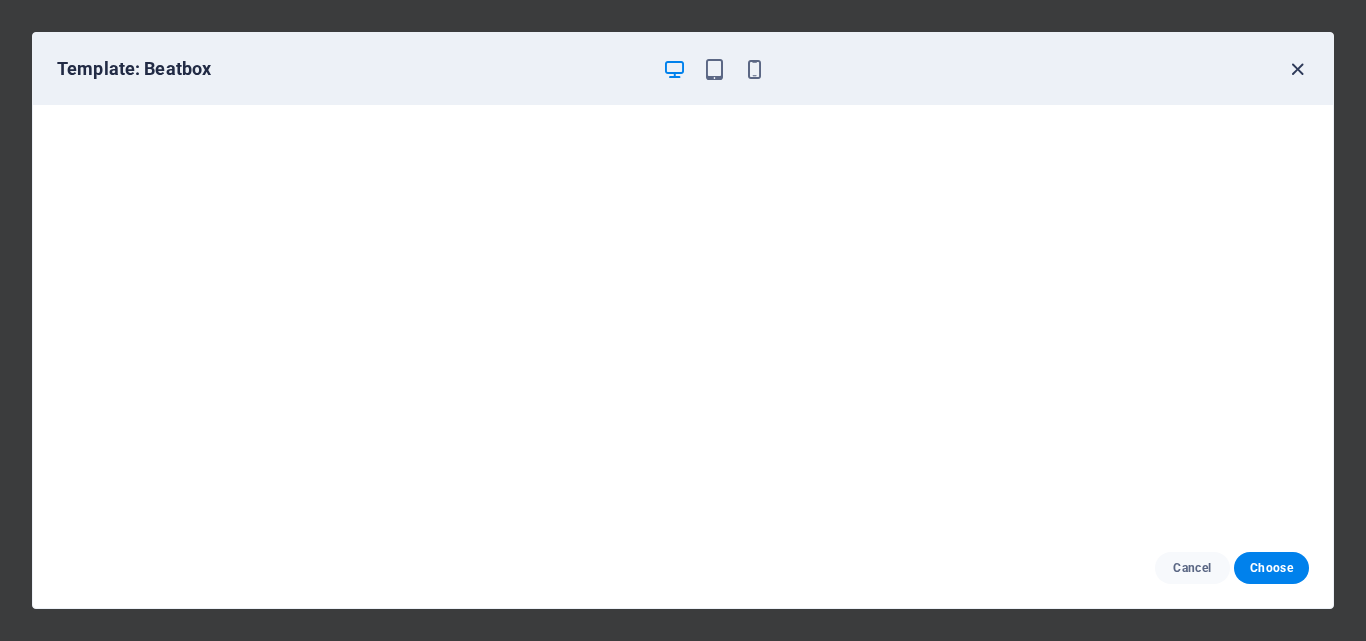 click at bounding box center (1297, 69) 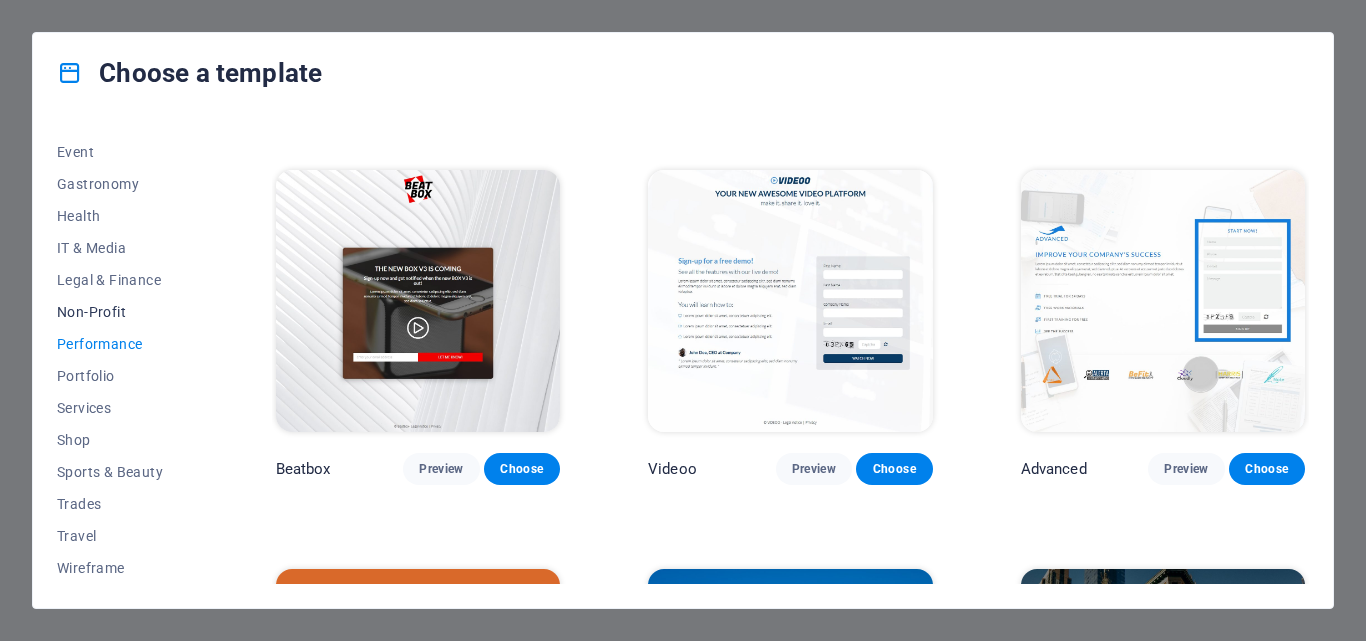 click on "Non-Profit" at bounding box center (122, 312) 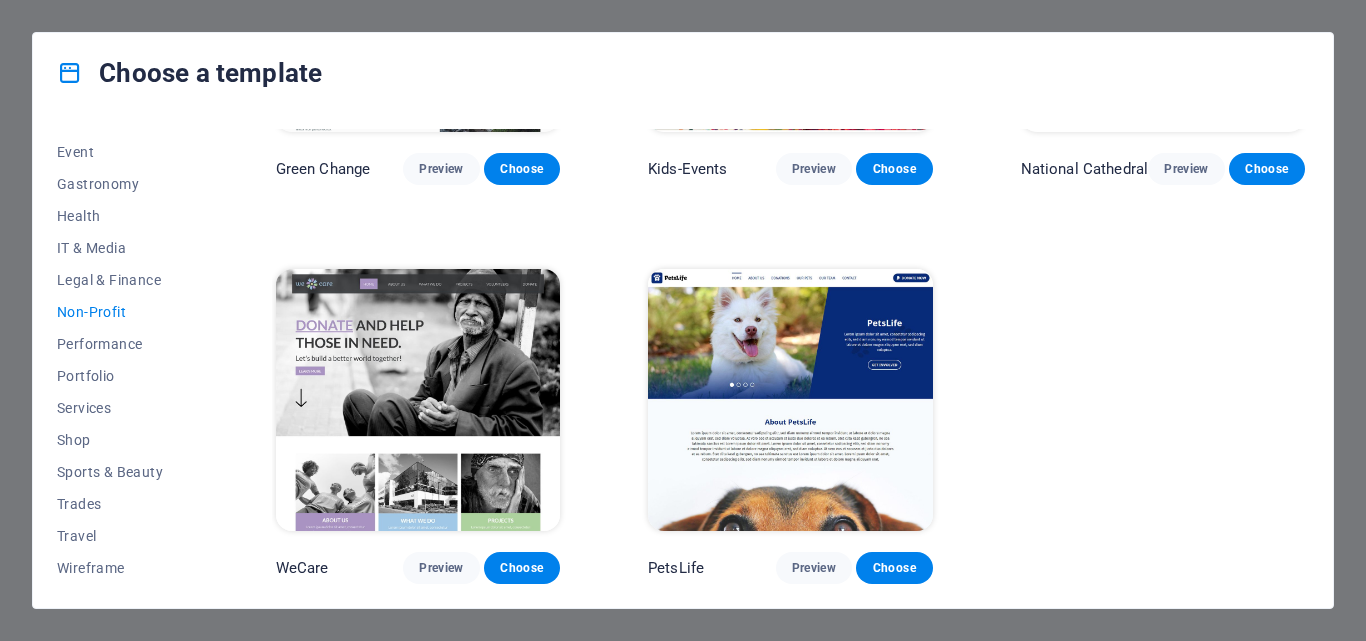 scroll, scrollTop: 0, scrollLeft: 0, axis: both 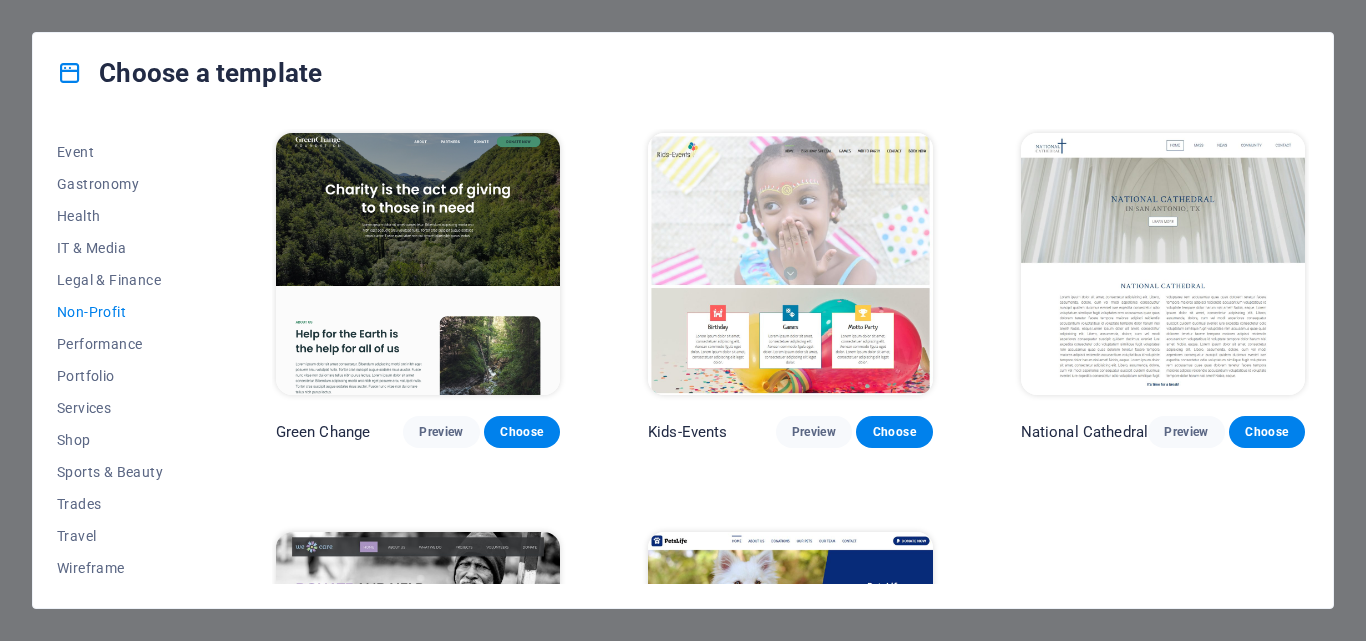 click at bounding box center [418, 264] 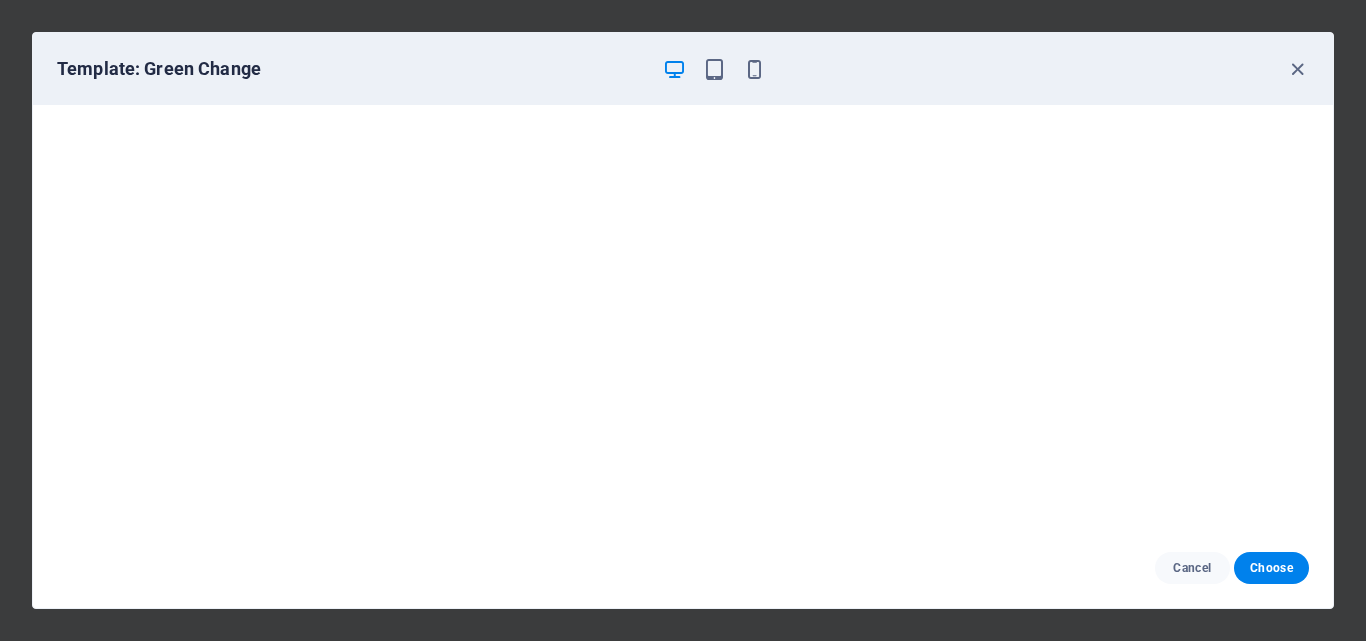 scroll, scrollTop: 0, scrollLeft: 0, axis: both 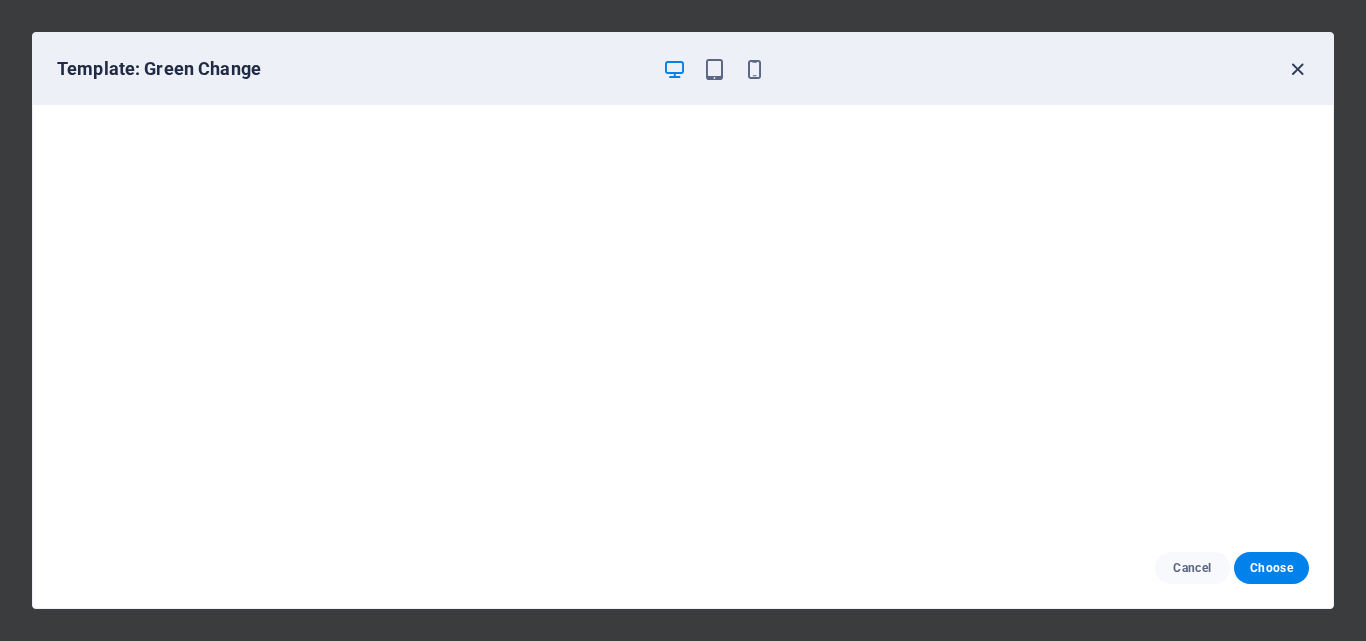 click at bounding box center [1297, 69] 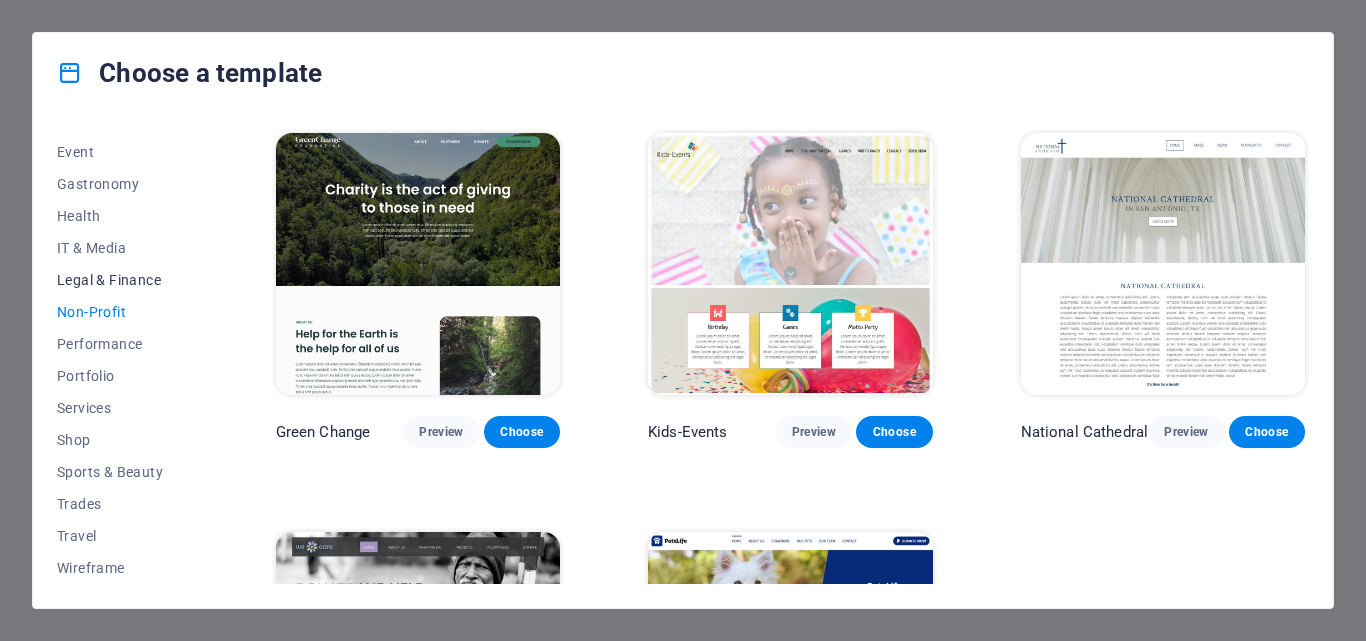 click on "Legal & Finance" at bounding box center (122, 280) 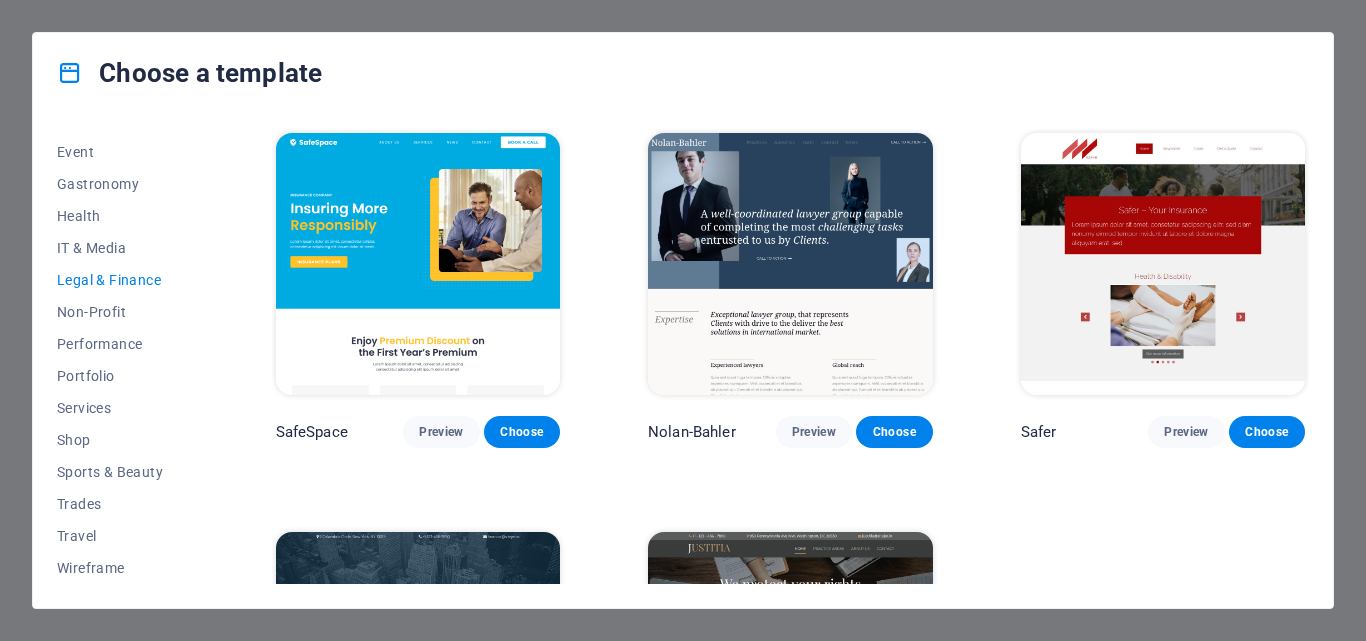 scroll, scrollTop: 259, scrollLeft: 0, axis: vertical 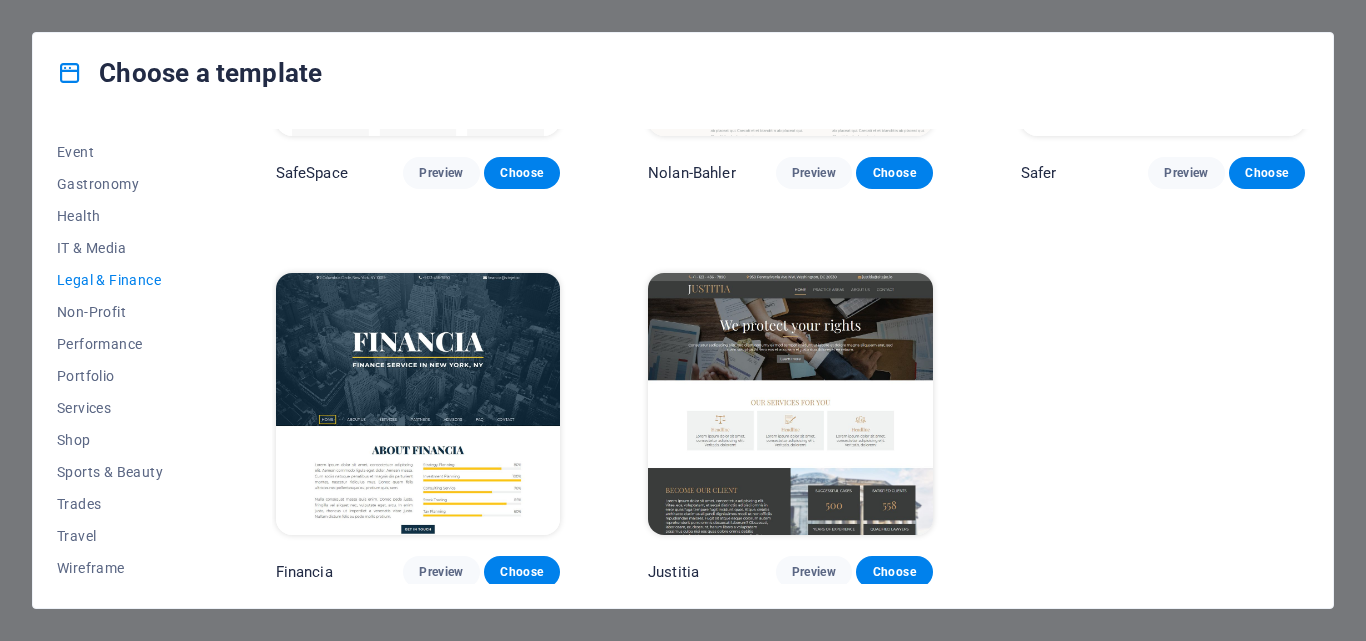 click at bounding box center [790, 404] 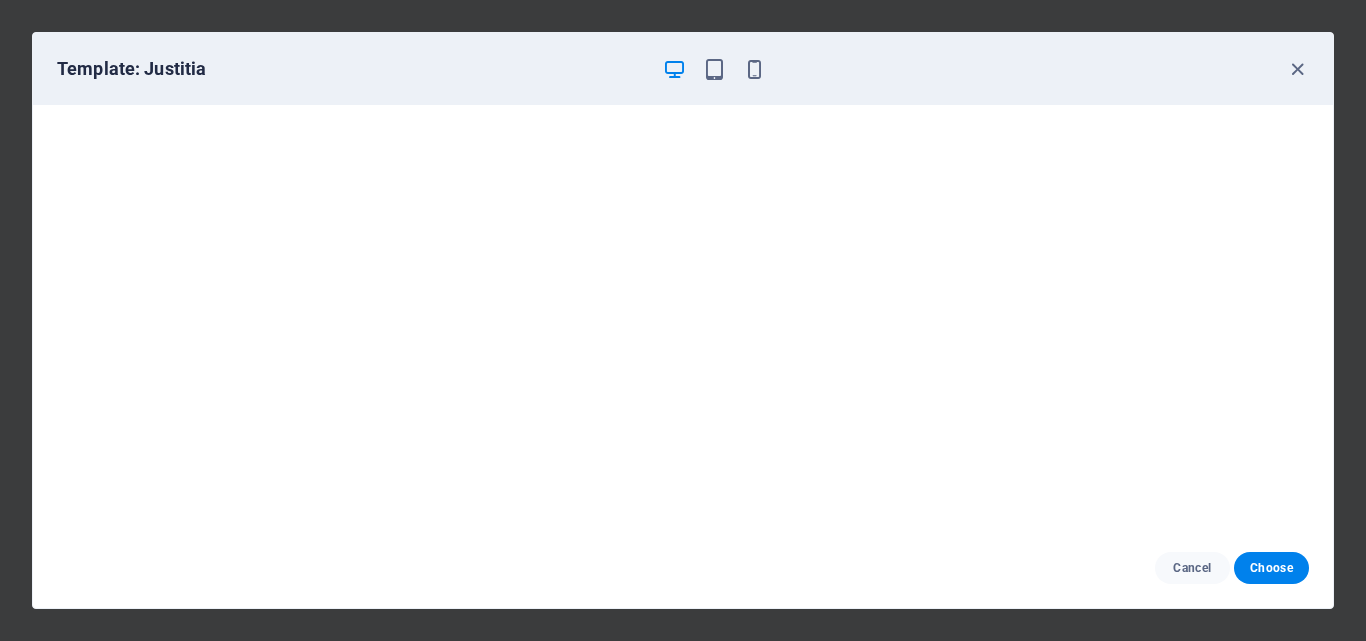 scroll, scrollTop: 5, scrollLeft: 0, axis: vertical 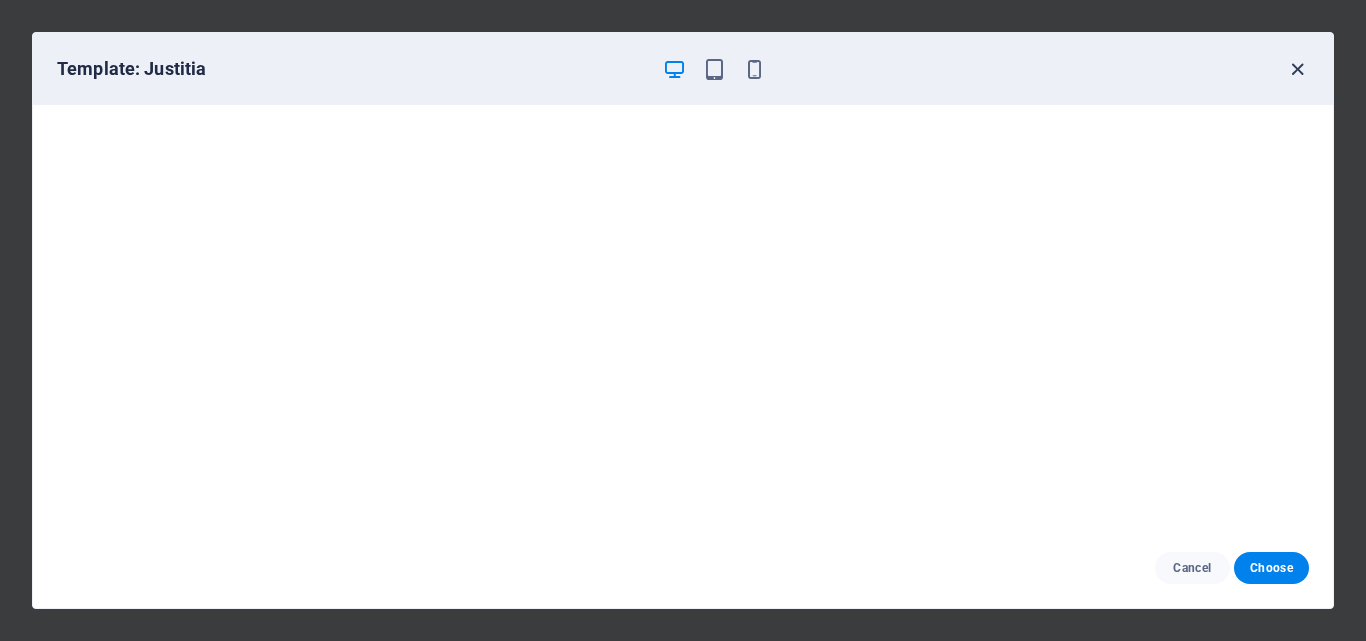 click at bounding box center [1297, 69] 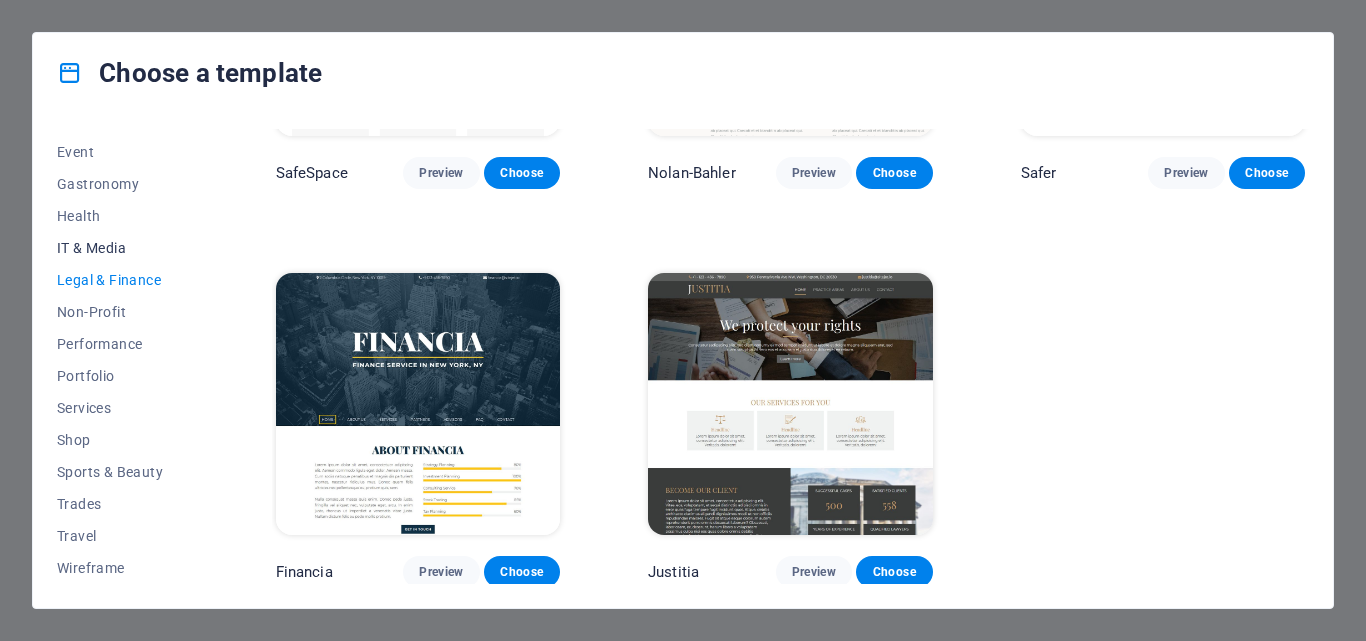 click on "IT & Media" at bounding box center (122, 248) 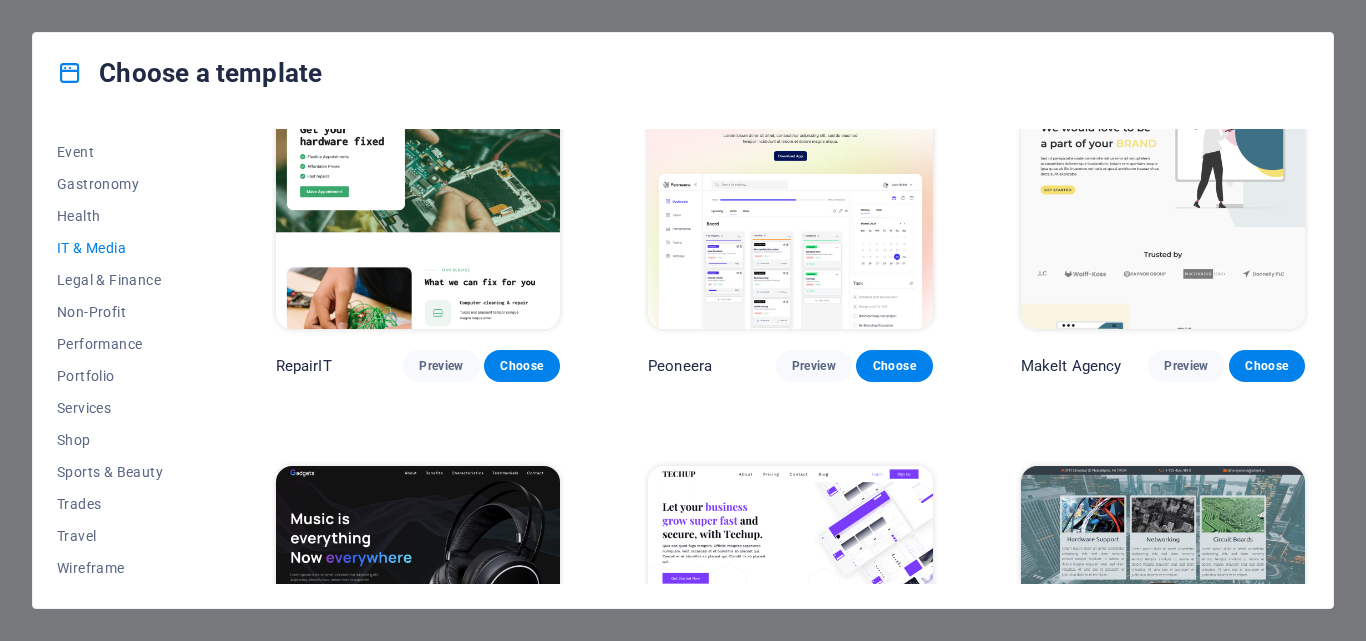 scroll, scrollTop: 0, scrollLeft: 0, axis: both 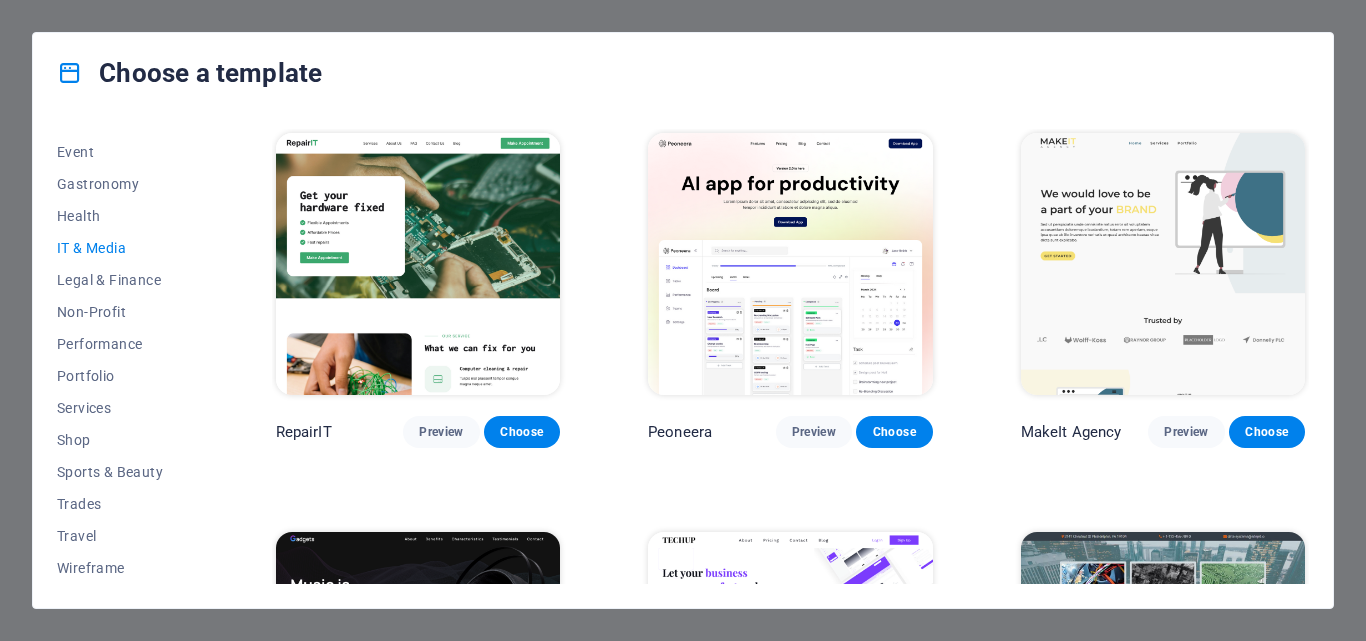 click at bounding box center [790, 264] 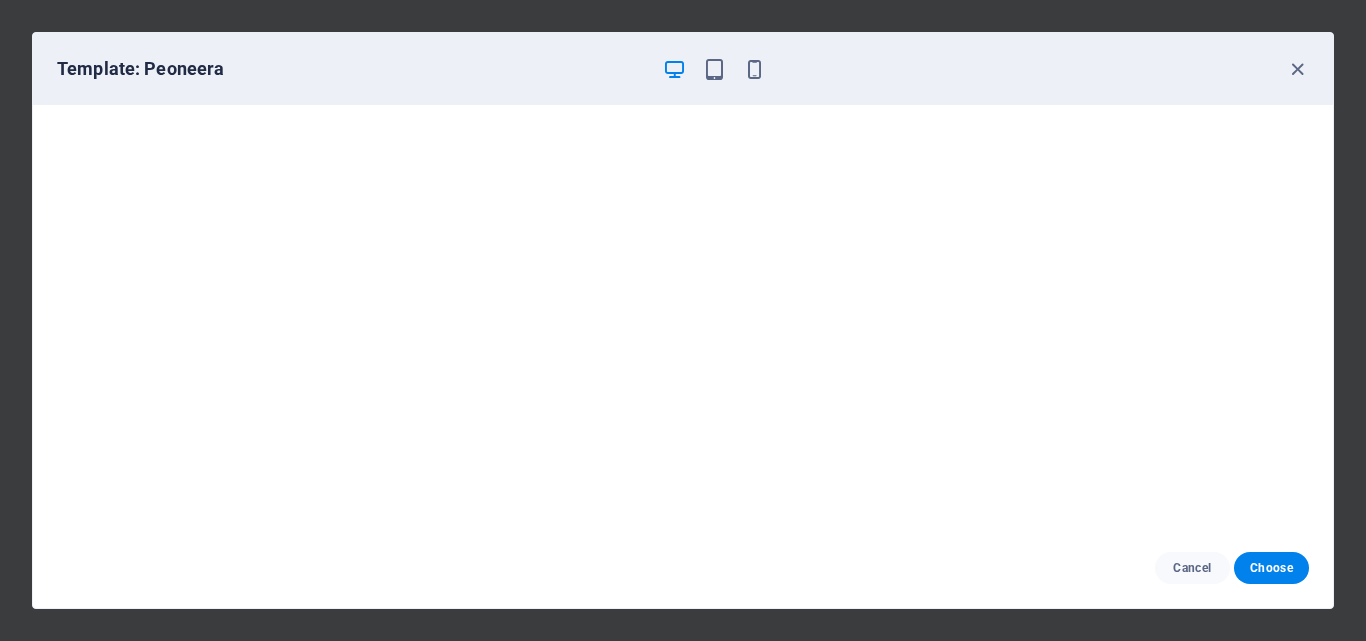 scroll, scrollTop: 5, scrollLeft: 0, axis: vertical 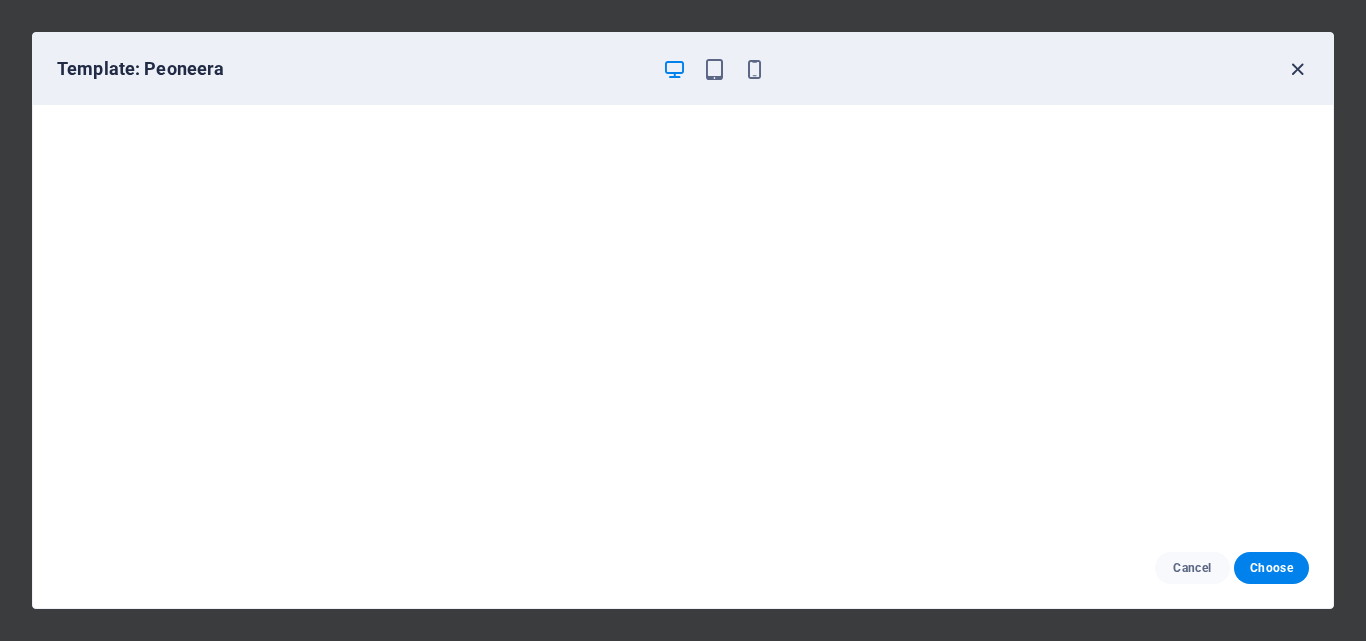 click at bounding box center [1297, 69] 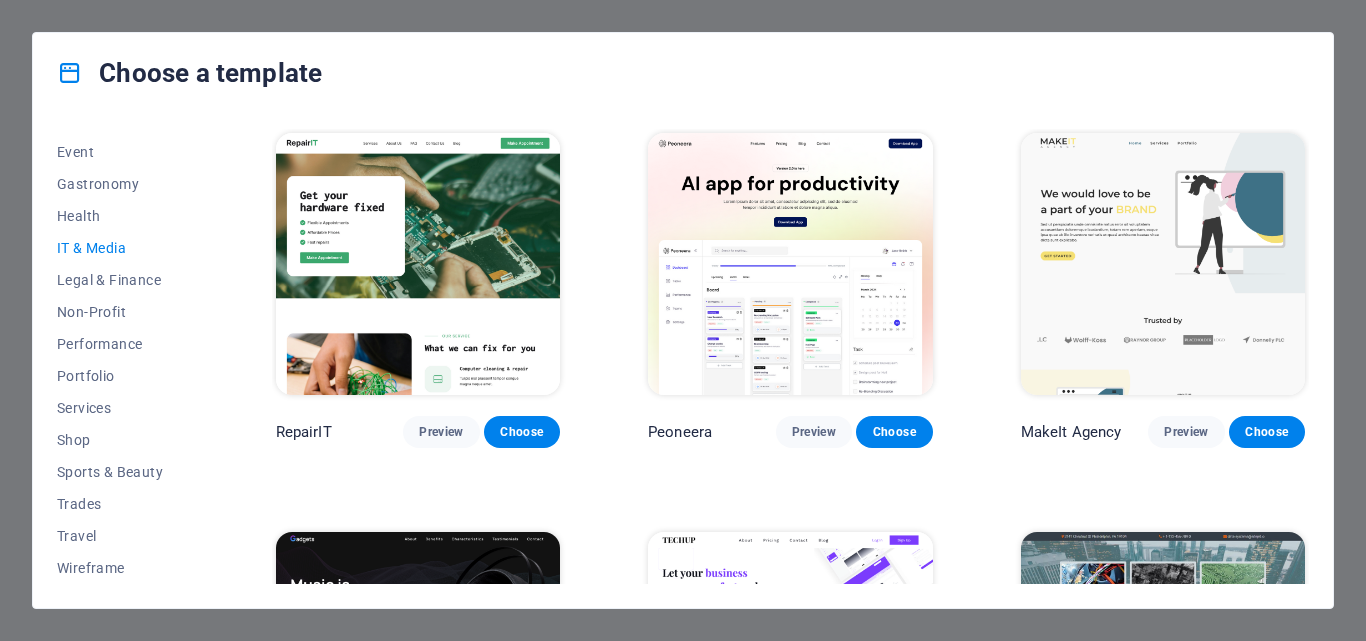 click at bounding box center (1163, 264) 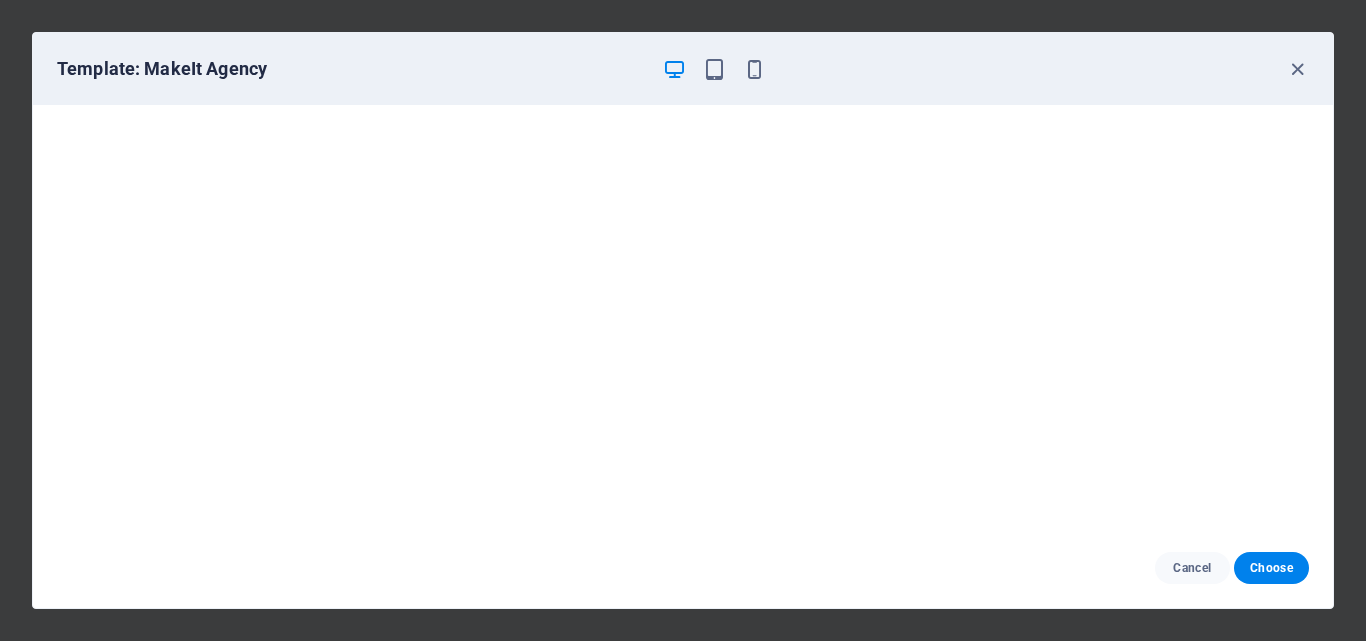 scroll, scrollTop: 5, scrollLeft: 0, axis: vertical 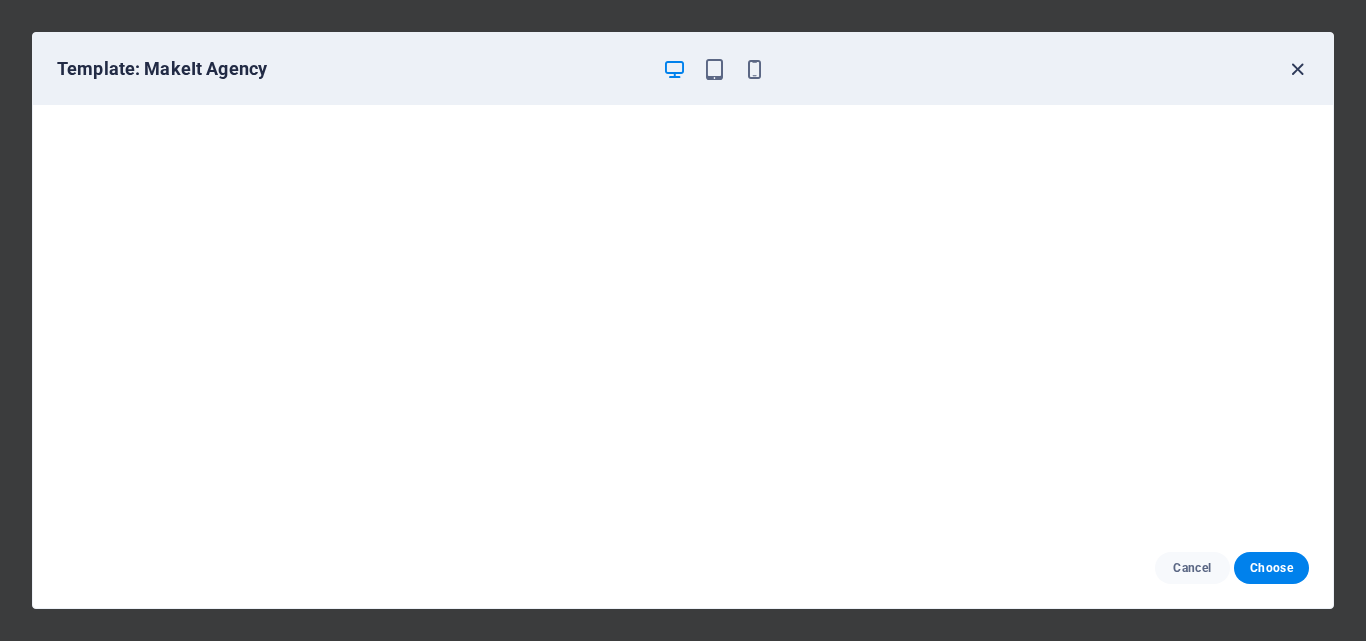 click at bounding box center (1297, 69) 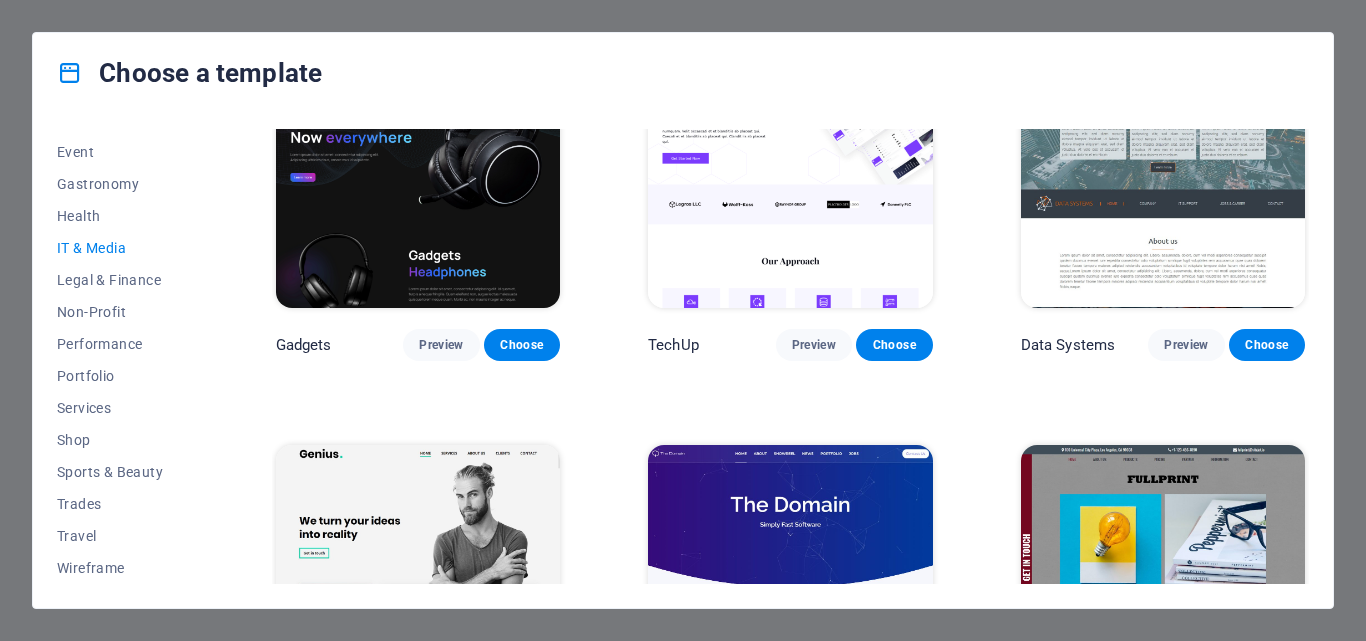 scroll, scrollTop: 488, scrollLeft: 0, axis: vertical 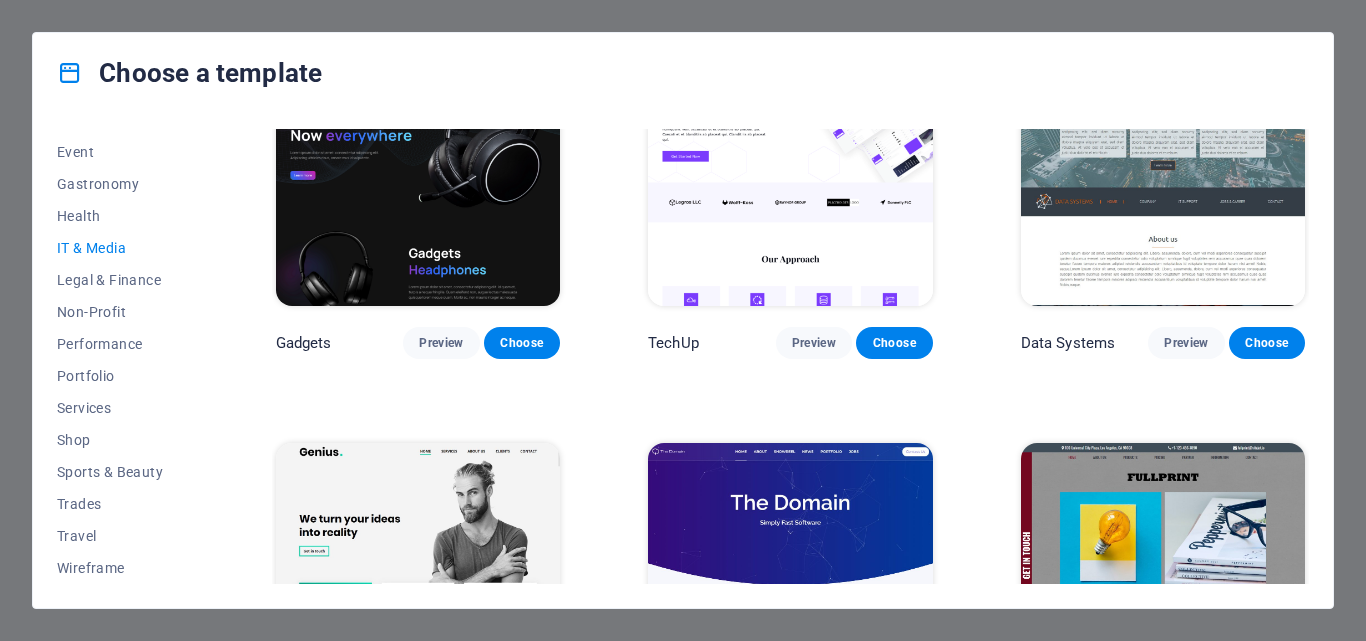 click on "All Templates My Templates New Trending Landingpage Multipager Onepager Art & Design Blank Blog Business Education & Culture Event Gastronomy Health IT & Media Legal & Finance Non-Profit Performance Portfolio Services Shop Sports & Beauty Trades Travel Wireframe RepairIT Preview Choose Peoneera Preview Choose MakeIt Agency Preview Choose Gadgets Preview Choose TechUp Preview Choose Data Systems Preview Choose Genius Preview Choose The Domain Preview Choose Fullprint Preview Choose Cloudly Preview Choose Elitenoobs Preview Choose Marketer Preview Choose" at bounding box center (683, 360) 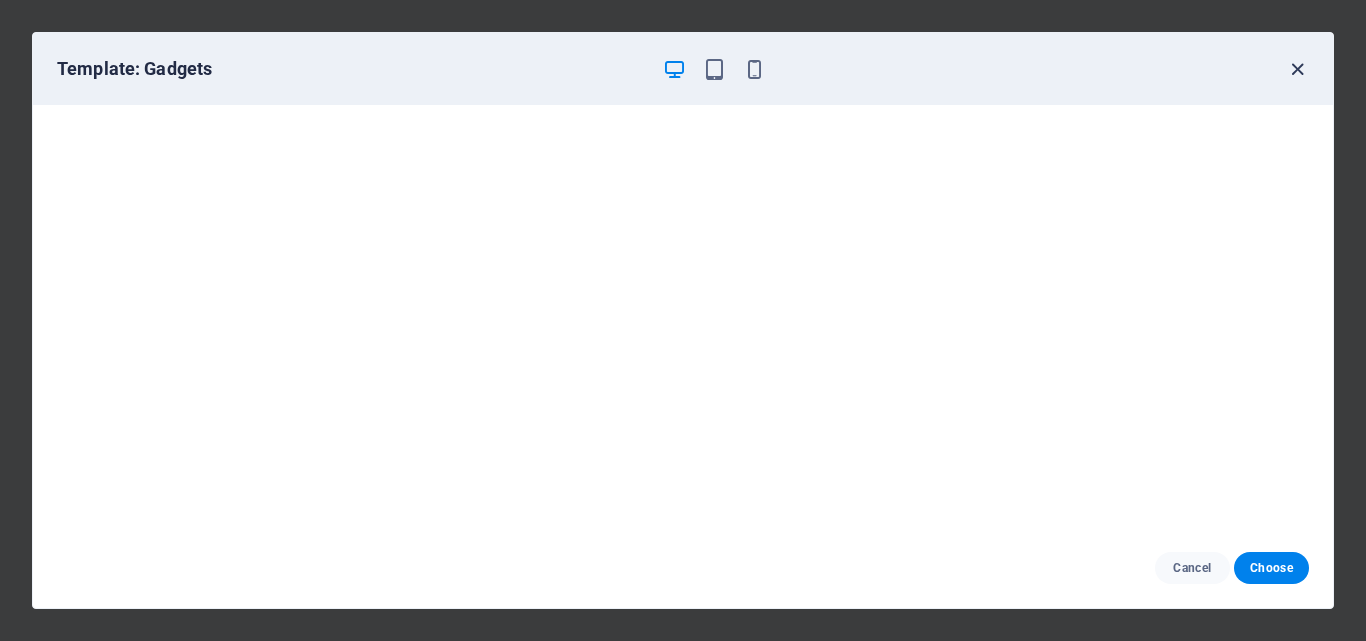 click at bounding box center [1297, 69] 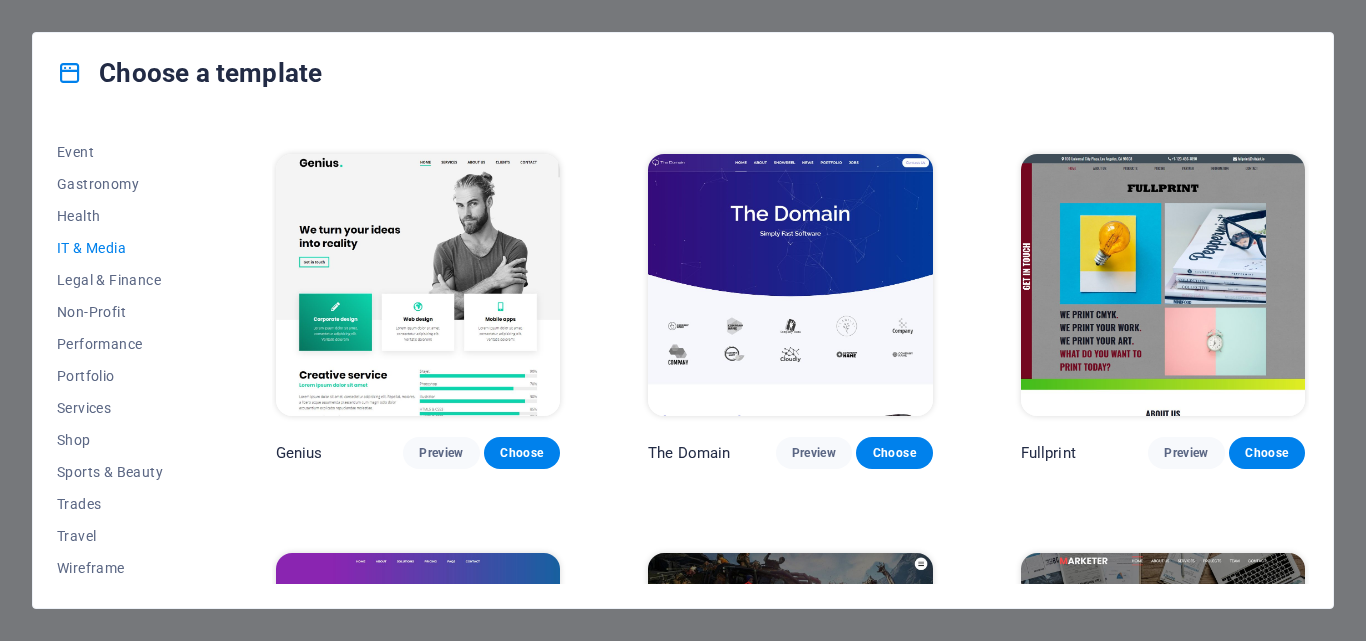 scroll, scrollTop: 694, scrollLeft: 0, axis: vertical 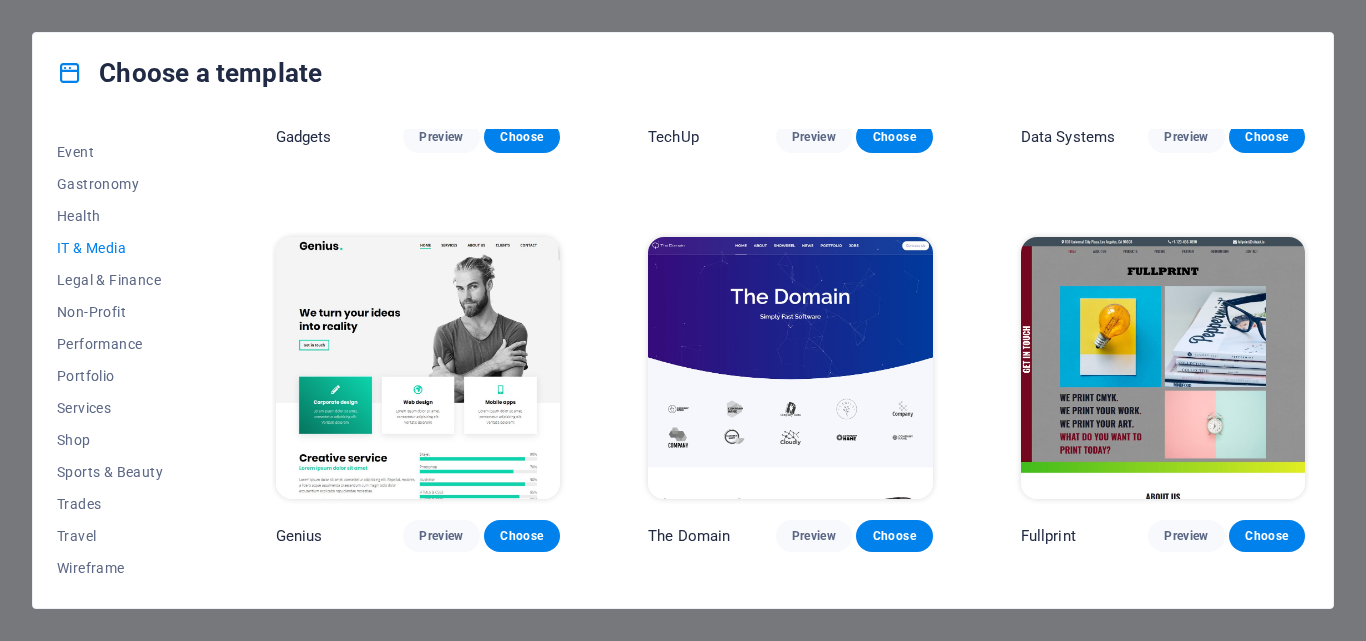 click at bounding box center (1163, 368) 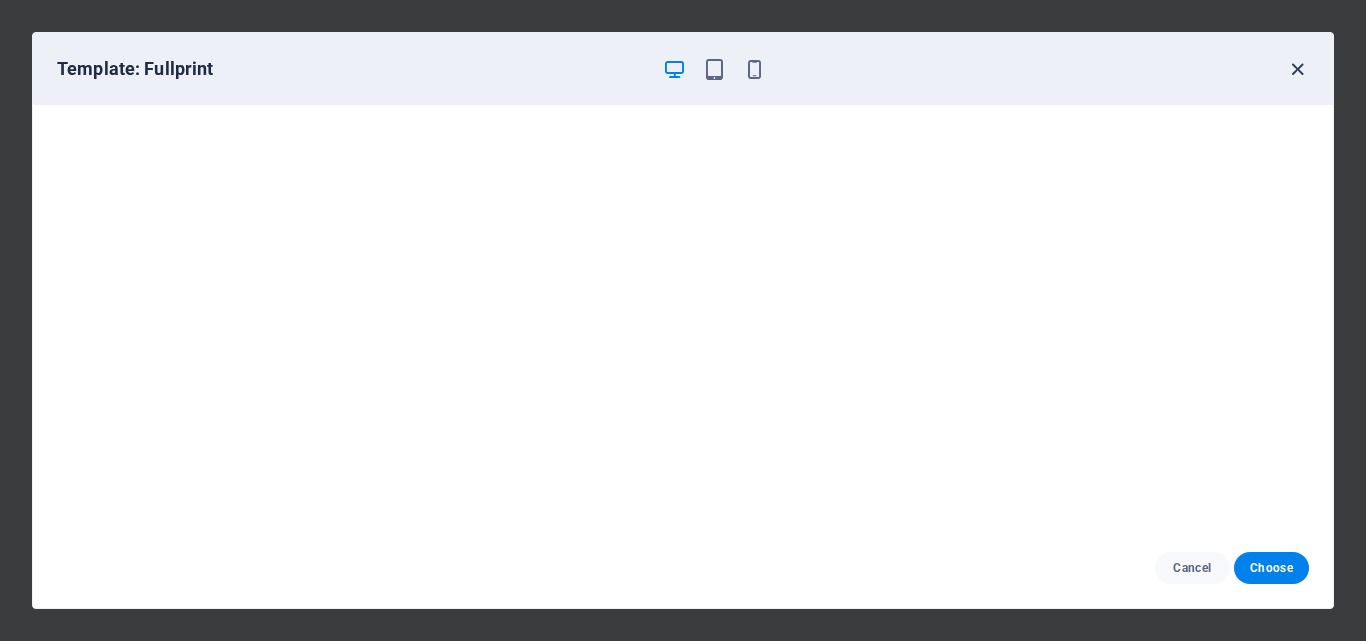 click at bounding box center (1297, 69) 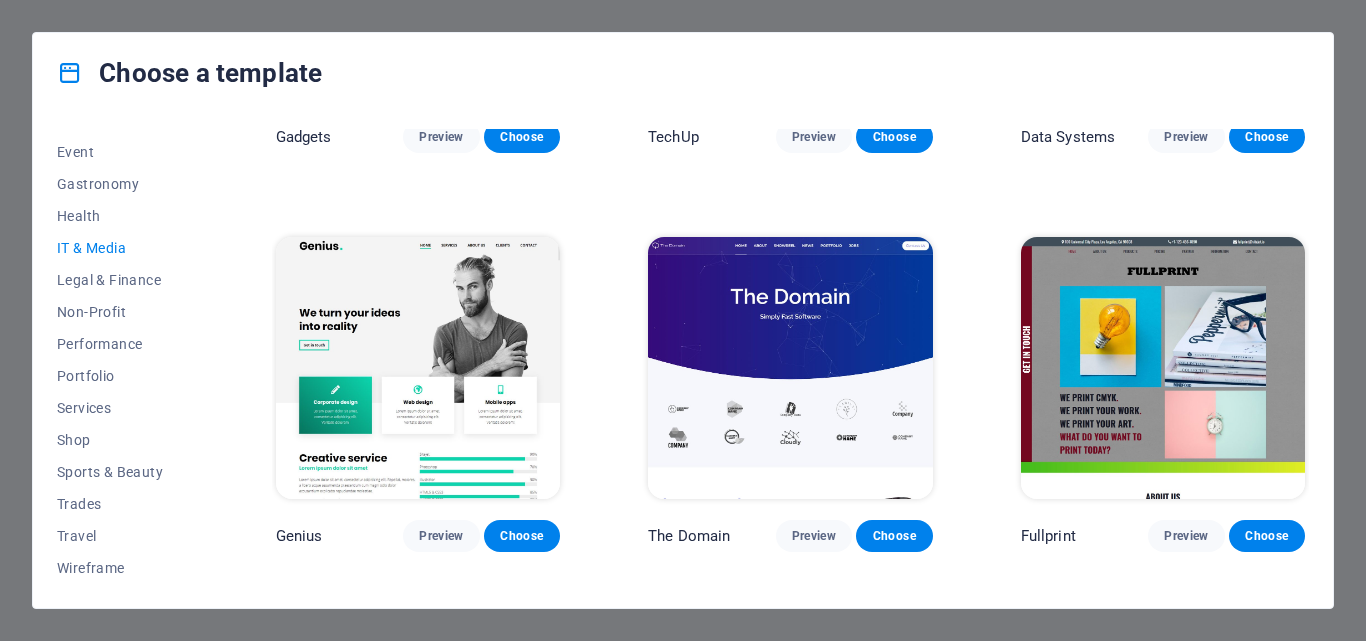 scroll, scrollTop: 1052, scrollLeft: 0, axis: vertical 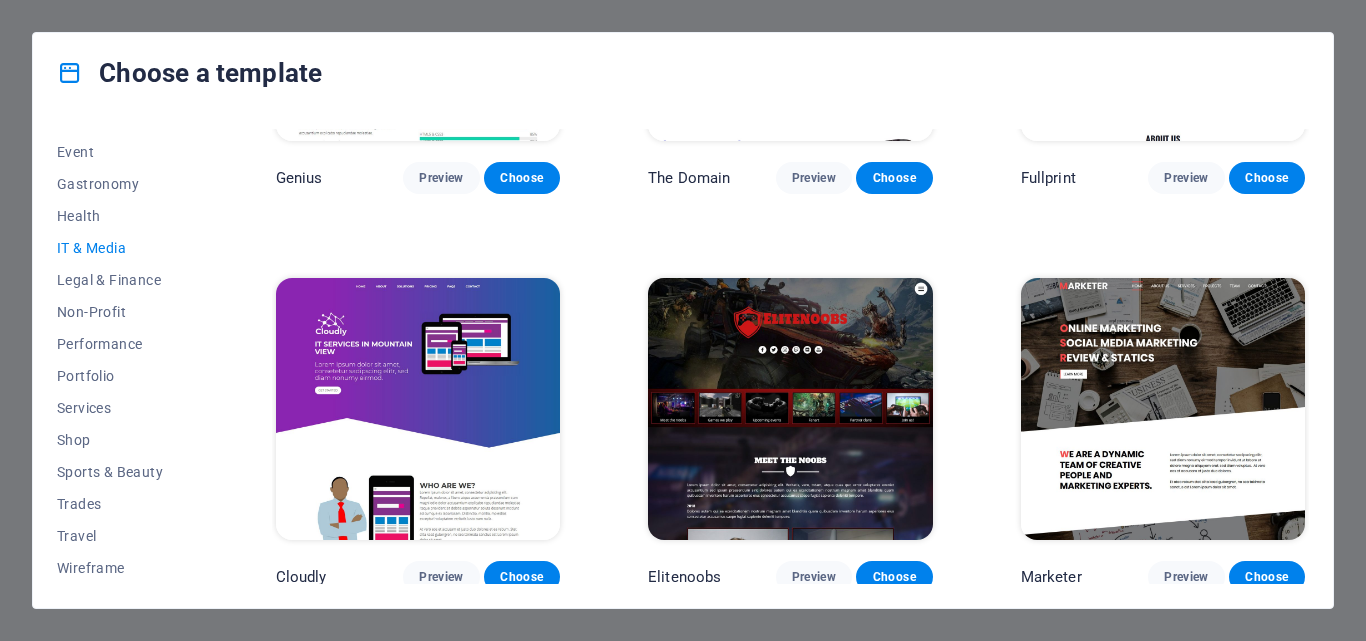 click at bounding box center [418, 409] 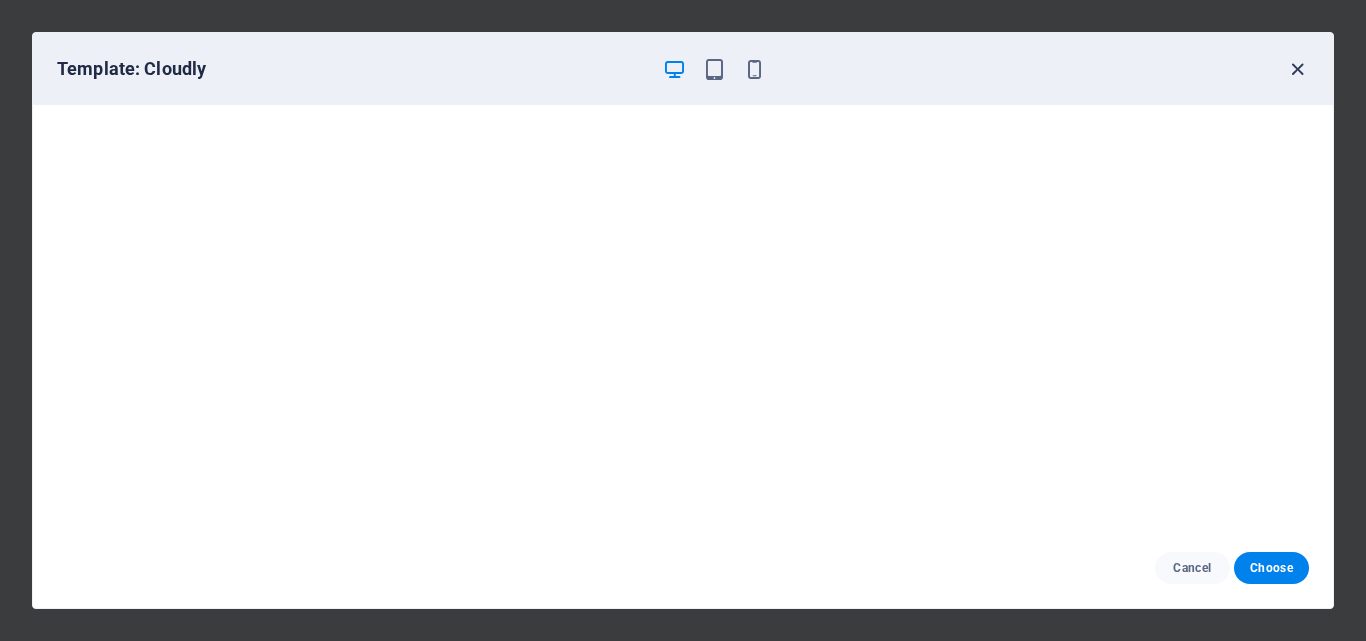 click at bounding box center [1297, 69] 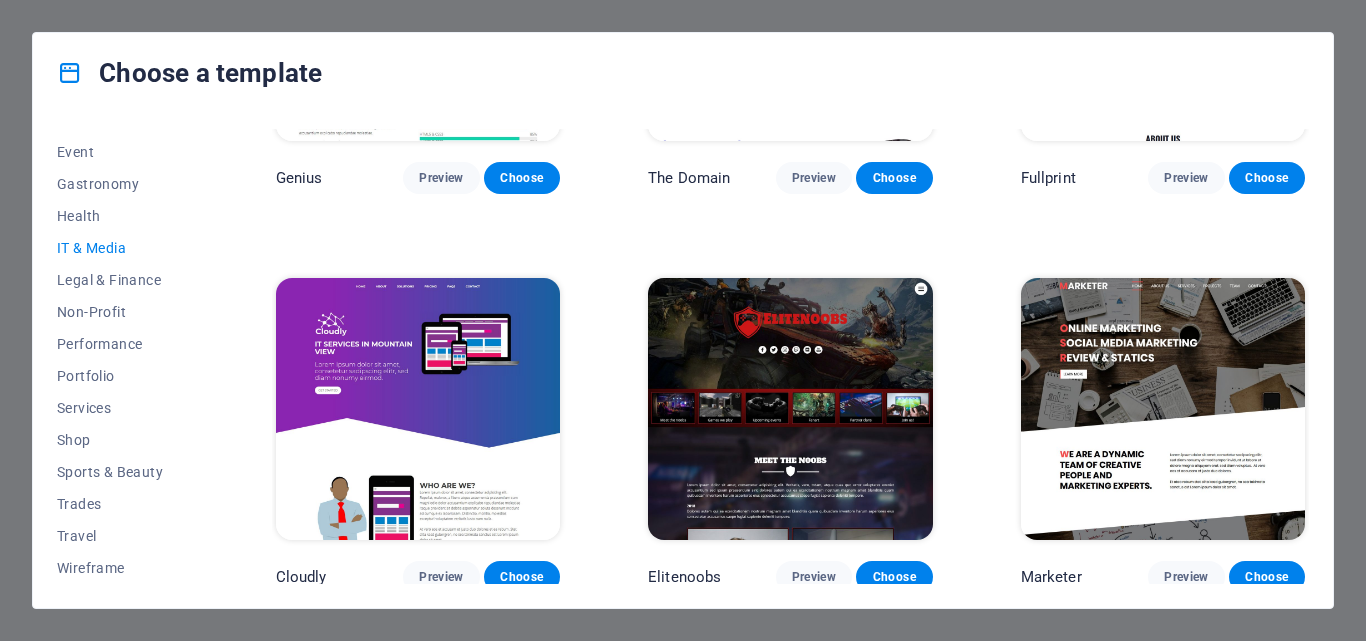 click at bounding box center [790, 409] 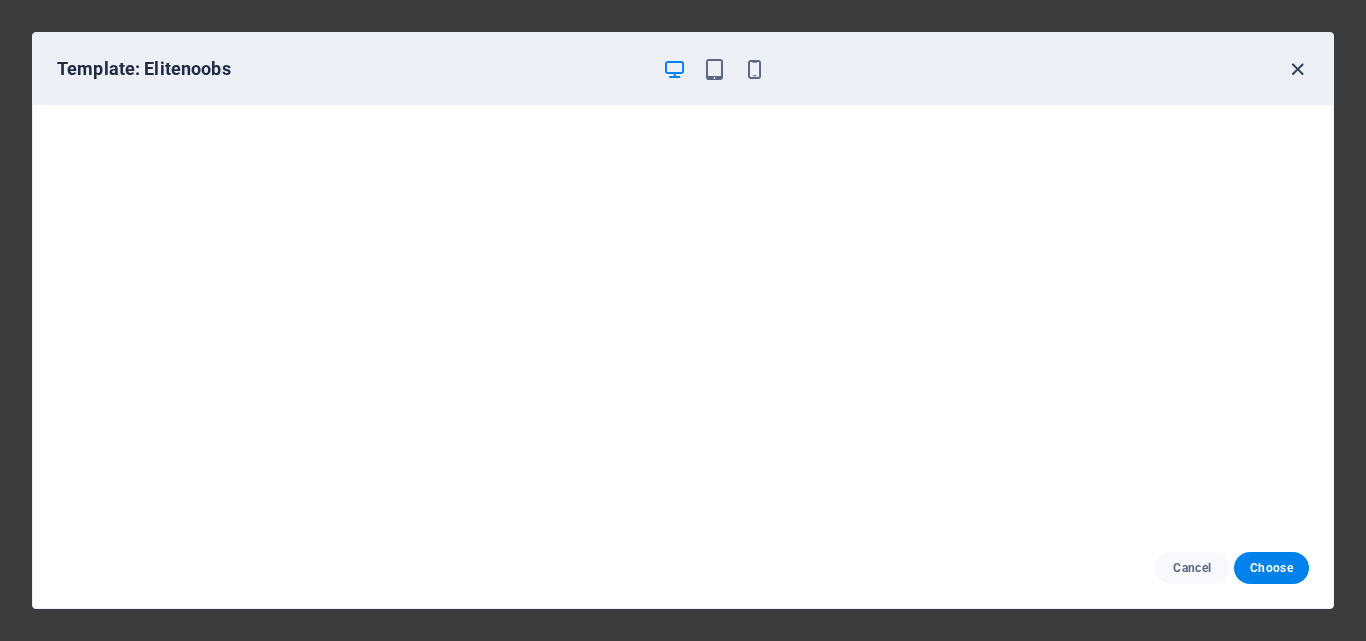 click at bounding box center (1297, 69) 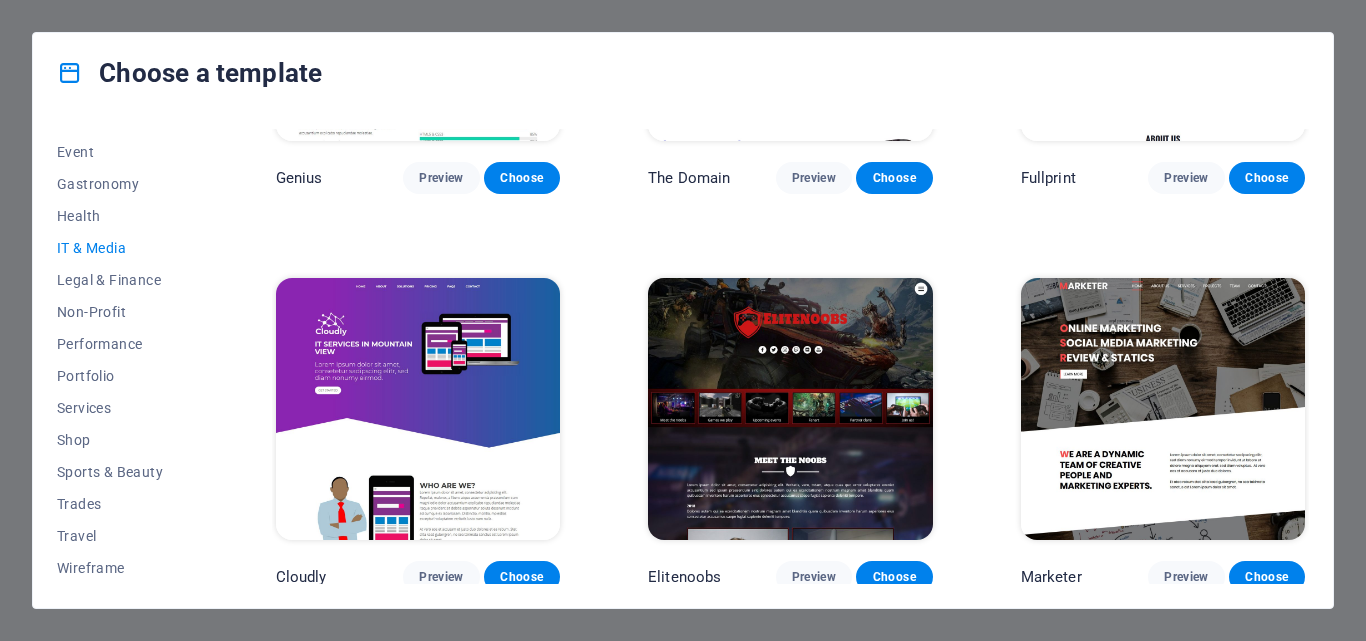 click at bounding box center [1163, 409] 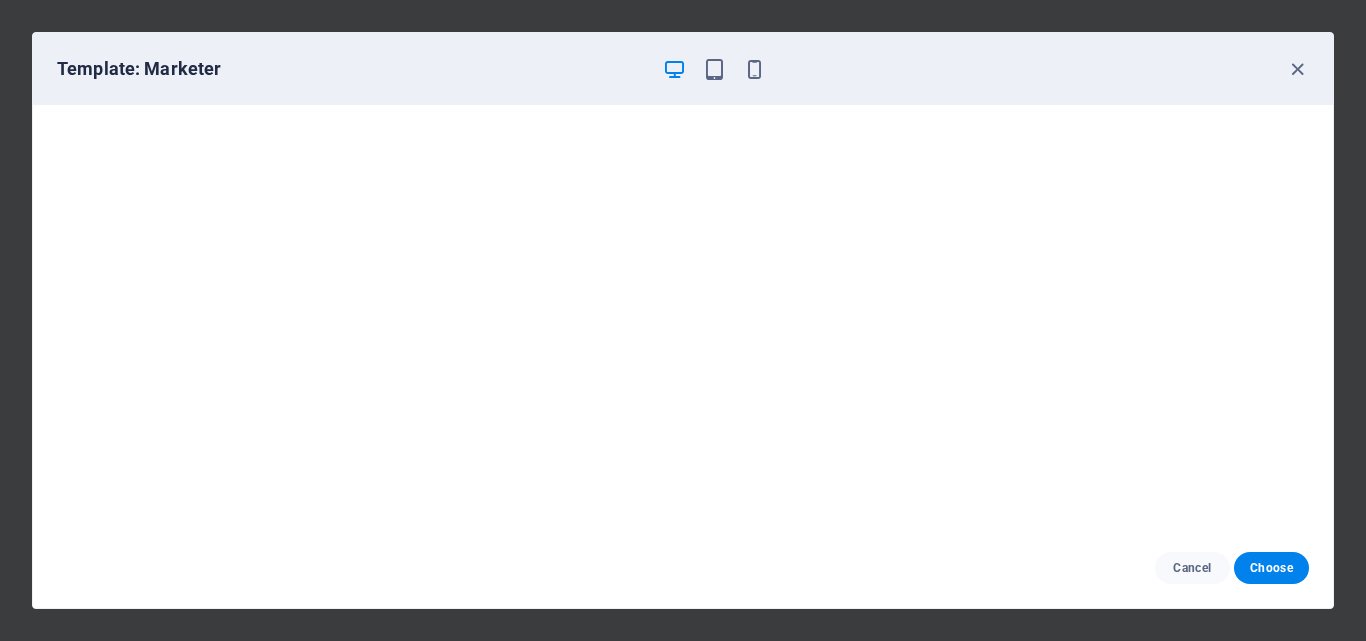 scroll, scrollTop: 5, scrollLeft: 0, axis: vertical 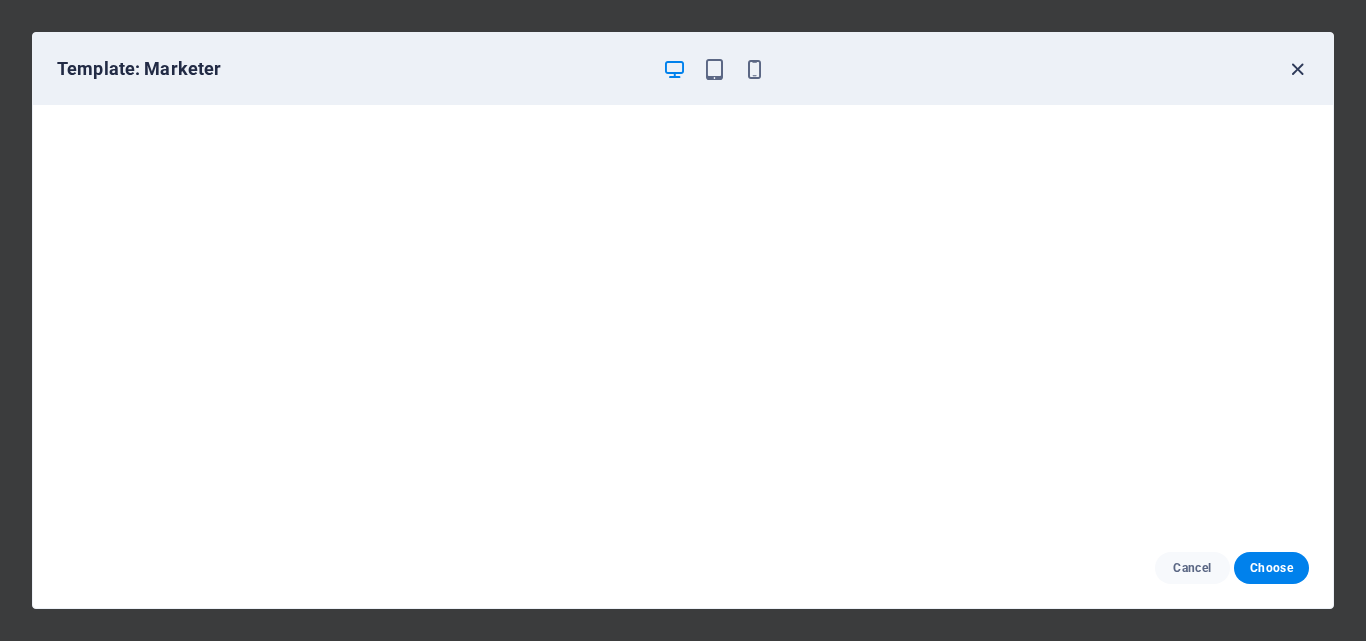 click at bounding box center (1297, 69) 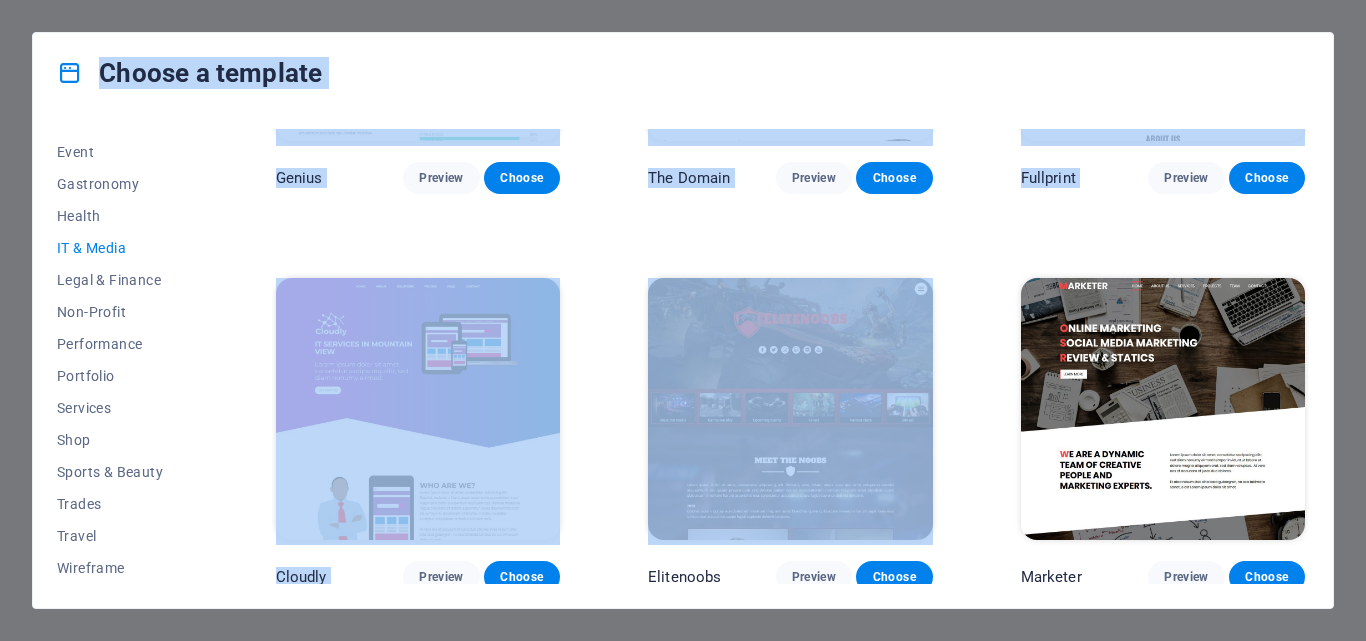 drag, startPoint x: 1287, startPoint y: 76, endPoint x: 666, endPoint y: 286, distance: 655.5463 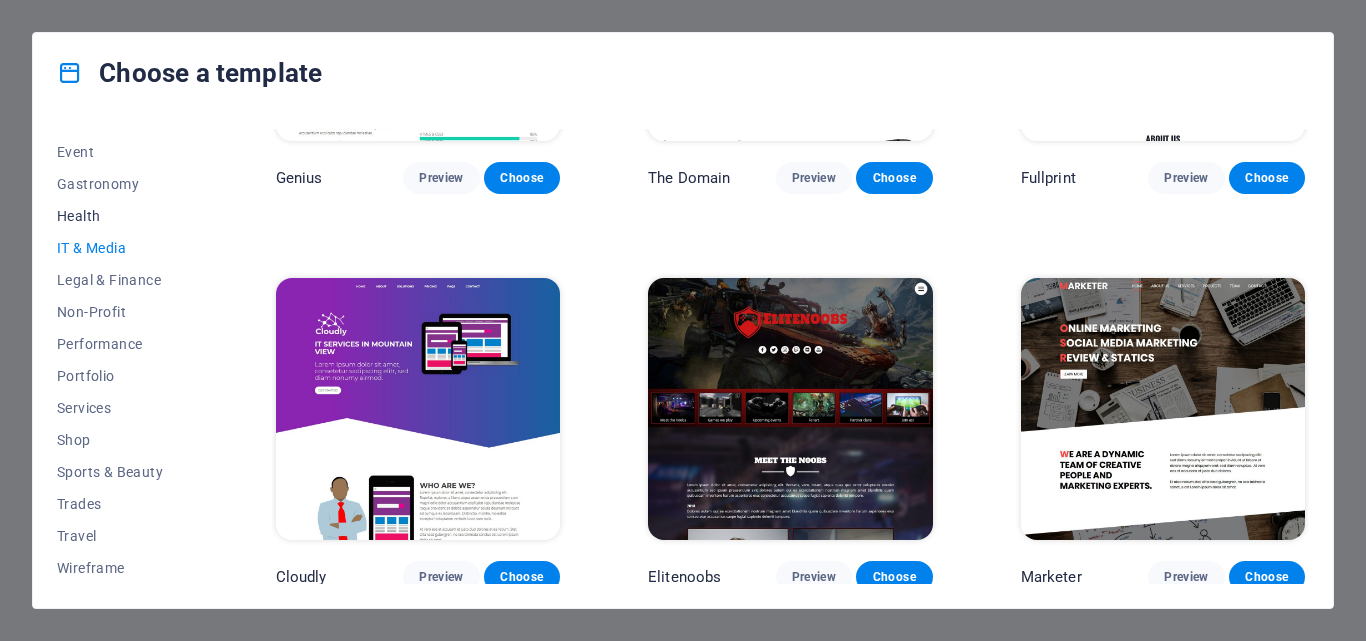 click on "Health" at bounding box center [122, 216] 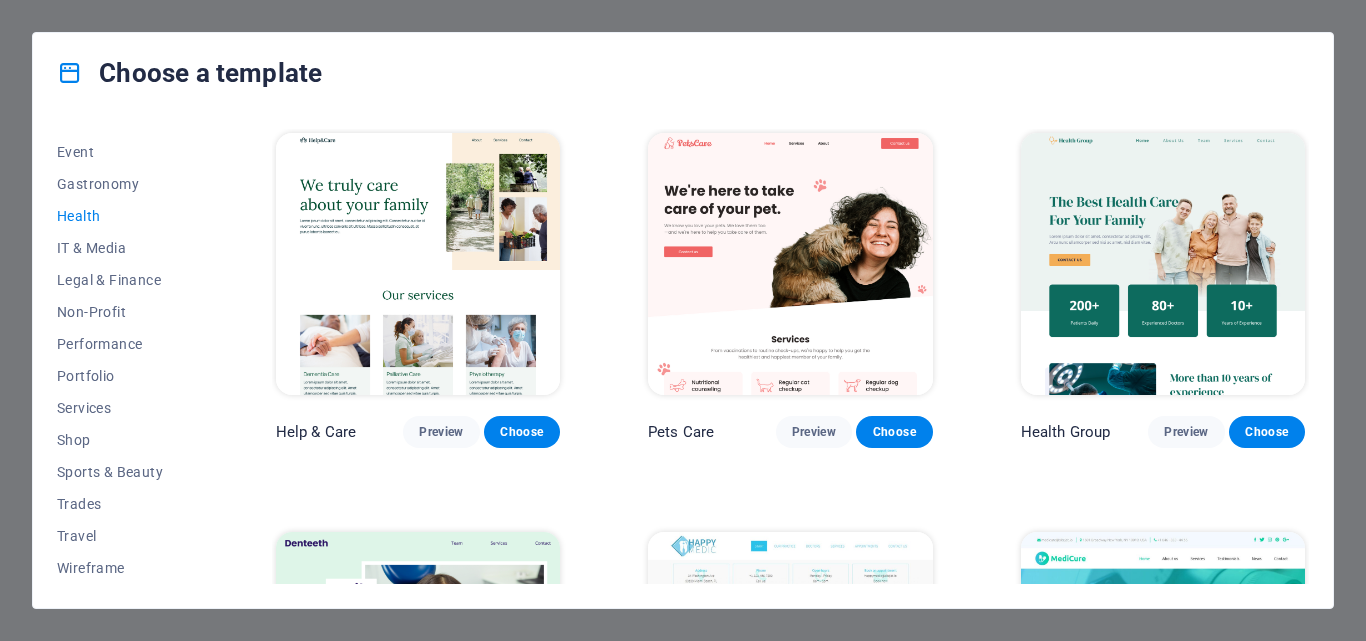 click at bounding box center [418, 264] 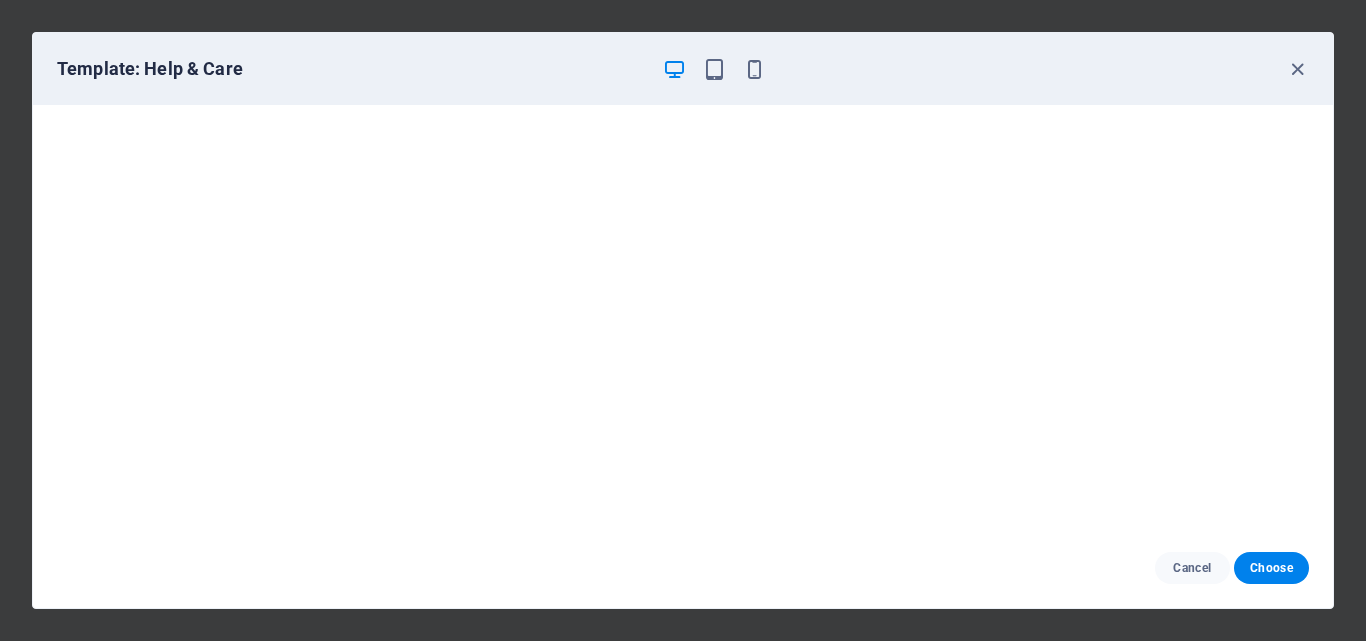 scroll, scrollTop: 5, scrollLeft: 0, axis: vertical 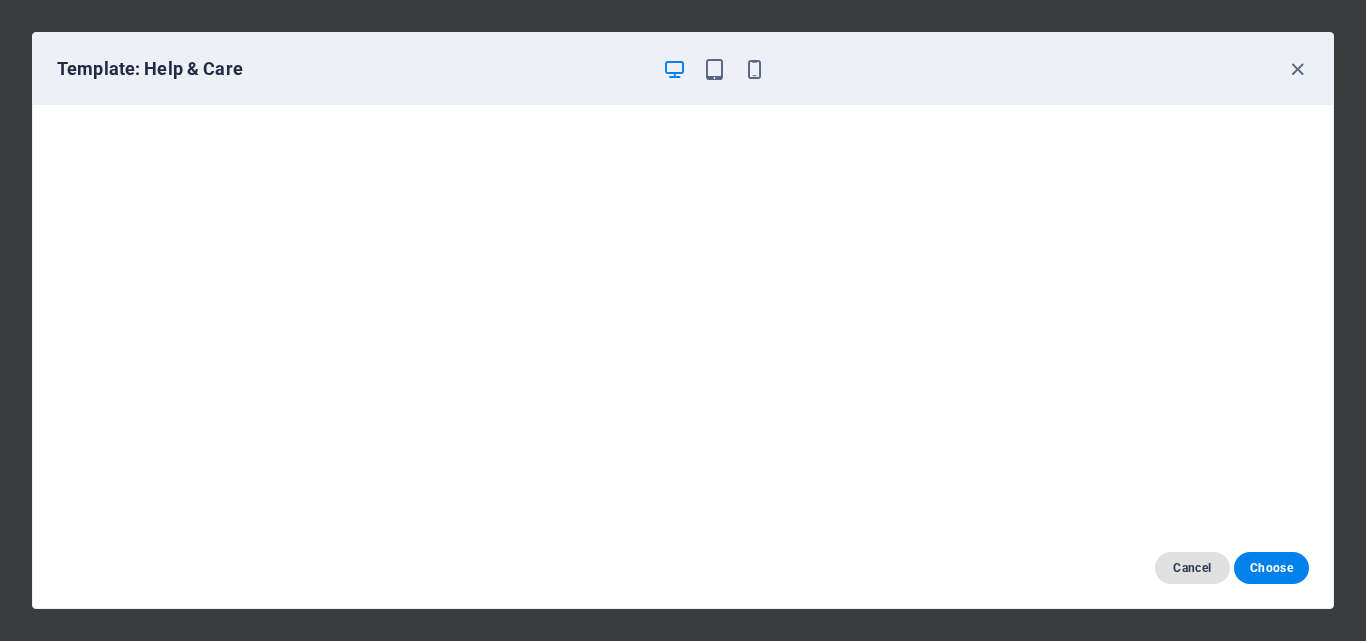 click on "Cancel" at bounding box center [1192, 568] 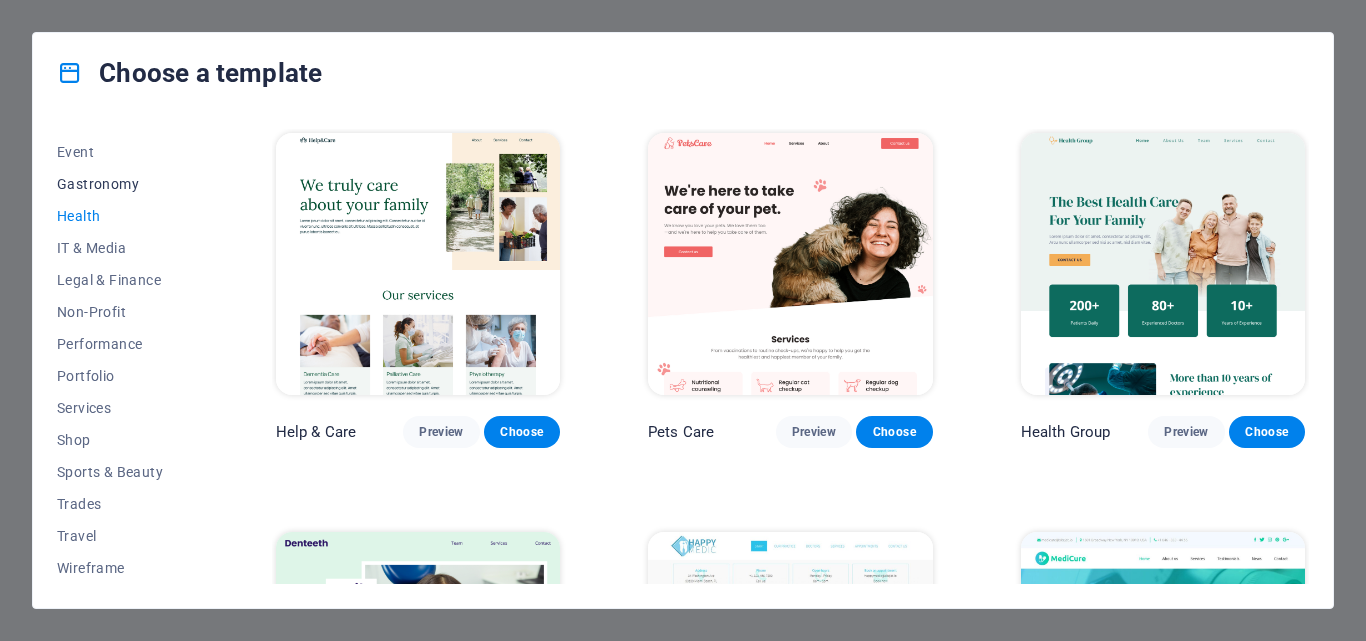 click on "Gastronomy" at bounding box center (122, 184) 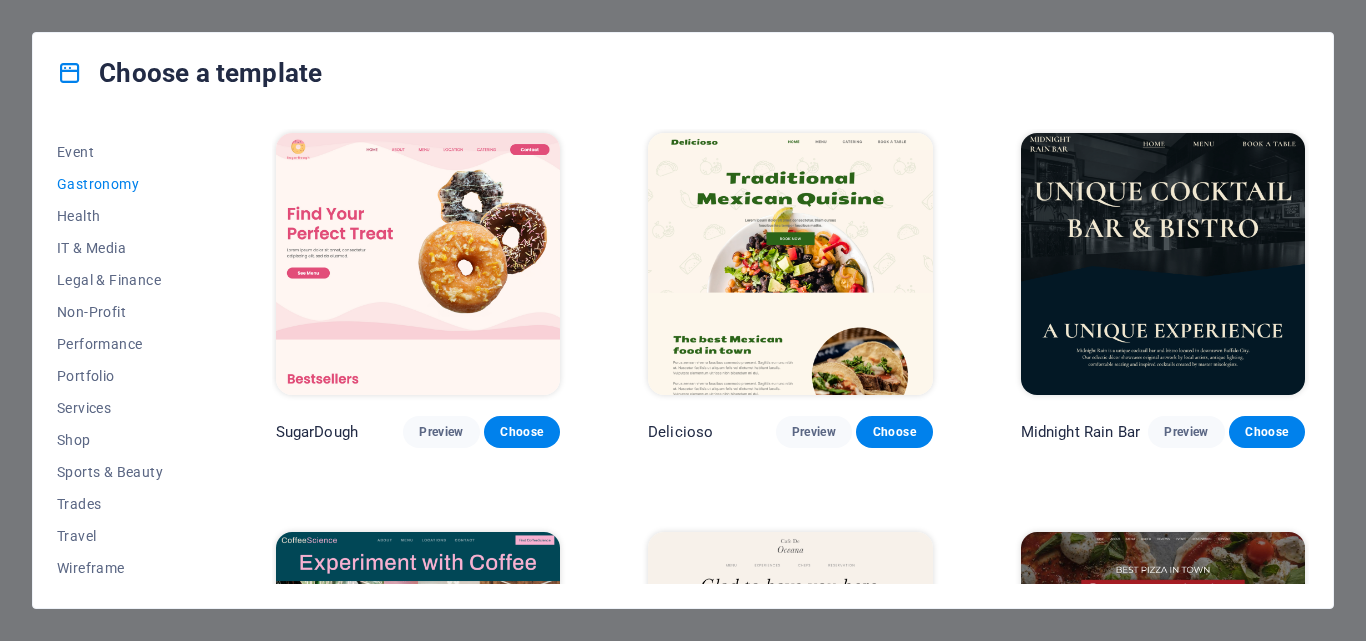click on "Gastronomy" at bounding box center [122, 184] 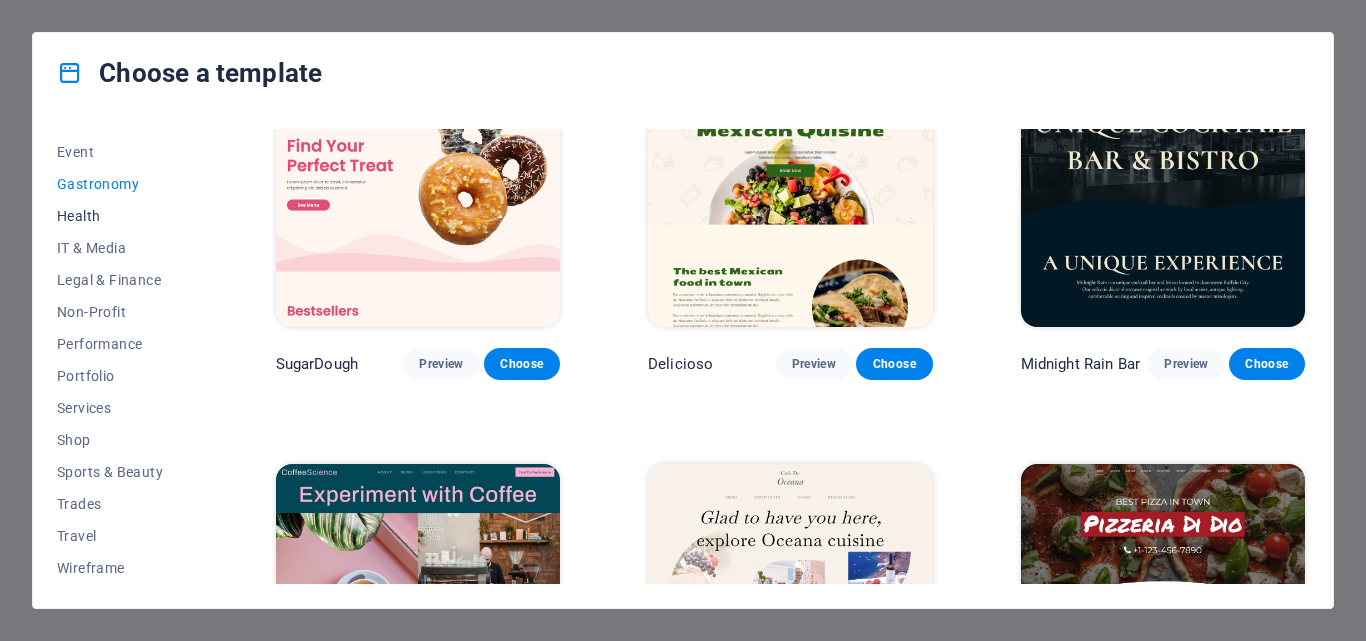 scroll, scrollTop: 67, scrollLeft: 0, axis: vertical 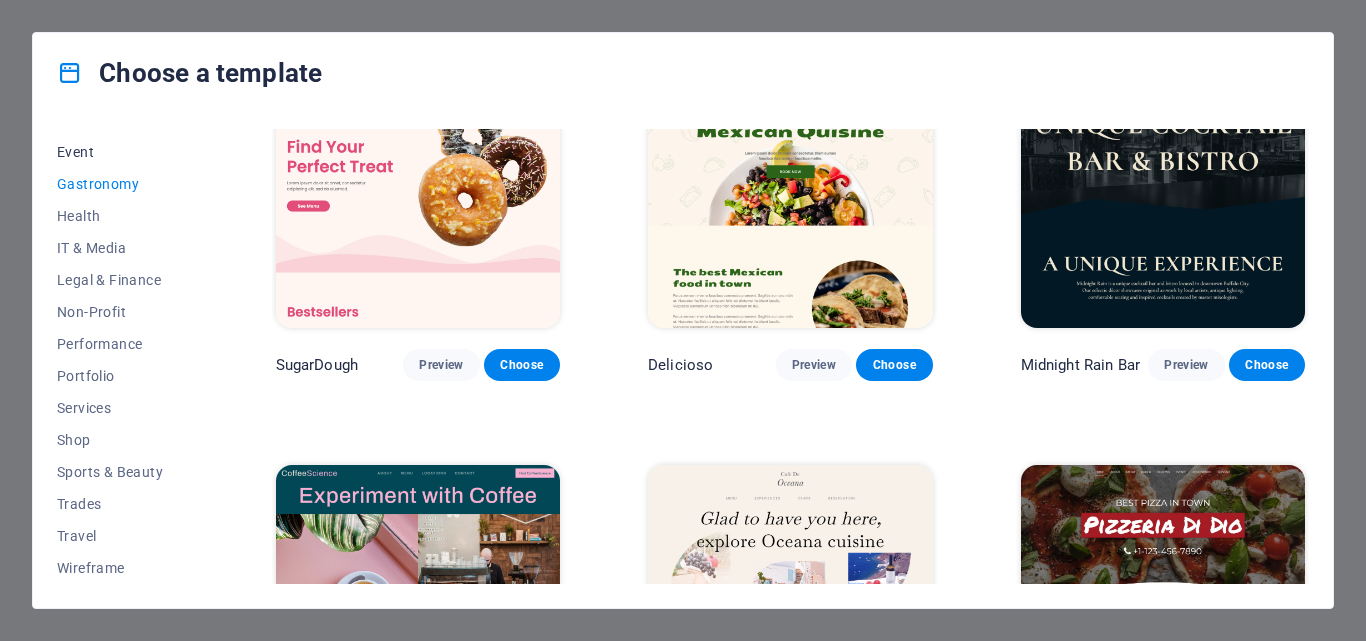 click on "Event" at bounding box center (122, 152) 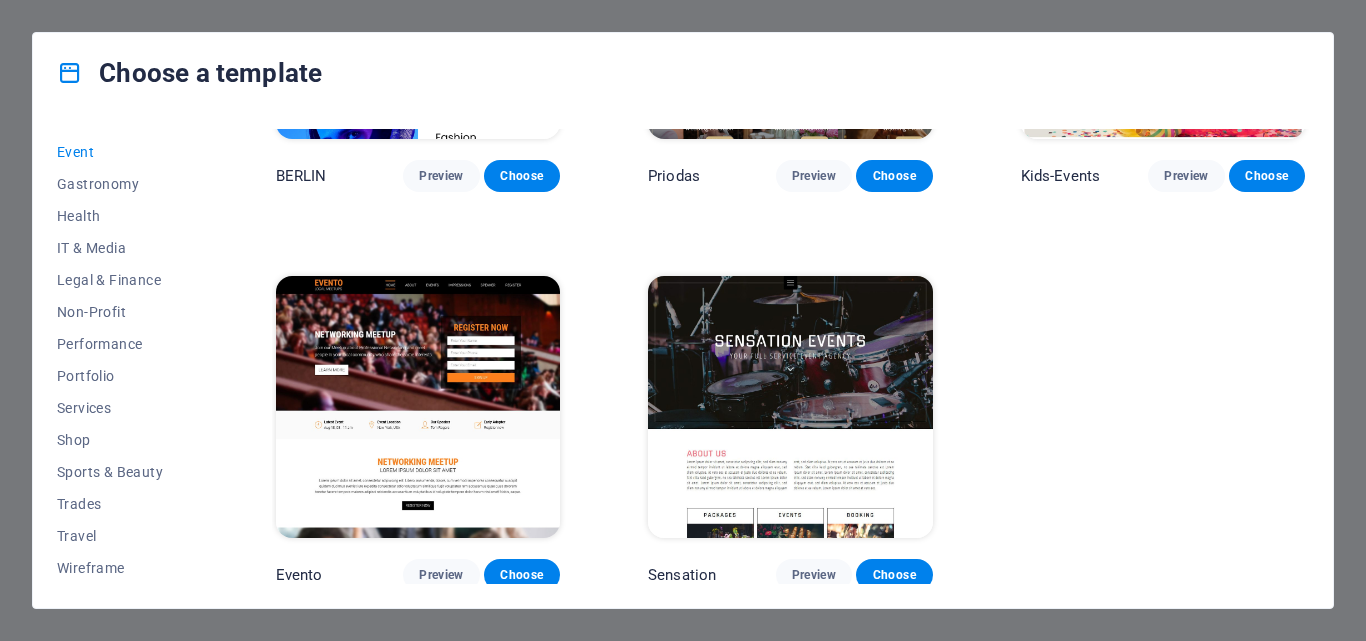 scroll, scrollTop: 0, scrollLeft: 0, axis: both 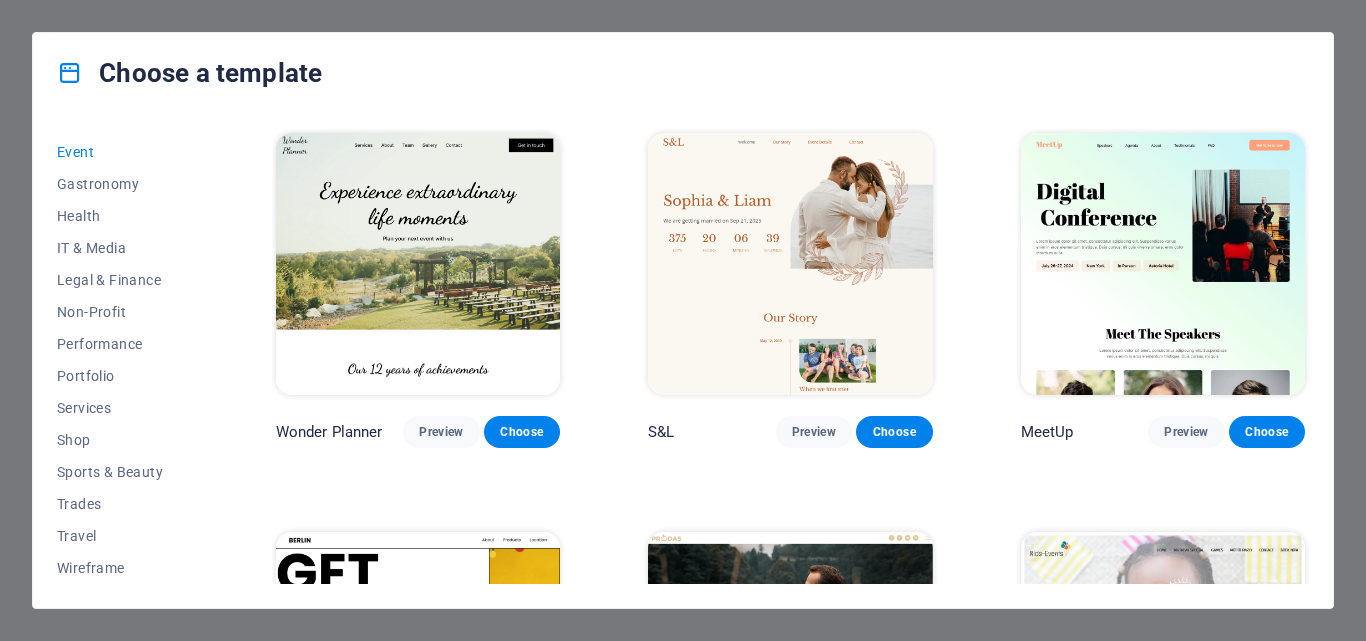 click at bounding box center (790, 264) 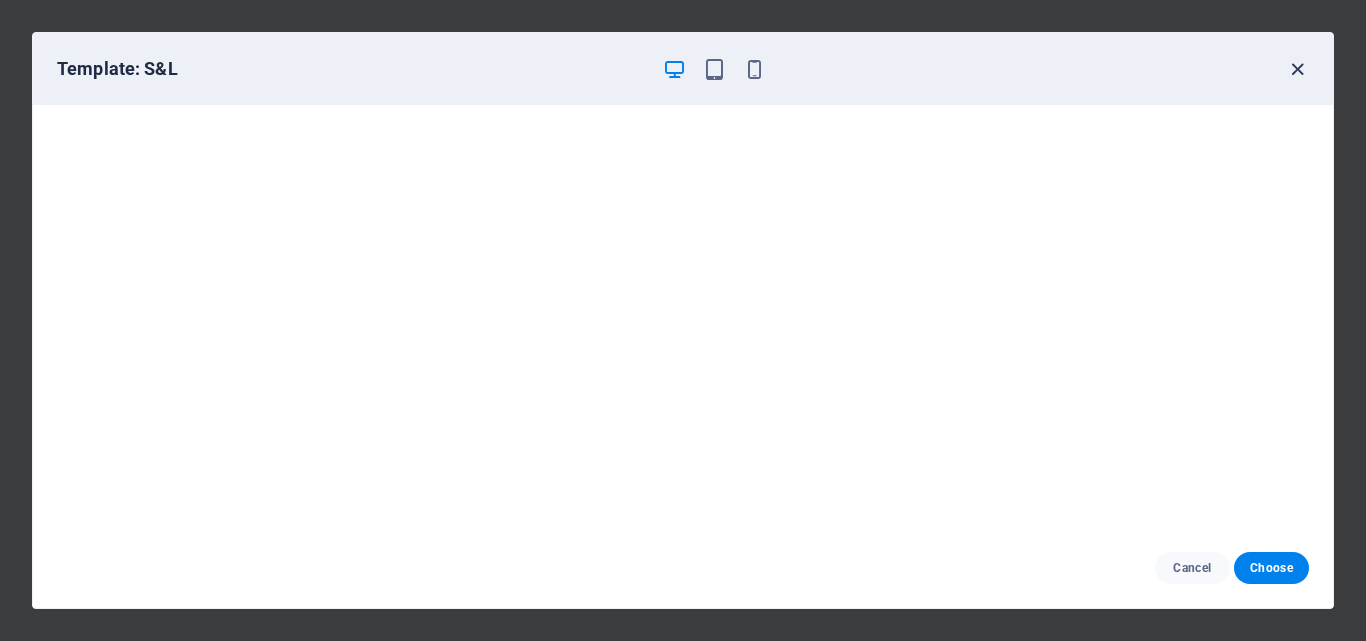 click at bounding box center [1297, 69] 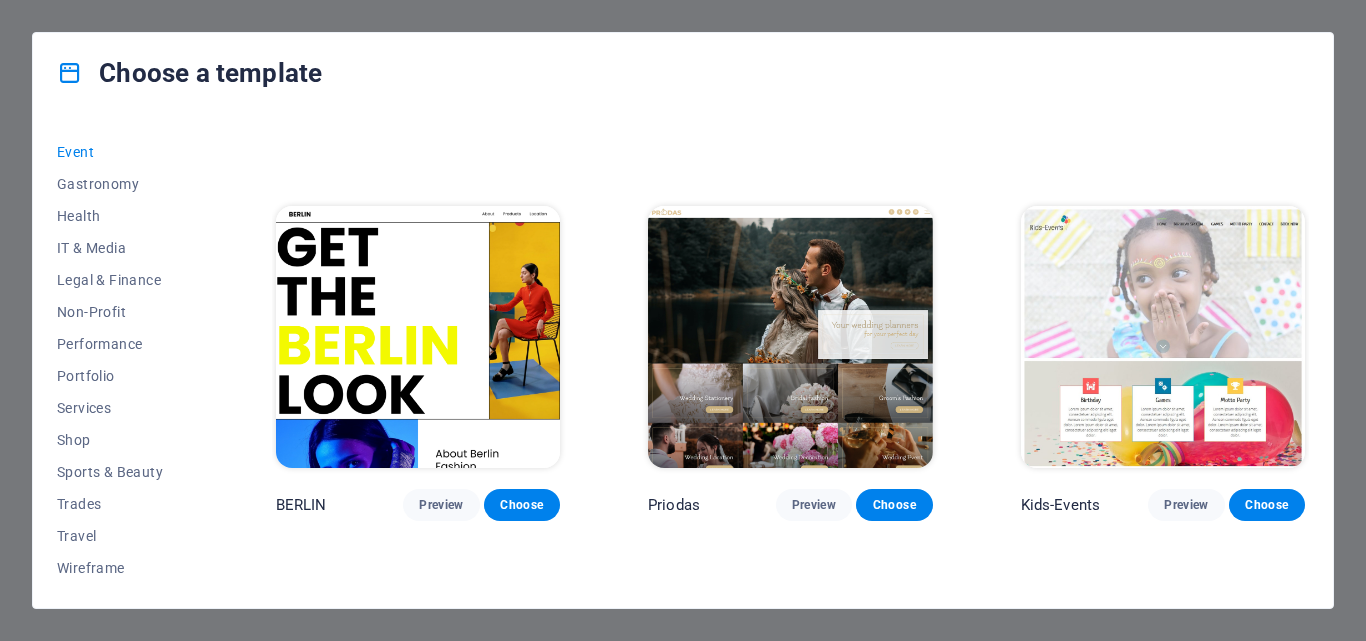 scroll, scrollTop: 325, scrollLeft: 0, axis: vertical 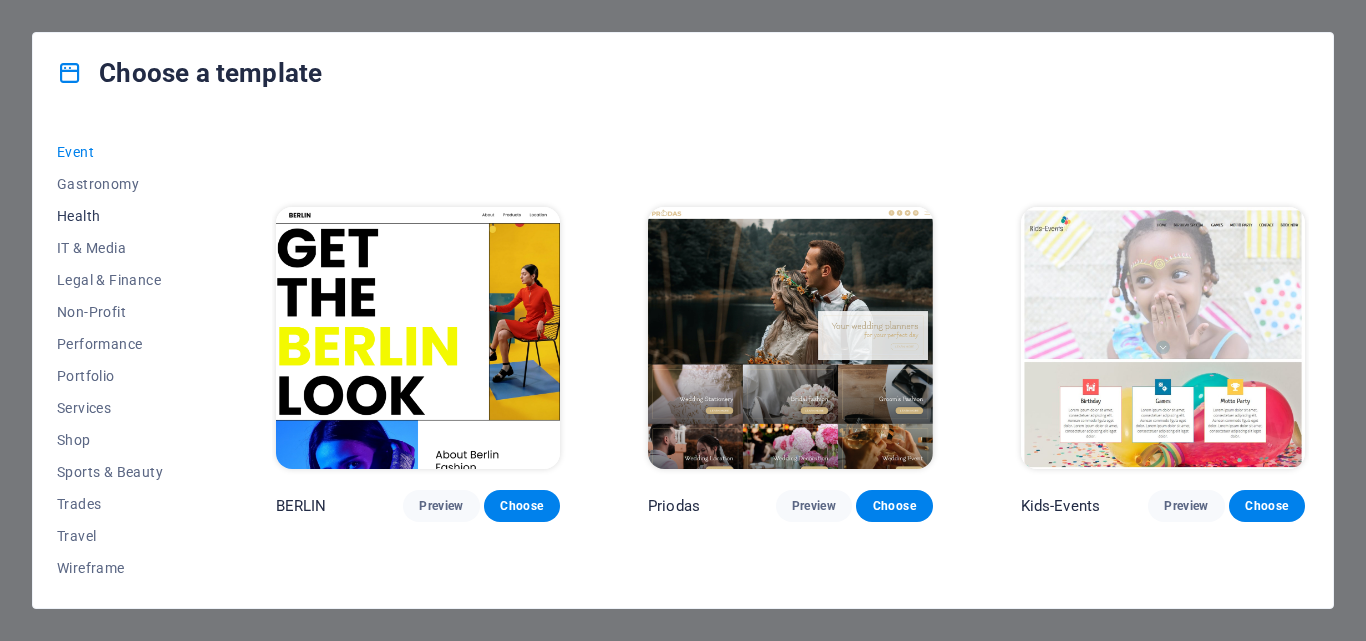 click on "Health" at bounding box center (122, 216) 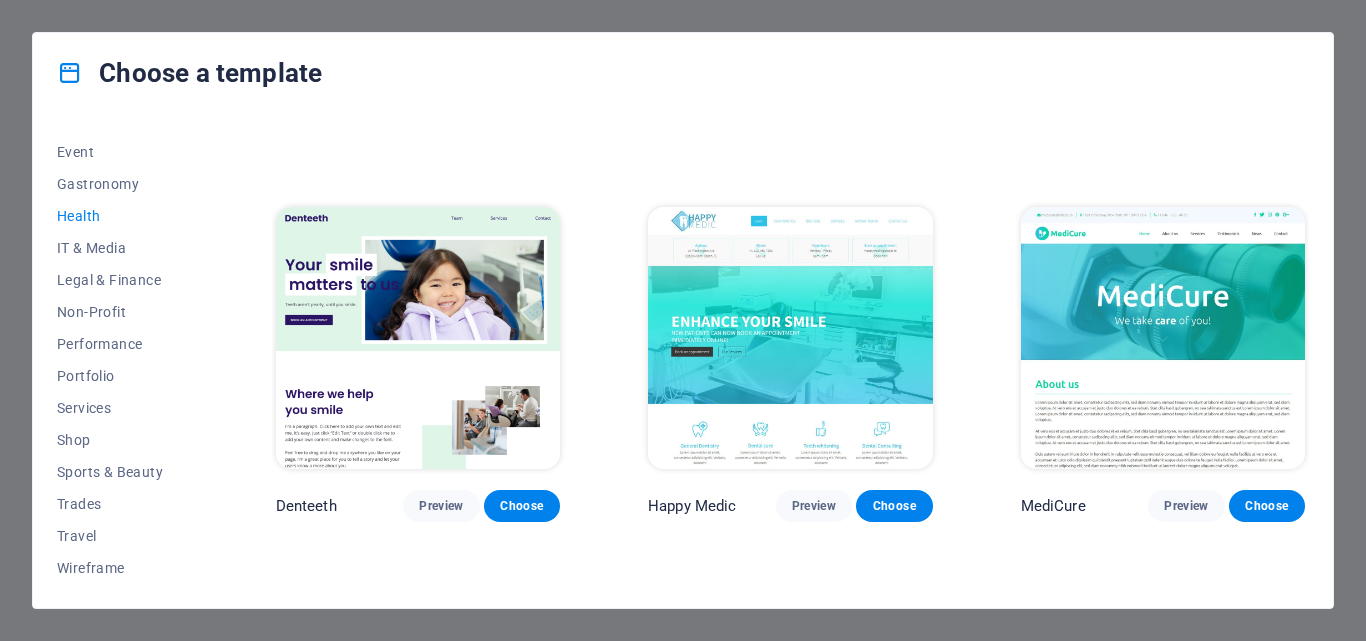 scroll, scrollTop: 325, scrollLeft: 0, axis: vertical 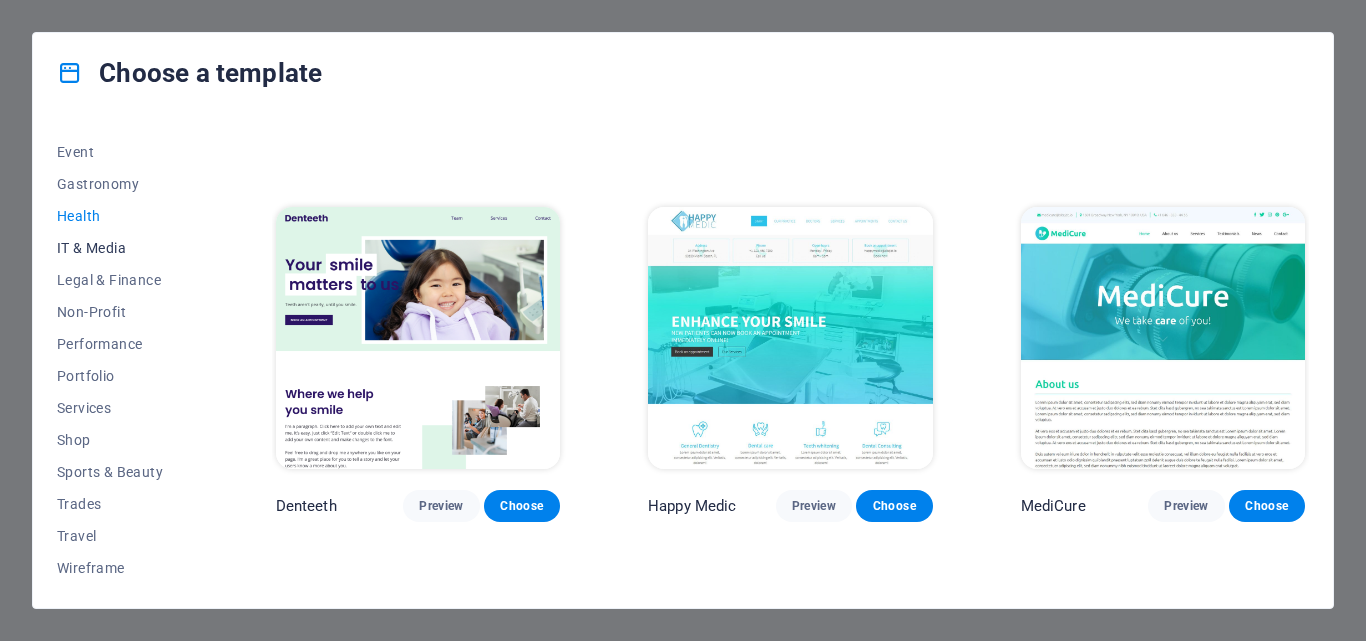 click on "IT & Media" at bounding box center [122, 248] 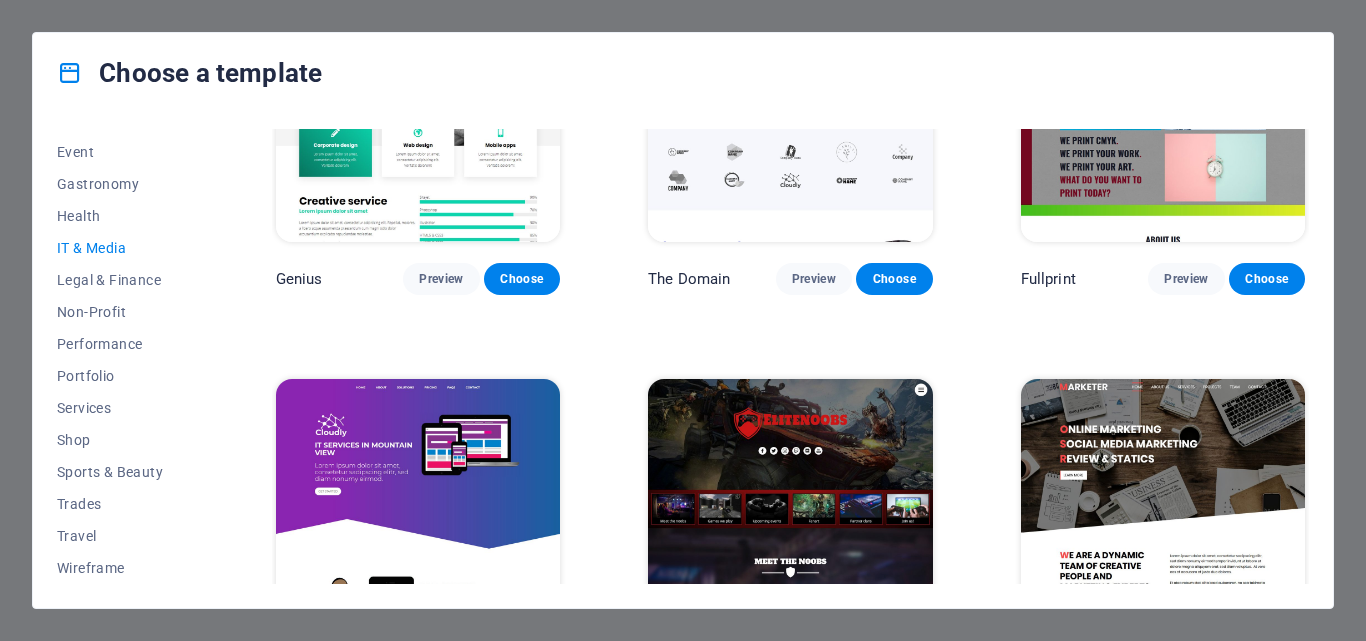scroll, scrollTop: 1052, scrollLeft: 0, axis: vertical 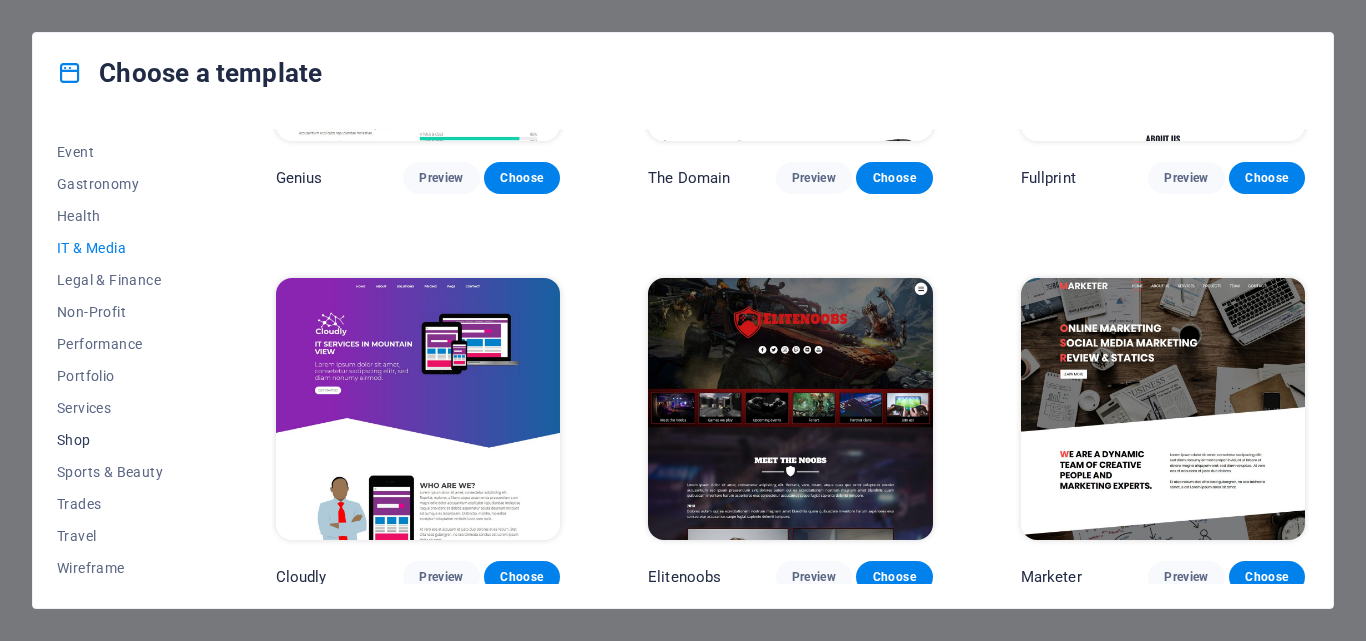click on "Shop" at bounding box center (122, 440) 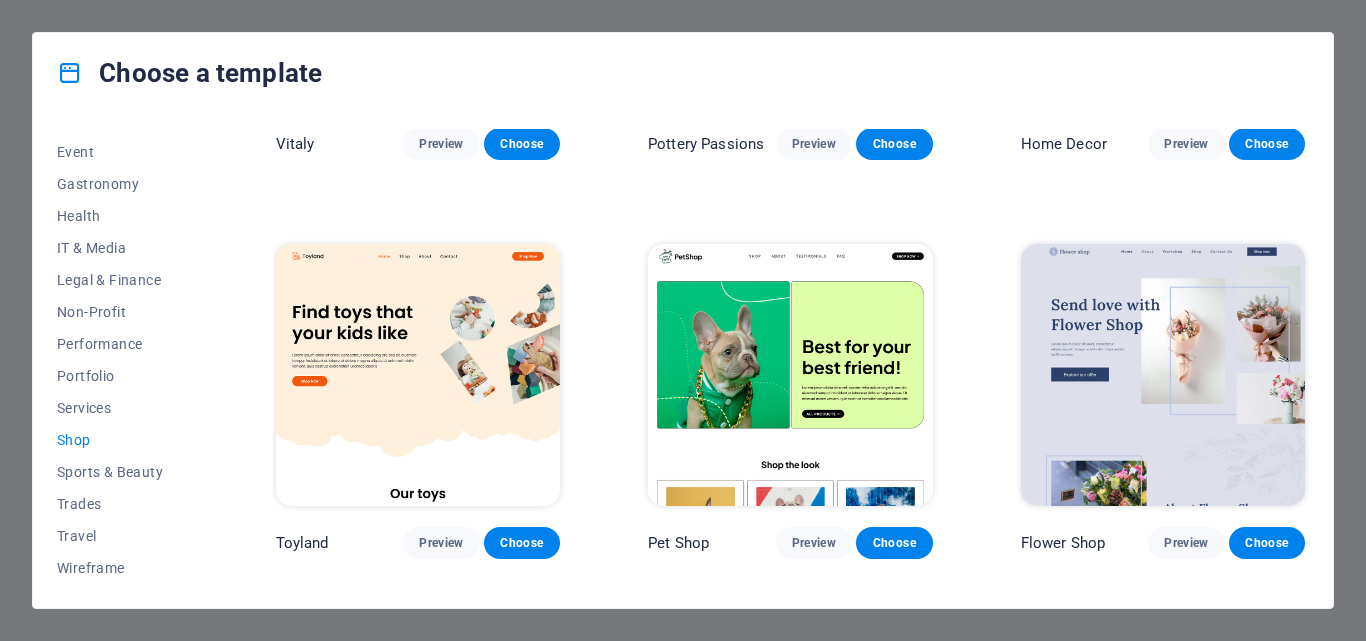 scroll, scrollTop: 285, scrollLeft: 0, axis: vertical 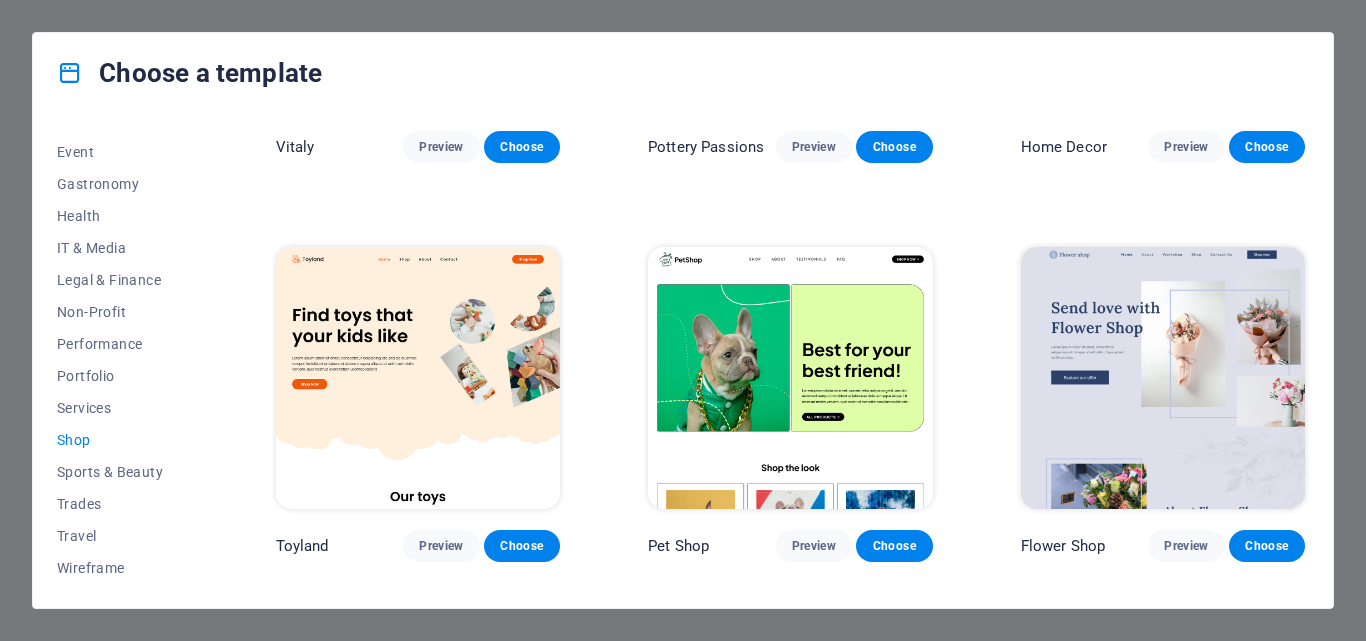 click at bounding box center [790, 378] 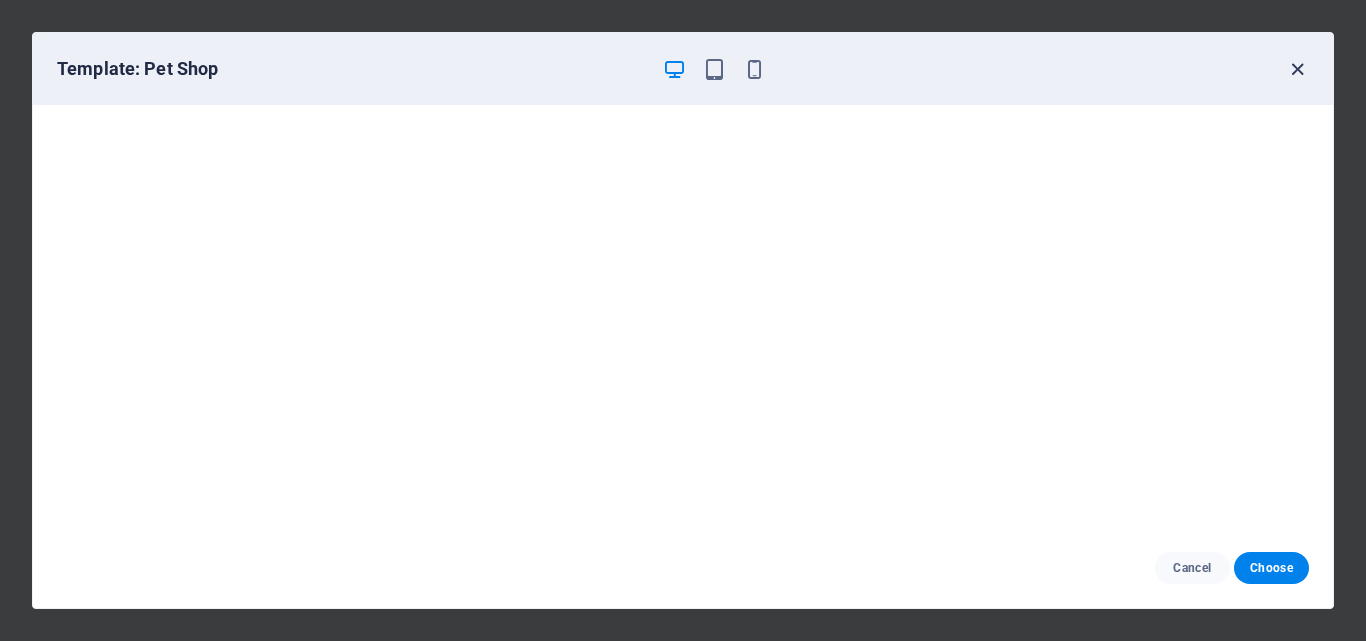 click at bounding box center [1297, 69] 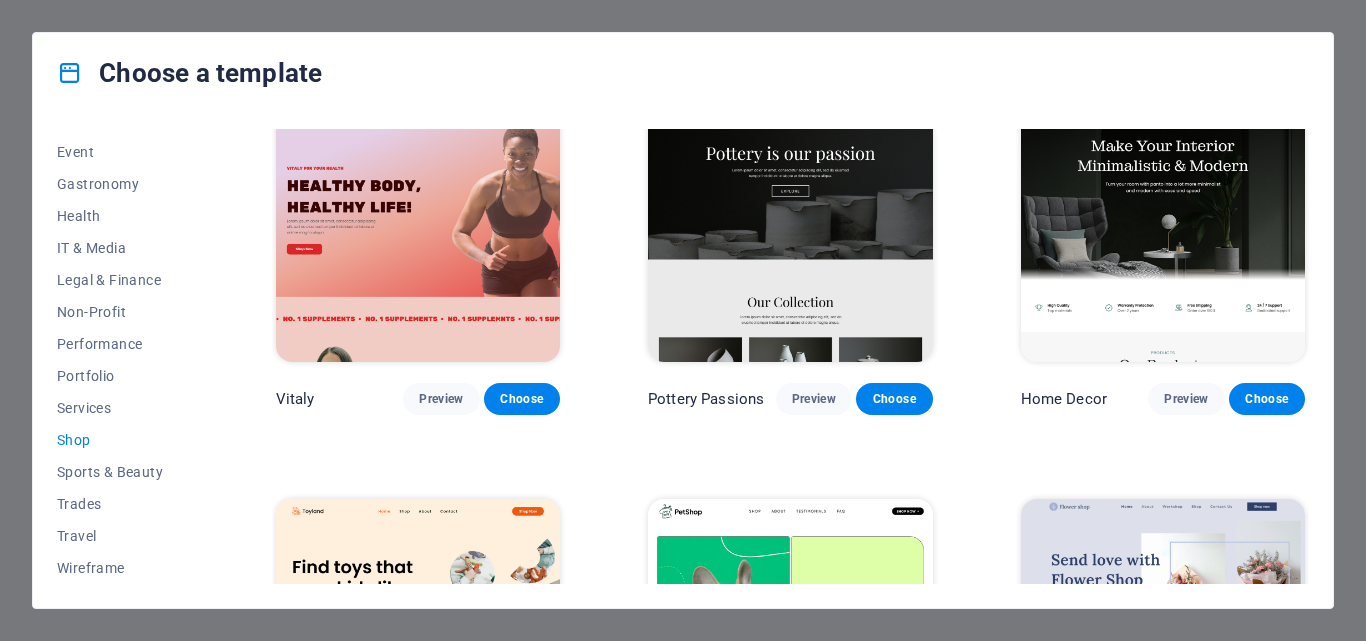 scroll, scrollTop: 0, scrollLeft: 0, axis: both 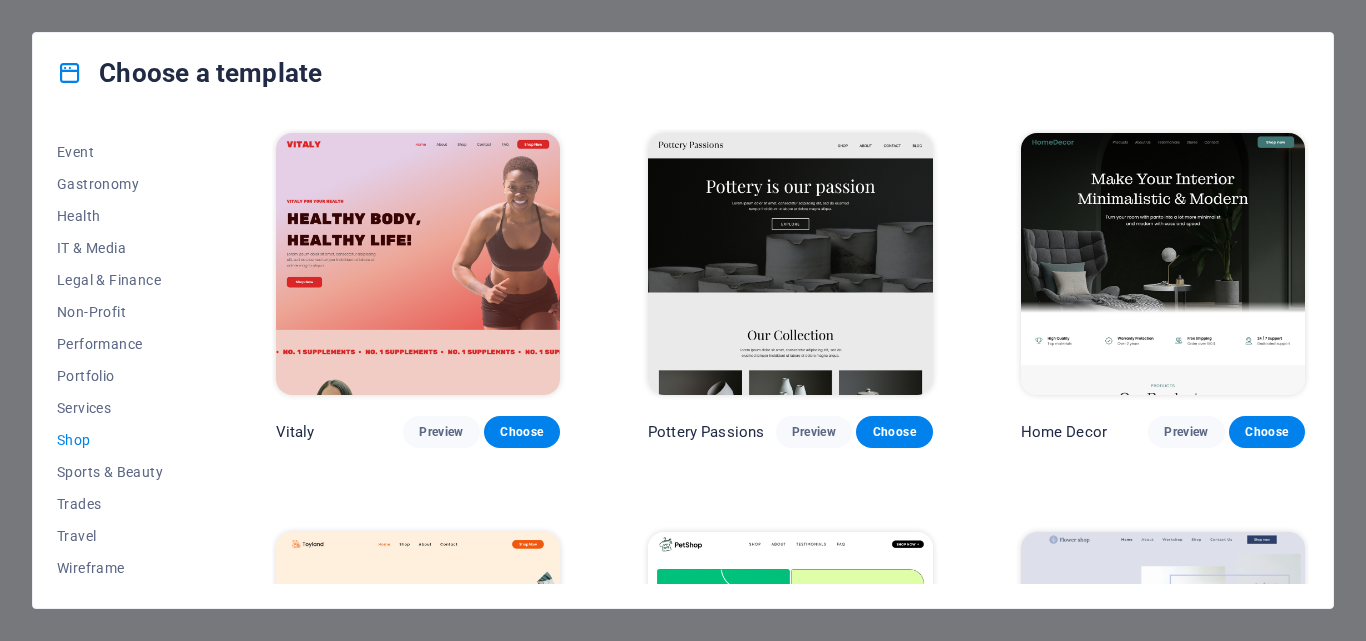 click at bounding box center (418, 264) 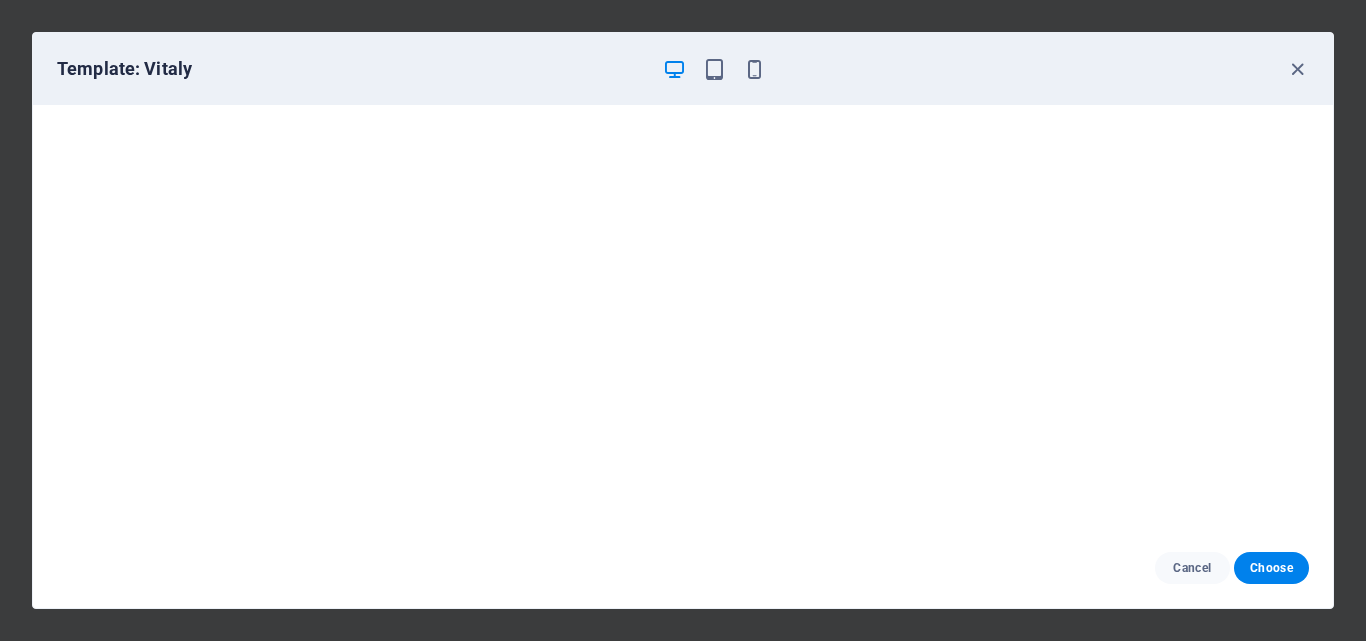 scroll, scrollTop: 5, scrollLeft: 0, axis: vertical 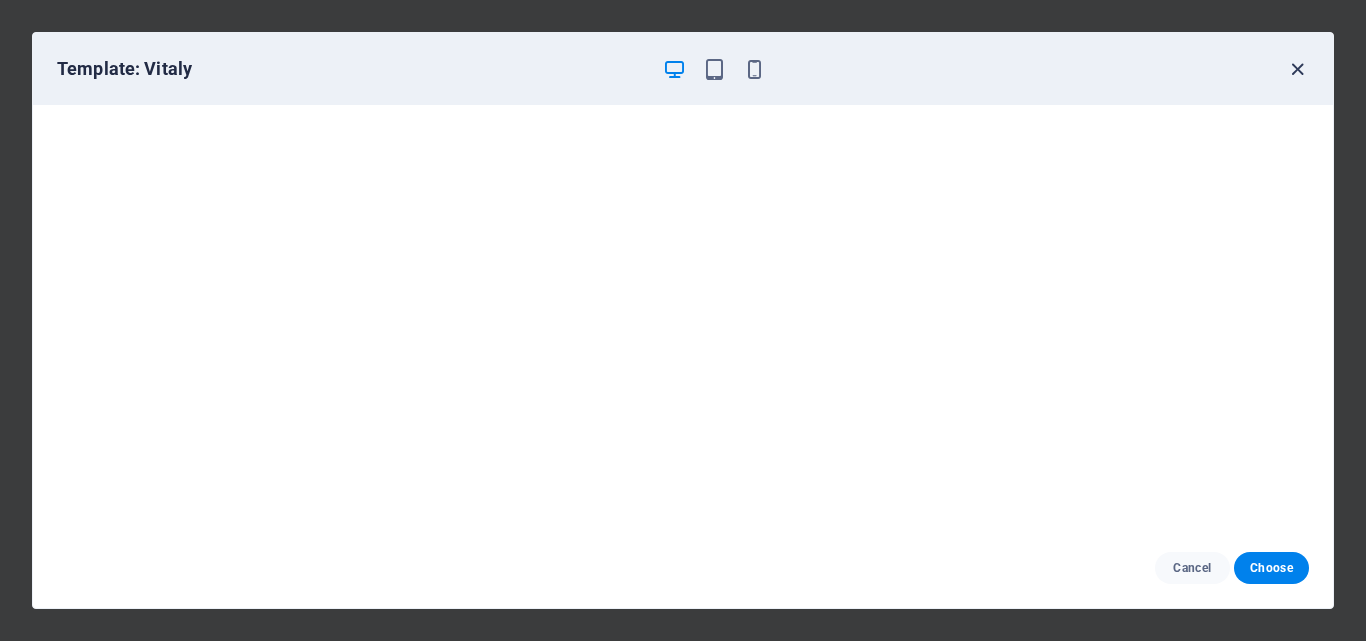 click at bounding box center (1297, 69) 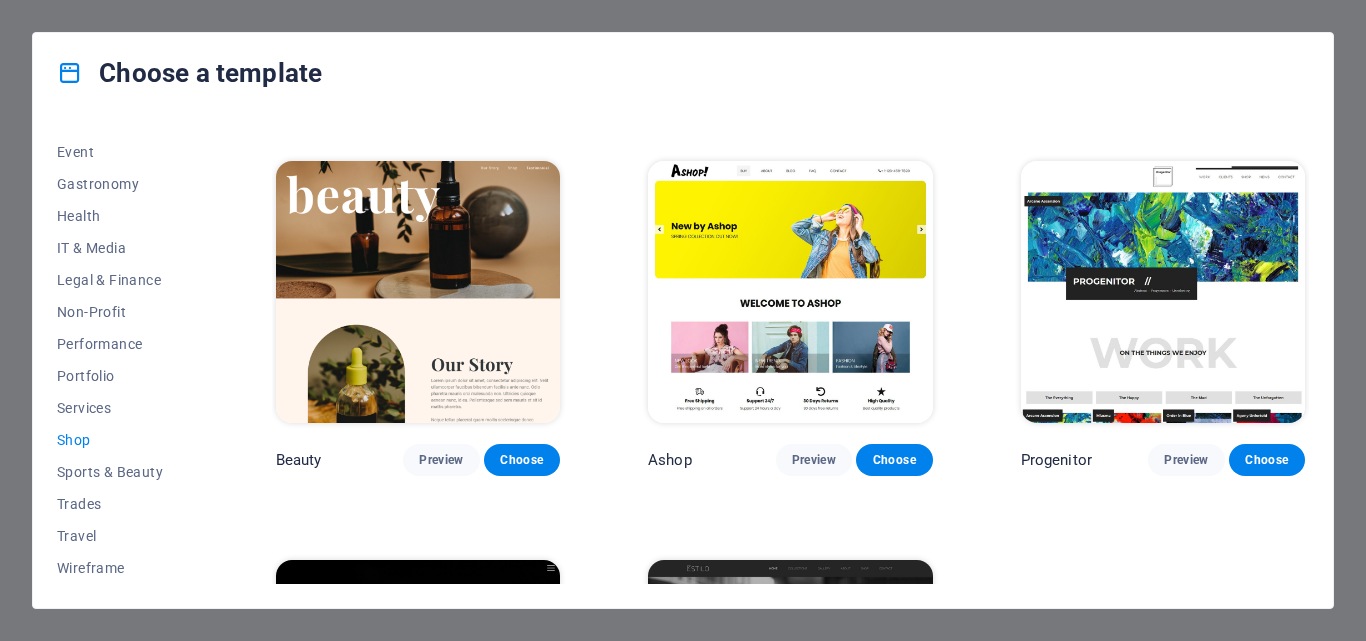 scroll, scrollTop: 771, scrollLeft: 0, axis: vertical 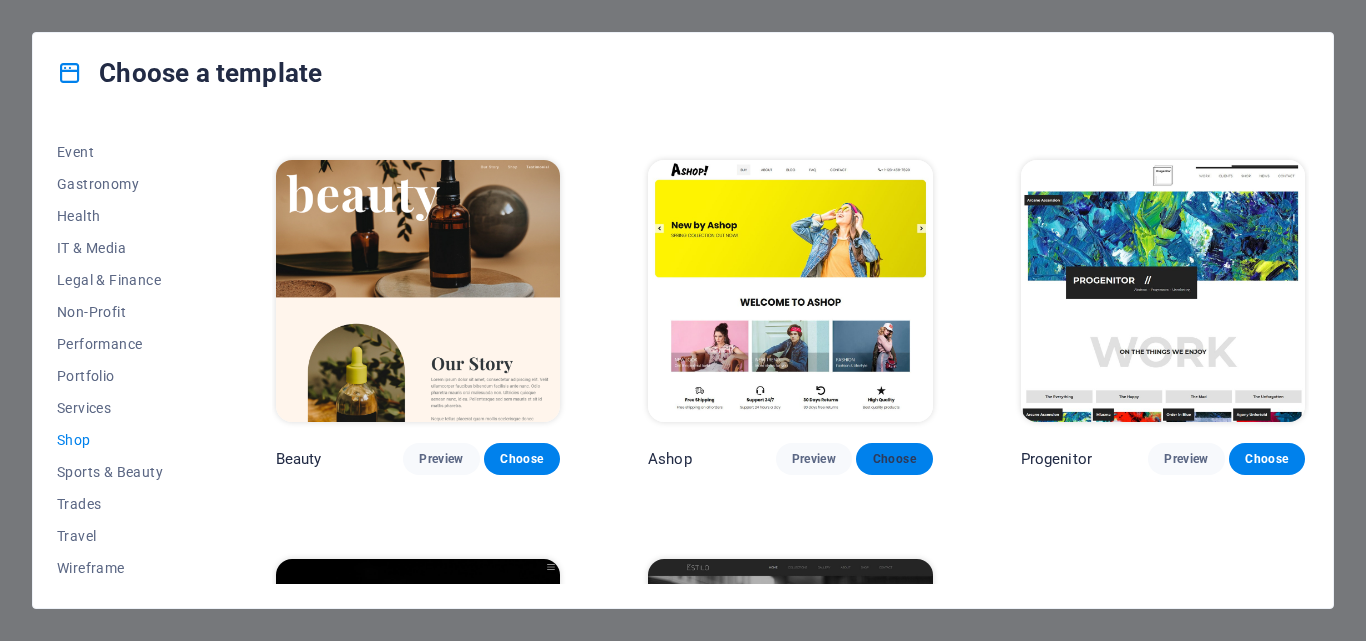 click on "Choose" at bounding box center (894, 459) 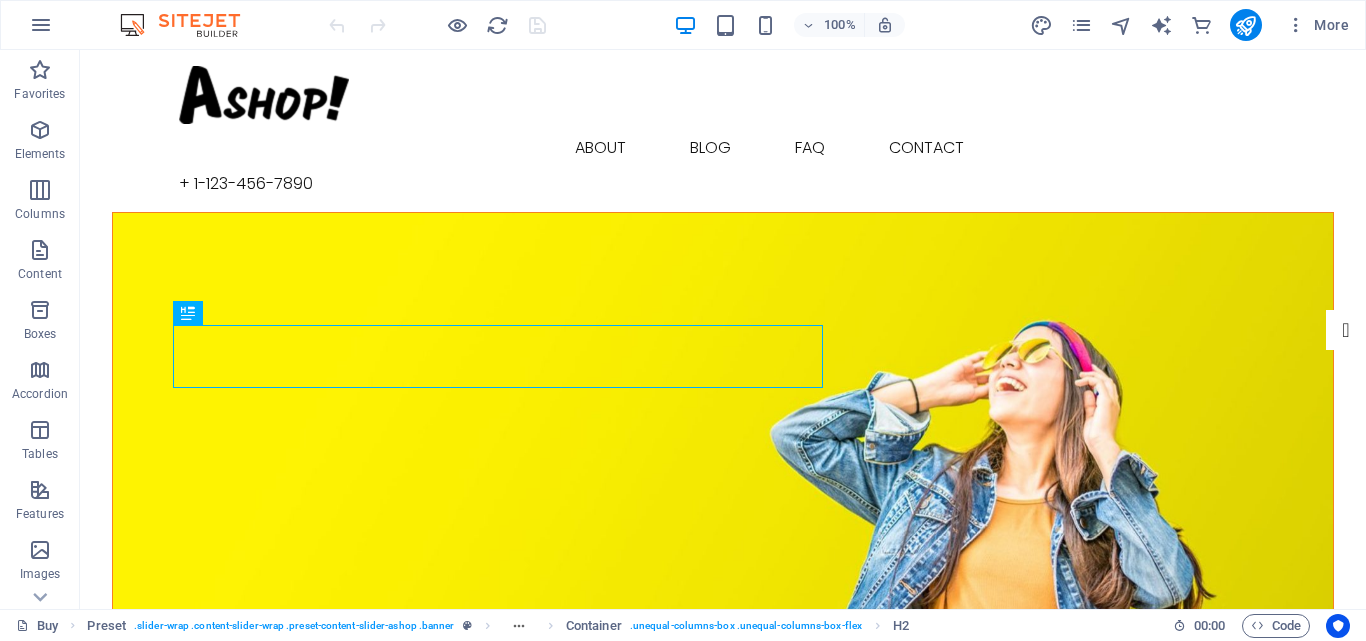scroll, scrollTop: 0, scrollLeft: 0, axis: both 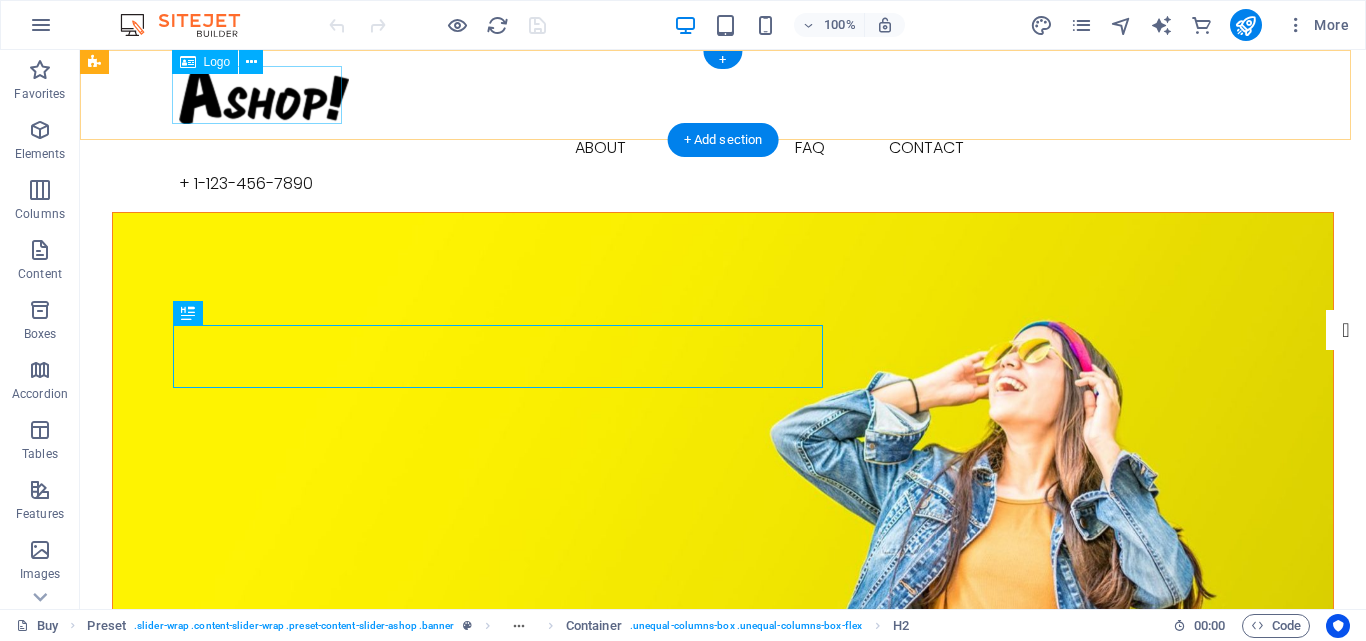 click at bounding box center (723, 95) 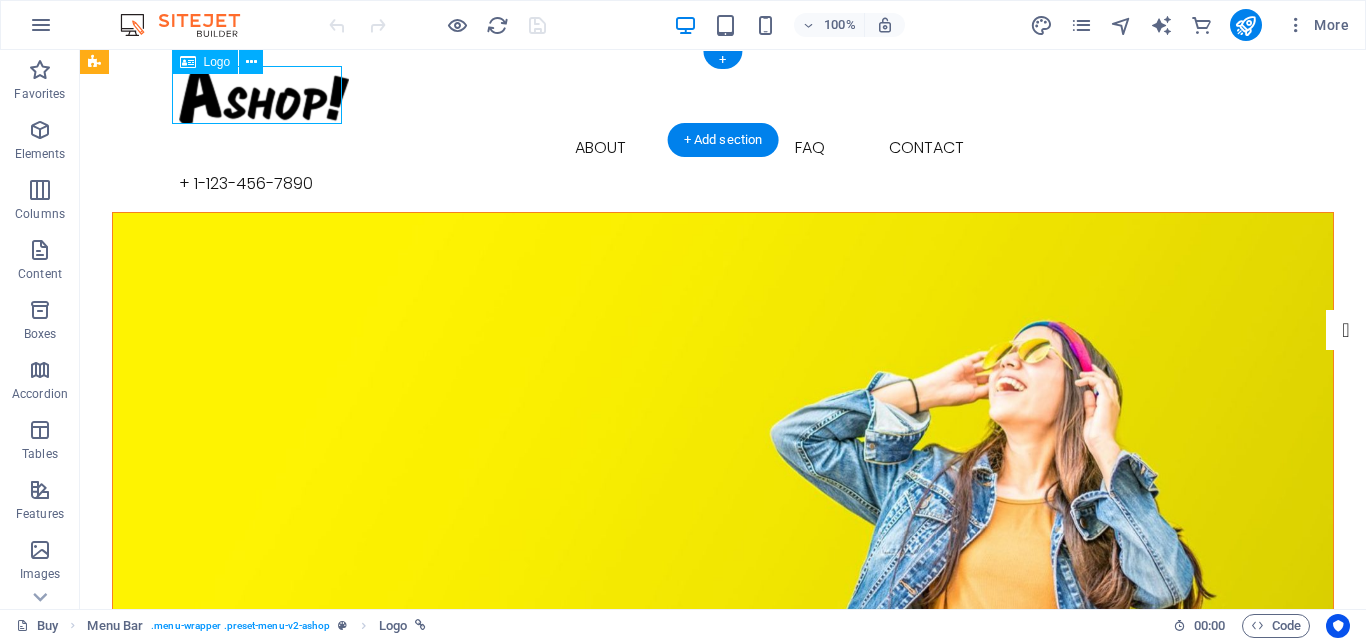 click at bounding box center [723, 95] 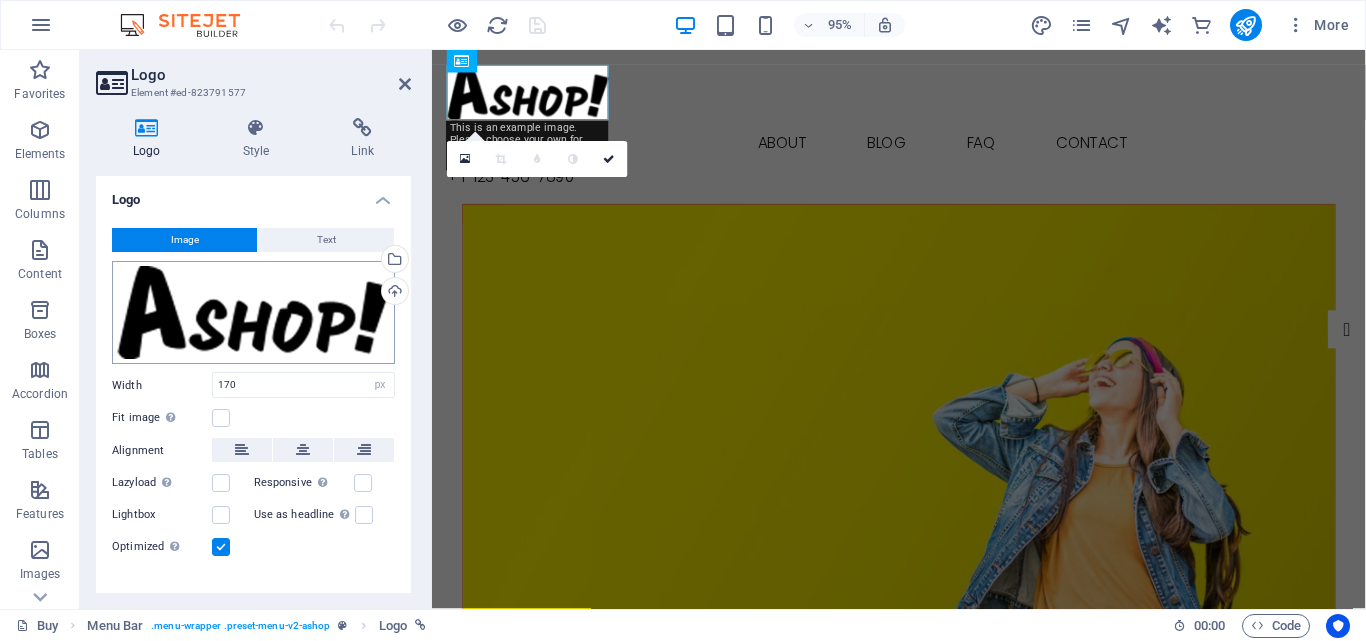 scroll, scrollTop: 29, scrollLeft: 0, axis: vertical 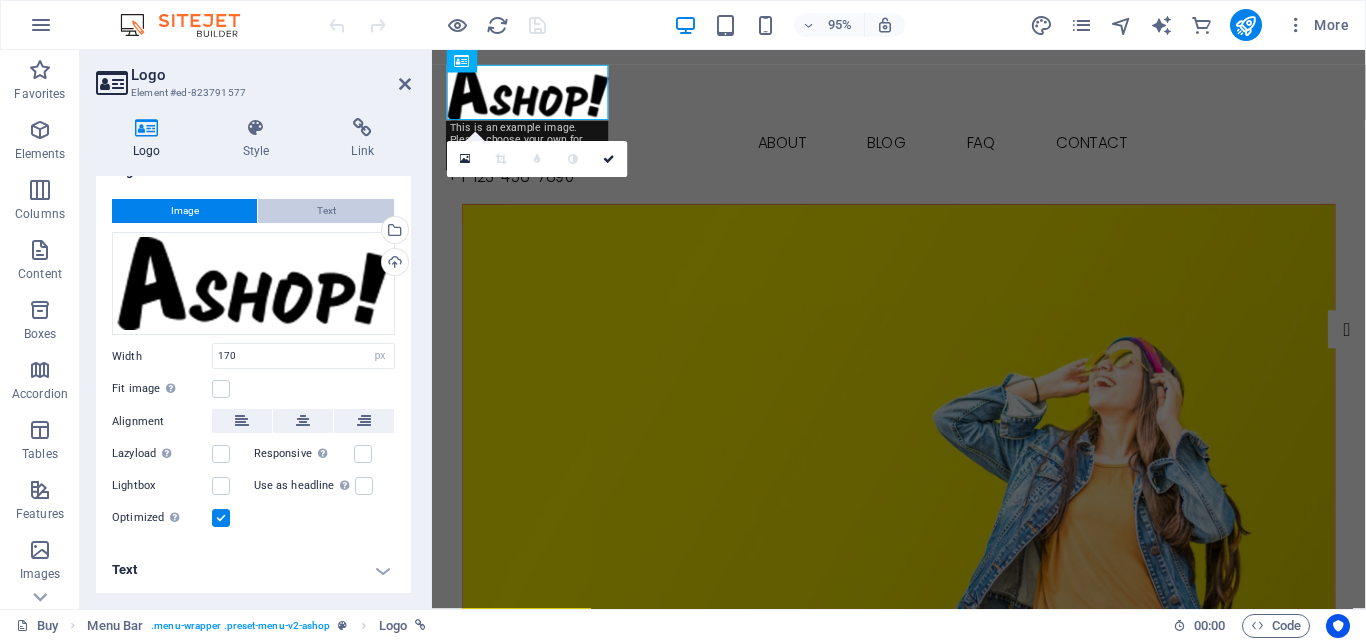 click on "Text" at bounding box center (326, 211) 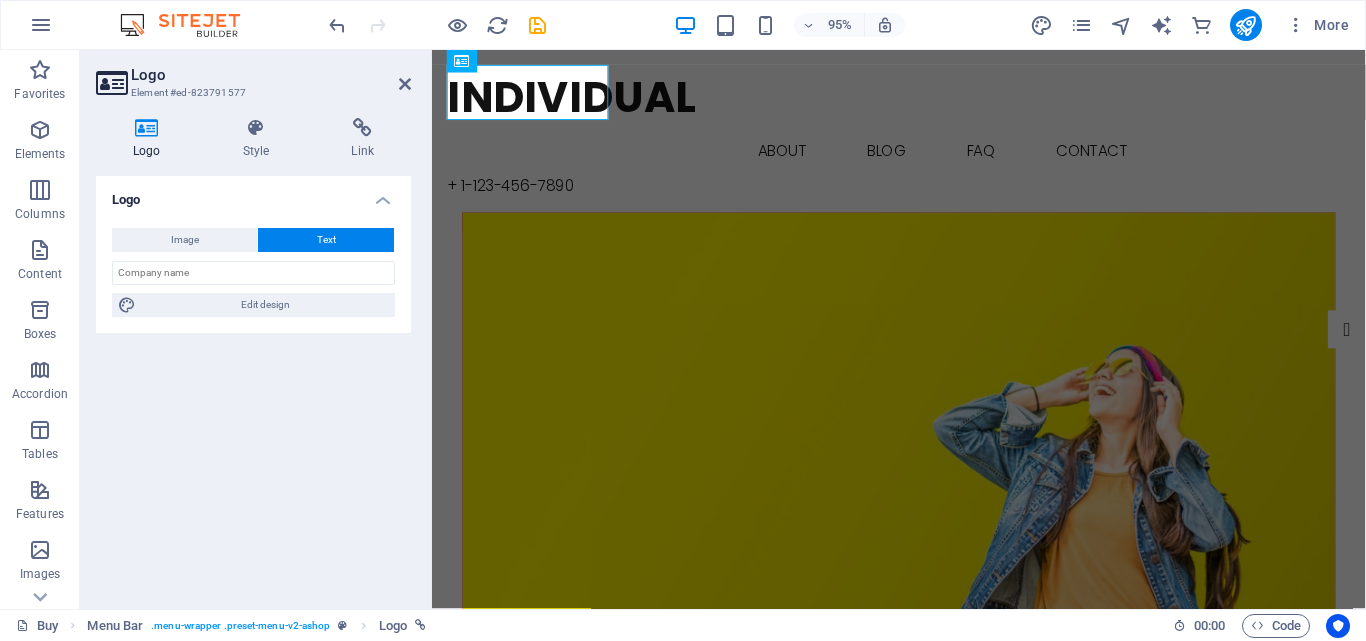 scroll, scrollTop: 0, scrollLeft: 0, axis: both 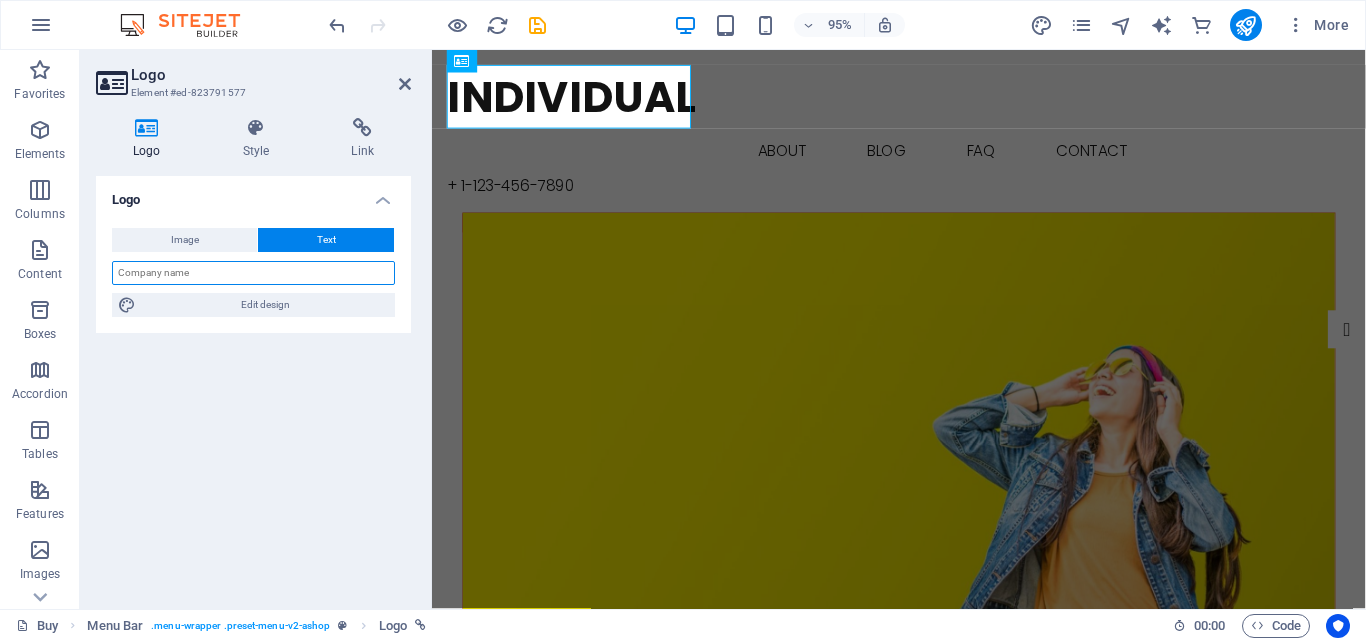 click at bounding box center [253, 273] 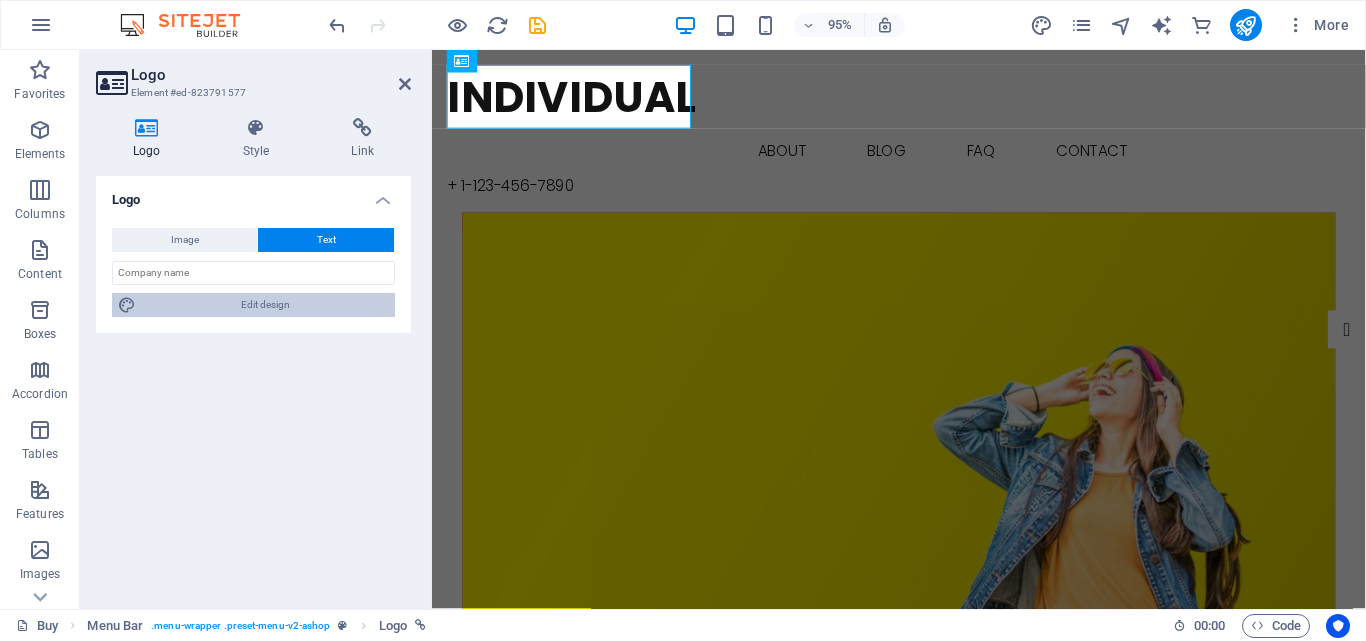 click on "Edit design" at bounding box center [265, 305] 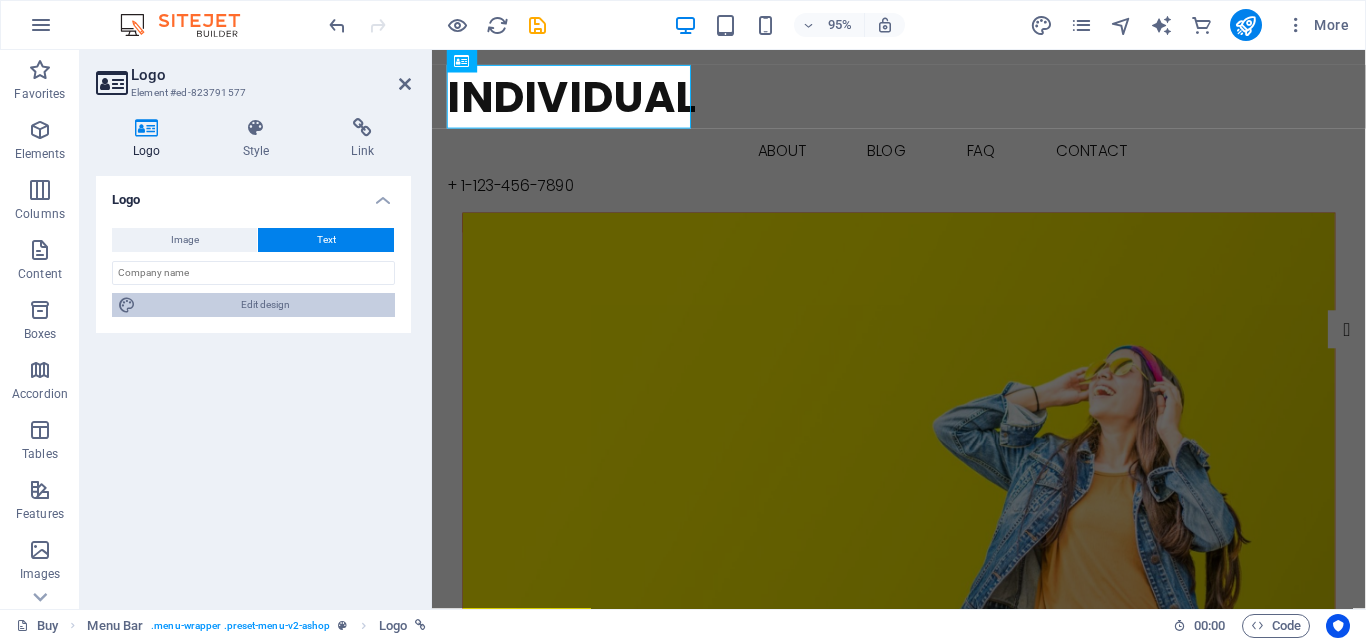 select on "rem" 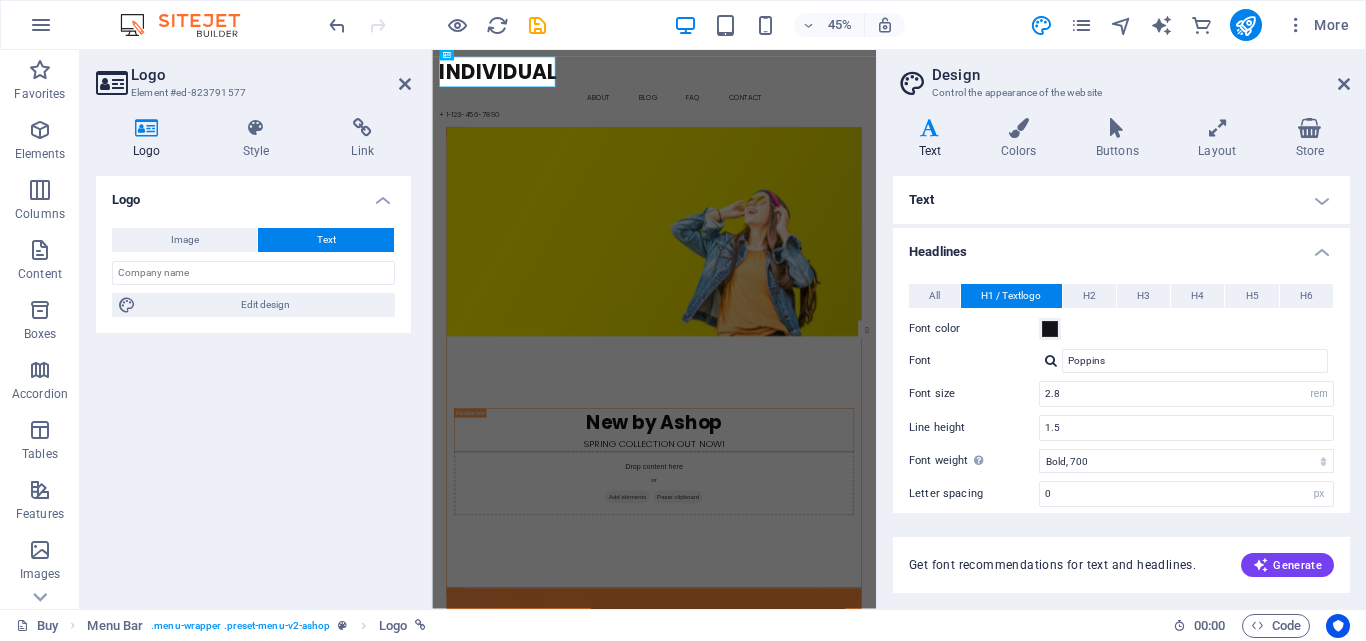 scroll, scrollTop: 188, scrollLeft: 0, axis: vertical 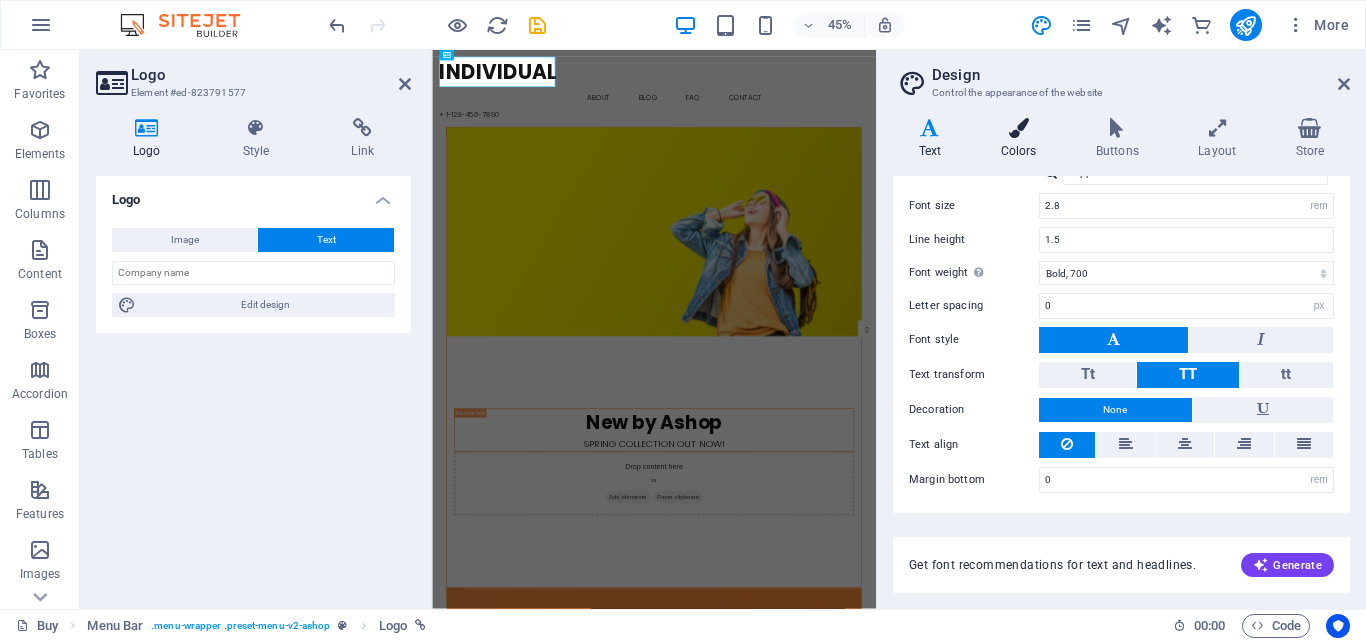 click at bounding box center (1018, 128) 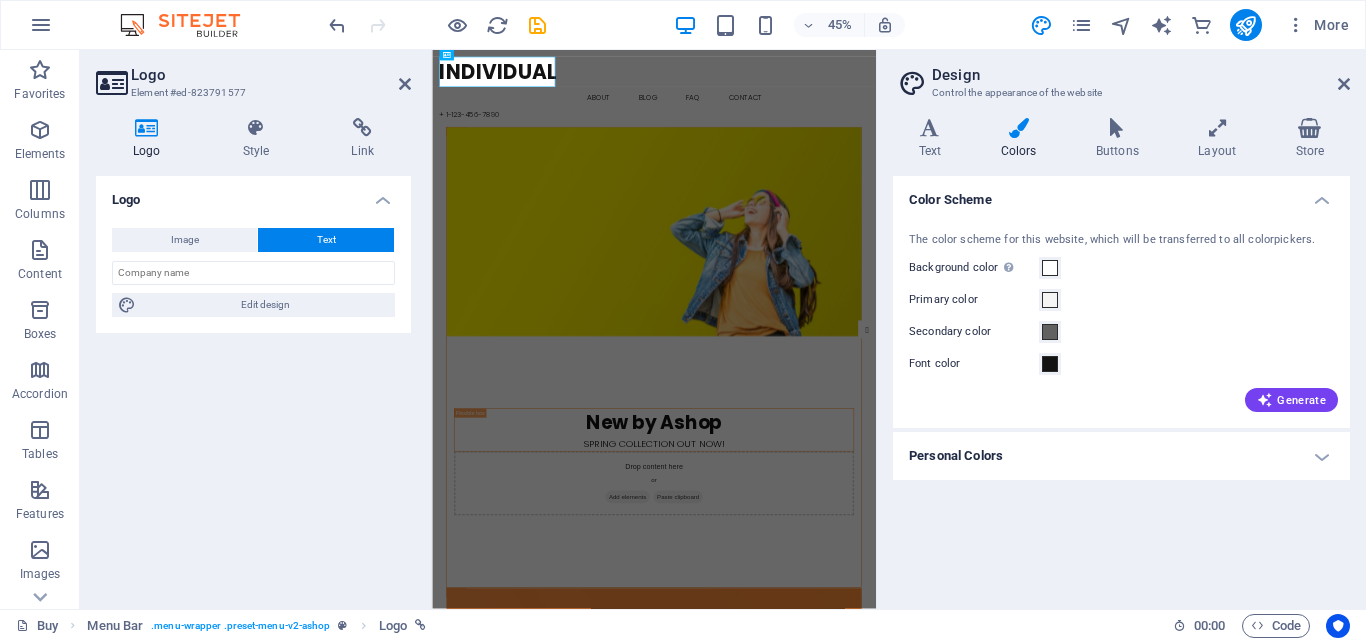click on "Variants  Text  Colors  Buttons  Layout  Store Text Standard Bold Links Font color Font Poppins Font size 16 rem px Line height 1.5 Font weight To display the font weight correctly, it may need to be enabled.  Manage Fonts Thin, 100 Extra-light, 200 Light, 300 Regular, 400 Medium, 500 Semi-bold, 600 Bold, 700 Extra-bold, 800 Black, 900 Letter spacing 0 rem px Font style Text transform Tt TT tt Text align Font weight To display the font weight correctly, it may need to be enabled.  Manage Fonts Thin, 100 Extra-light, 200 Light, 300 Regular, 400 Medium, 500 Semi-bold, 600 Bold, 700 Extra-bold, 800 Black, 900 Default Hover / Active Font color Font color Decoration None Decoration None Transition duration 0.3 s Transition function Ease Ease In Ease Out Ease In/Ease Out Linear Headlines All H1 / Textlogo H2 H3 H4 H5 H6 Font color Font Poppins Line height 1.5 Font weight To display the font weight correctly, it may need to be enabled.  Manage Fonts Thin, 100 Extra-light, 200 Light, 300 Regular, 400 Medium, 500 0 px" at bounding box center (1121, 355) 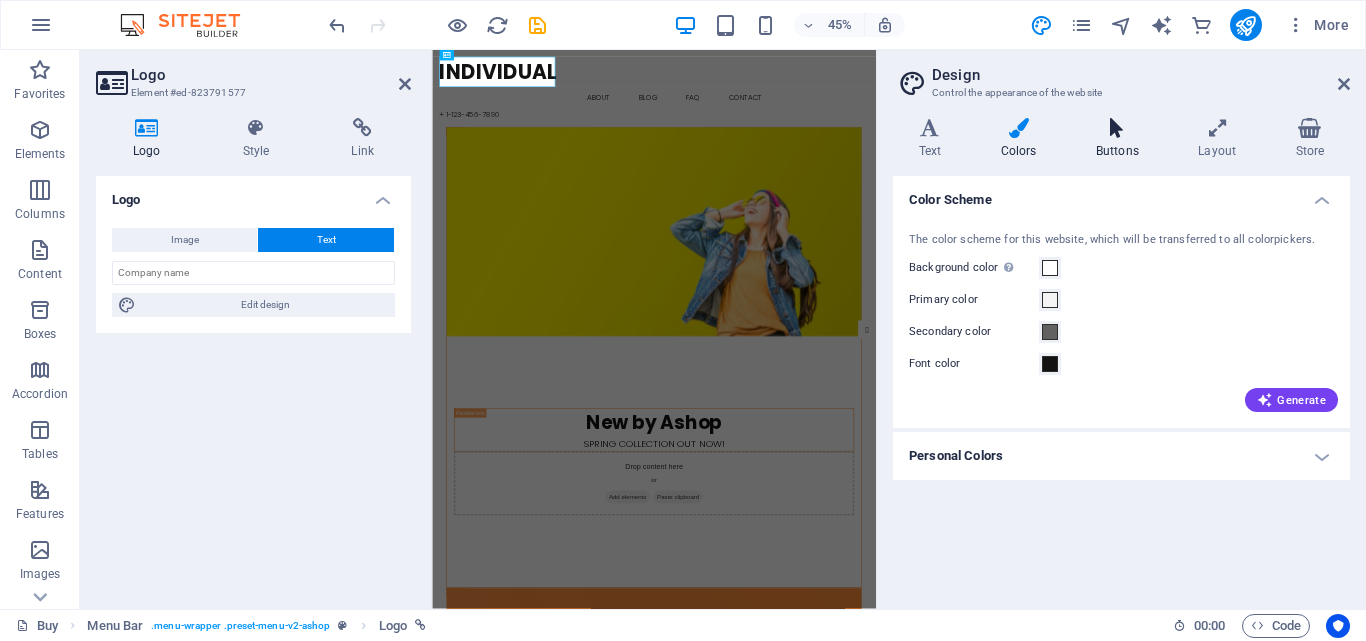 click at bounding box center (1117, 128) 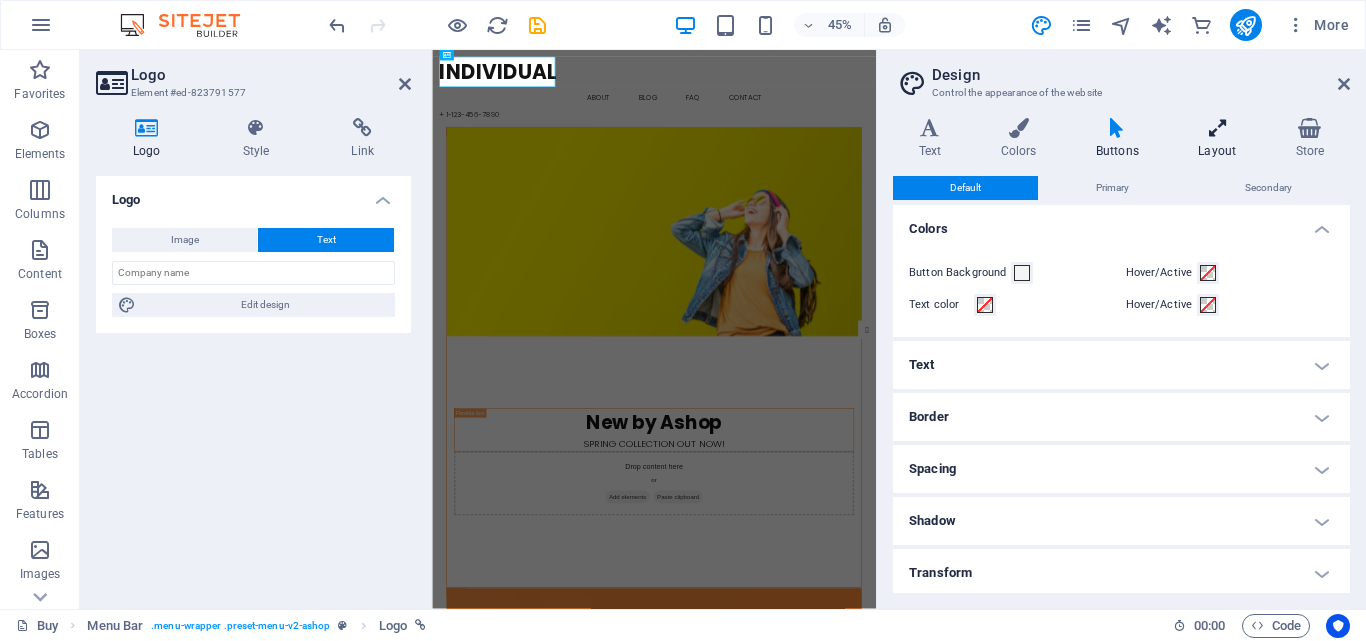 click on "Layout" at bounding box center (1221, 139) 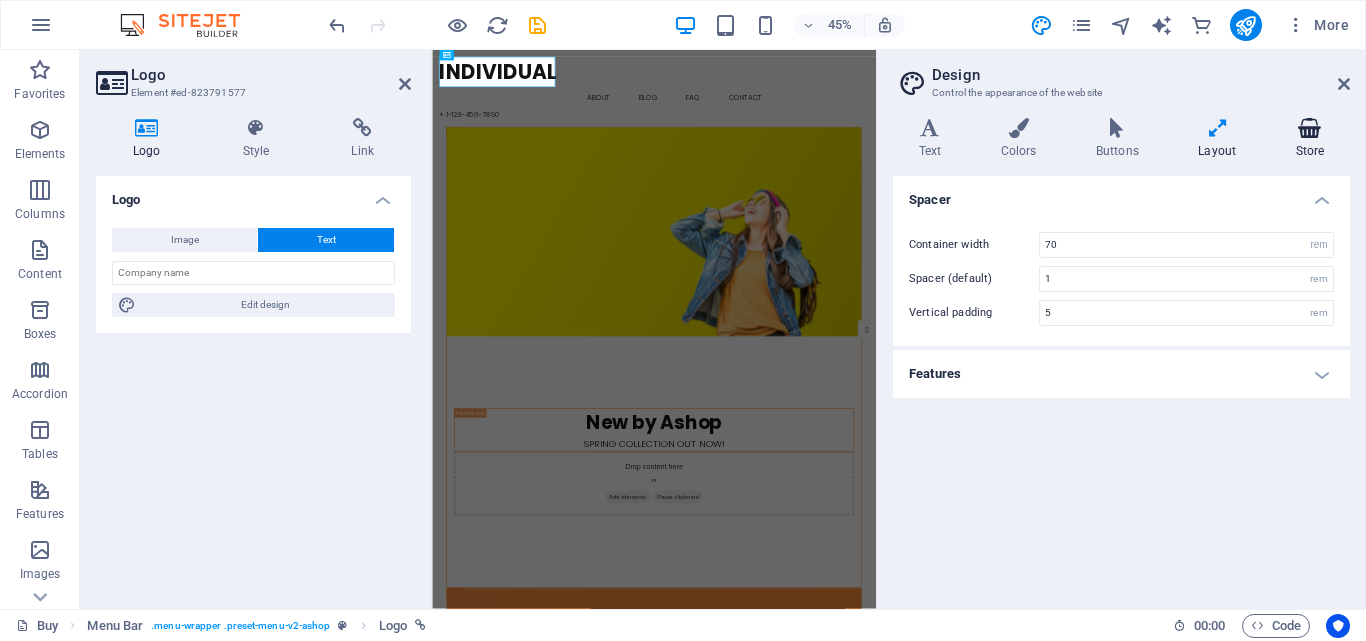 click at bounding box center [1310, 128] 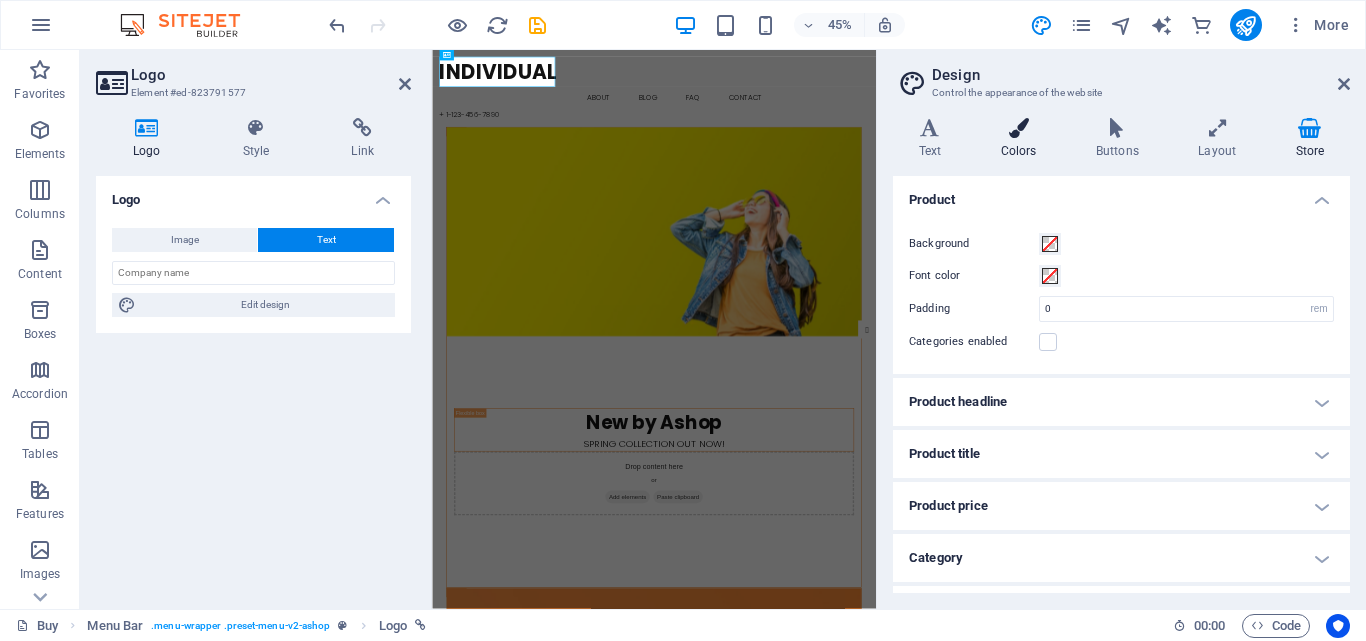 click at bounding box center (1018, 128) 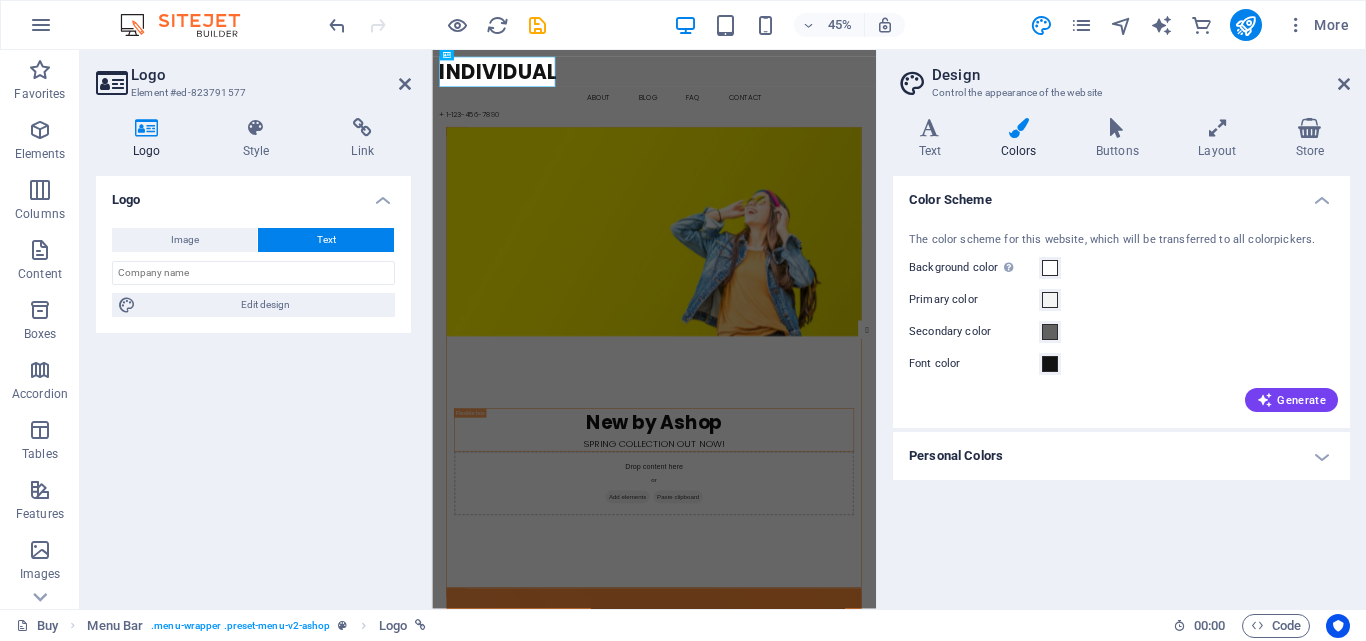 click on "Variants  Text  Colors  Buttons  Layout  Store Text Standard Bold Links Font color Font Poppins Font size 16 rem px Line height 1.5 Font weight To display the font weight correctly, it may need to be enabled.  Manage Fonts Thin, 100 Extra-light, 200 Light, 300 Regular, 400 Medium, 500 Semi-bold, 600 Bold, 700 Extra-bold, 800 Black, 900 Letter spacing 0 rem px Font style Text transform Tt TT tt Text align Font weight To display the font weight correctly, it may need to be enabled.  Manage Fonts Thin, 100 Extra-light, 200 Light, 300 Regular, 400 Medium, 500 Semi-bold, 600 Bold, 700 Extra-bold, 800 Black, 900 Default Hover / Active Font color Font color Decoration None Decoration None Transition duration 0.3 s Transition function Ease Ease In Ease Out Ease In/Ease Out Linear Headlines All H1 / Textlogo H2 H3 H4 H5 H6 Font color Font Poppins Line height 1.5 Font weight To display the font weight correctly, it may need to be enabled.  Manage Fonts Thin, 100 Extra-light, 200 Light, 300 Regular, 400 Medium, 500 0 px" at bounding box center (1121, 355) 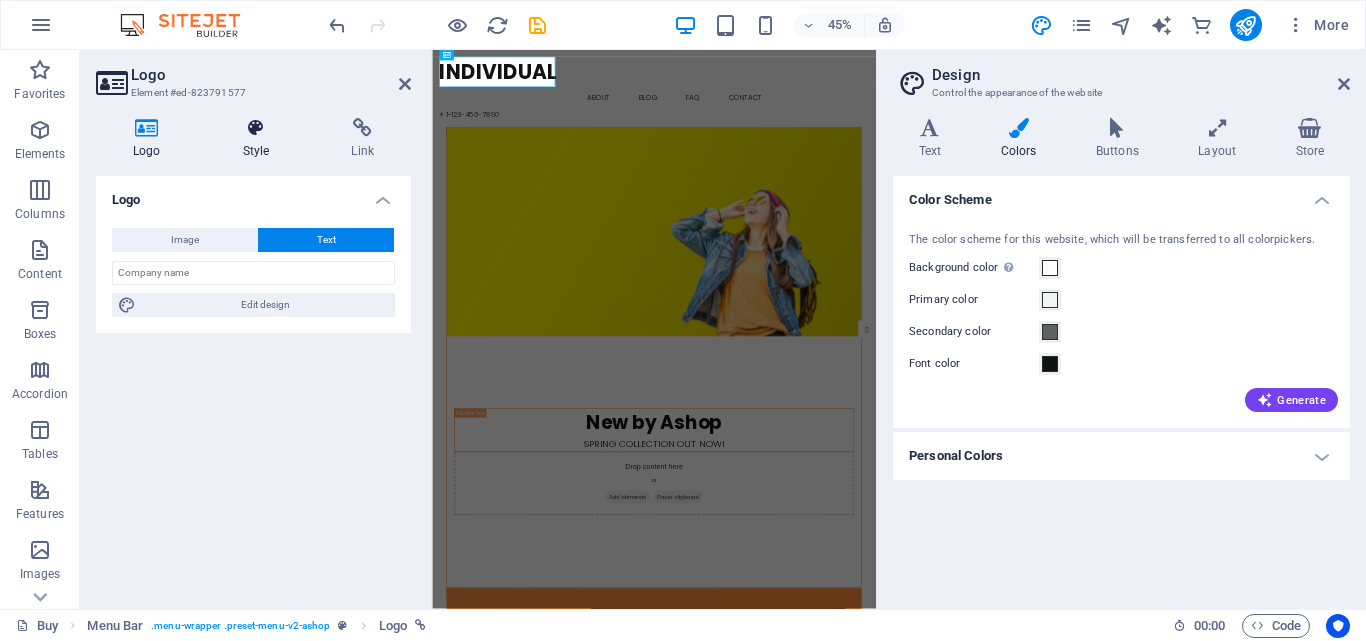 click on "Style" at bounding box center (260, 139) 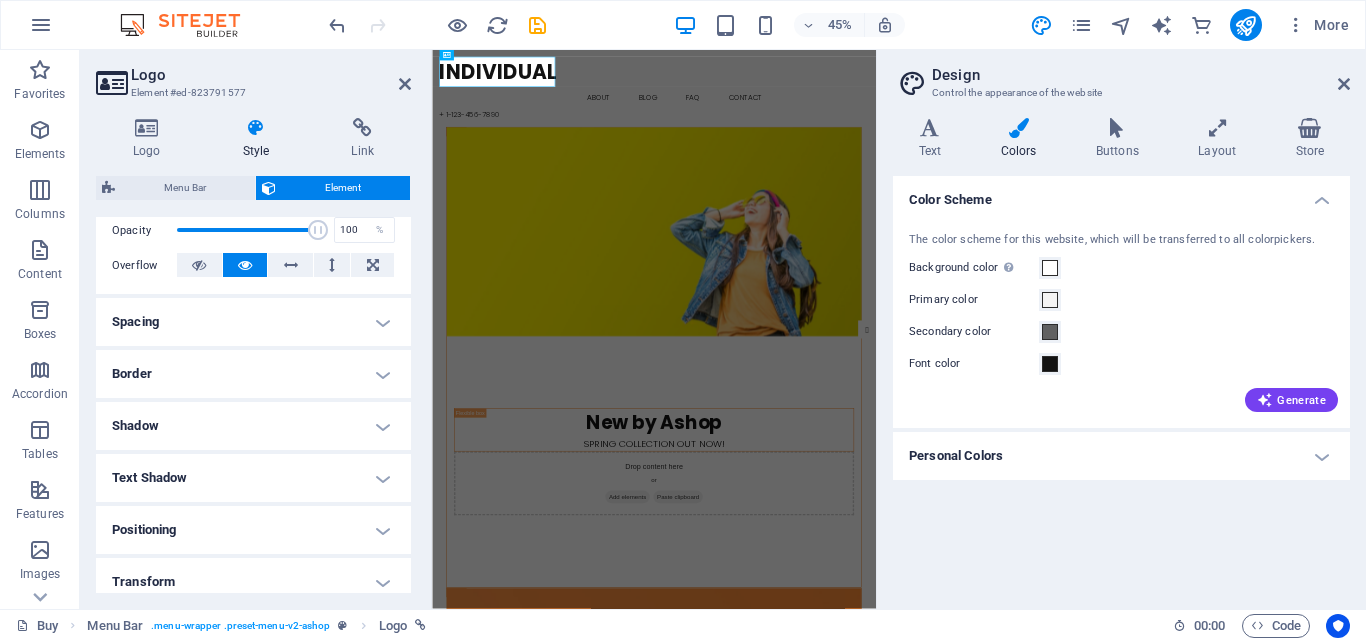 scroll, scrollTop: 469, scrollLeft: 0, axis: vertical 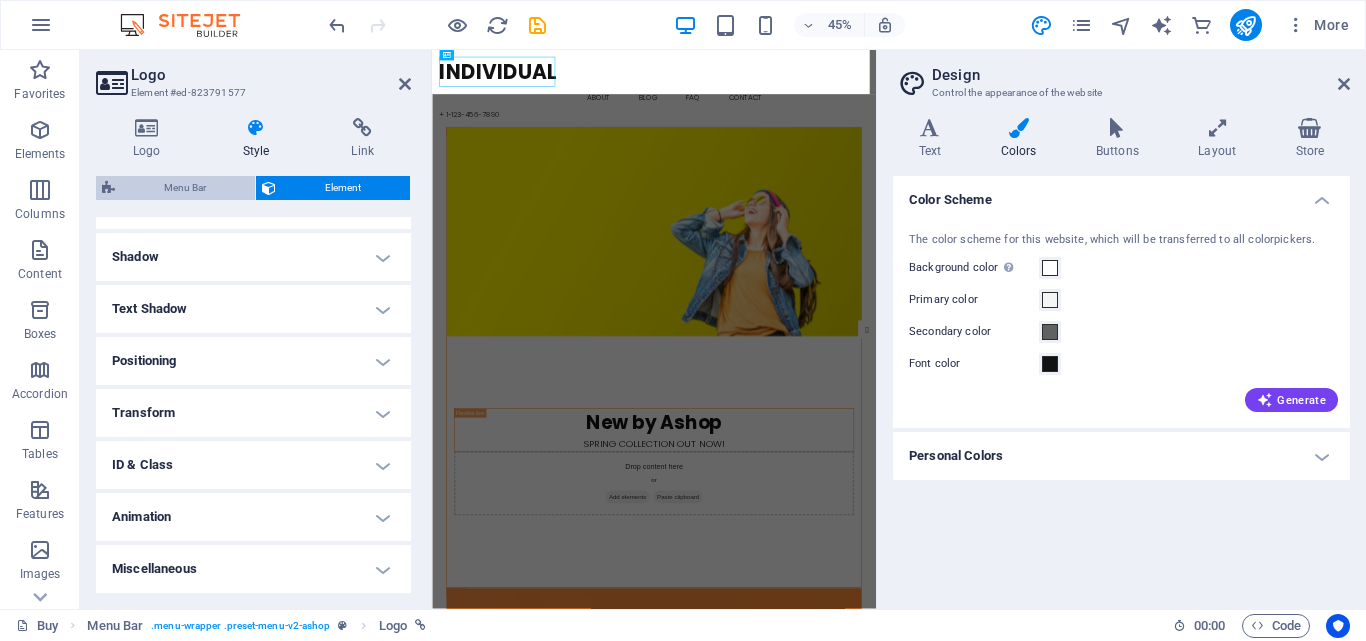 click on "Menu Bar" at bounding box center (185, 188) 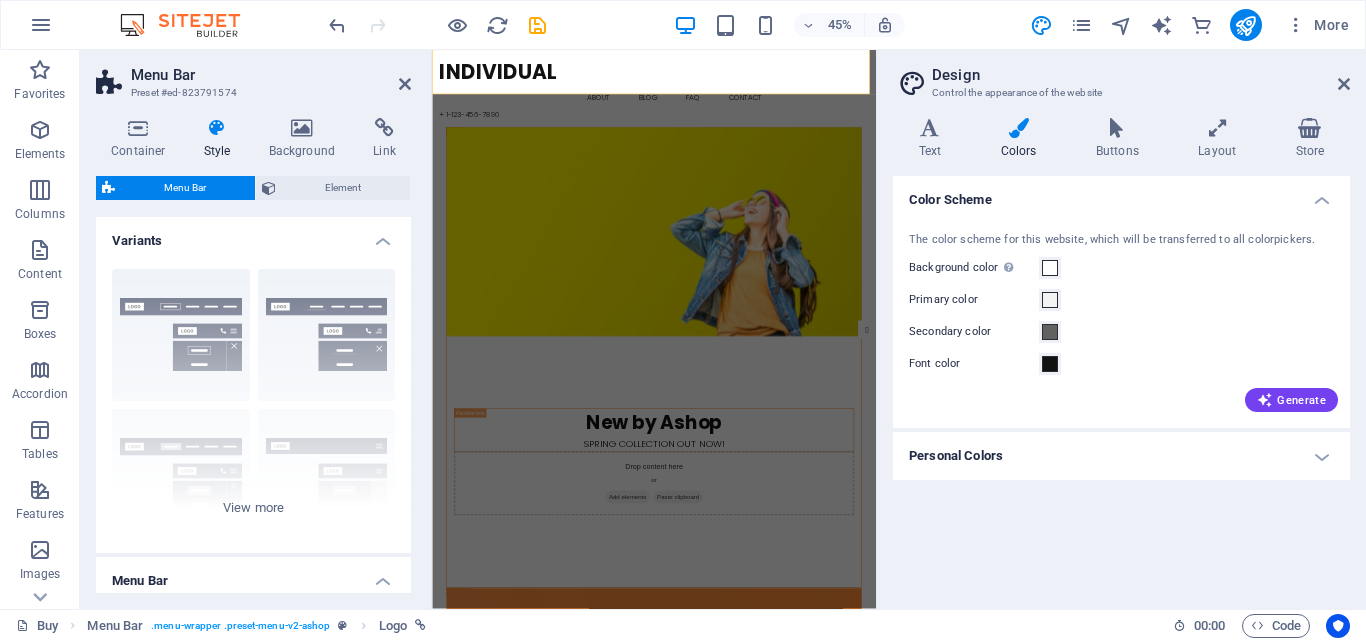 click on "Container Style Background Link Size Height Default px rem % vh vw Min. height None px rem % vh vw Width Default px rem % em vh vw Min. width None px rem % vh vw Content width Default Custom width Width Default px rem % em vh vw Min. width None px rem % vh vw Default padding Custom spacing Default content width and padding can be changed under Design. Edit design Layout (Flexbox) Alignment Determines the flex direction. Default Main axis Determine how elements should behave along the main axis inside this container (justify content). Default Side axis Control the vertical direction of the element inside of the container (align items). Default Wrap Default On Off Fill Controls the distances and direction of elements on the y-axis across several lines (align content). Default Accessibility ARIA helps assistive technologies (like screen readers) to understand the role, state, and behavior of web elements Role The ARIA role defines the purpose of an element.  None Alert Article Banner Comment Fan" at bounding box center [253, 355] 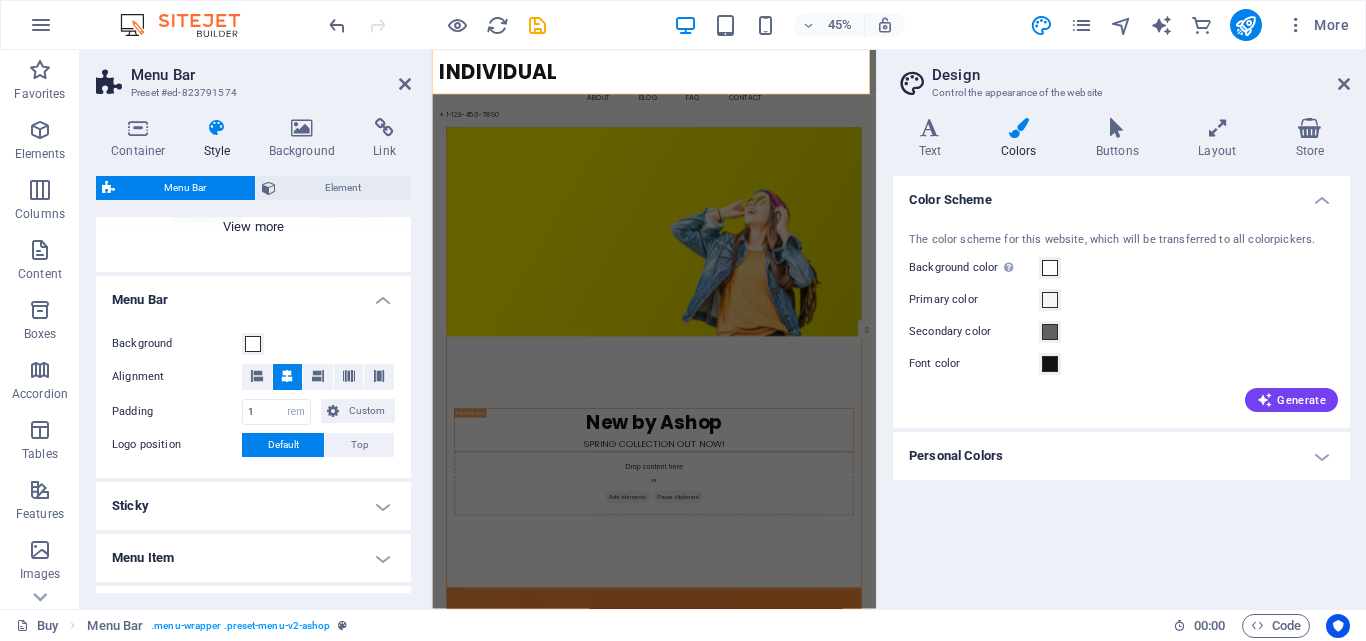 scroll, scrollTop: 506, scrollLeft: 0, axis: vertical 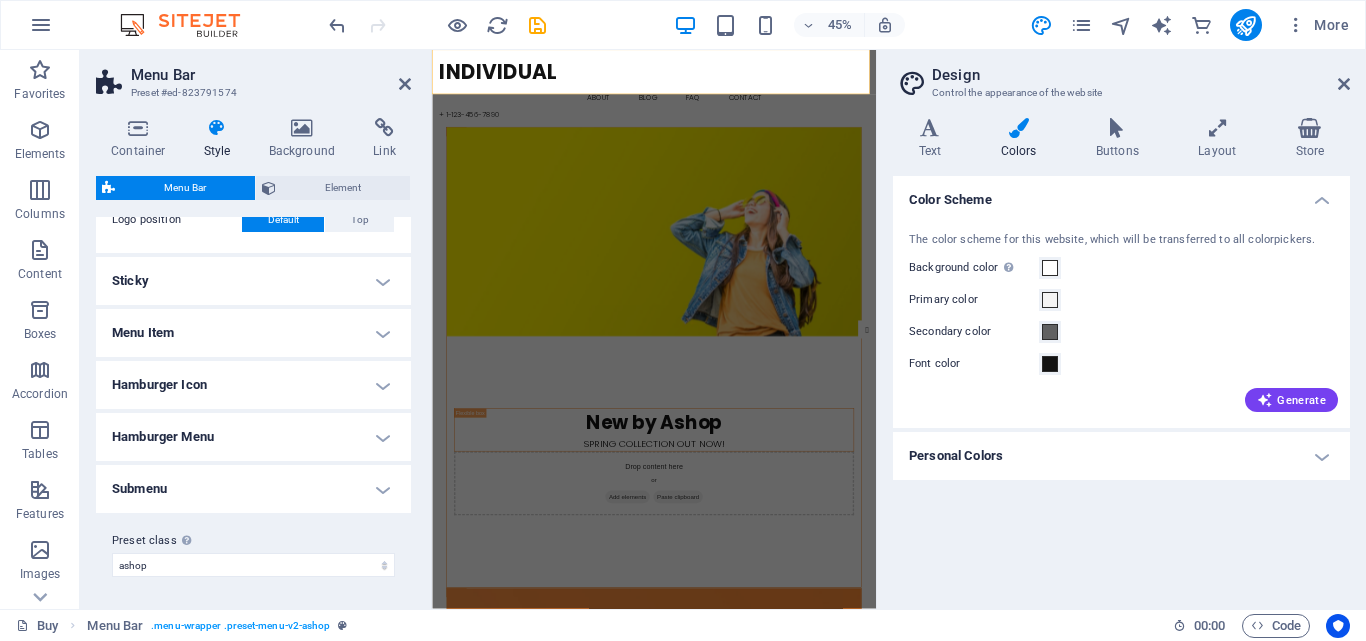click on "Menu Bar" at bounding box center (271, 75) 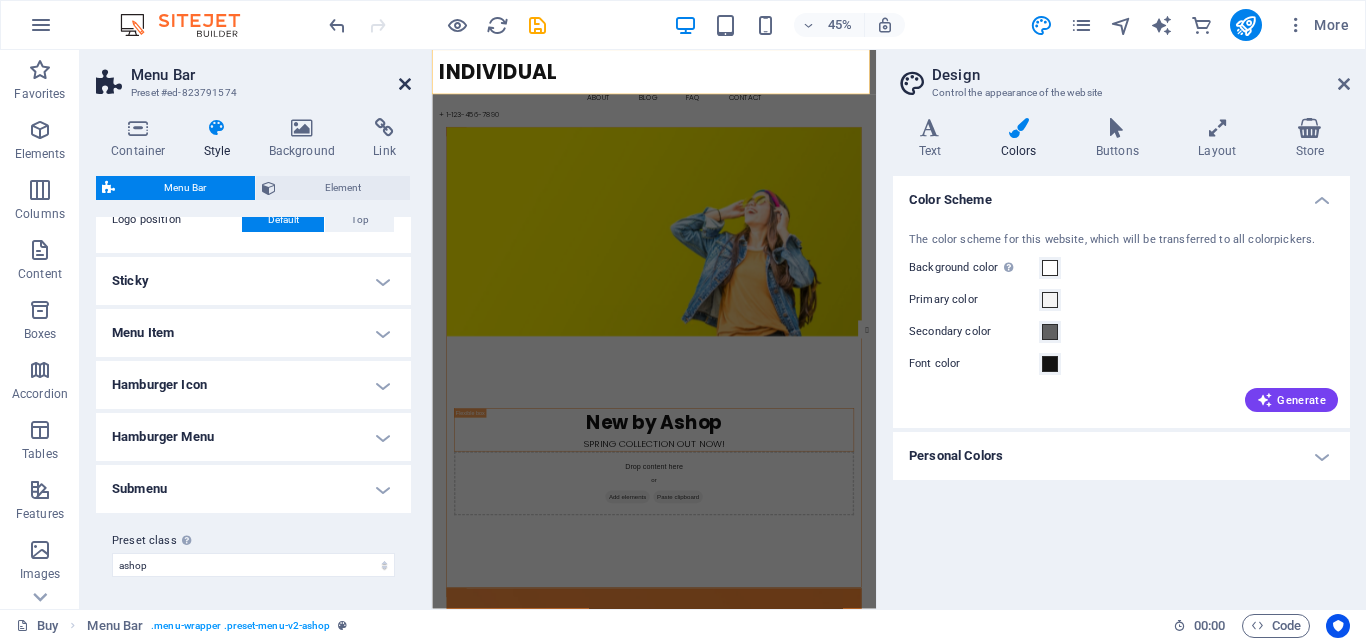 click at bounding box center (405, 84) 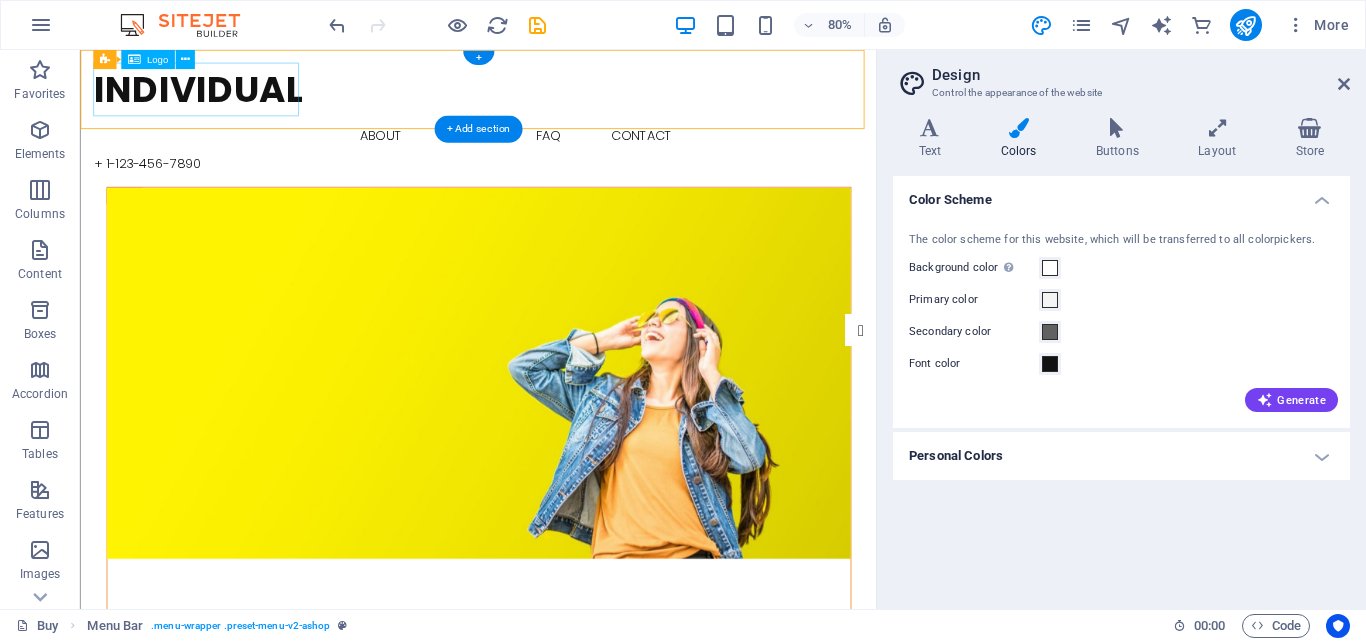 click on "Individual" at bounding box center [577, 99] 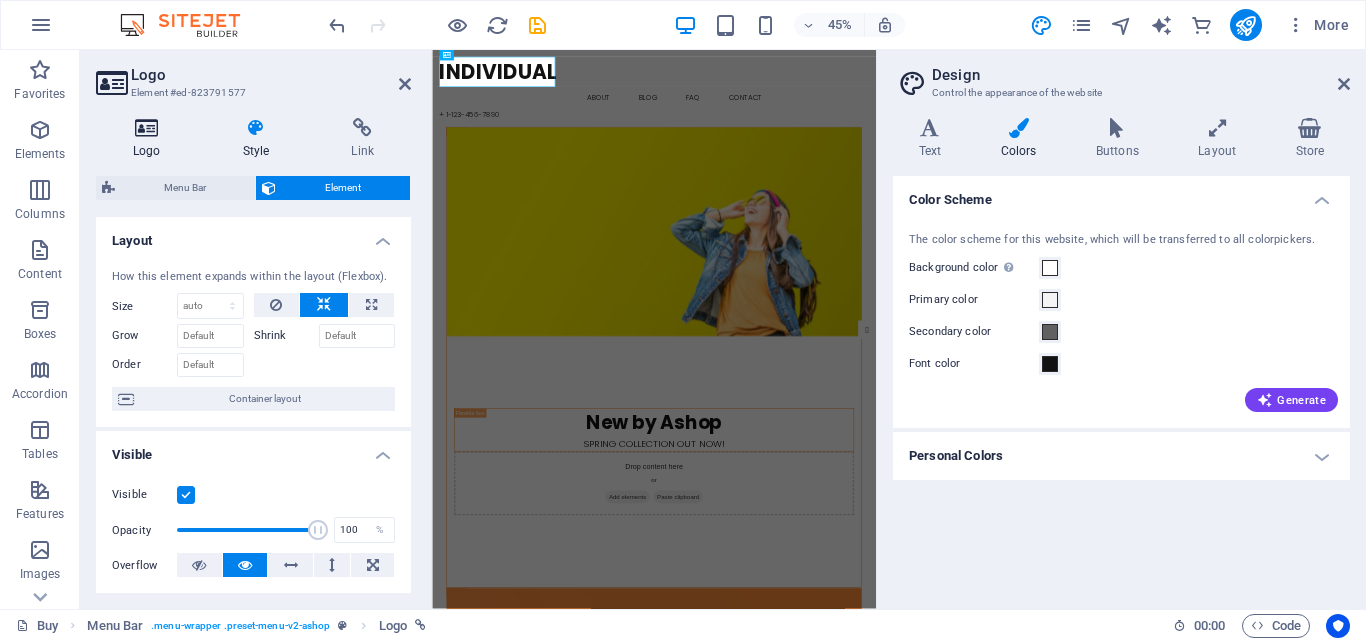 click at bounding box center [147, 128] 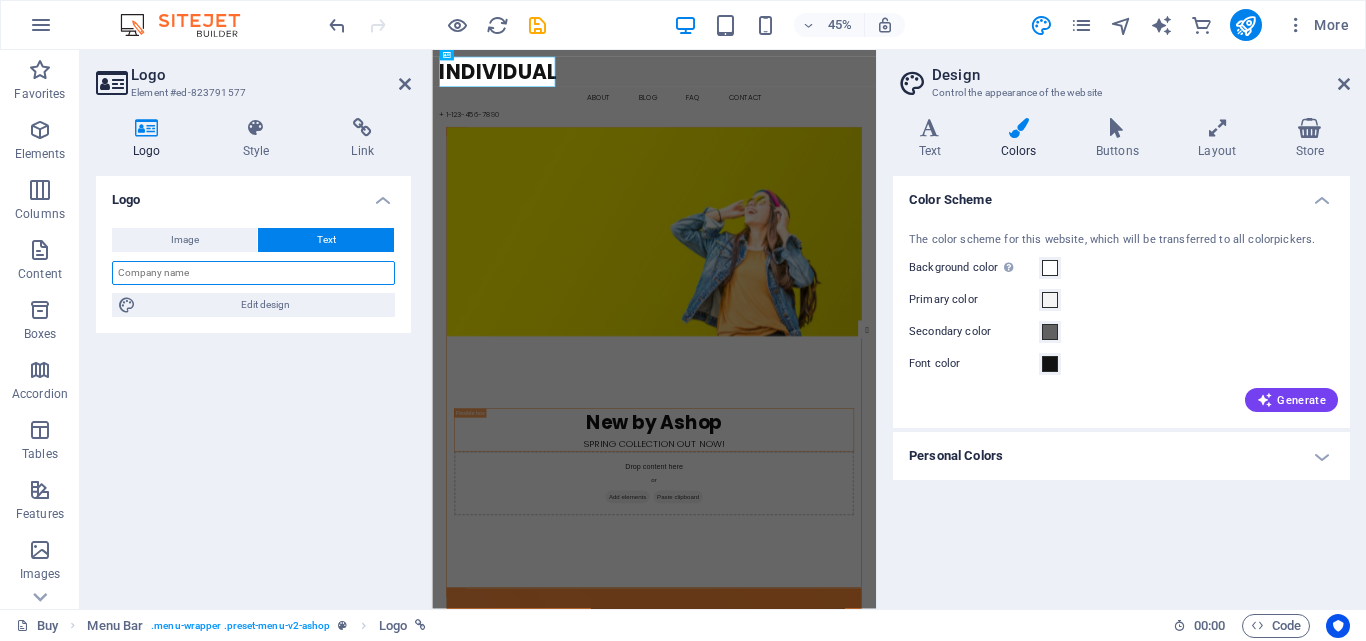 click at bounding box center (253, 273) 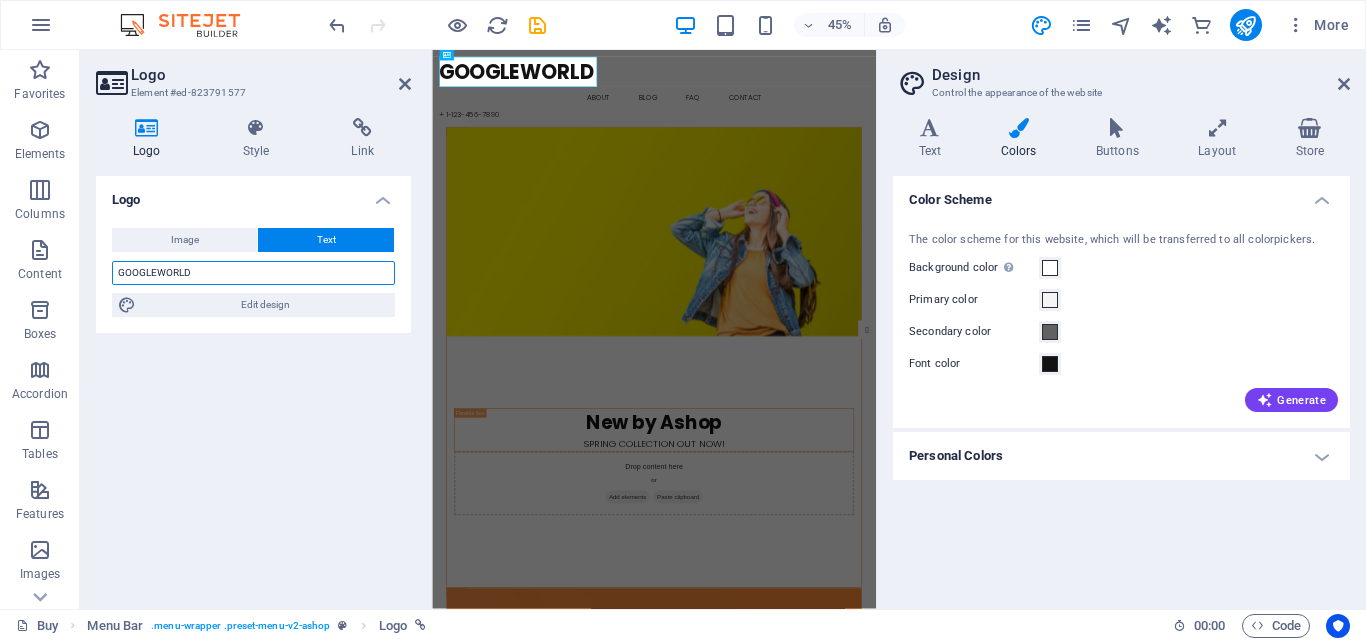 type on "GOOGLEWORLD" 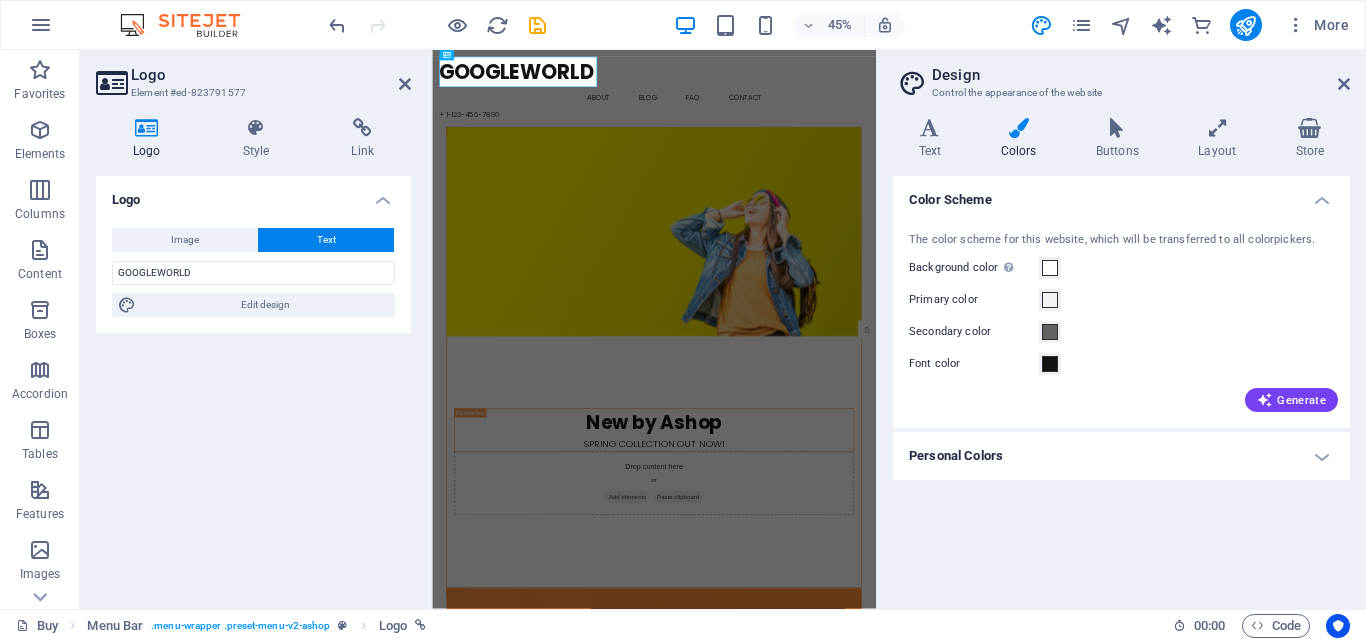 click on "Logo Image Text Drag files here, click to choose files or select files from Files or our free stock photos & videos Select files from the file manager, stock photos, or upload file(s) Upload Width 170 Default auto px rem % em vh vw Fit image Automatically fit image to a fixed width and height Height Default auto px Alignment Lazyload Loading images after the page loads improves page speed. Responsive Automatically load retina image and smartphone optimized sizes. Lightbox Use as headline The image will be wrapped in an H1 headline tag. Useful for giving alternative text the weight of an H1 headline, e.g. for the logo. Leave unchecked if uncertain. Optimized Images are compressed to improve page speed. Position Direction Custom X offset 50 px rem % vh vw Y offset 50 px rem % vh vw GOOGLEWORLD Edit design Text Float No float Image left Image right Determine how text should behave around the image. Text Alternative text Image caption Paragraph Format Normal Heading 1 Heading 2 Heading 3 Heading 4 Heading 5 Code" at bounding box center [253, 384] 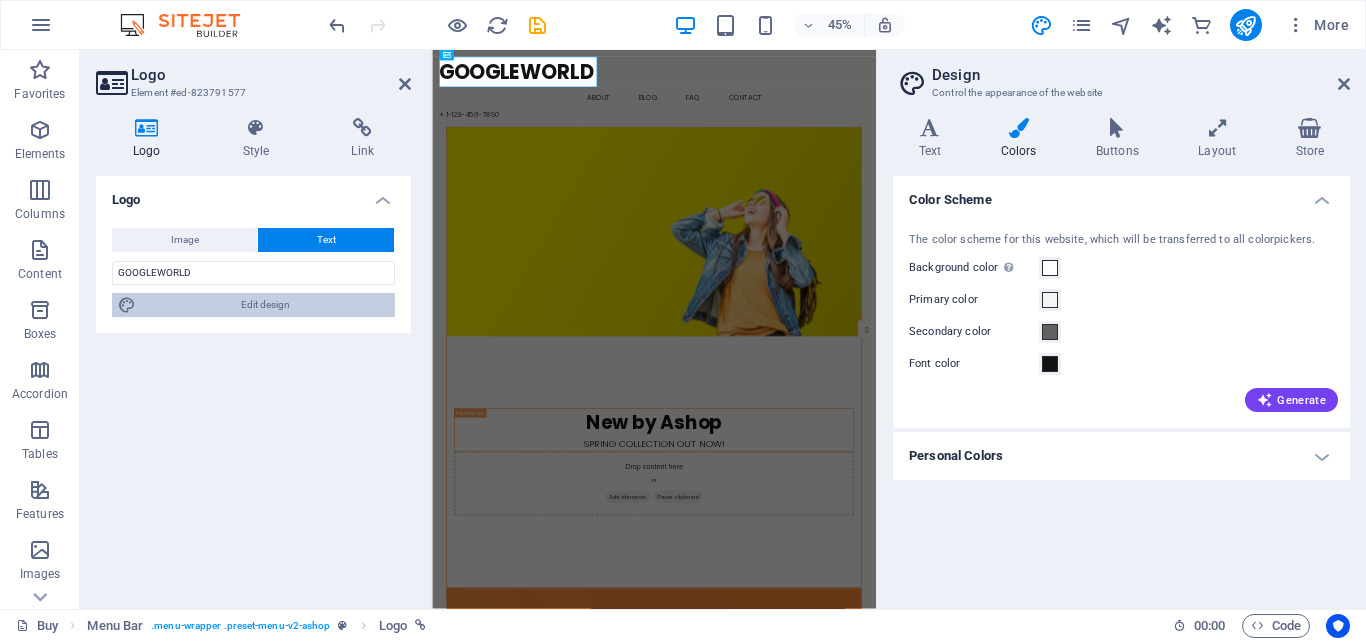 click on "Edit design" at bounding box center [265, 305] 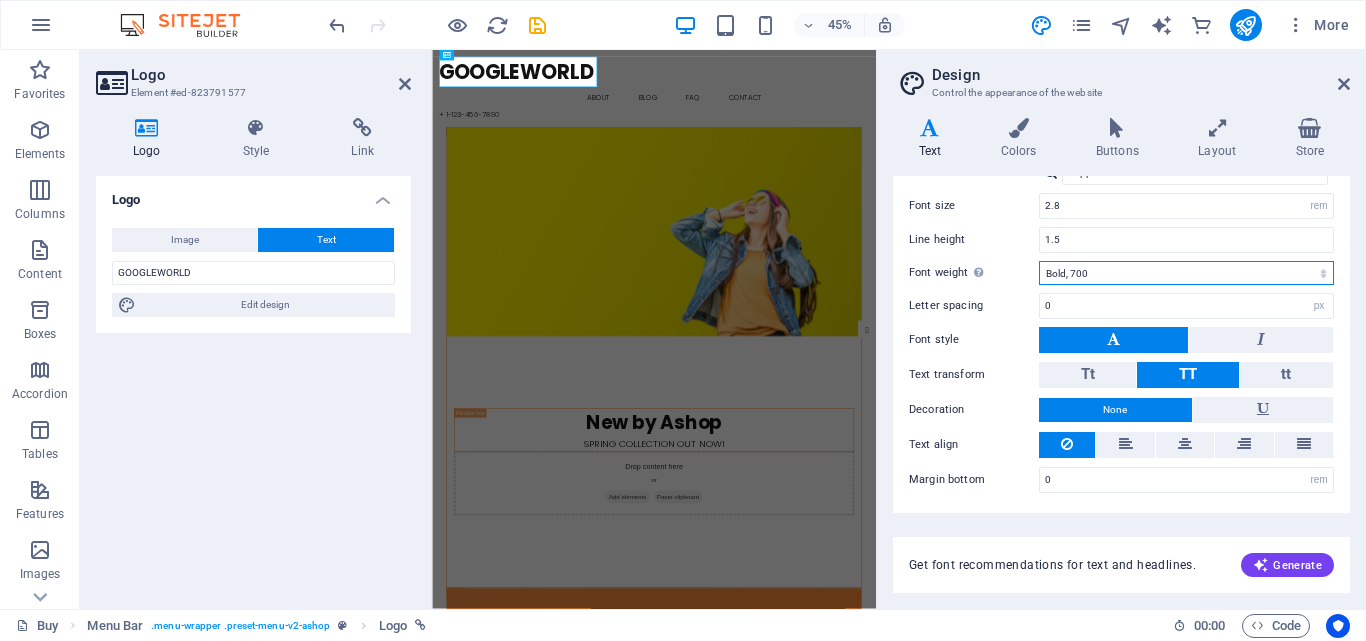click on "Thin, 100 Extra-light, 200 Light, 300 Regular, 400 Medium, 500 Semi-bold, 600 Bold, 700 Extra-bold, 800 Black, 900" at bounding box center [1186, 273] 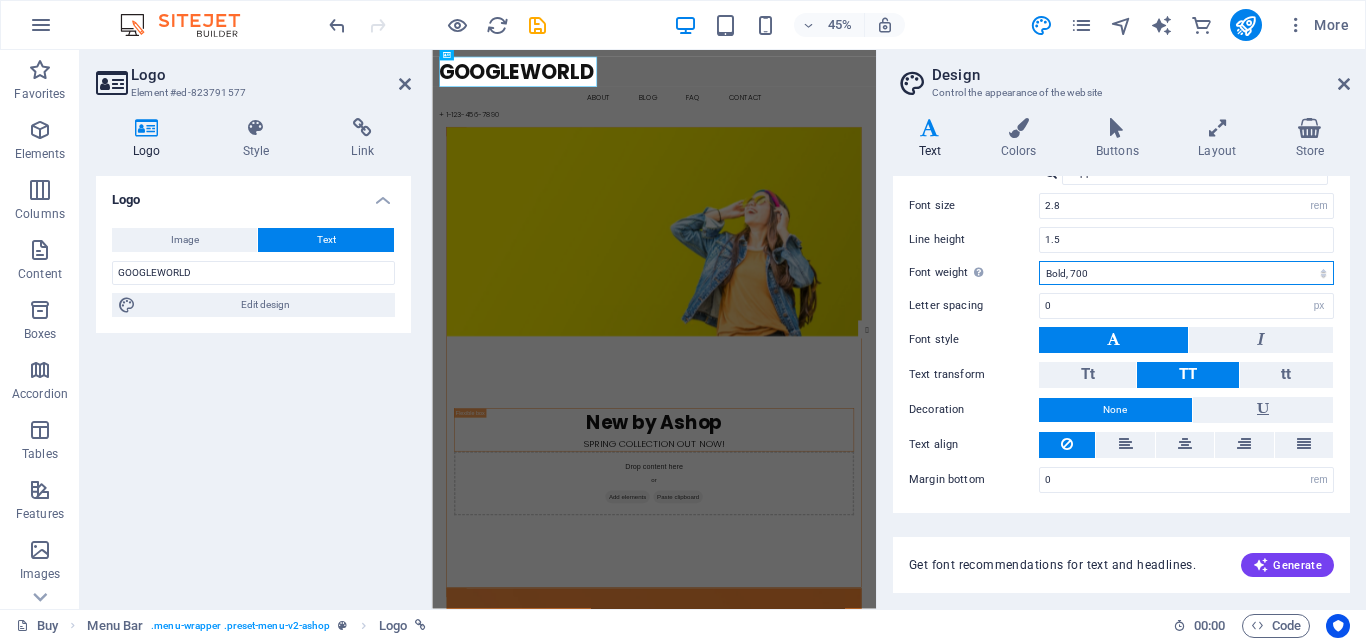 select on "800" 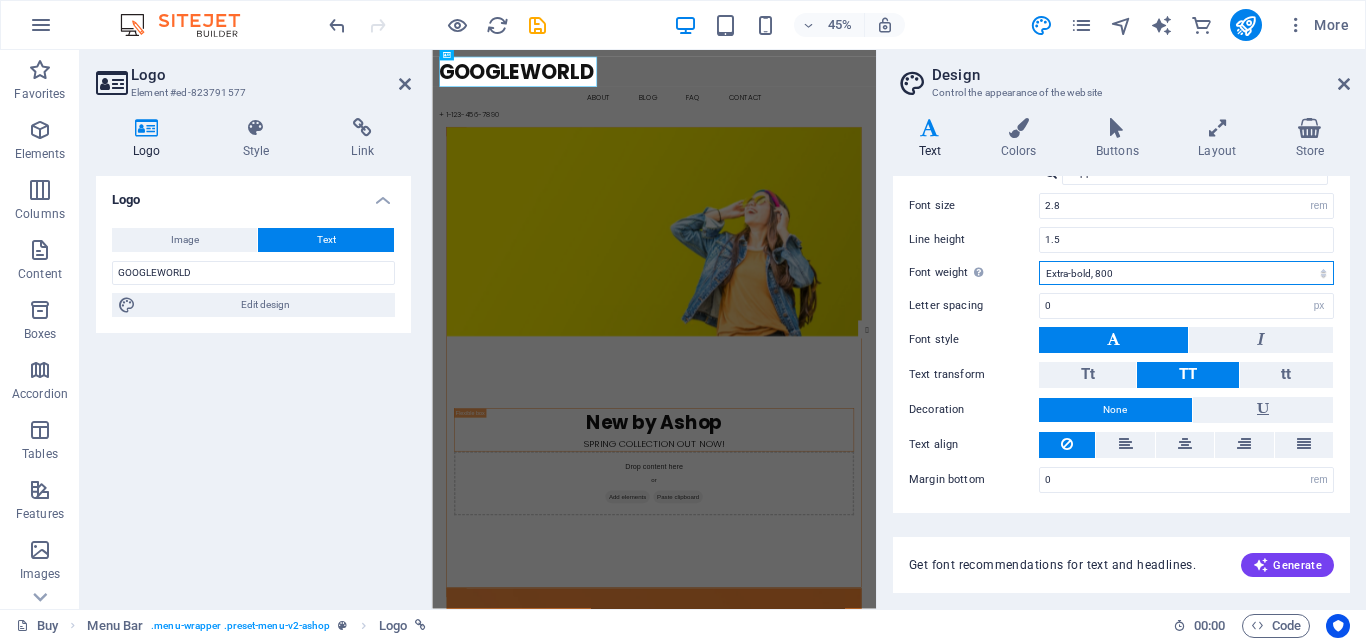 click on "Thin, 100 Extra-light, 200 Light, 300 Regular, 400 Medium, 500 Semi-bold, 600 Bold, 700 Extra-bold, 800 Black, 900" at bounding box center (1186, 273) 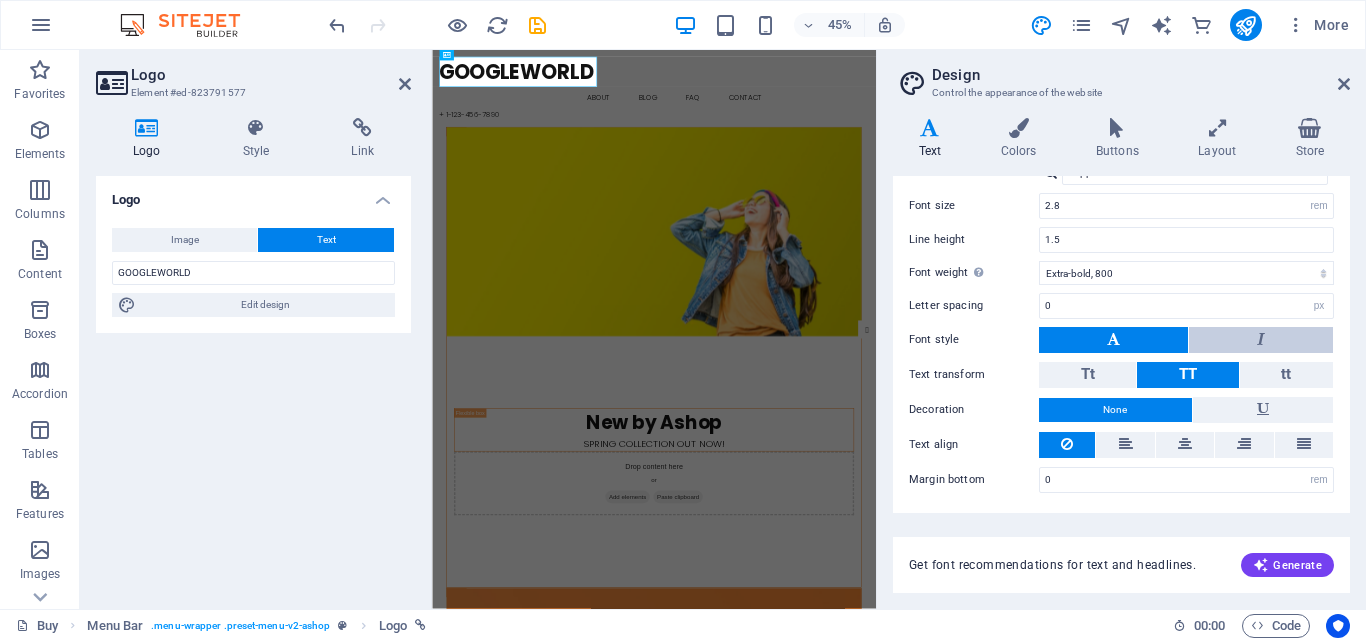 click at bounding box center [1261, 340] 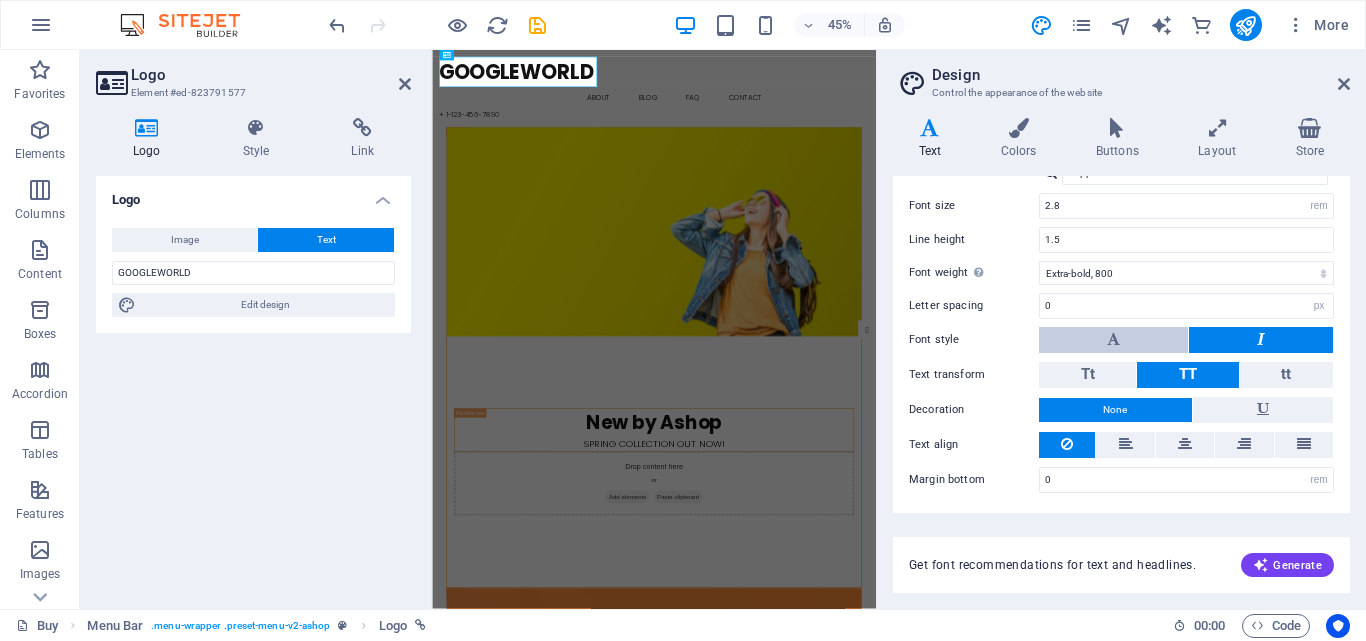 click at bounding box center (1113, 340) 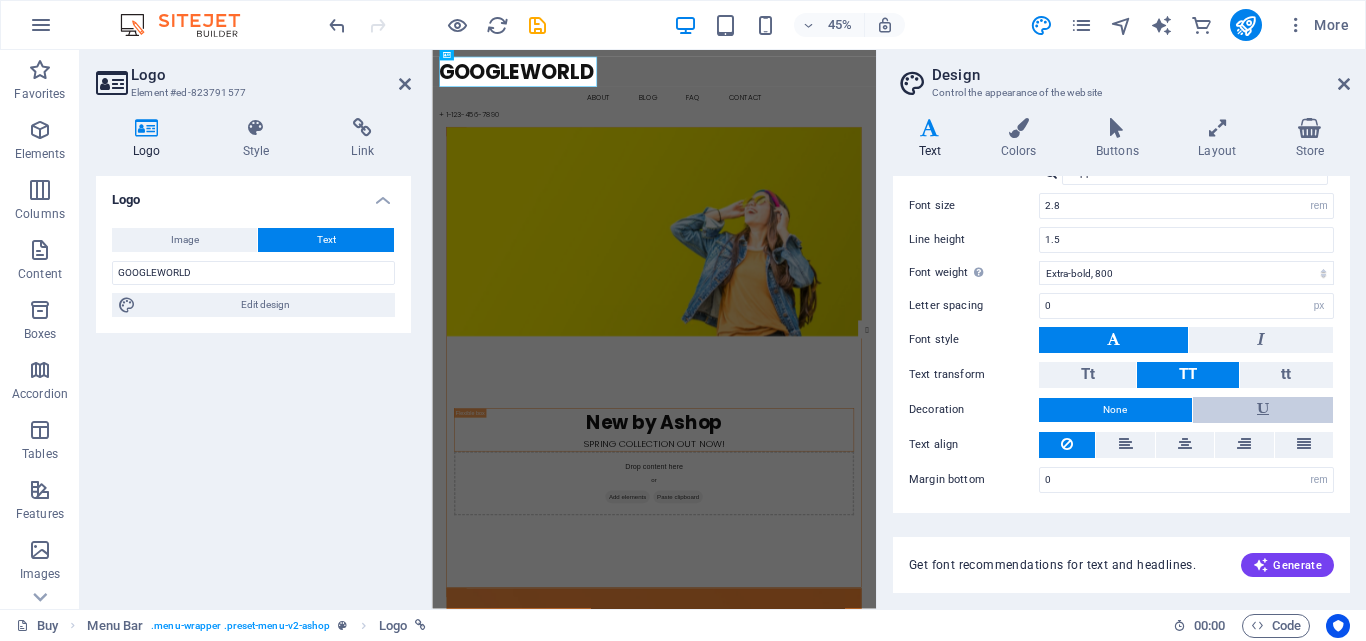 click at bounding box center [1263, 410] 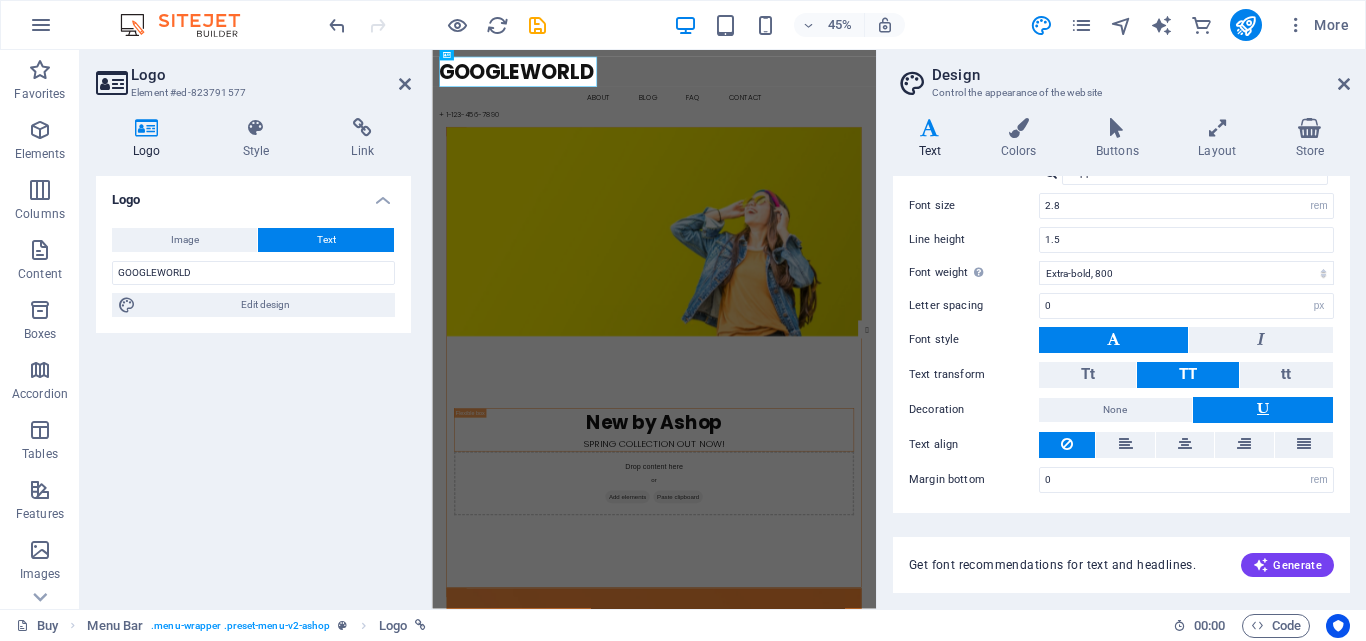 click at bounding box center [1263, 410] 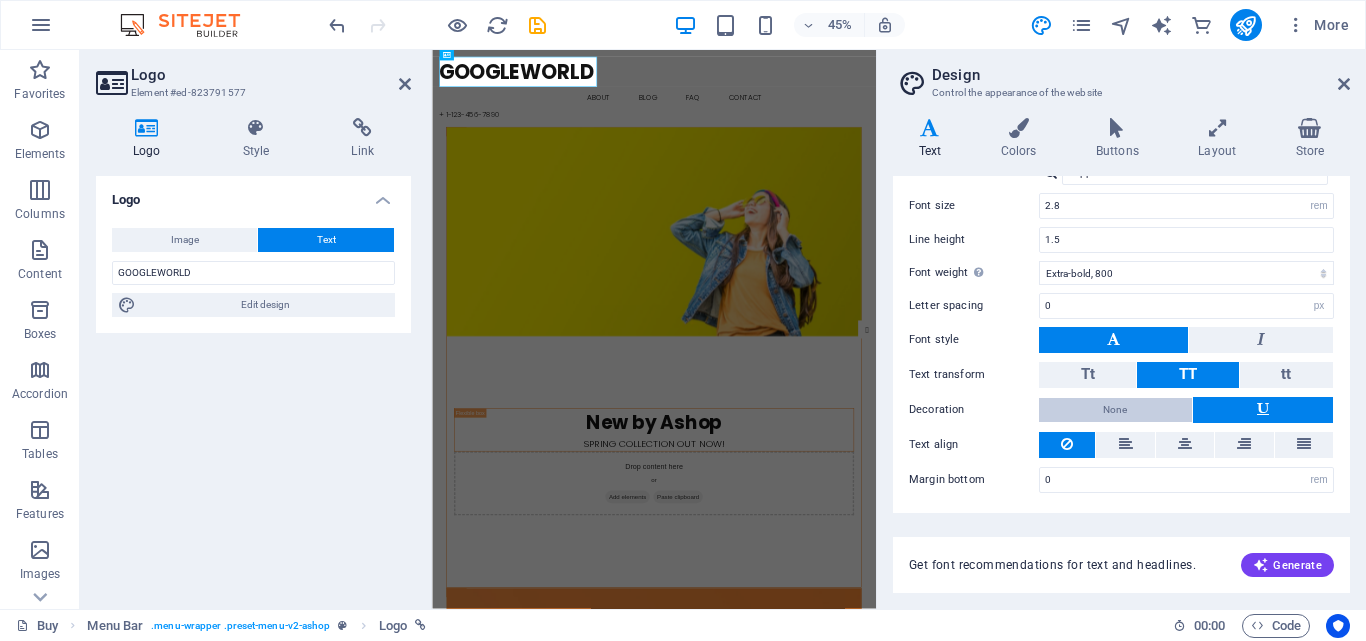 click on "None" at bounding box center [1115, 410] 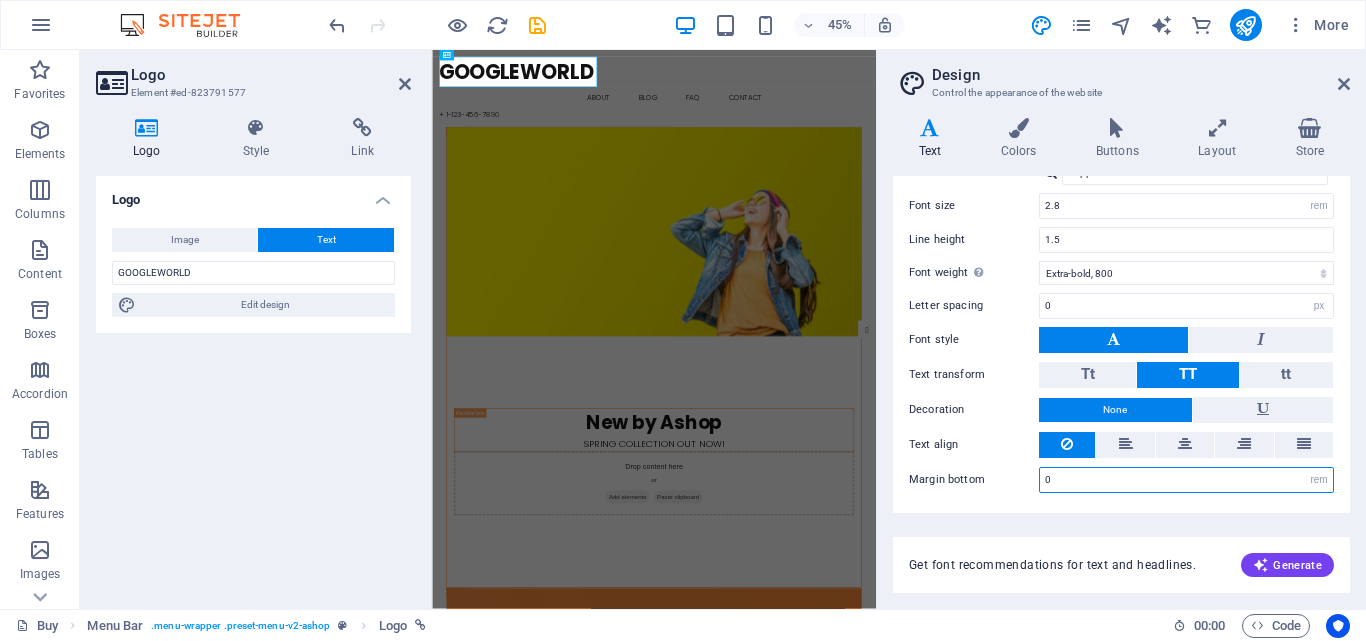 click on "0" at bounding box center (1186, 480) 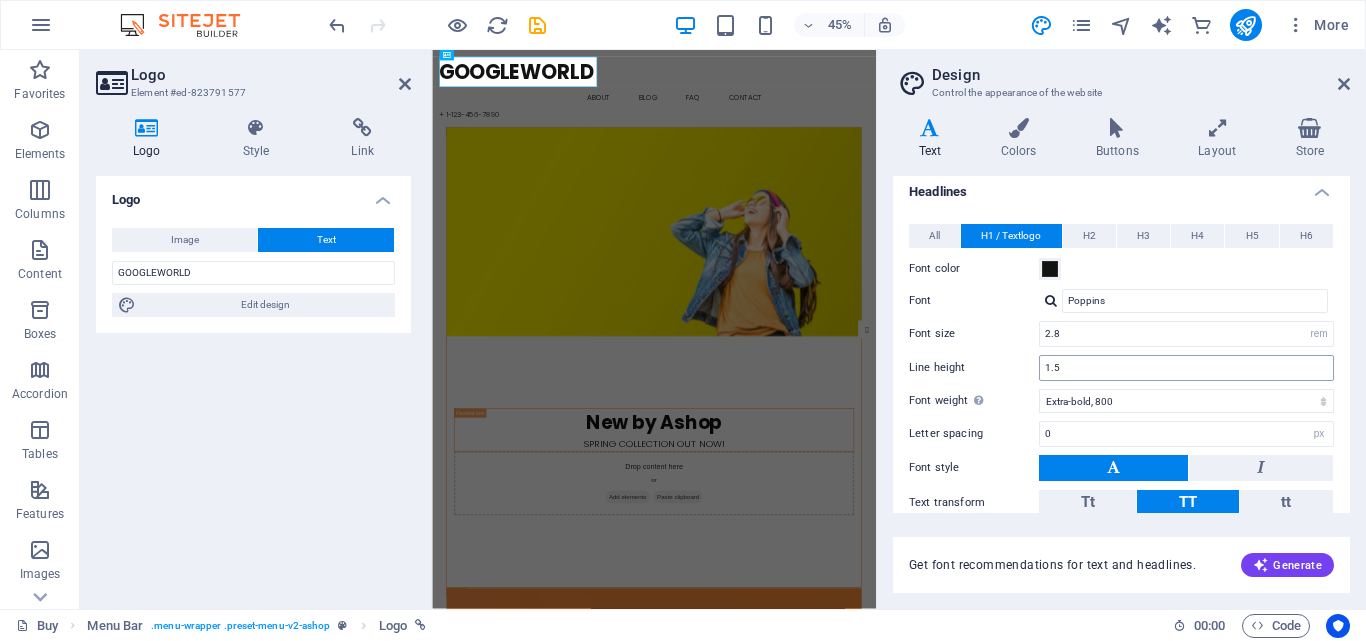 scroll, scrollTop: 53, scrollLeft: 0, axis: vertical 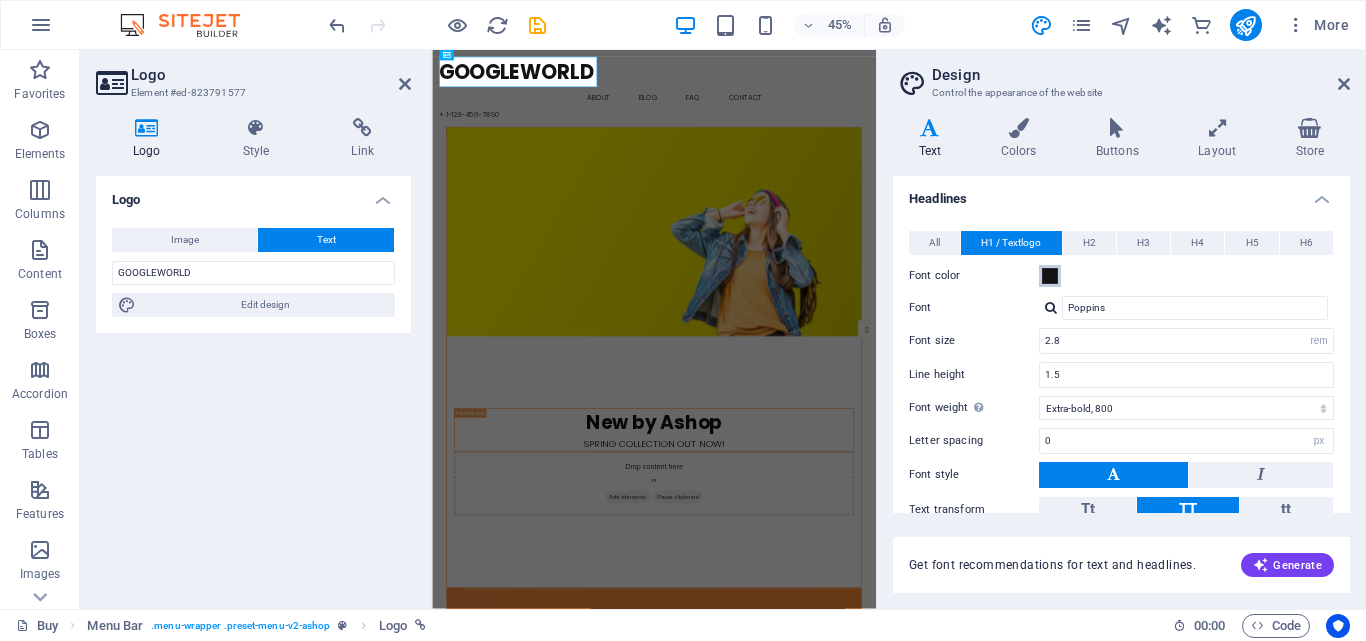 click at bounding box center [1050, 276] 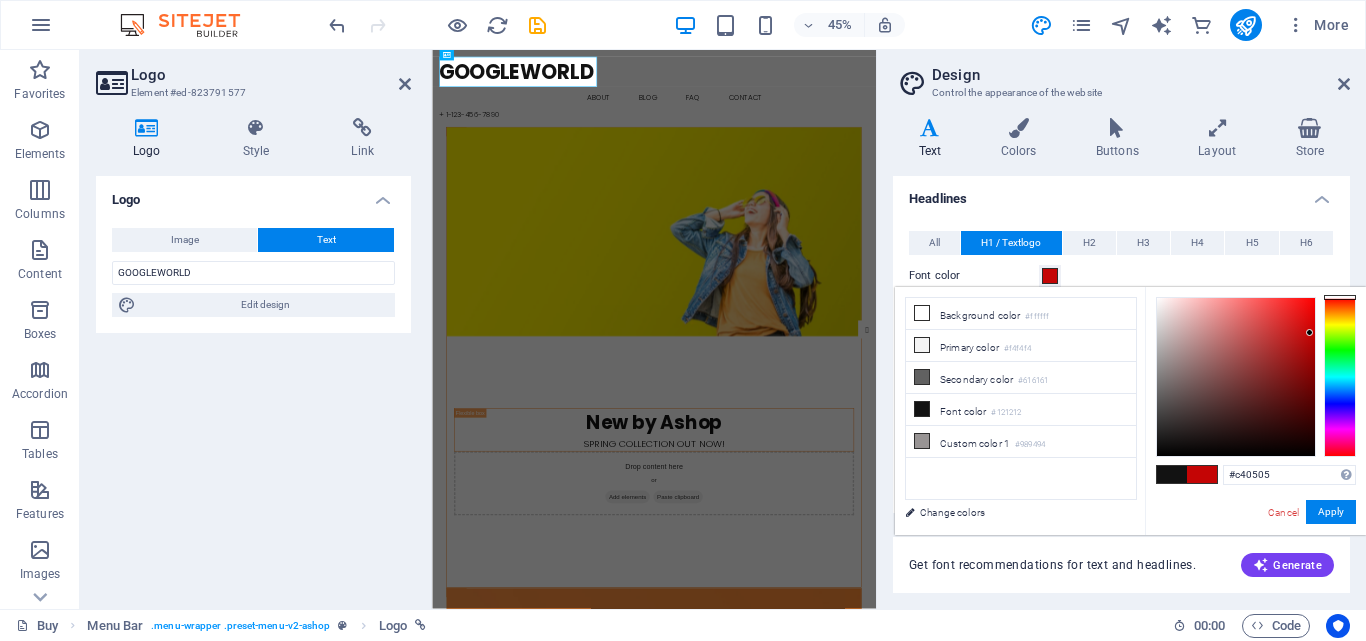drag, startPoint x: 1222, startPoint y: 364, endPoint x: 1310, endPoint y: 333, distance: 93.30059 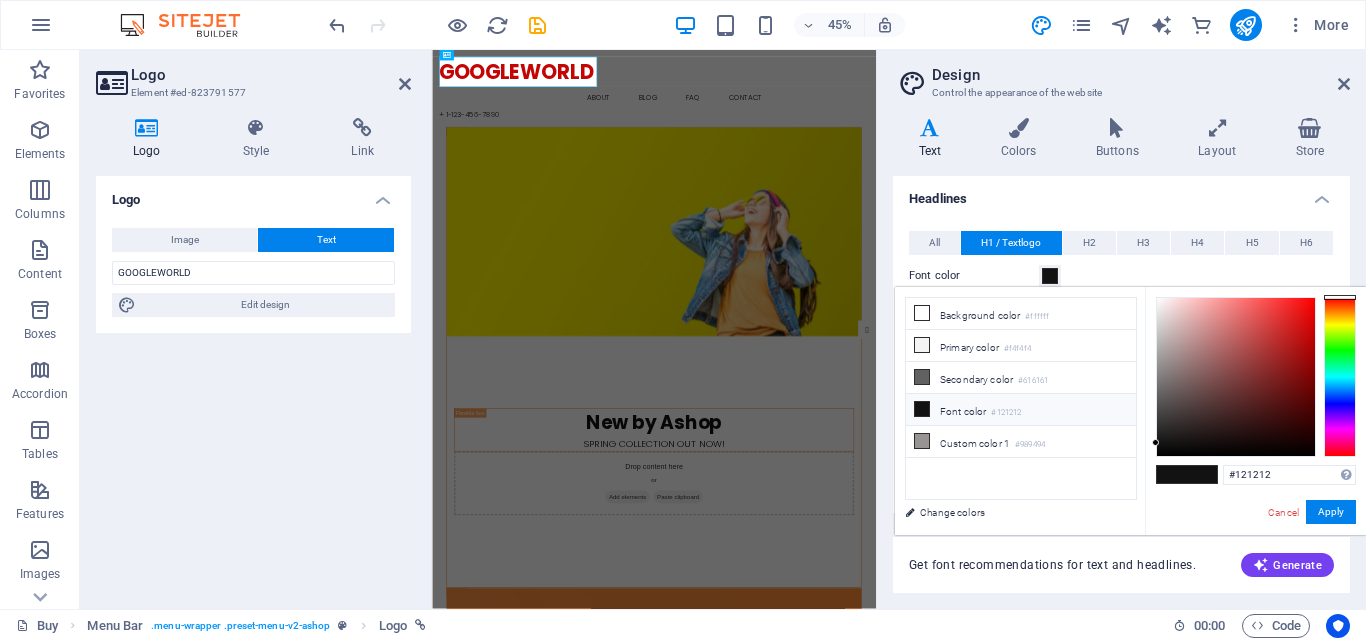 click at bounding box center [1202, 474] 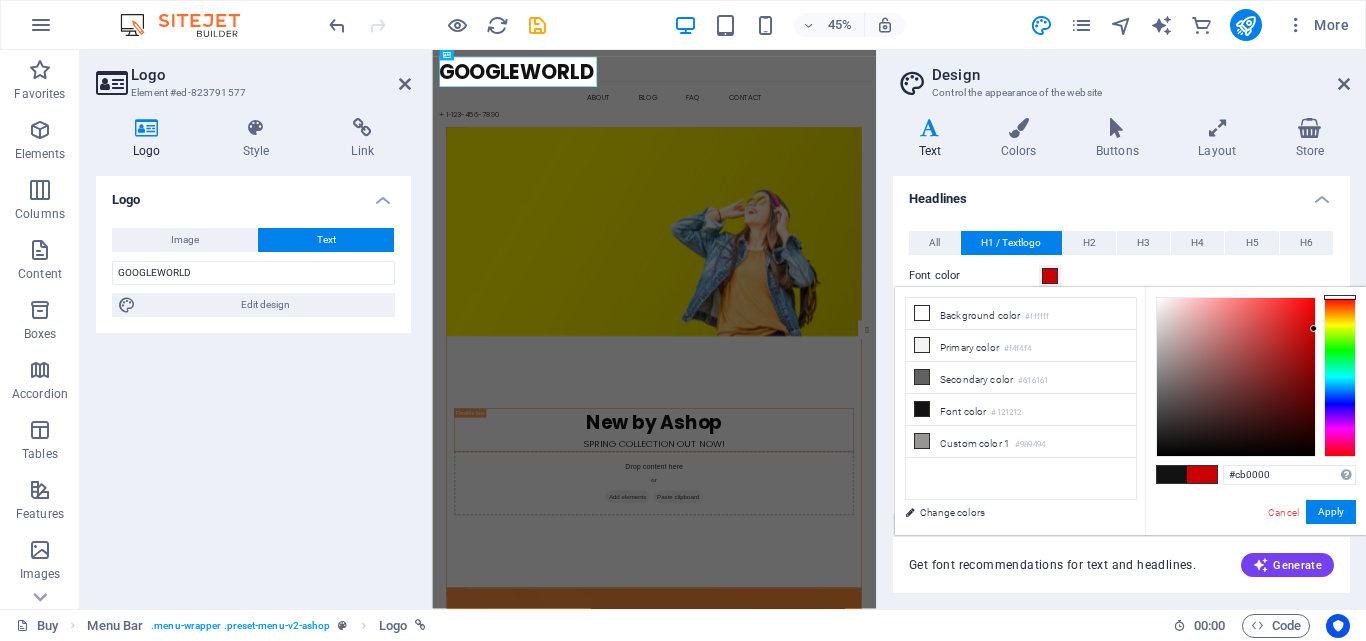 type on "#c90000" 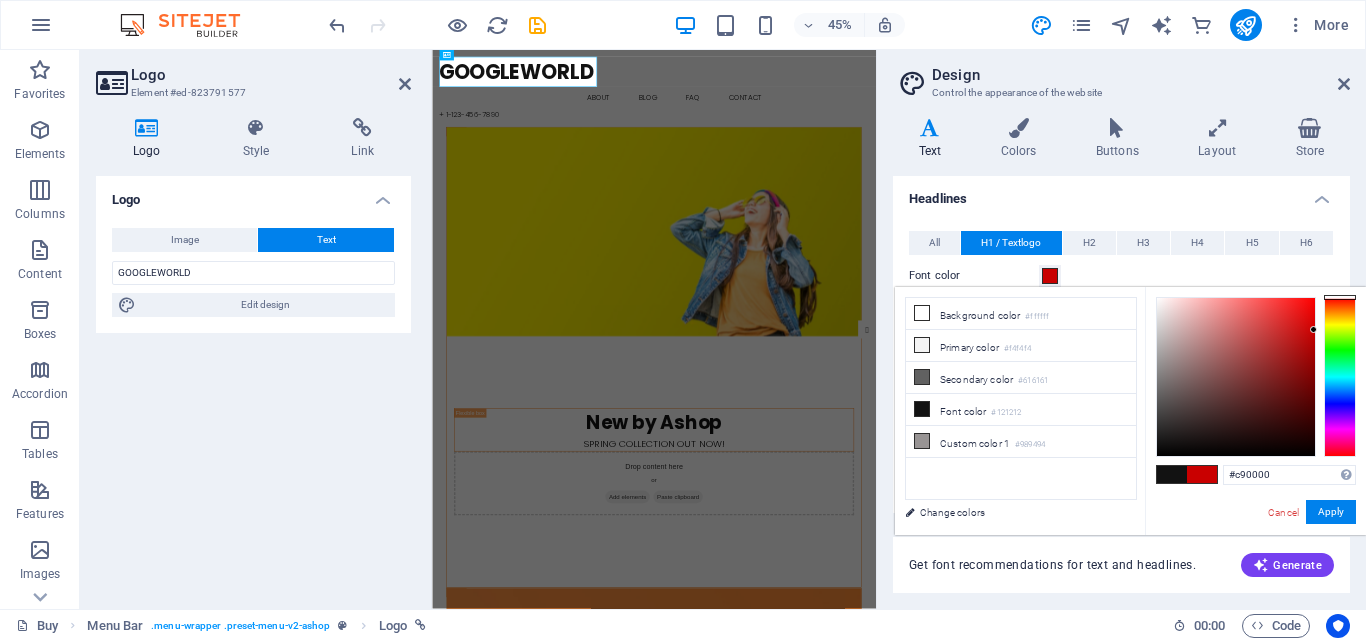 drag, startPoint x: 1296, startPoint y: 315, endPoint x: 1329, endPoint y: 330, distance: 36.249138 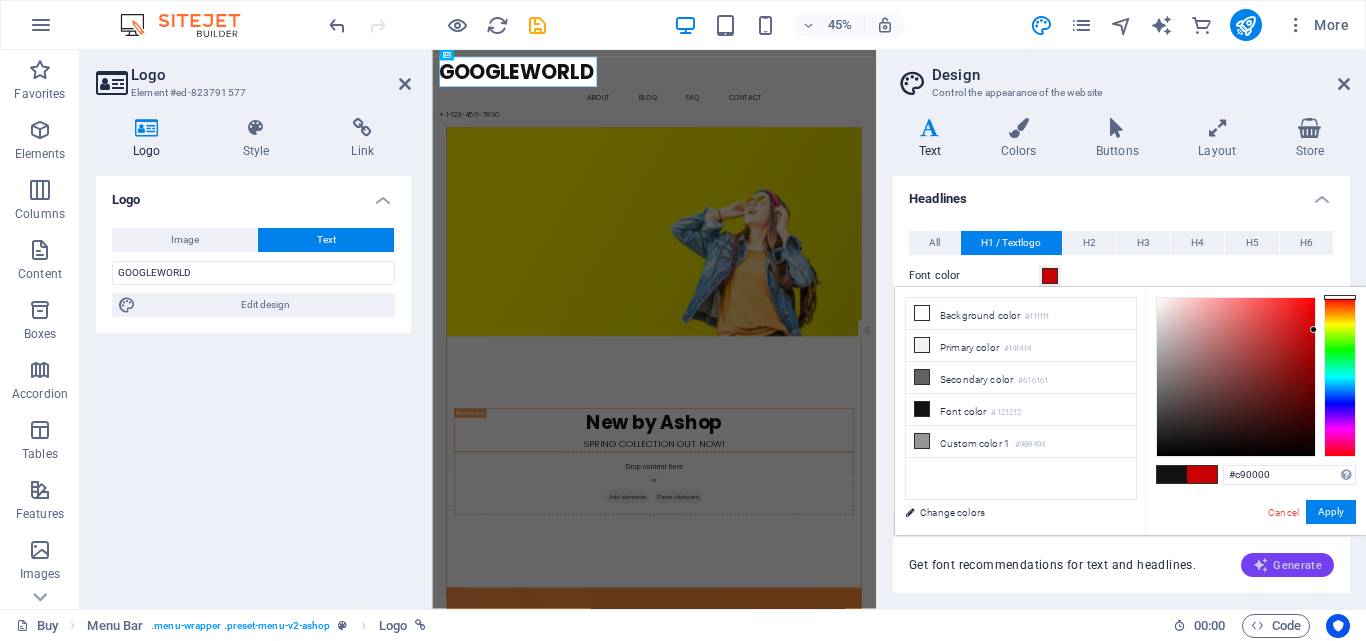 click on "Generate" at bounding box center (1287, 565) 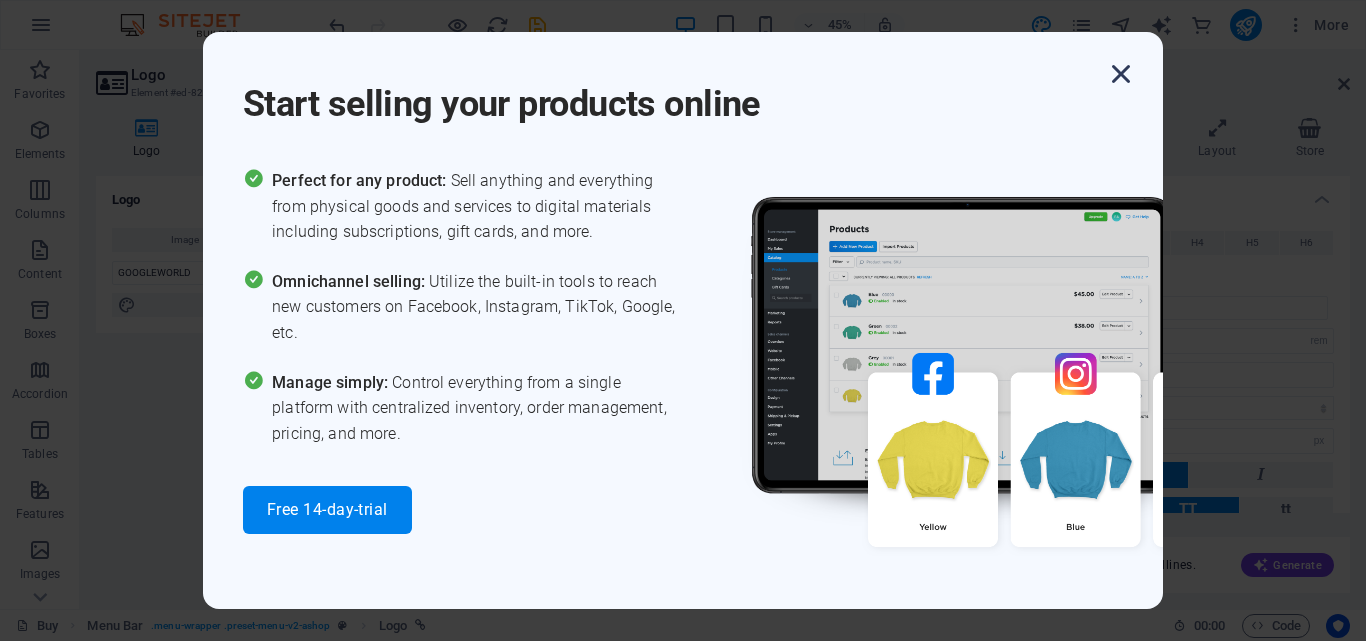 click at bounding box center [1121, 74] 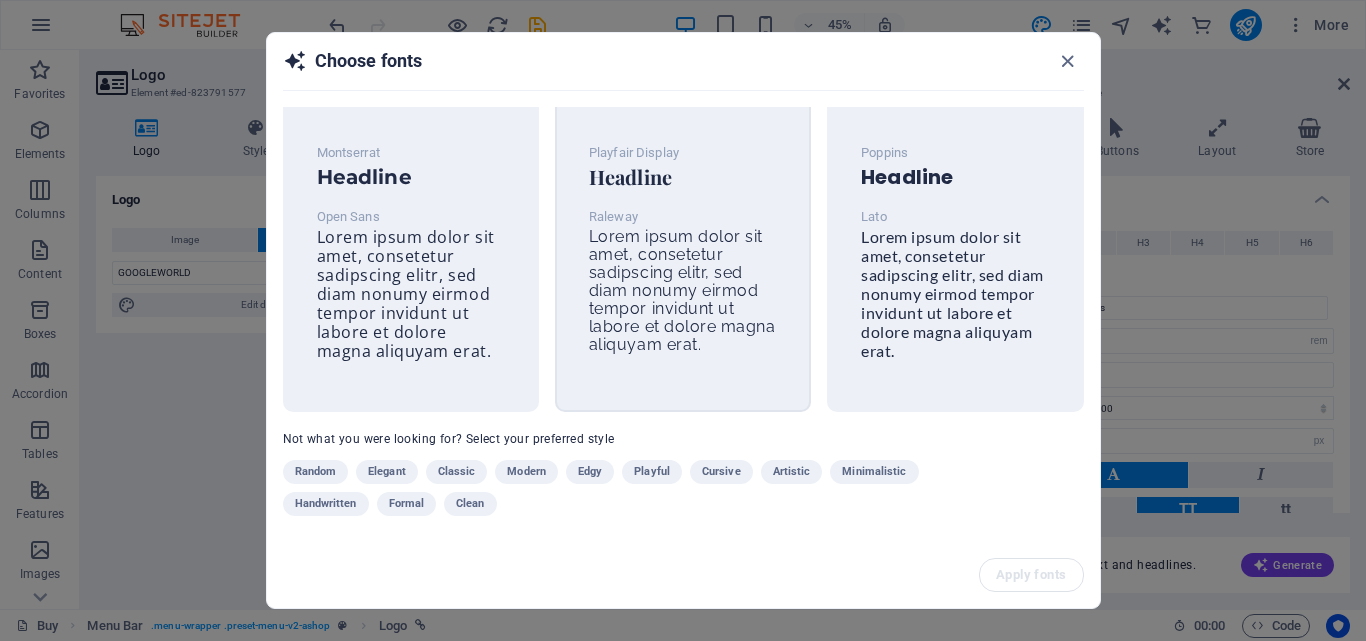 scroll, scrollTop: 0, scrollLeft: 0, axis: both 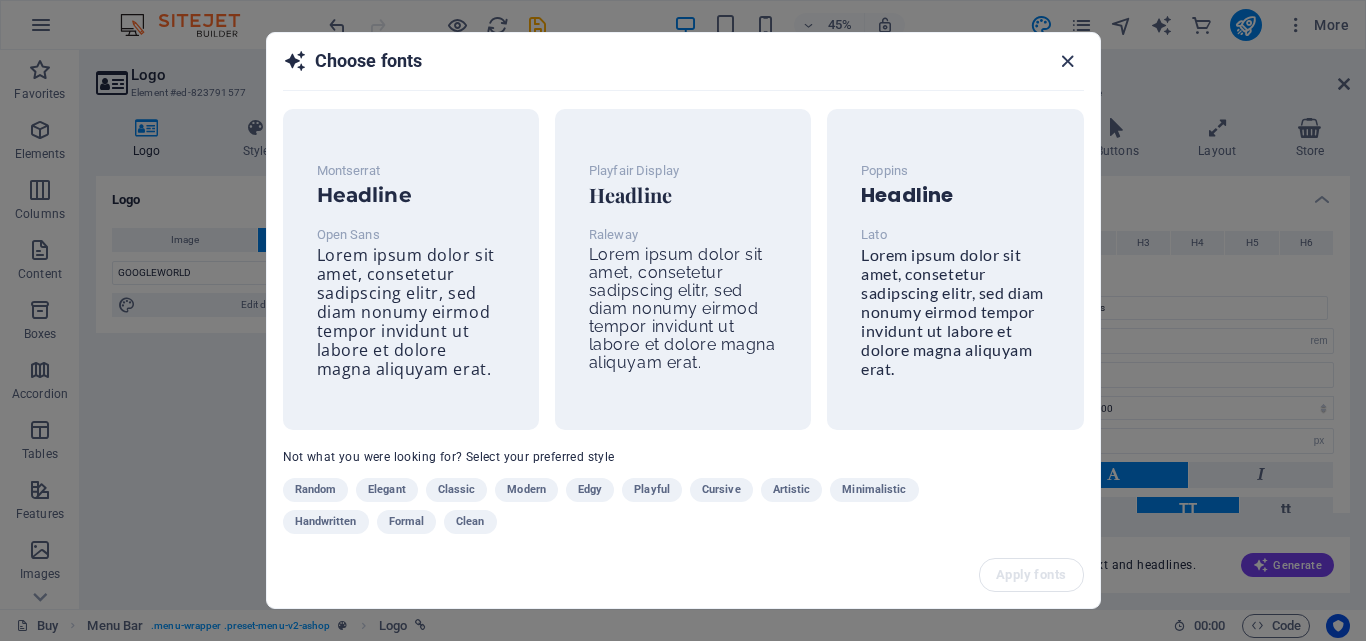 click at bounding box center (1067, 61) 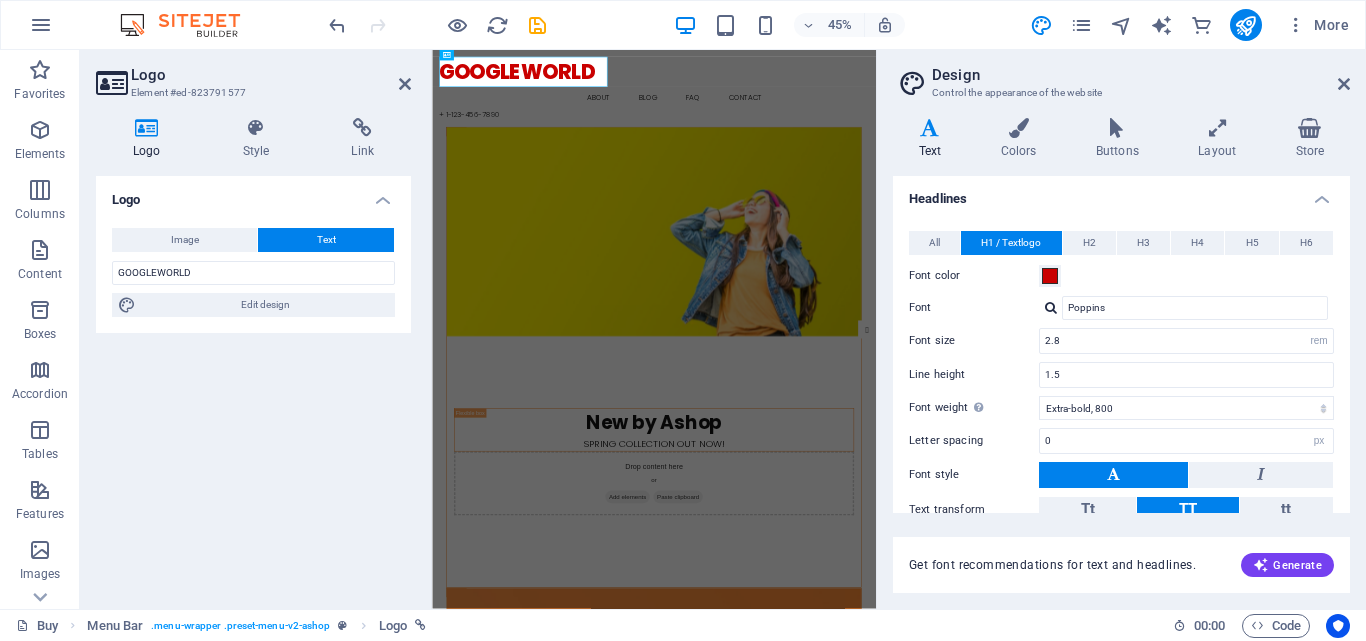 click at bounding box center [1067, 61] 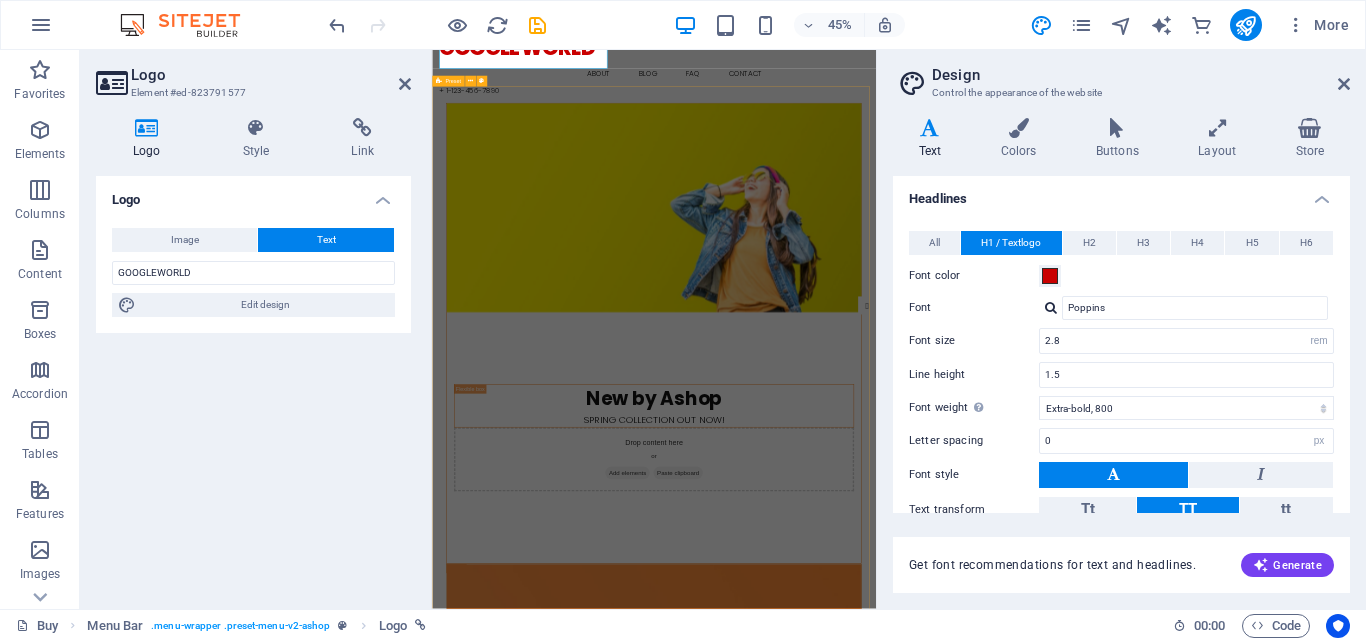 scroll, scrollTop: 0, scrollLeft: 0, axis: both 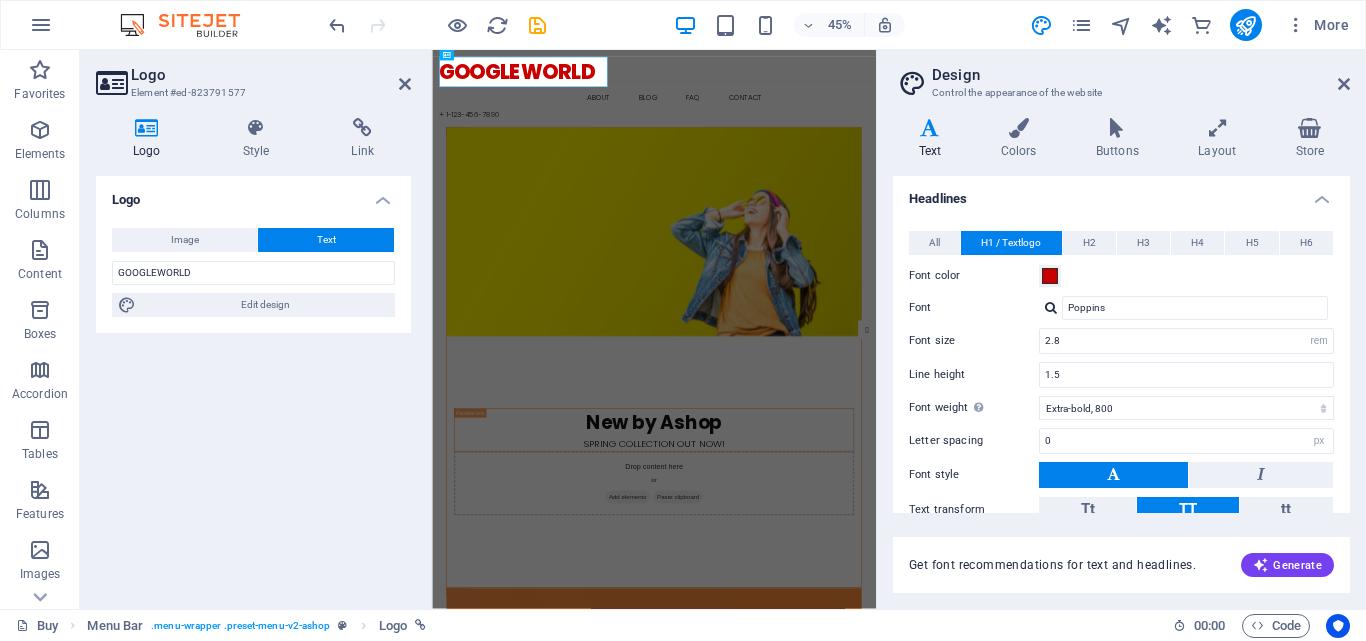 click on "Logo Image Text Drag files here, click to choose files or select files from Files or our free stock photos & videos Select files from the file manager, stock photos, or upload file(s) Upload Width 170 Default auto px rem % em vh vw Fit image Automatically fit image to a fixed width and height Height Default auto px Alignment Lazyload Loading images after the page loads improves page speed. Responsive Automatically load retina image and smartphone optimized sizes. Lightbox Use as headline The image will be wrapped in an H1 headline tag. Useful for giving alternative text the weight of an H1 headline, e.g. for the logo. Leave unchecked if uncertain. Optimized Images are compressed to improve page speed. Position Direction Custom X offset 50 px rem % vh vw Y offset 50 px rem % vh vw GOOGLEWORLD Edit design Text Float No float Image left Image right Determine how text should behave around the image. Text Alternative text Image caption Paragraph Format Normal Heading 1 Heading 2 Heading 3 Heading 4 Heading 5 Code" at bounding box center (253, 384) 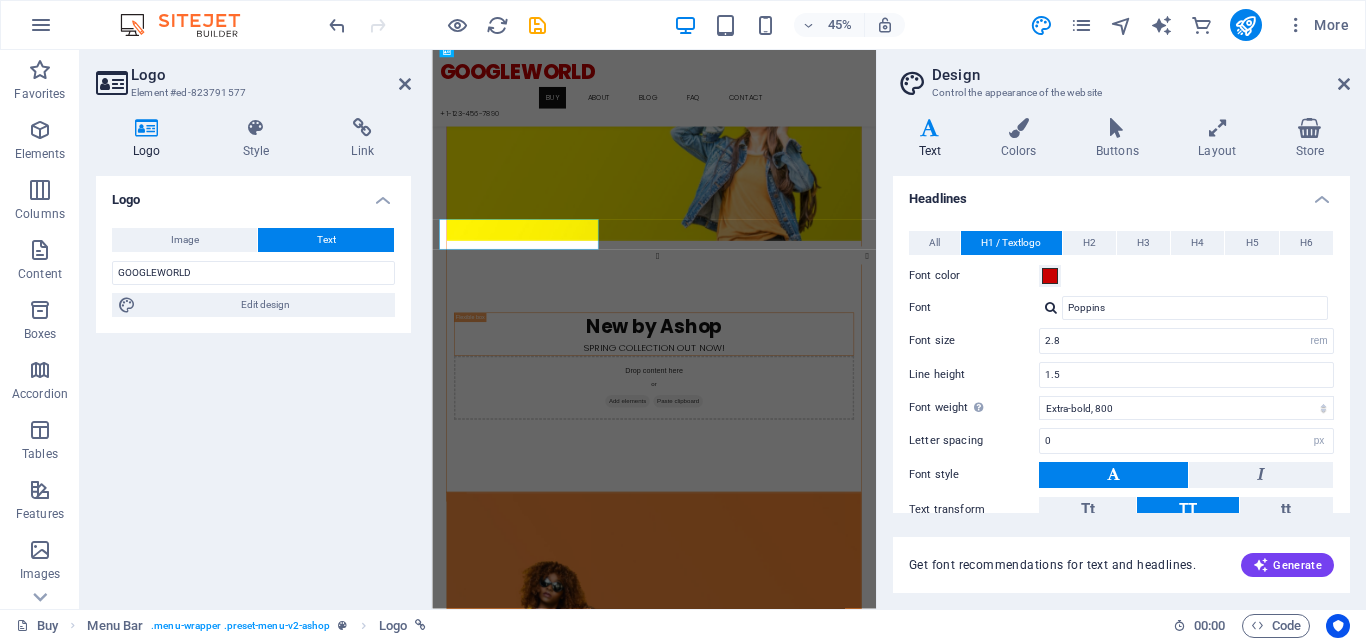 scroll, scrollTop: 162, scrollLeft: 0, axis: vertical 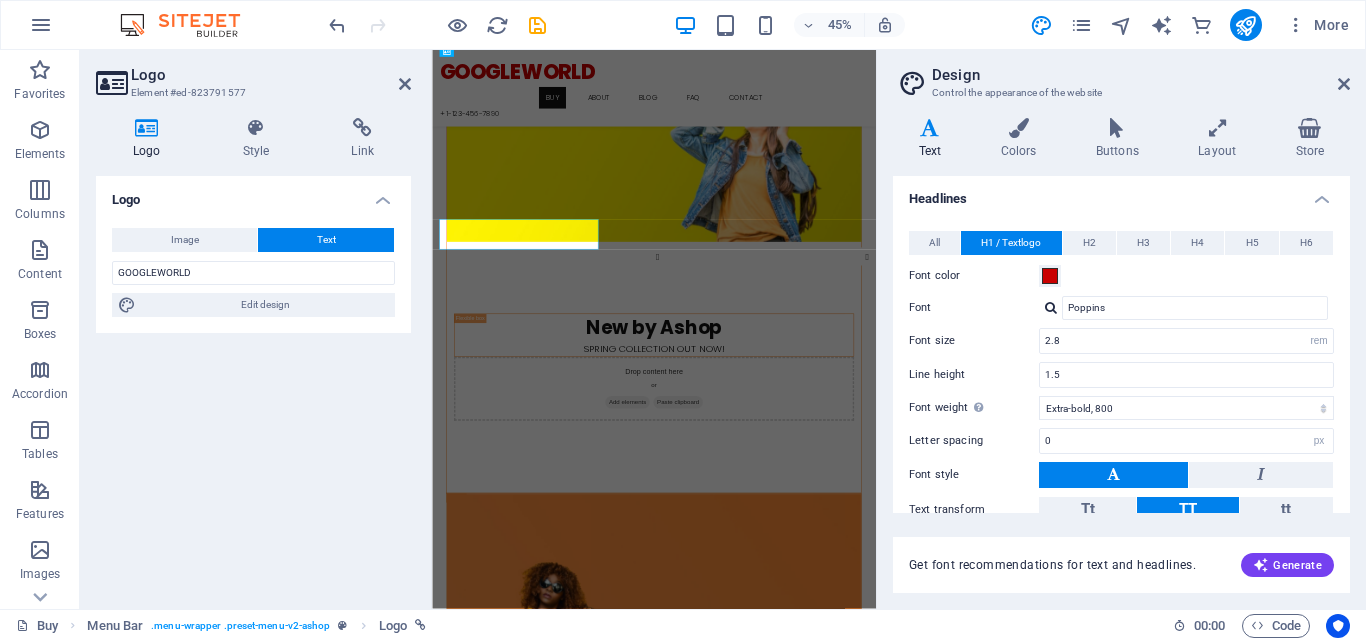 click at bounding box center (925, 244) 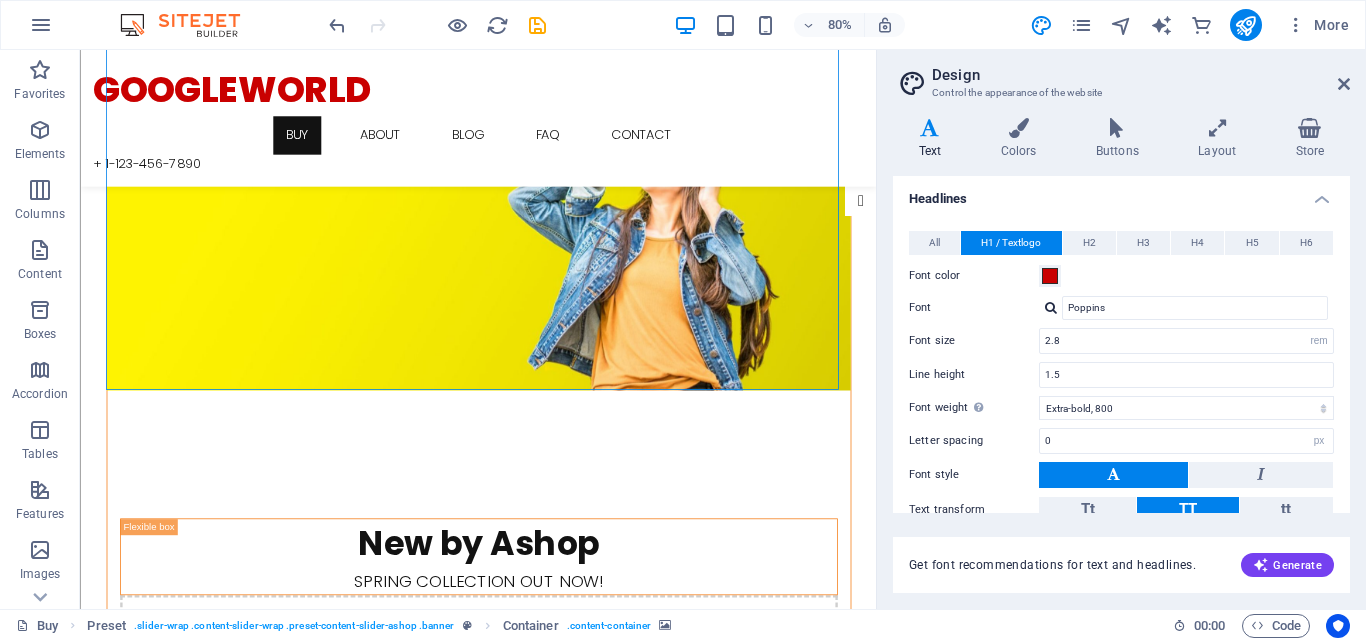 click at bounding box center (577, 244) 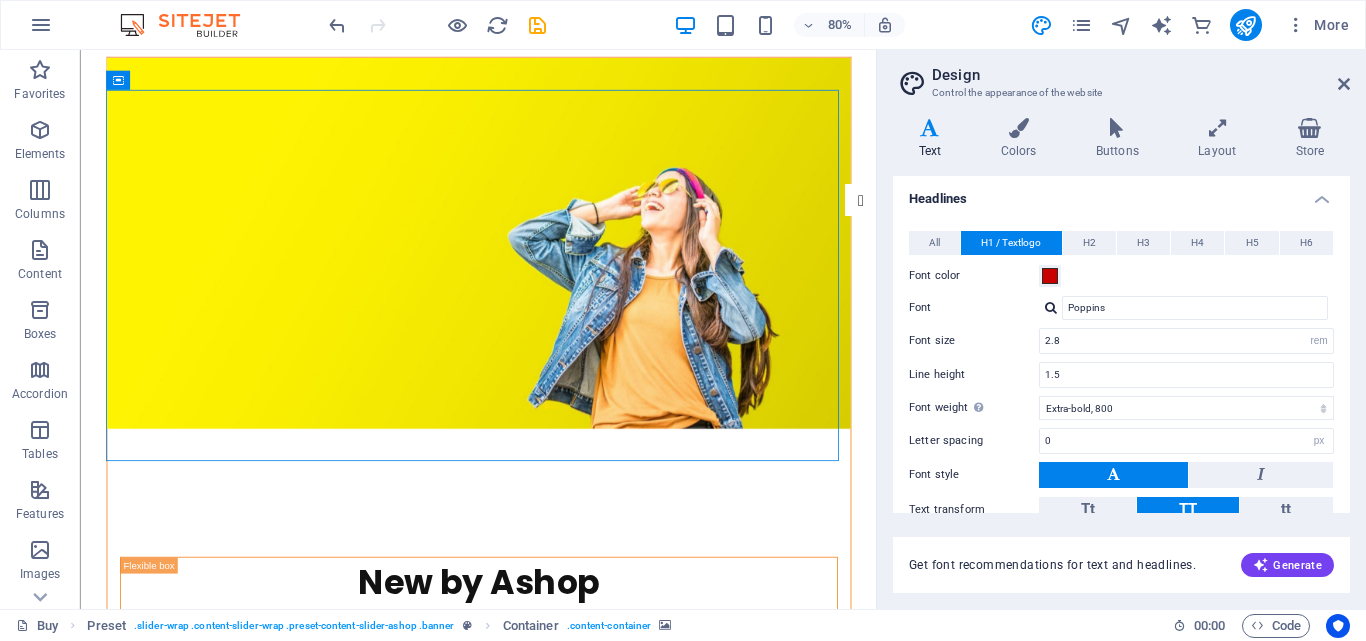 scroll, scrollTop: 0, scrollLeft: 0, axis: both 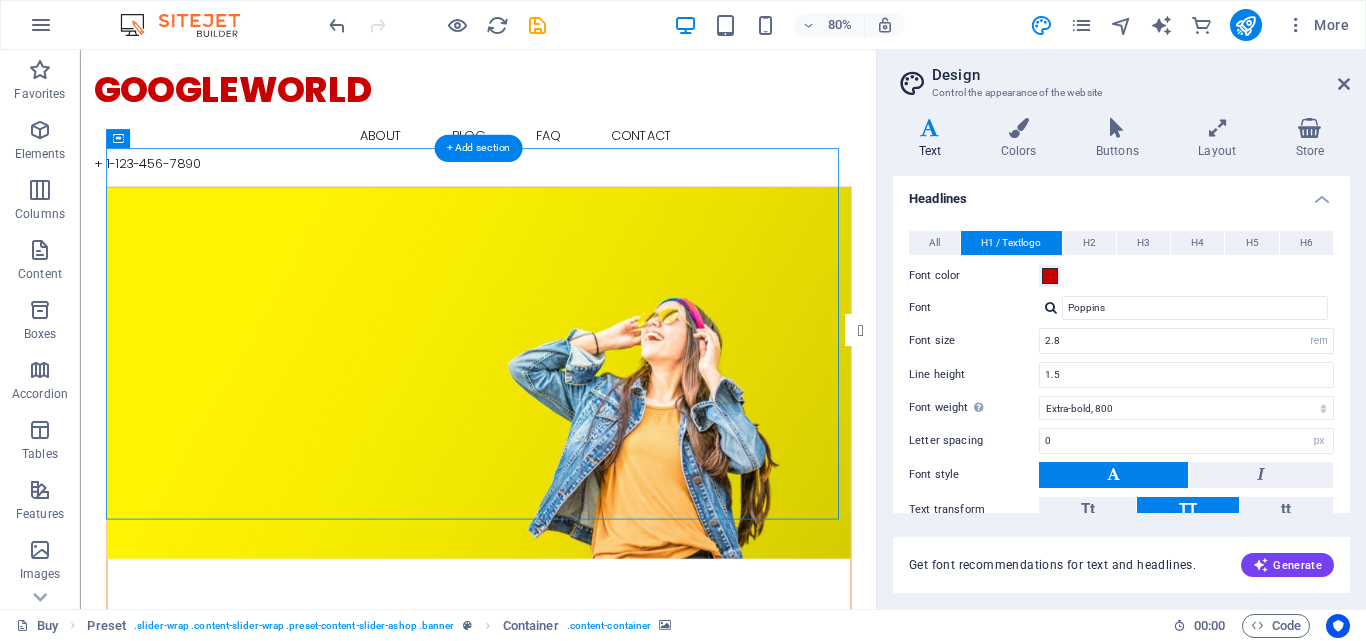 click at bounding box center (577, 454) 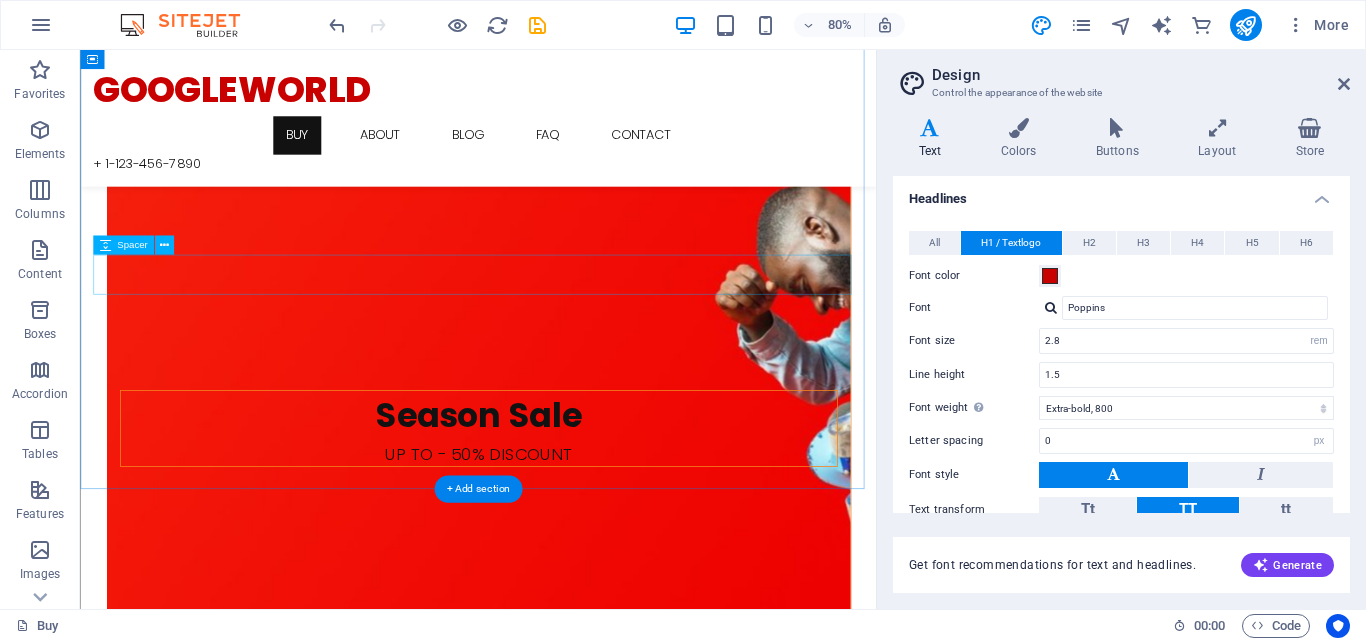 scroll, scrollTop: 2364, scrollLeft: 0, axis: vertical 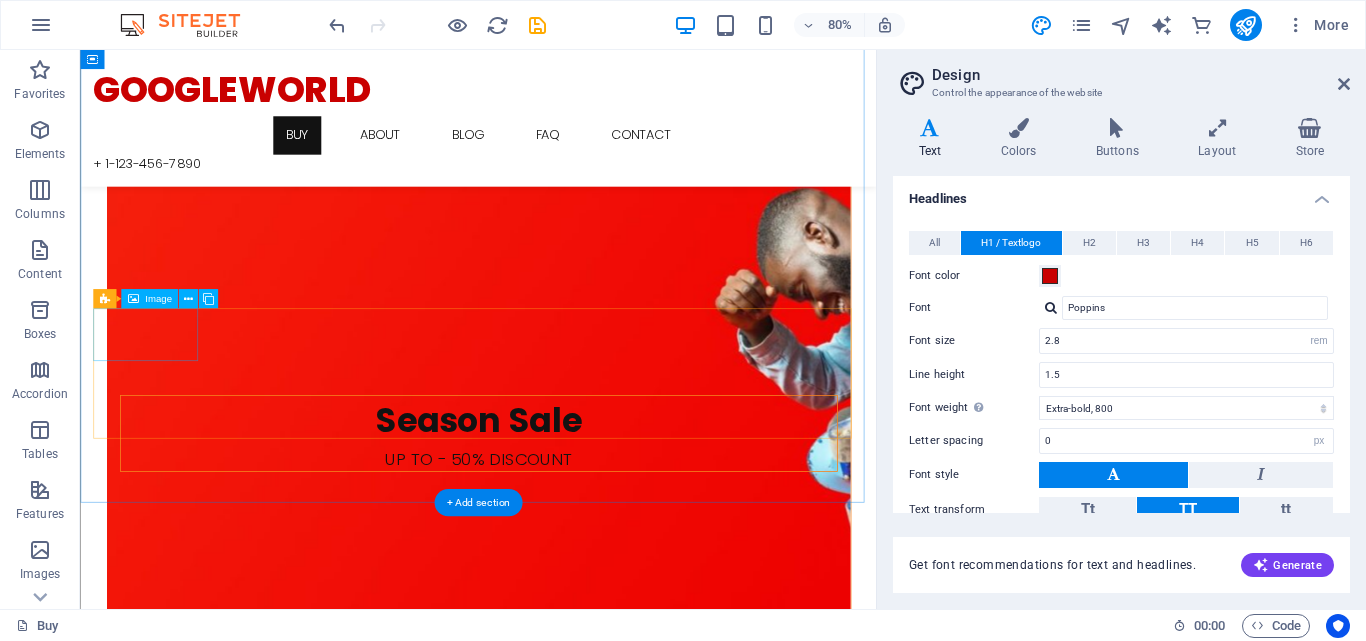 click at bounding box center (163, 4197) 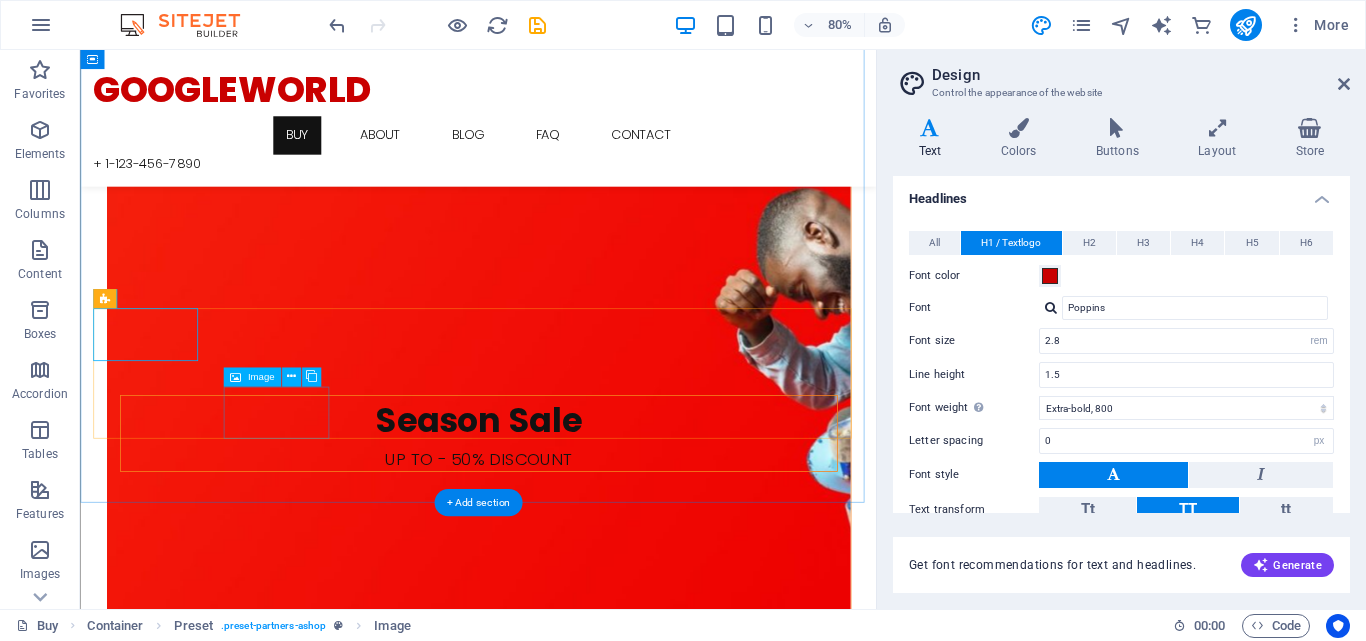 click at bounding box center (163, 4777) 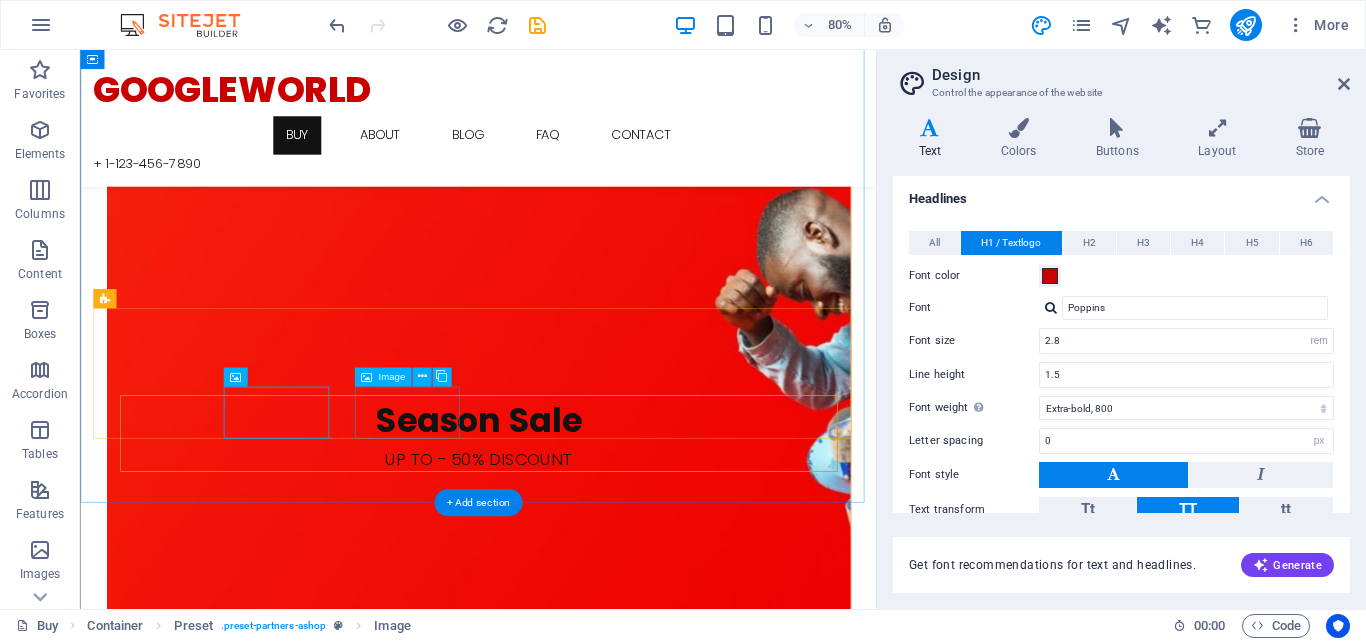 click at bounding box center [163, 4860] 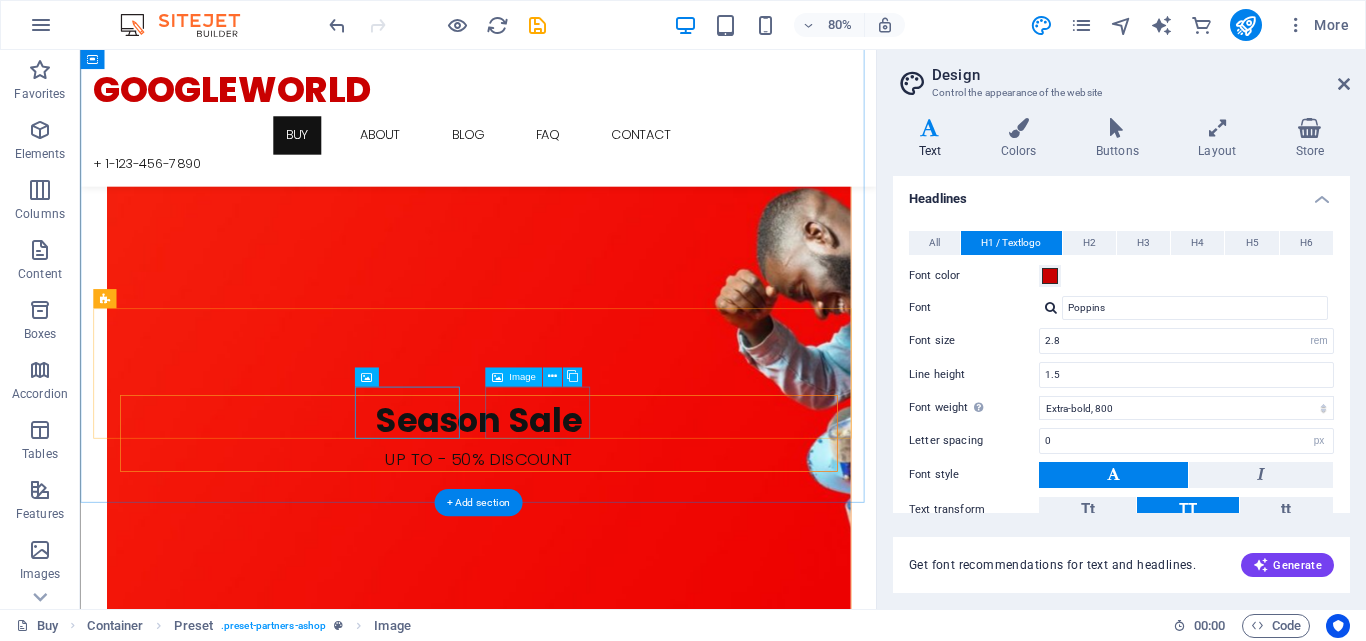 click at bounding box center [163, 4943] 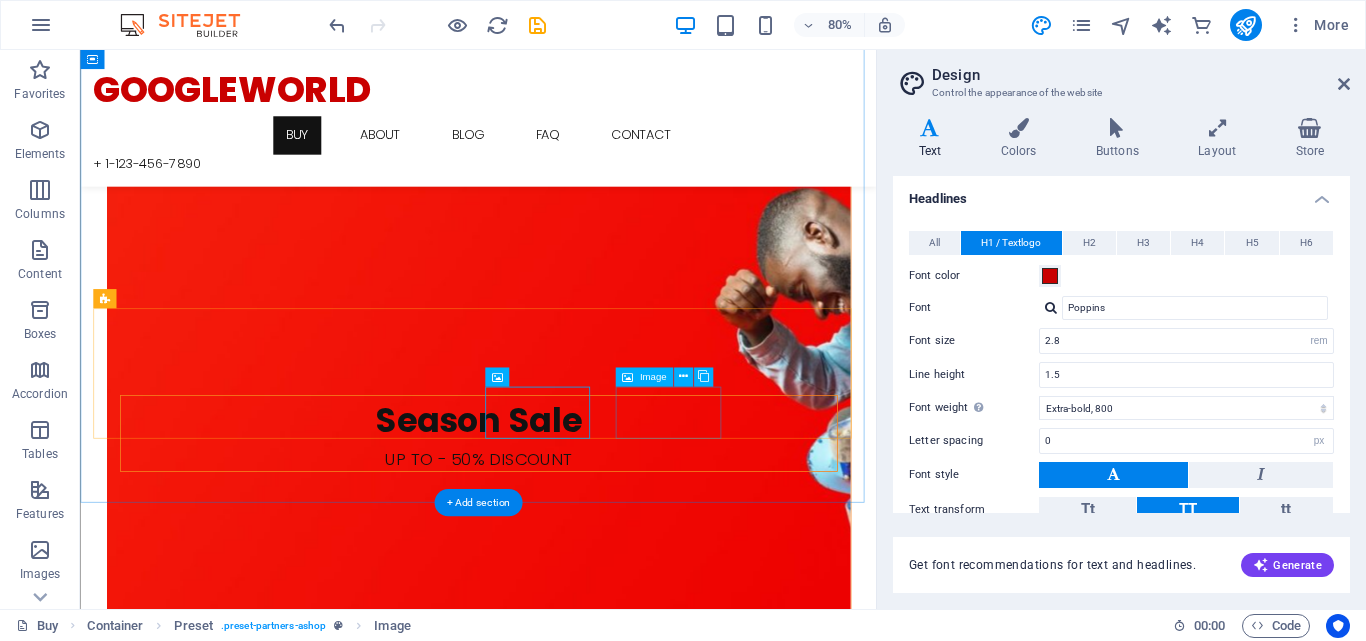 click at bounding box center [163, 5026] 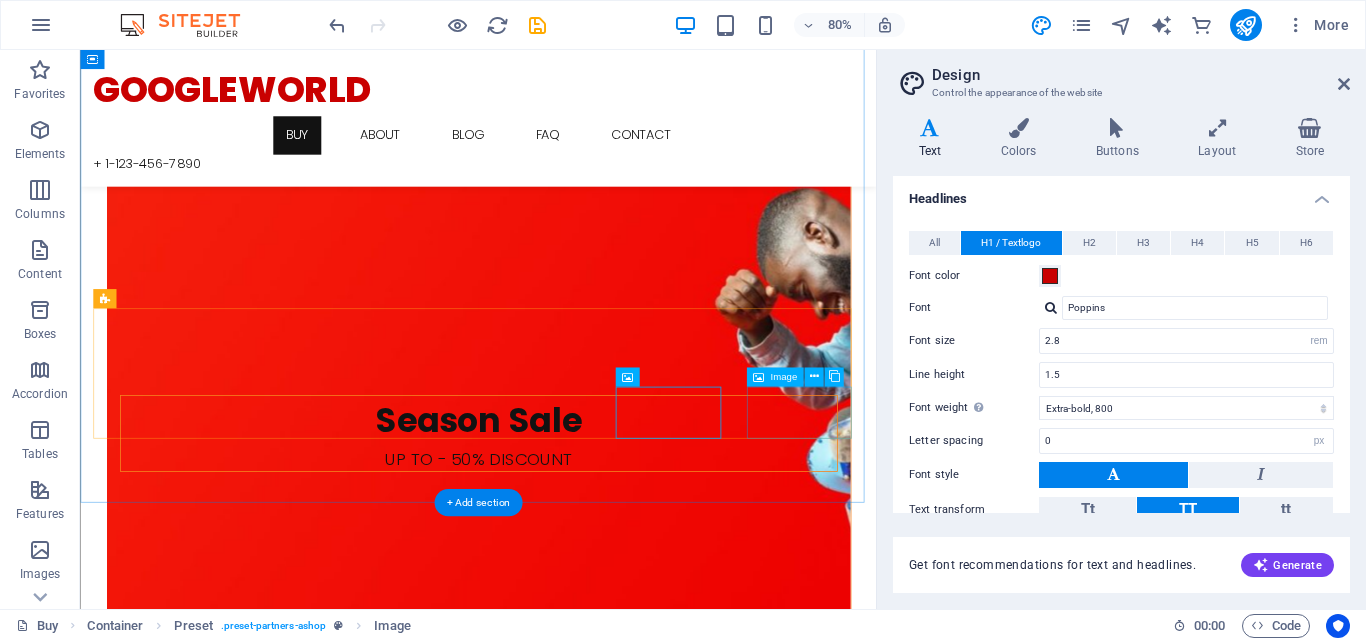 click at bounding box center [163, 5109] 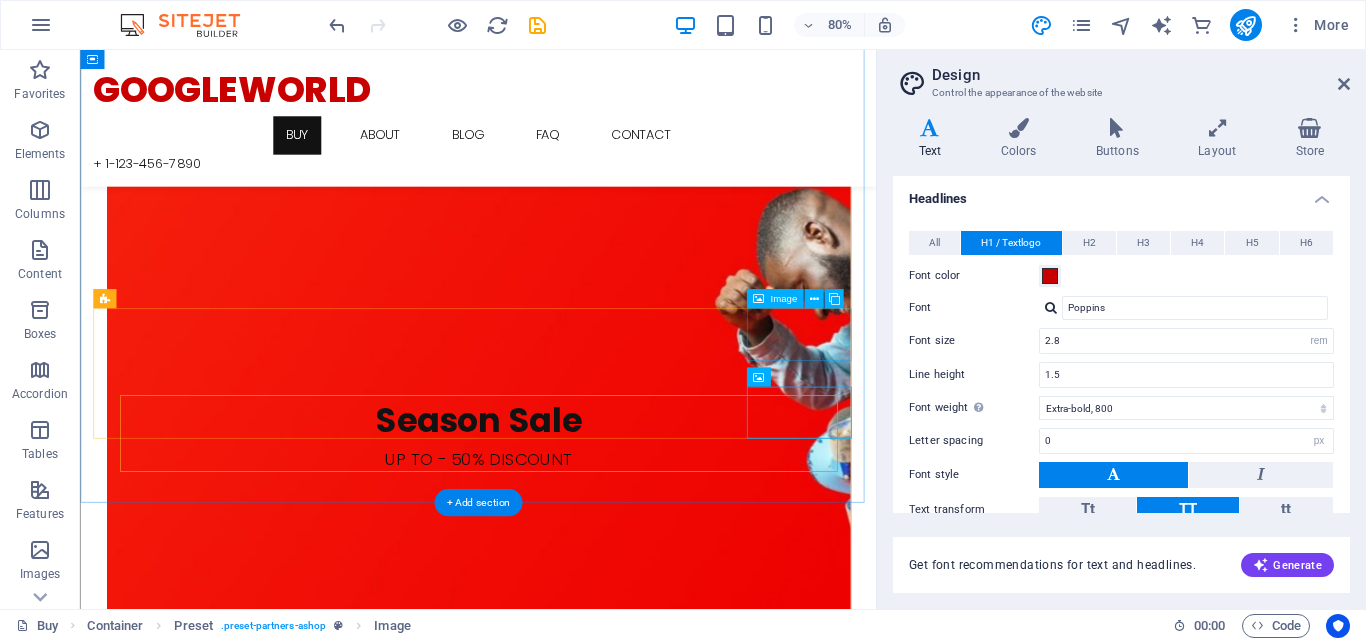 click at bounding box center (163, 4611) 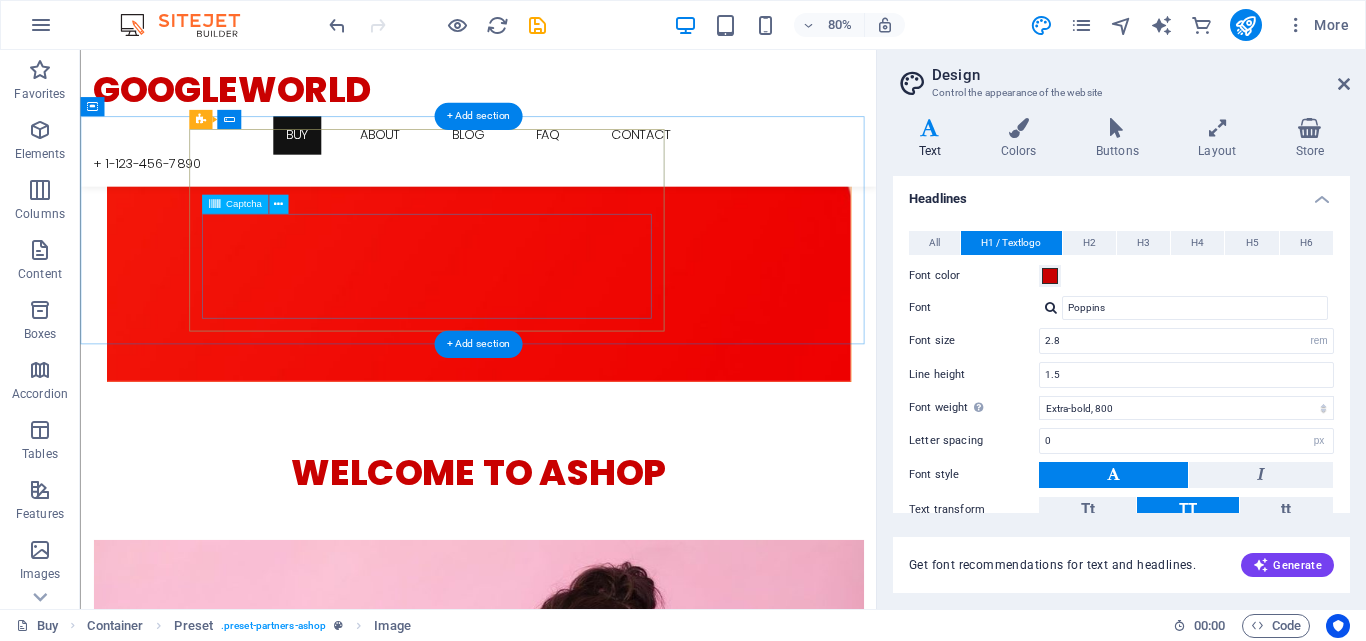 scroll, scrollTop: 2945, scrollLeft: 0, axis: vertical 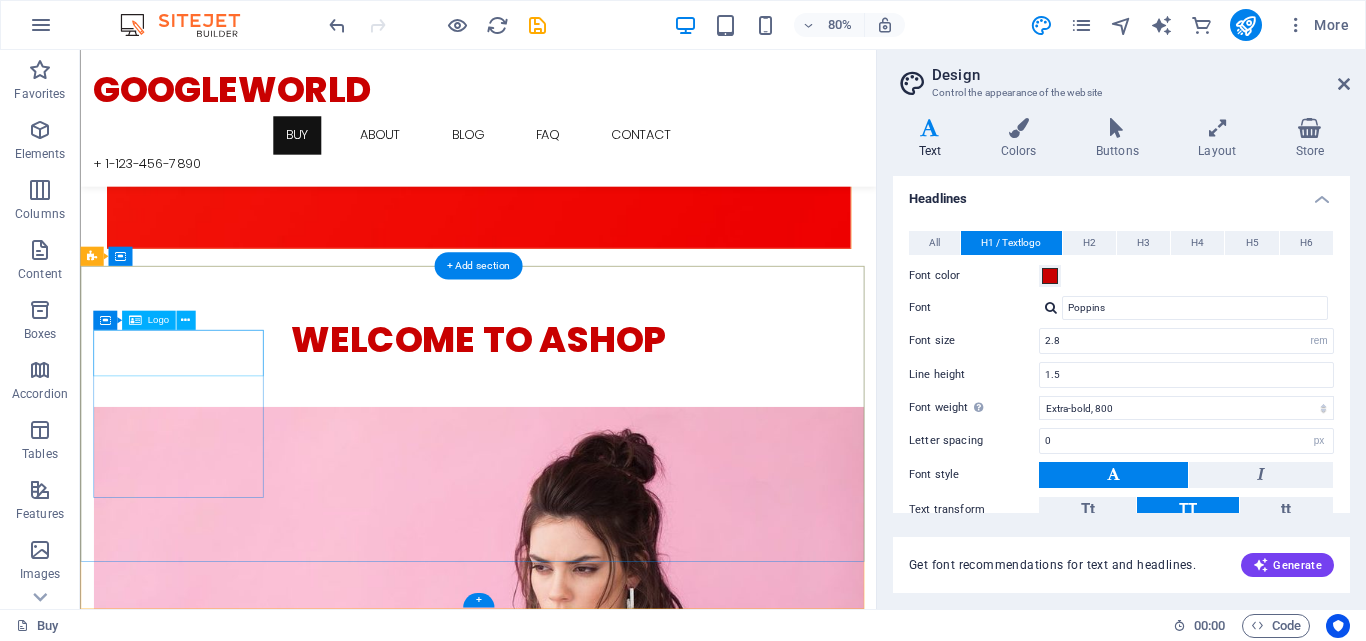 click at bounding box center (577, 5285) 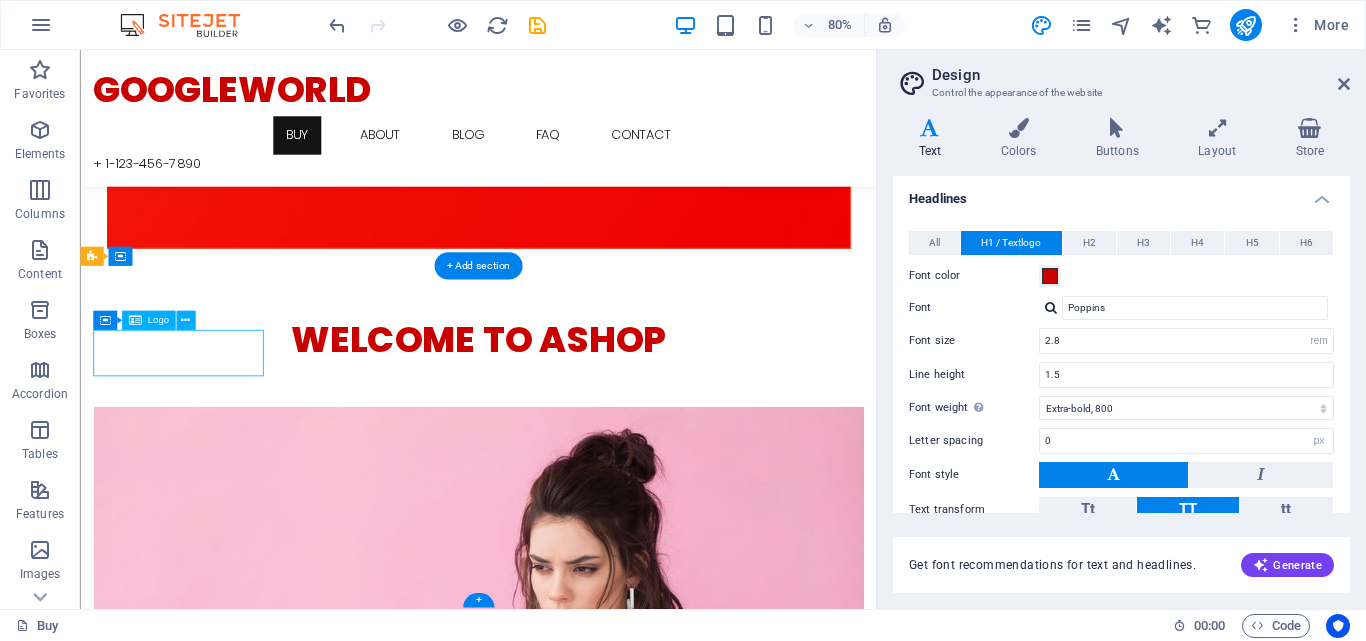 click at bounding box center [577, 5285] 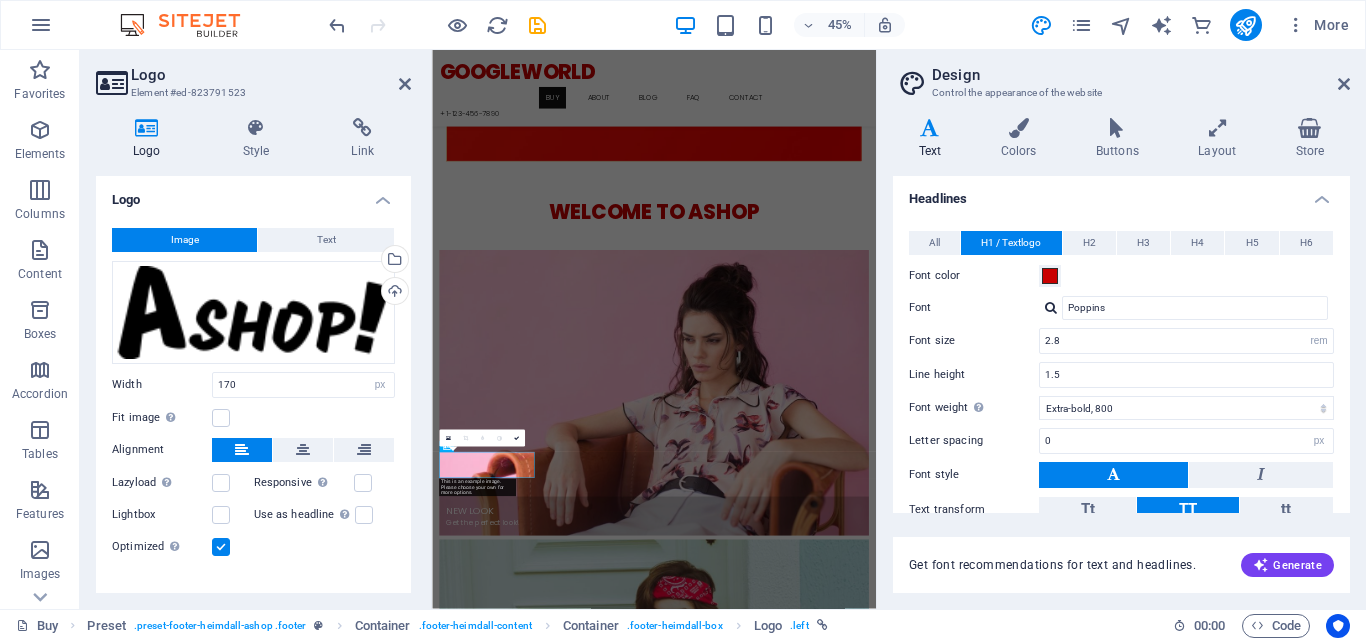 scroll, scrollTop: 2398, scrollLeft: 0, axis: vertical 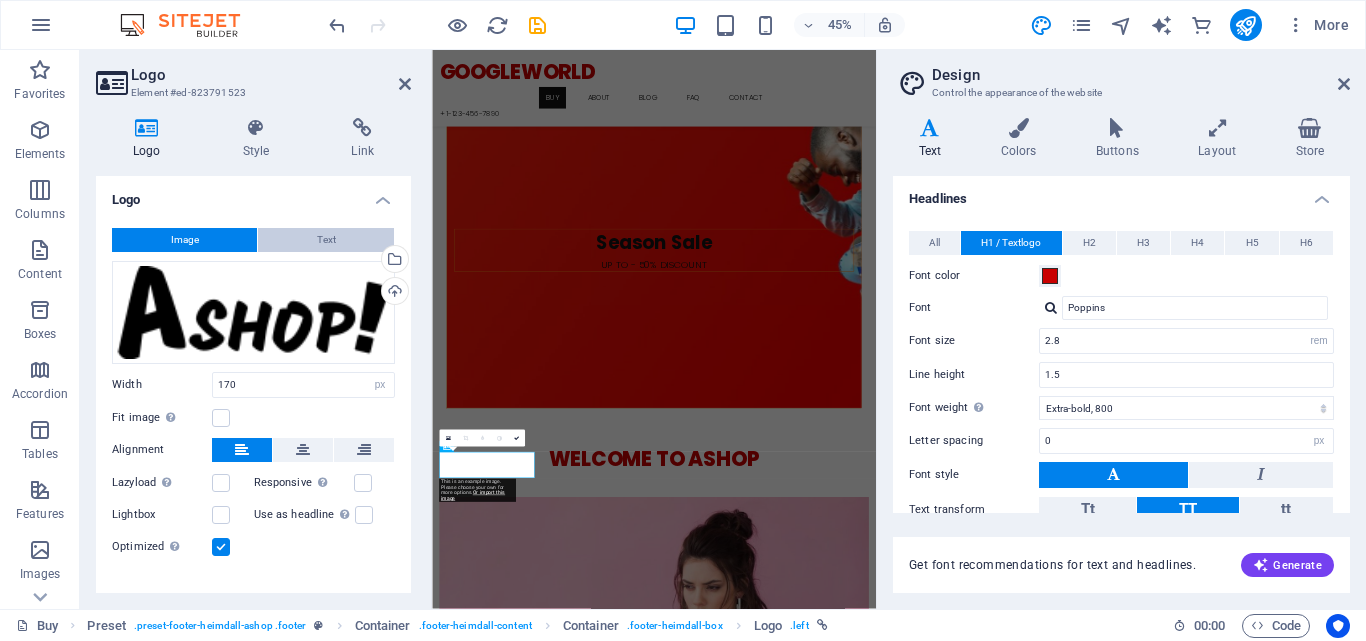 click on "Text" at bounding box center (326, 240) 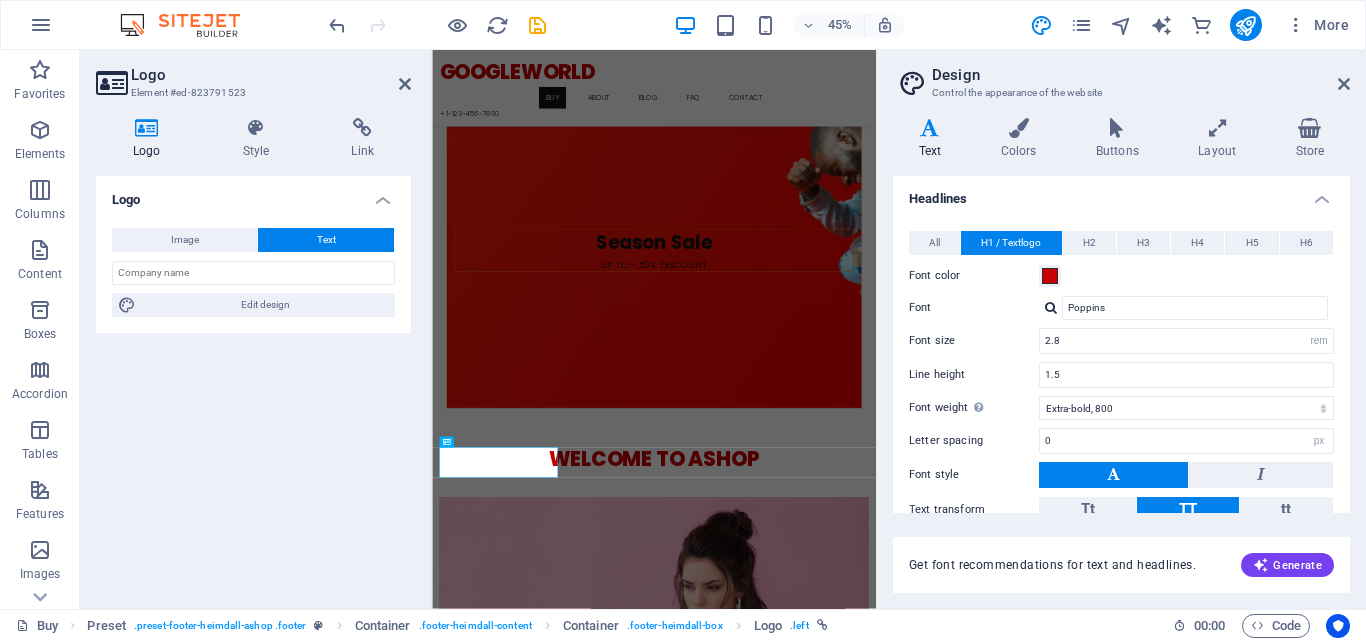 scroll, scrollTop: 2408, scrollLeft: 0, axis: vertical 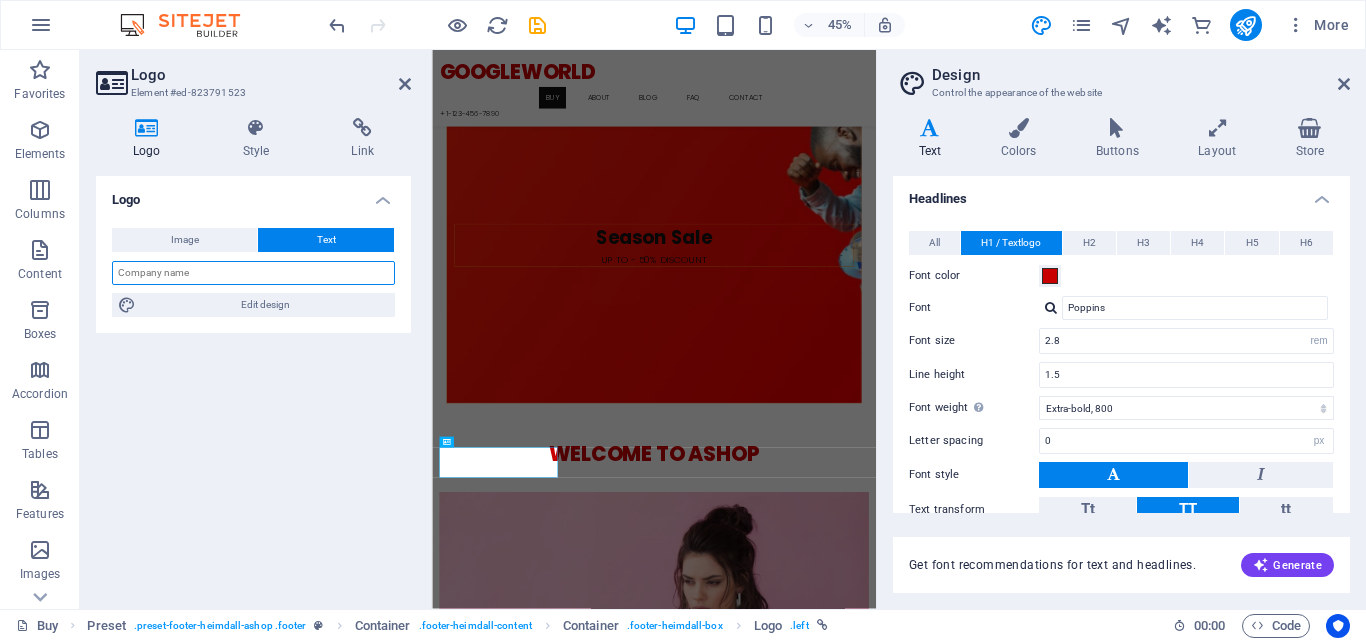 click at bounding box center (253, 273) 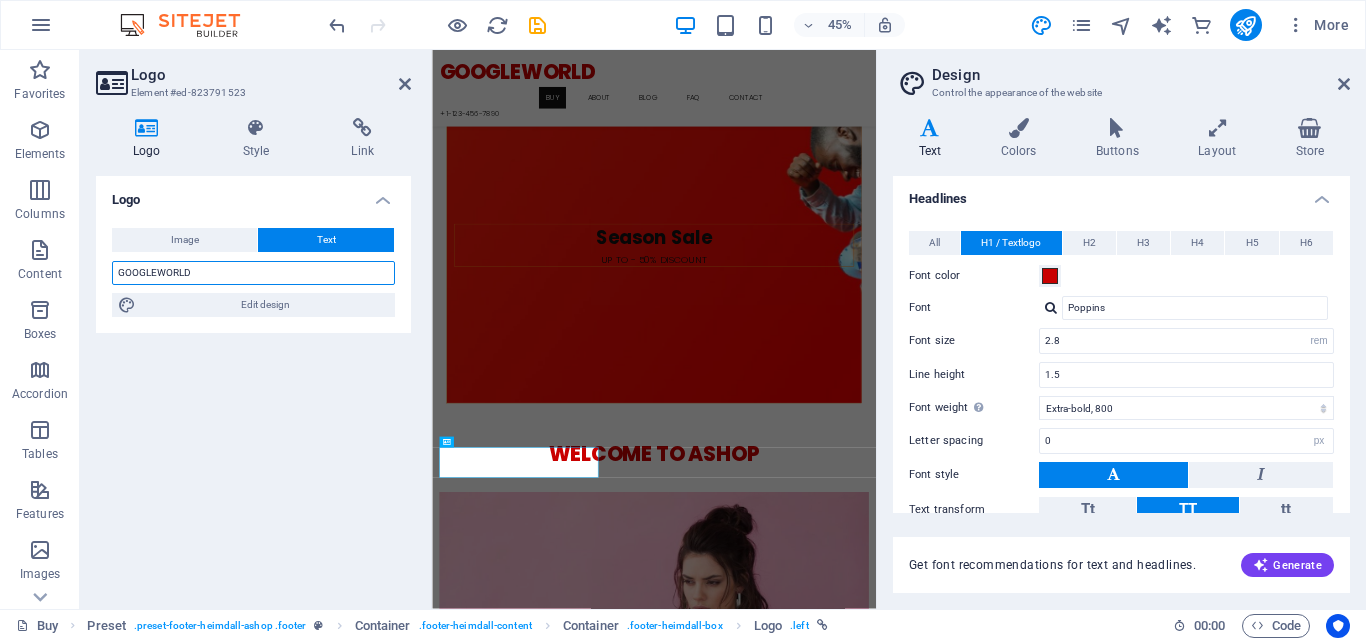 type on "GOOGLEWORLD" 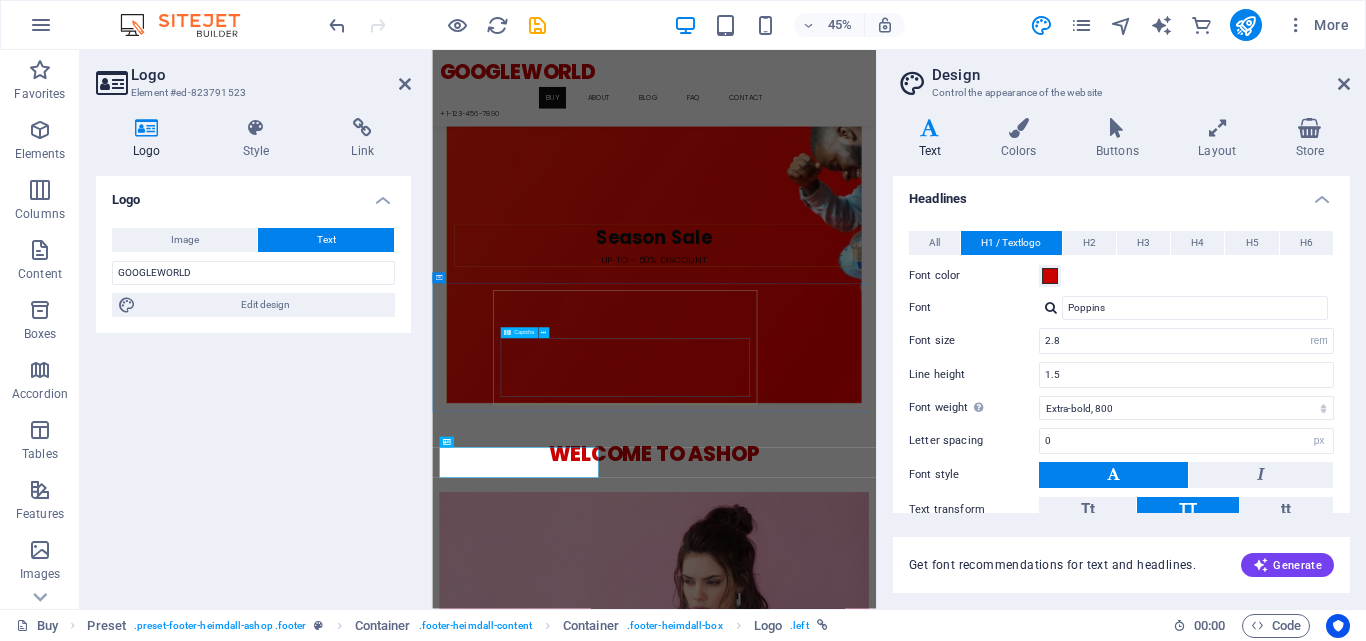click on "Unreadable? Load new" at bounding box center [925, 5369] 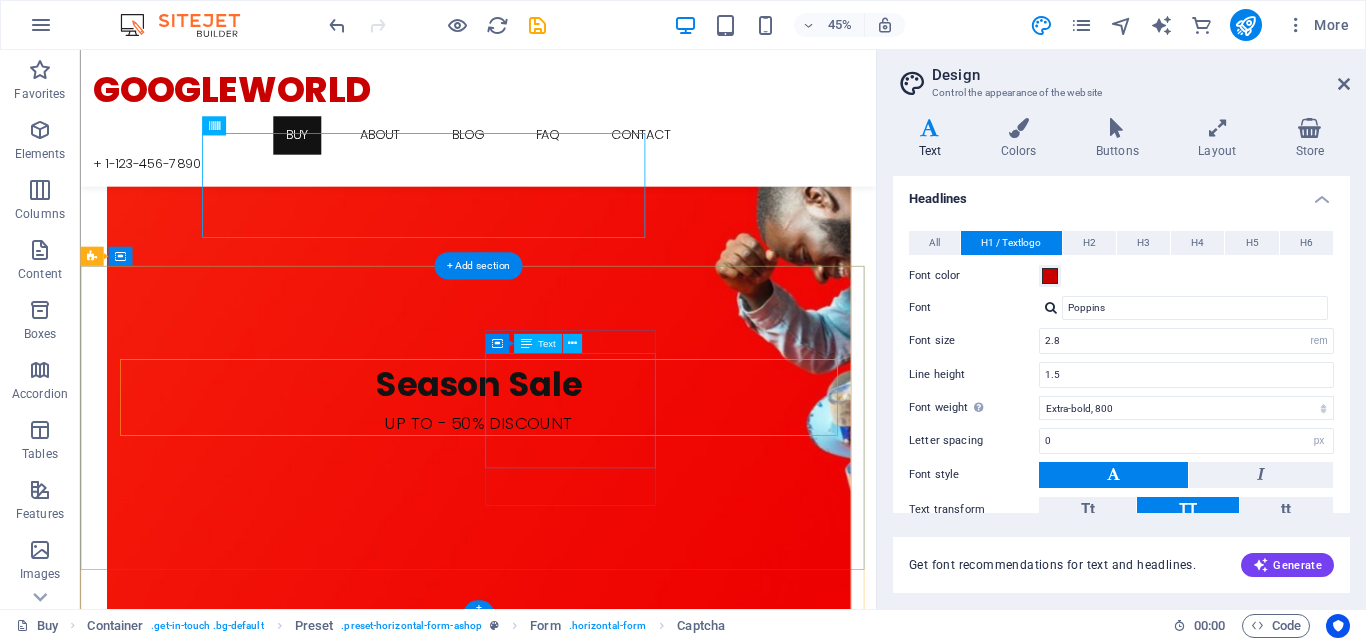 scroll, scrollTop: 2945, scrollLeft: 0, axis: vertical 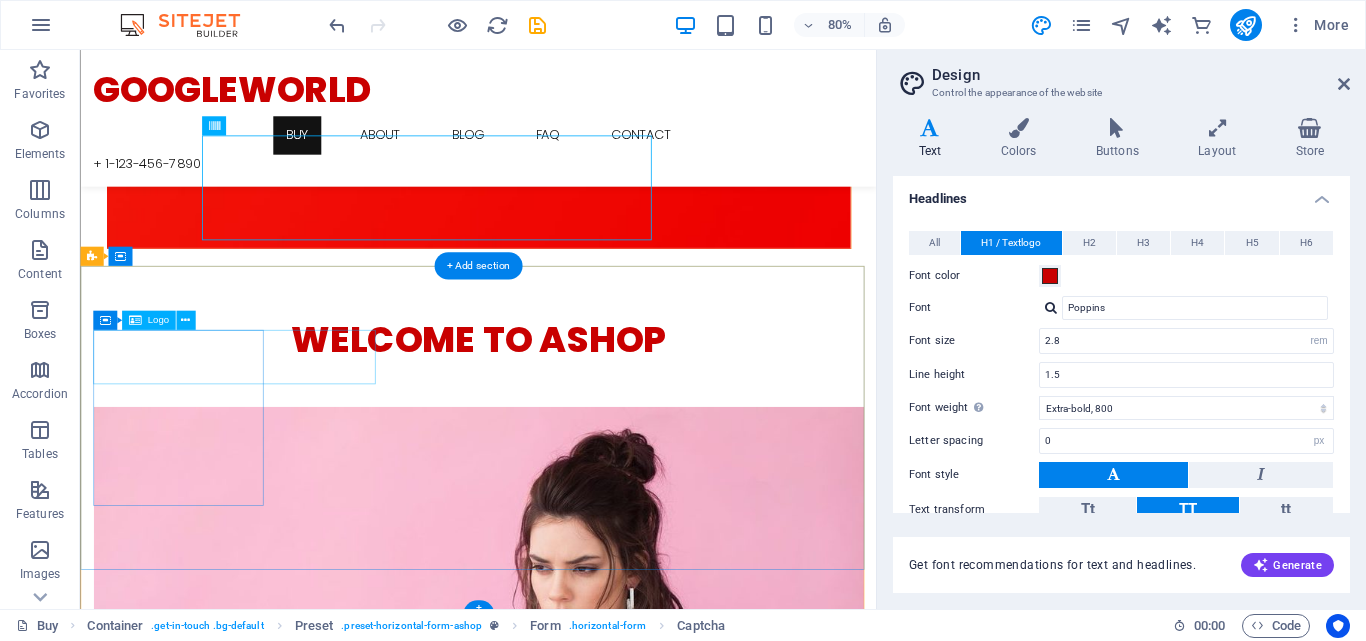 click on "GOOGLEWORLD" at bounding box center [577, 5289] 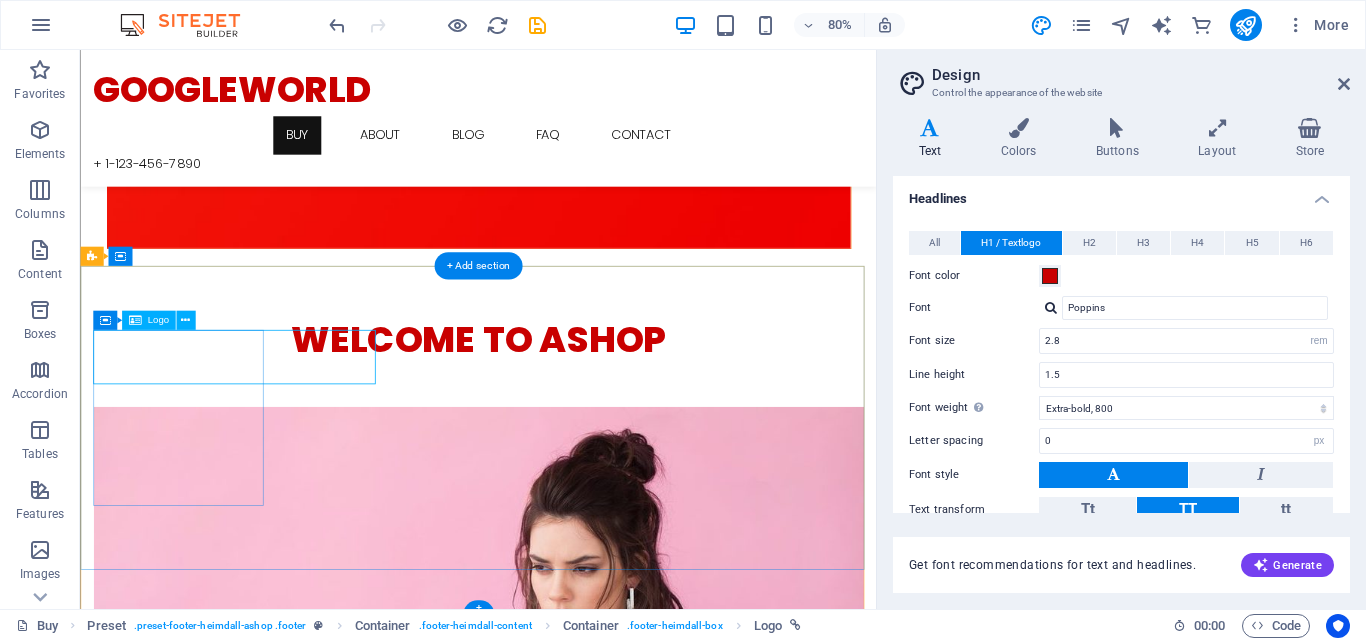 click on "GOOGLEWORLD" at bounding box center (577, 5289) 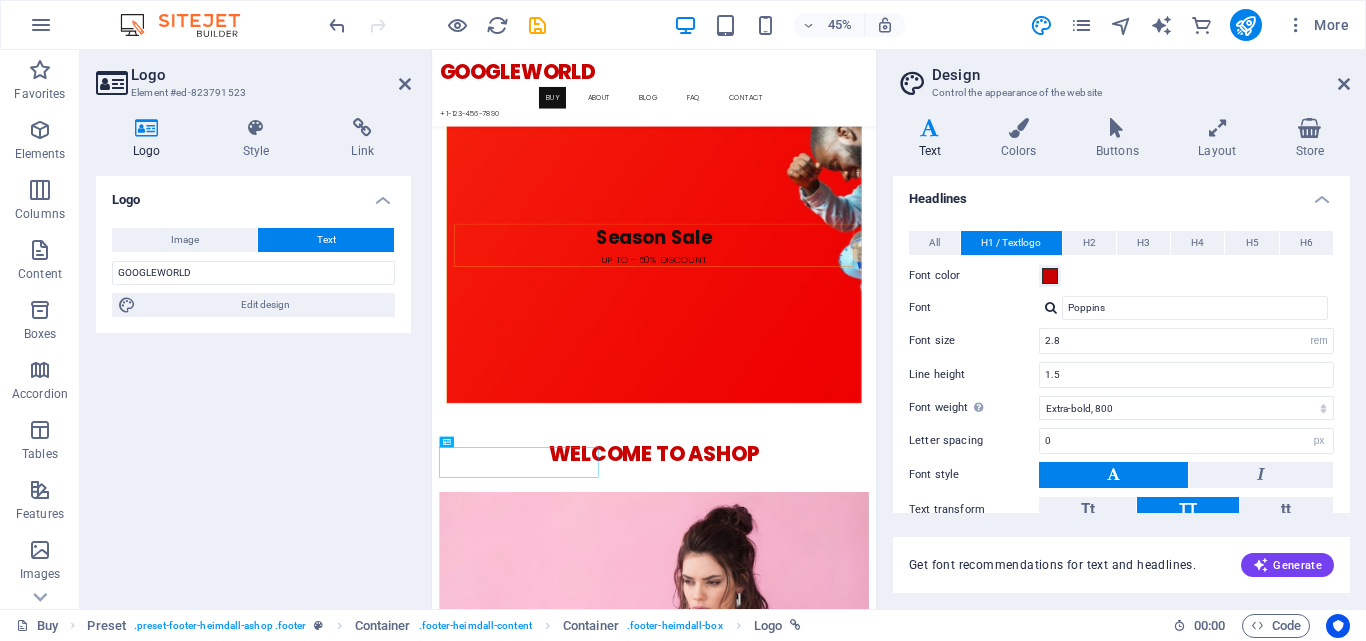 click on "GOOGLEWORLD" at bounding box center (925, 5802) 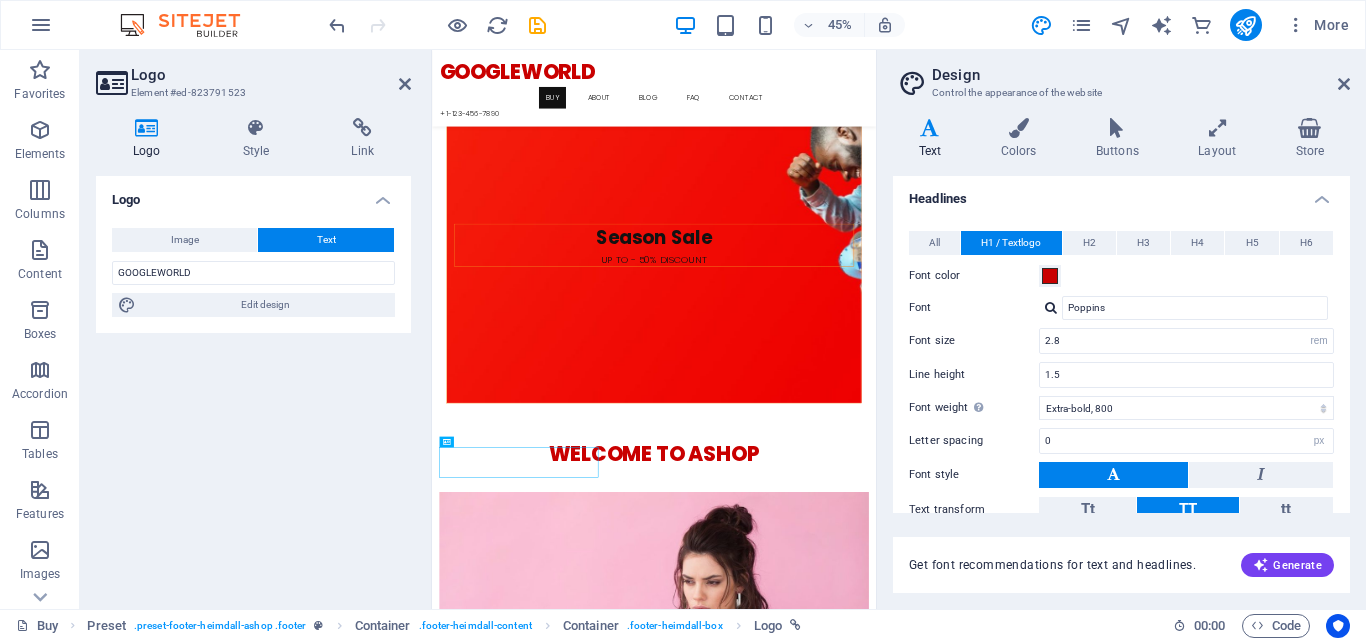 click on "GOOGLEWORLD" at bounding box center (925, 5802) 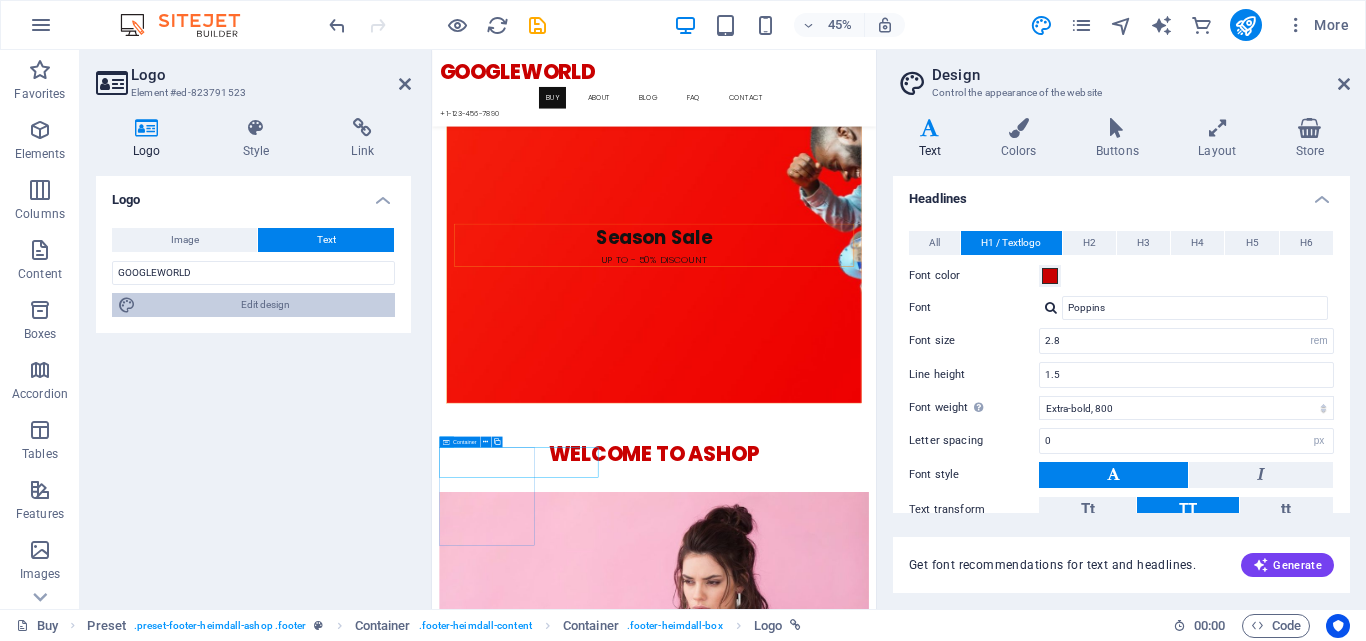 click on "Edit design" at bounding box center (265, 305) 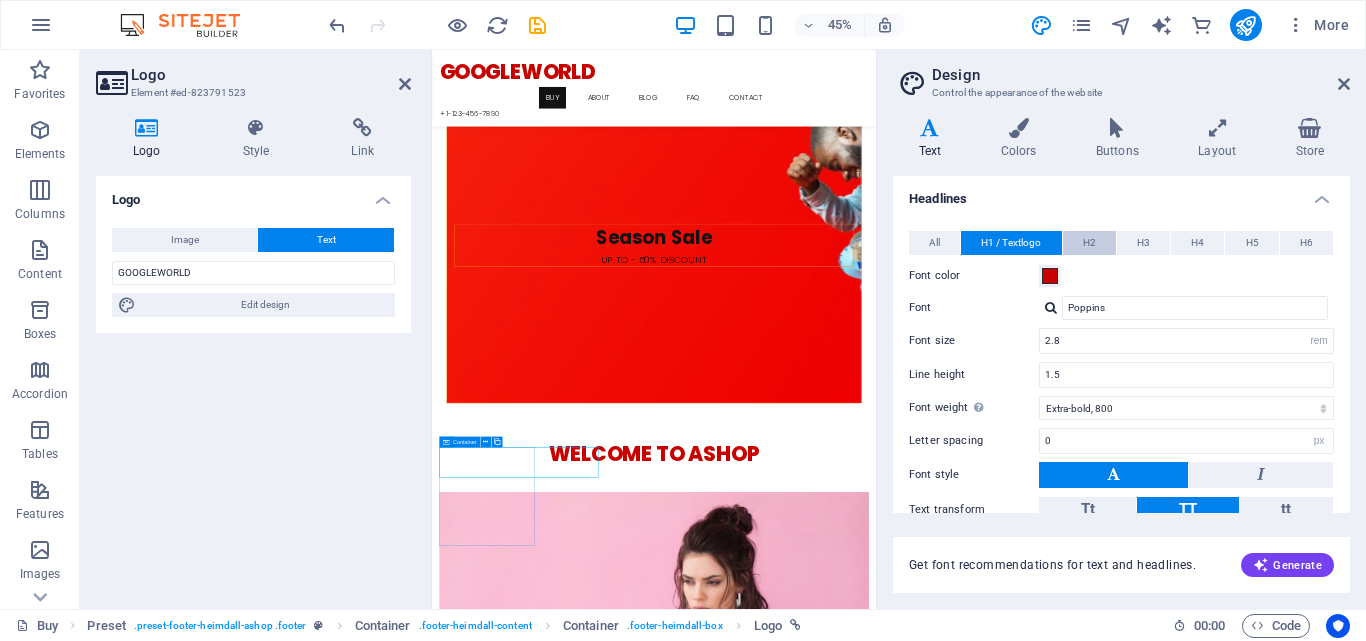 click on "H2" at bounding box center [1089, 243] 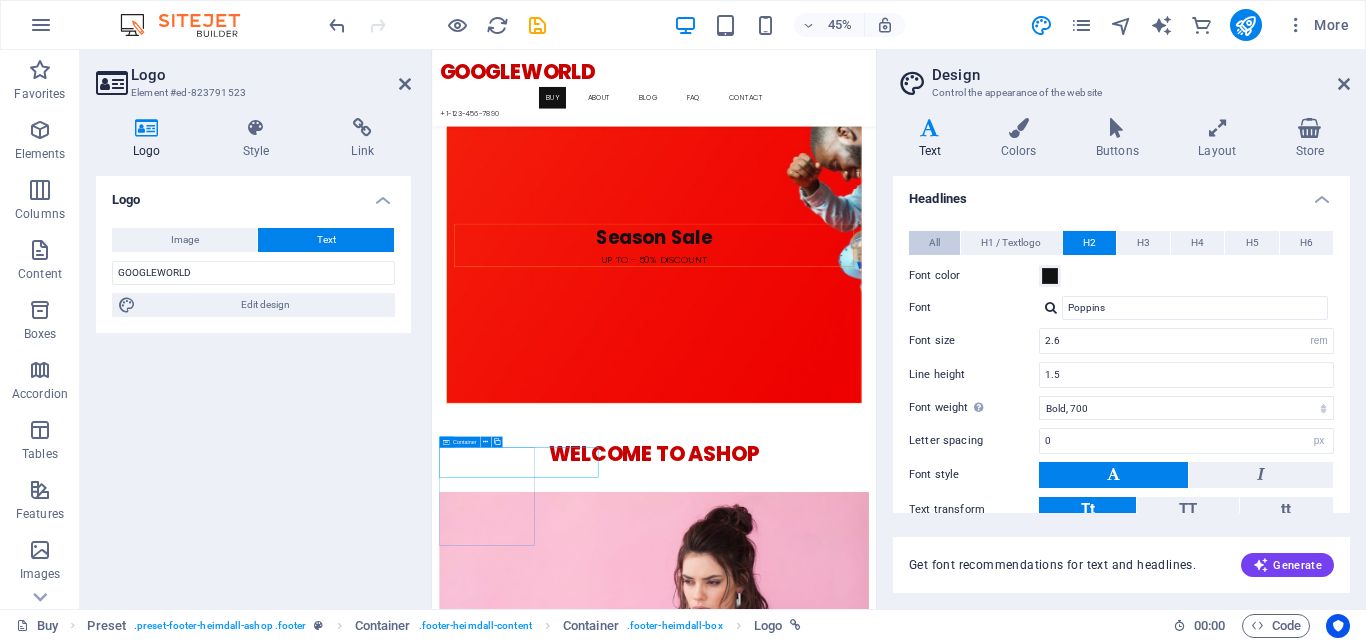 click on "All" at bounding box center [934, 243] 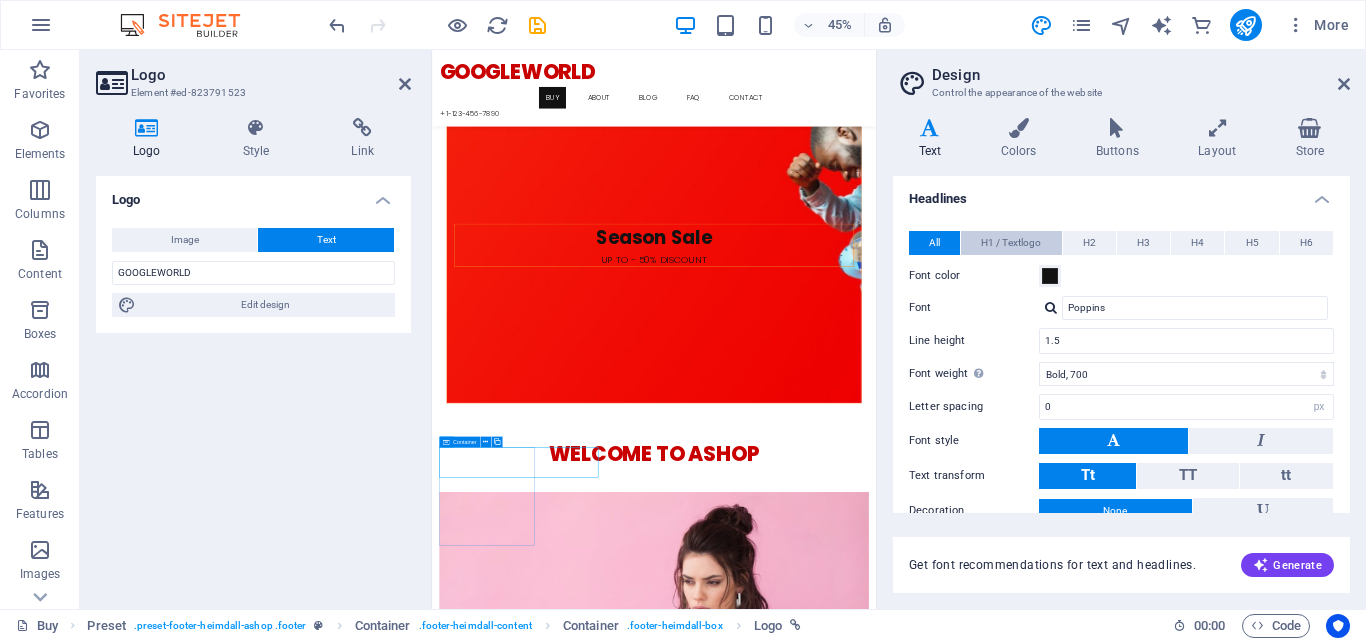 click on "H1 / Textlogo" at bounding box center [1011, 243] 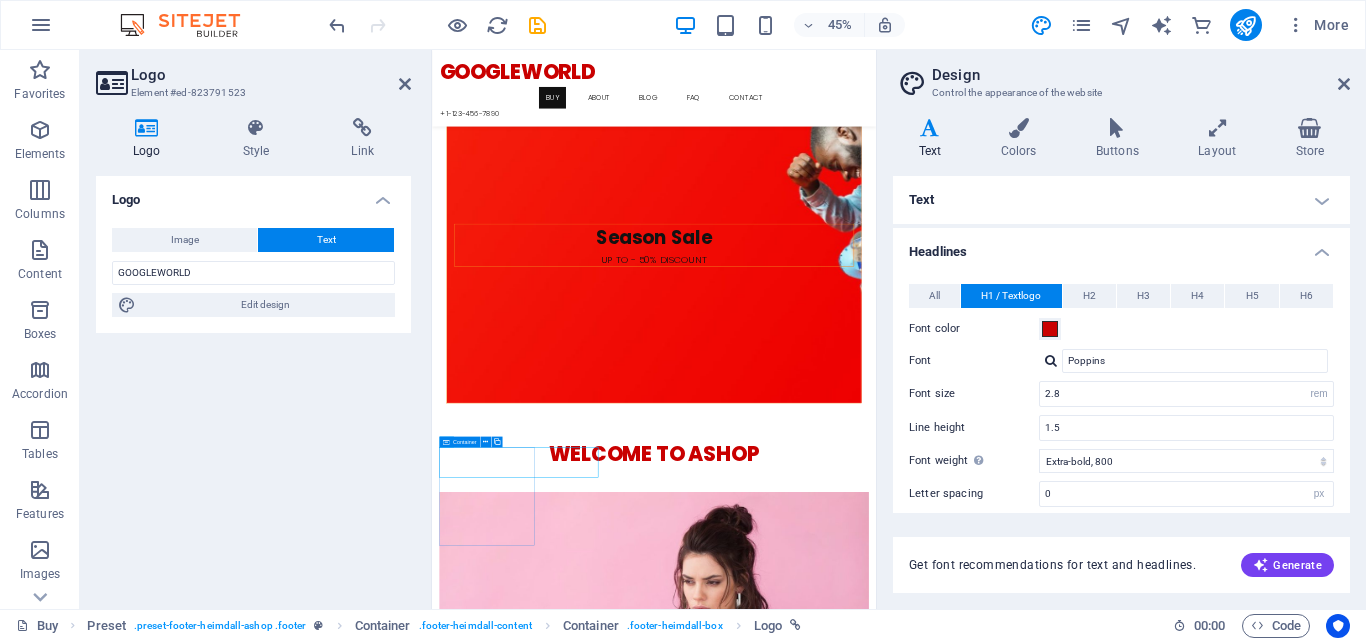 scroll, scrollTop: 188, scrollLeft: 0, axis: vertical 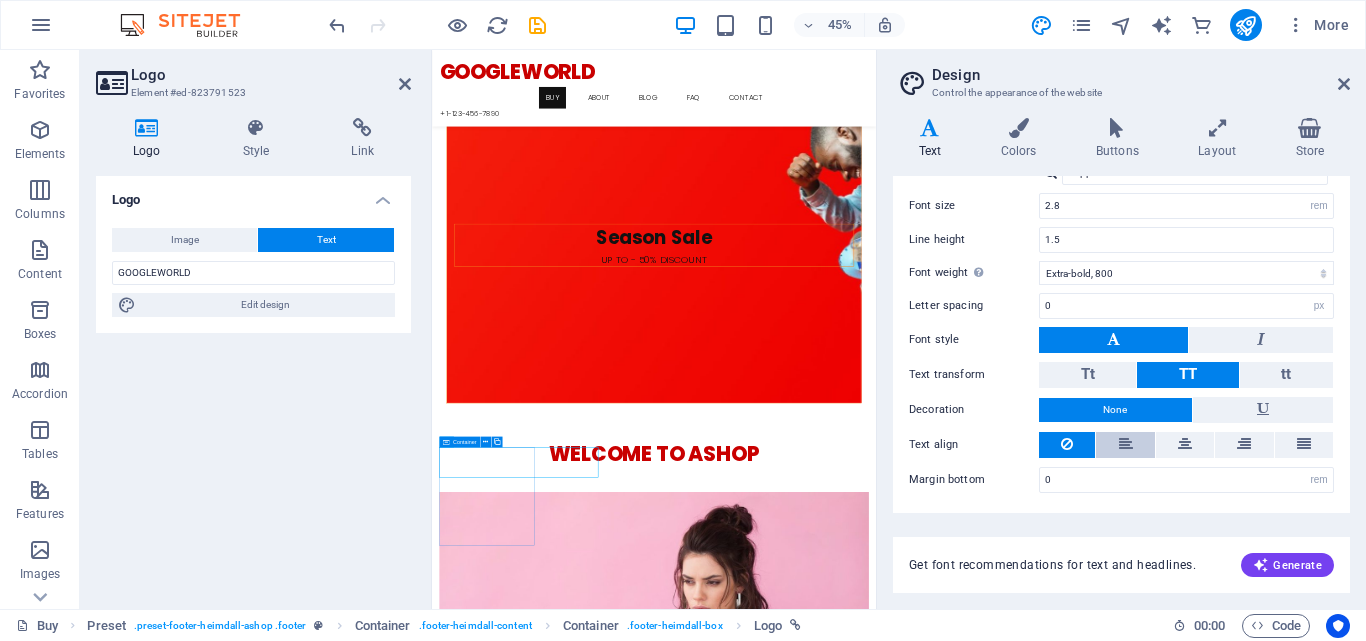 click at bounding box center [1125, 445] 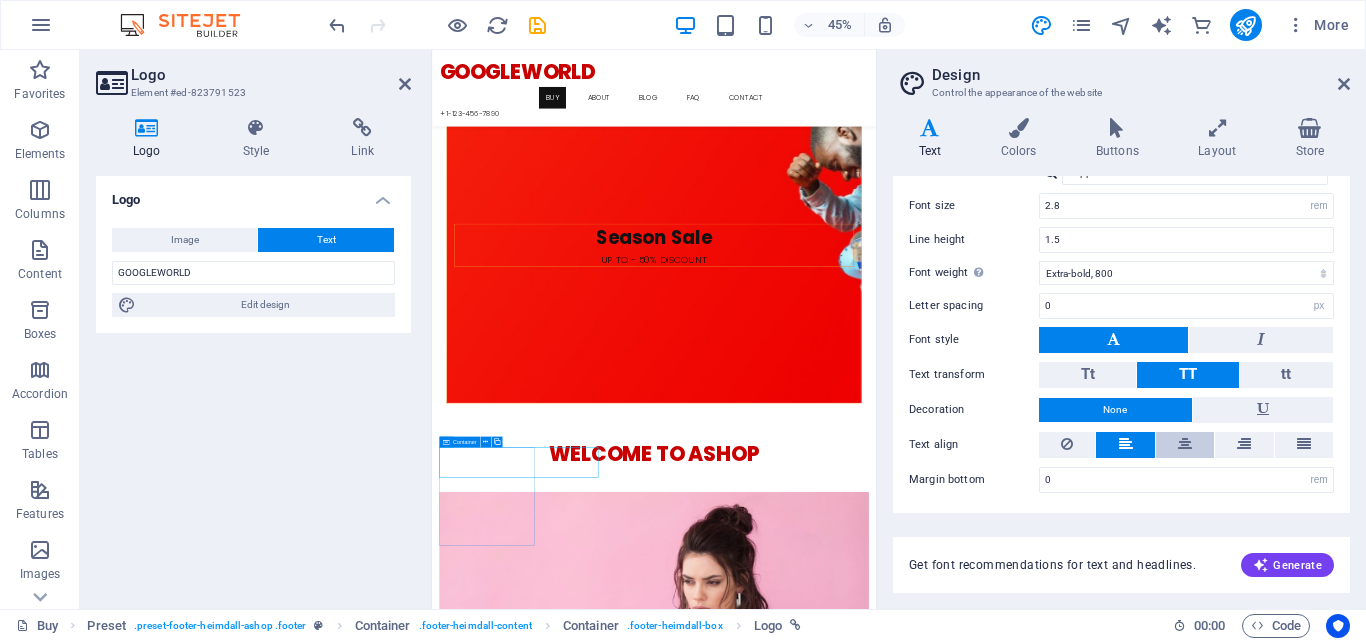 click at bounding box center [1185, 445] 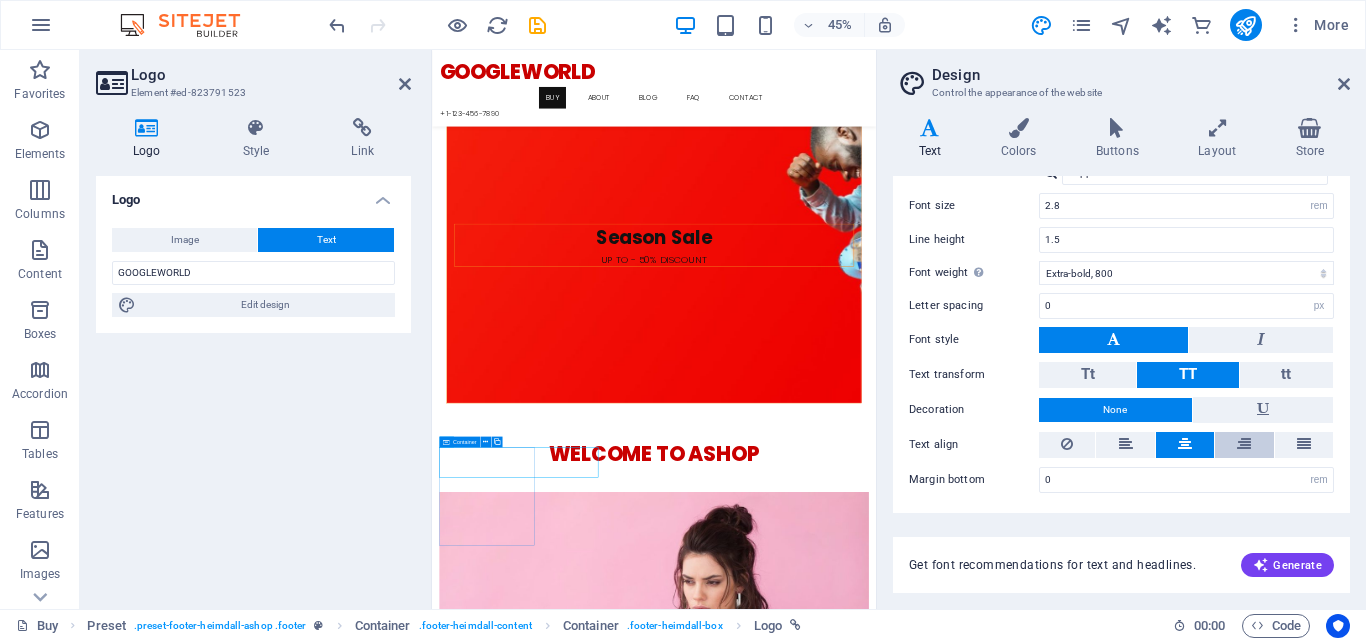 click at bounding box center [1244, 445] 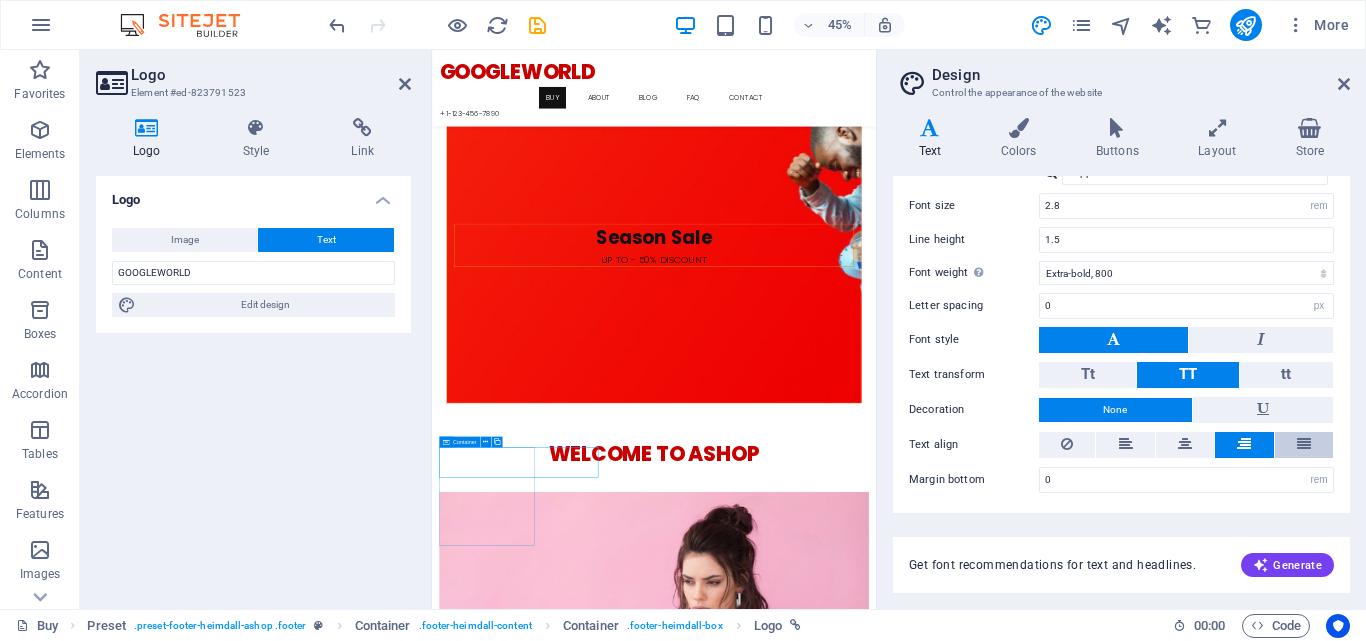click at bounding box center (1304, 445) 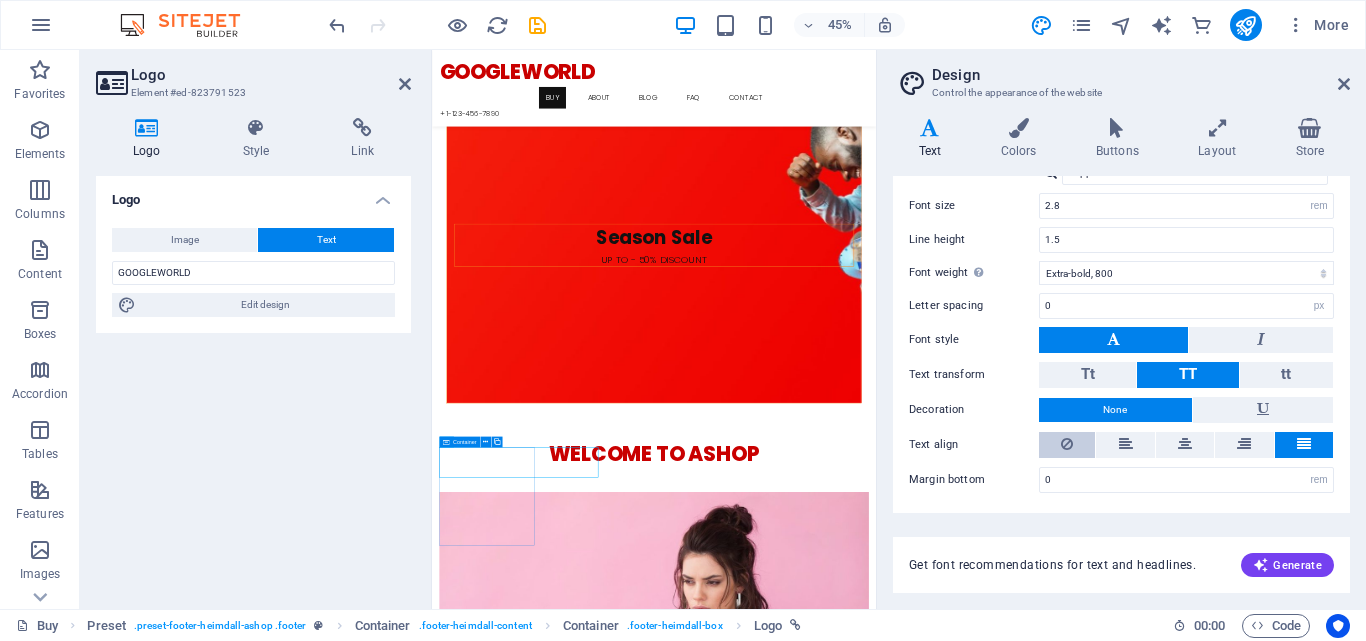 click at bounding box center (1067, 445) 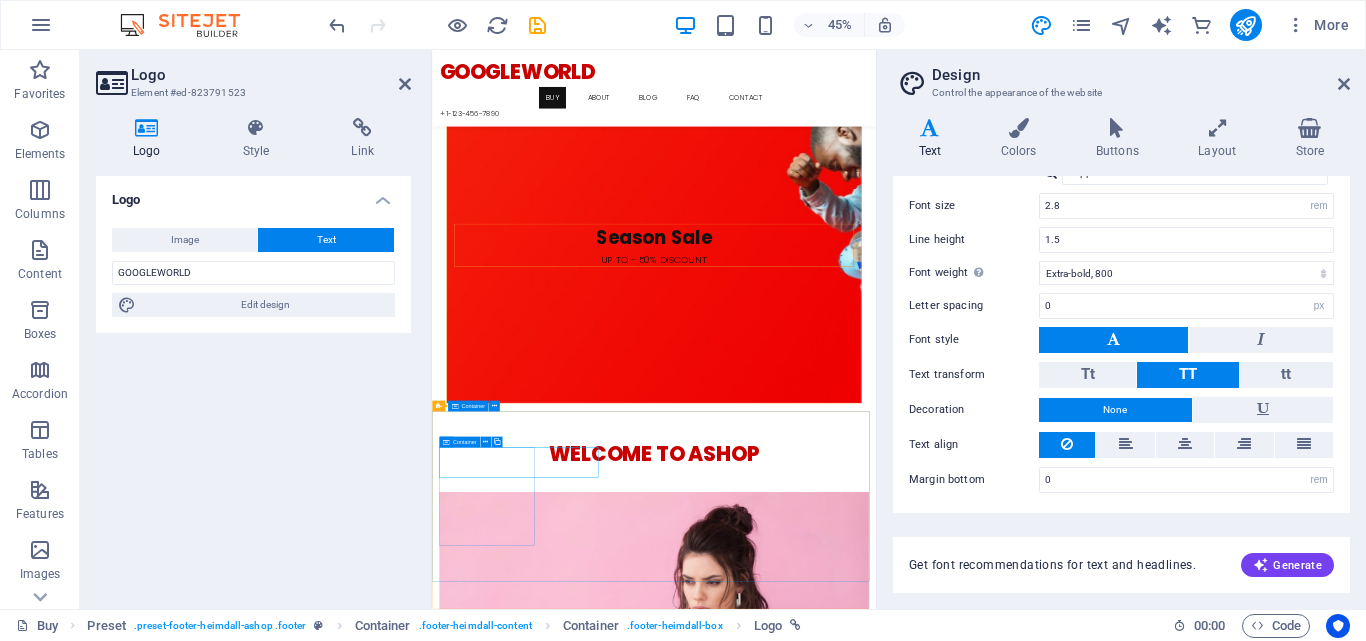 click on "[COMPANY] Lorem ipsum dolor sit amet conse ctetur adipisicing elit, sed do eiusmod tempor incididunt ut labore et dolore.  Contact [NUMBER] [STREET] [CITY] , [STATE]  [POSTAL_CODE] Phone:  + [PHONE] Fax:  [EMAIL] Information Hotline:  + [PHONE] About us FAQ Legal notice Privacy Follow us Facebook Instagram Twitter Pinterest Youtube" at bounding box center [925, 6078] 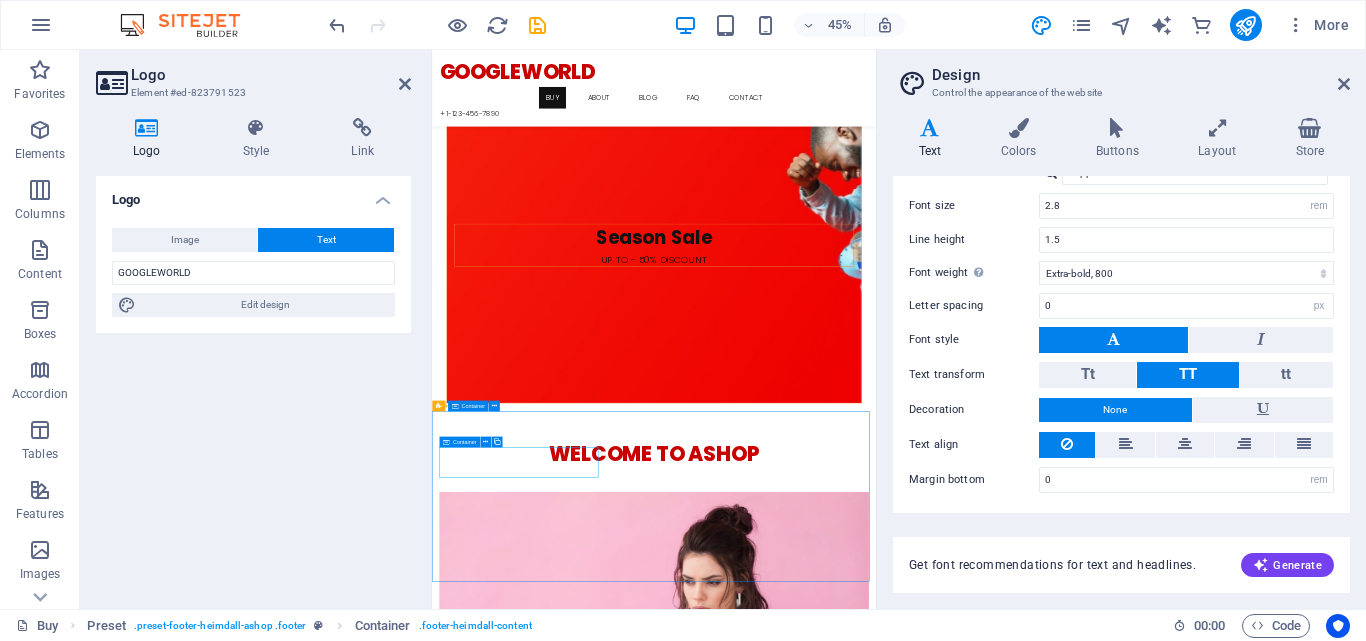 scroll, scrollTop: 2945, scrollLeft: 0, axis: vertical 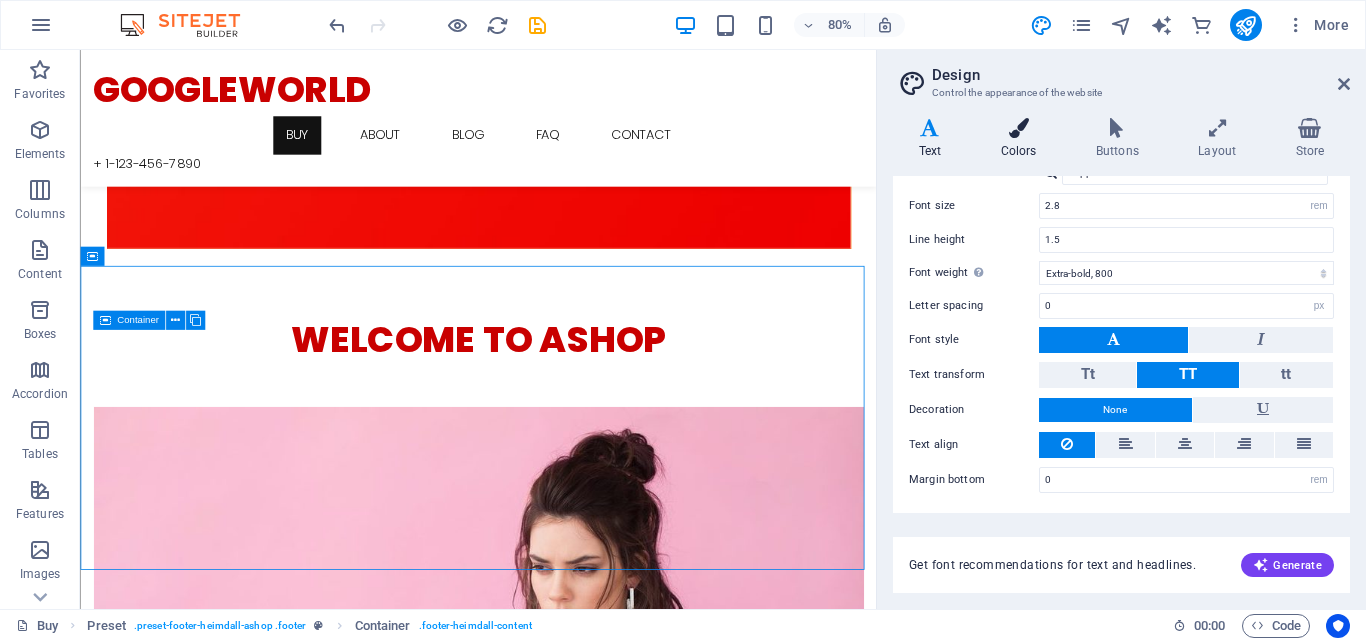 click at bounding box center [1018, 128] 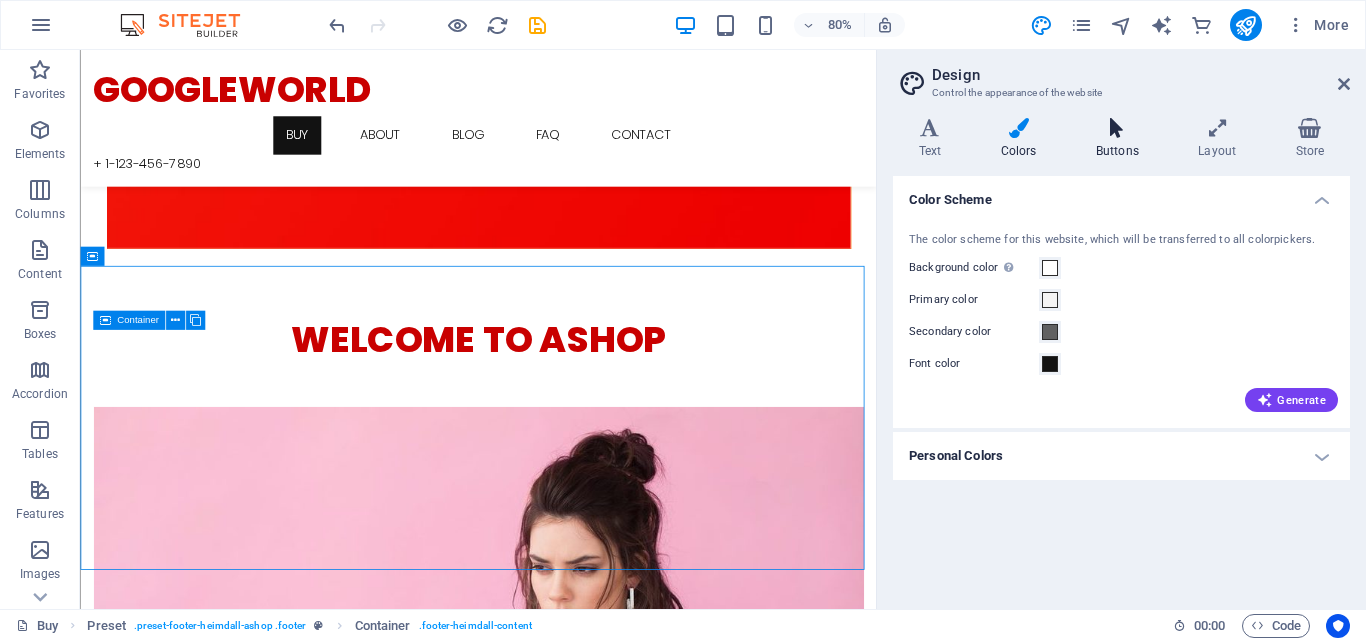 click at bounding box center (1117, 128) 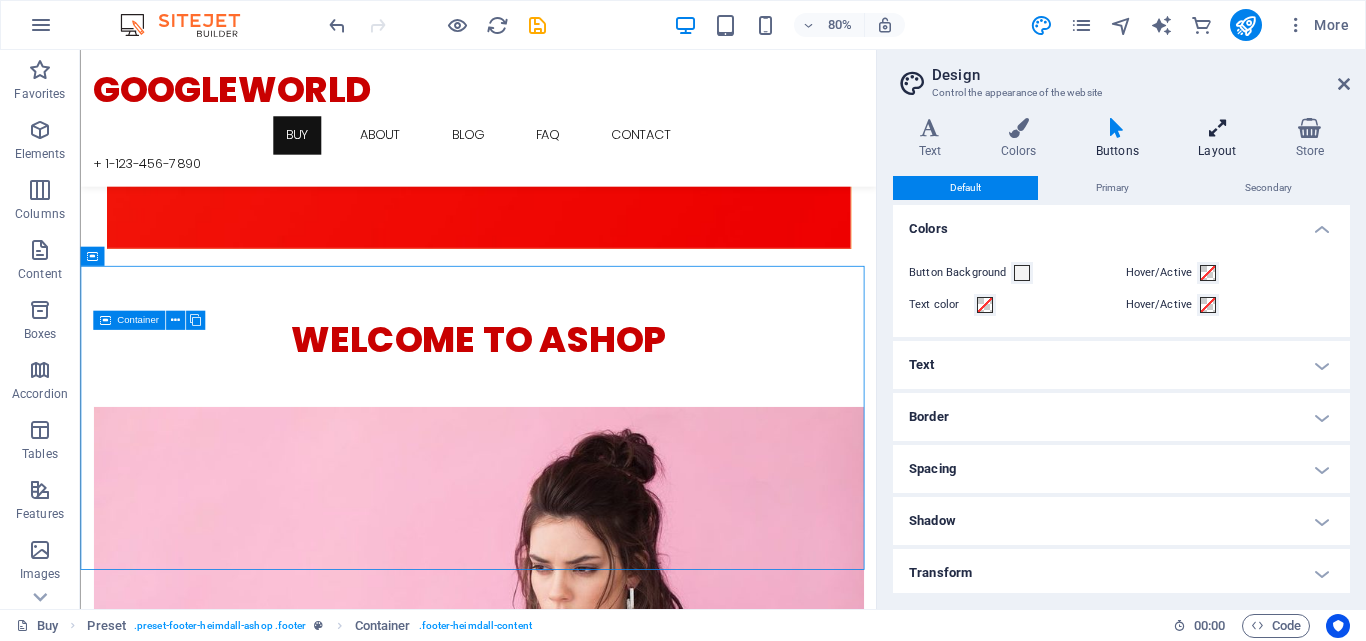 click at bounding box center (1217, 128) 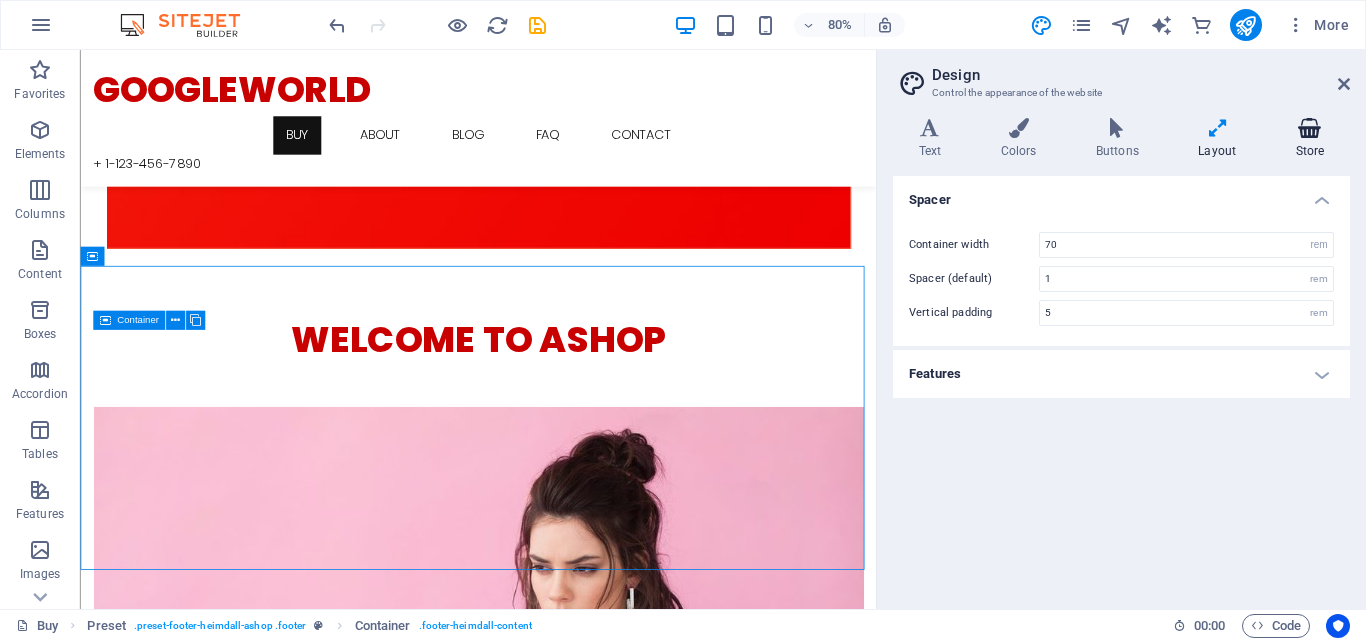 click at bounding box center (1310, 128) 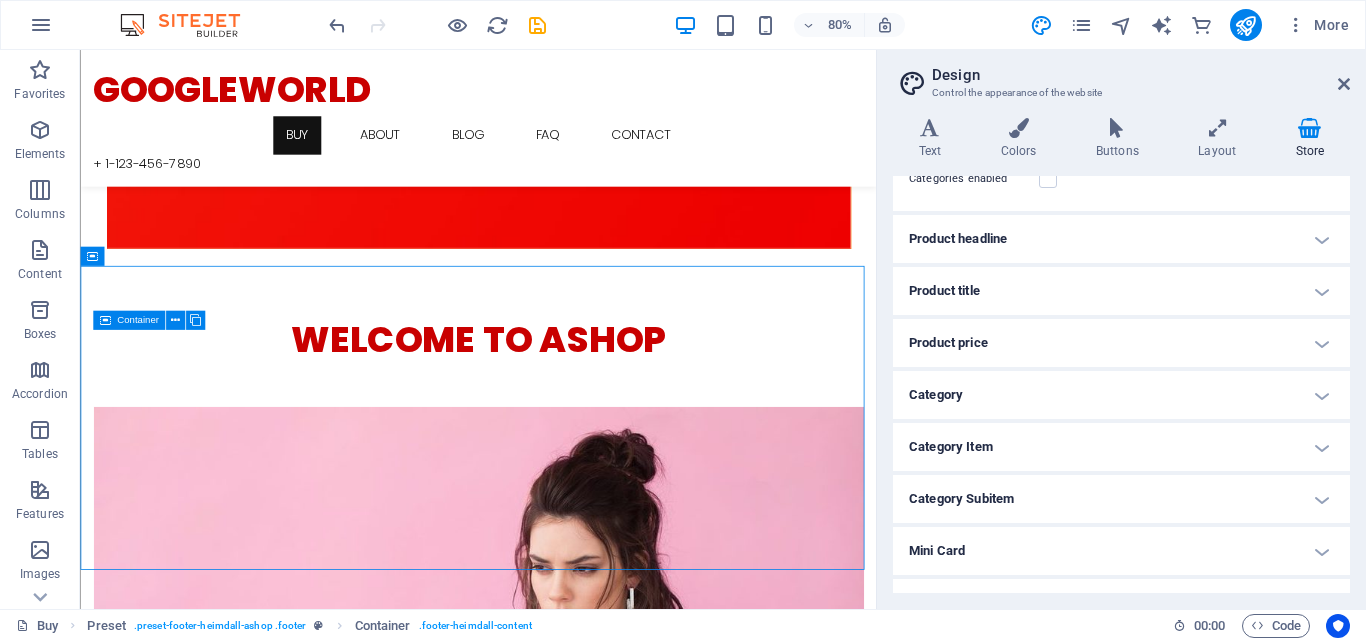 scroll, scrollTop: 197, scrollLeft: 0, axis: vertical 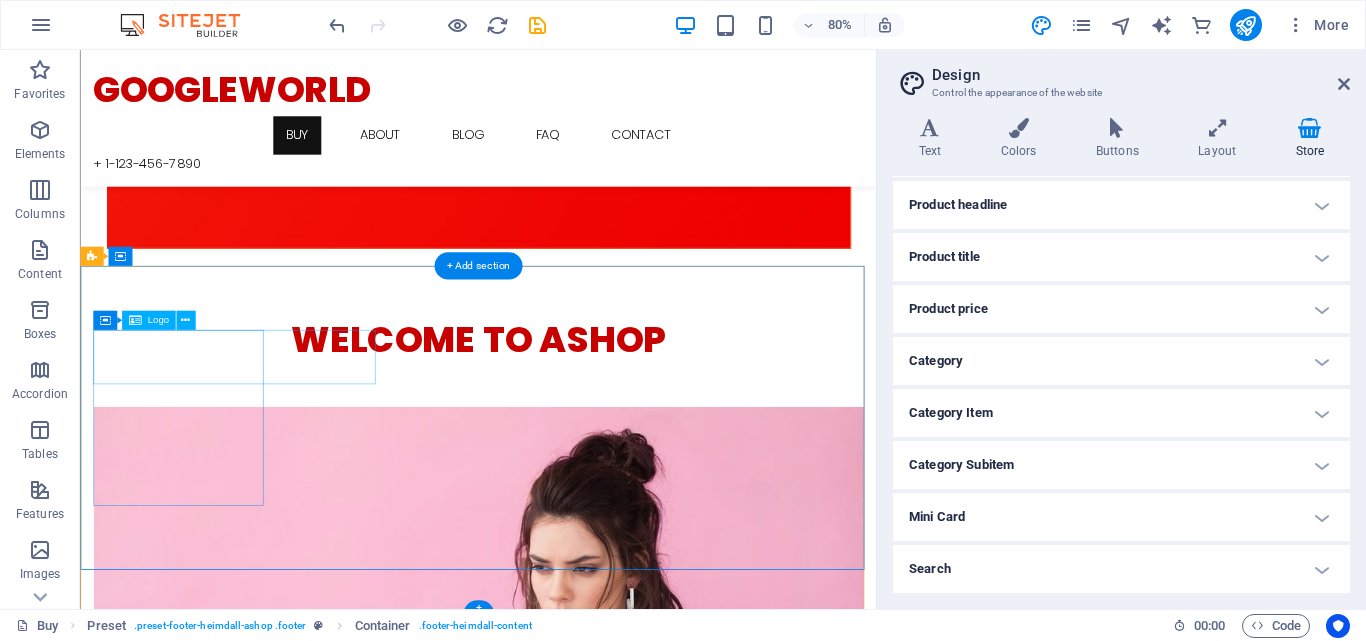 click on "GOOGLEWORLD" at bounding box center [577, 5289] 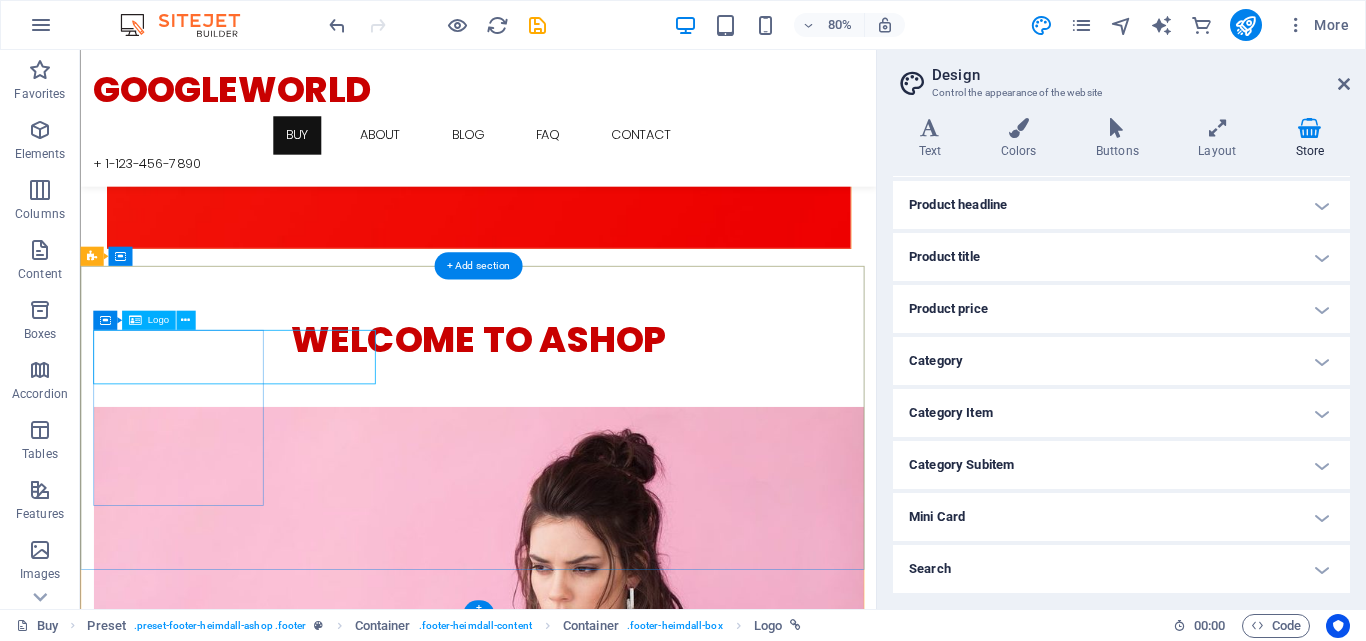 click on "GOOGLEWORLD" at bounding box center (577, 5289) 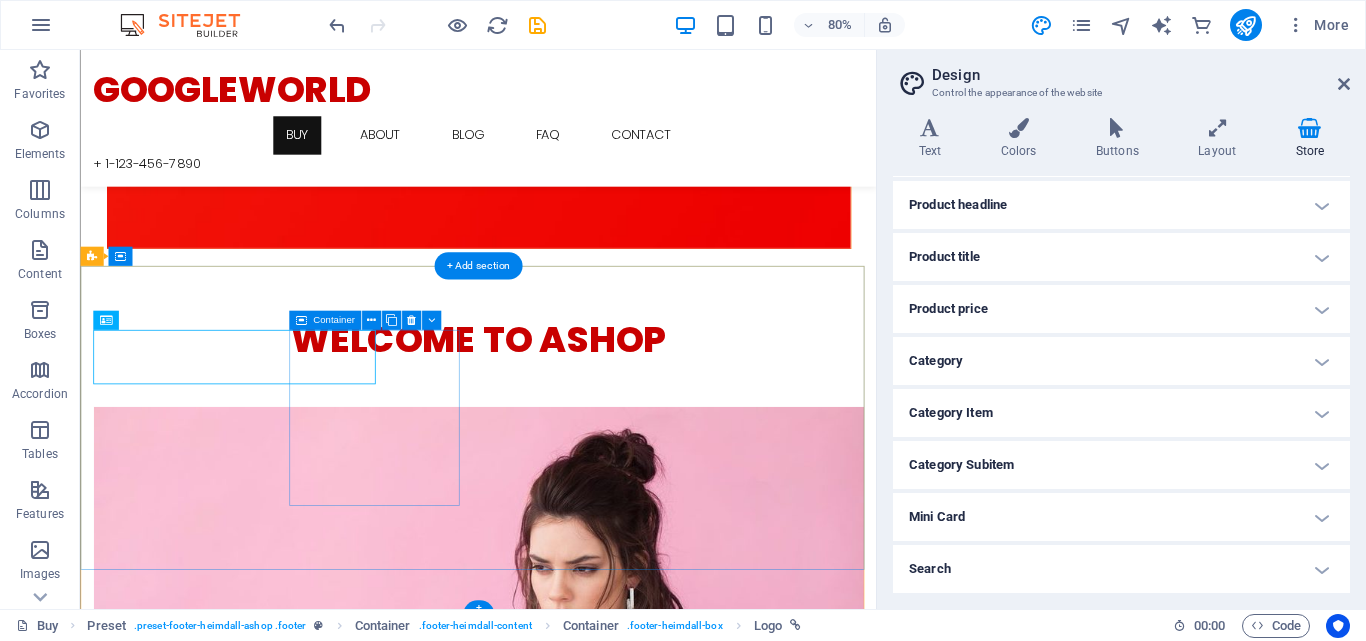 click on "Contact [NUMBER] [STREET] [CITY] , [STATE]  [POSTAL_CODE] Phone:  + [PHONE] Fax:  [EMAIL]" at bounding box center [577, 5445] 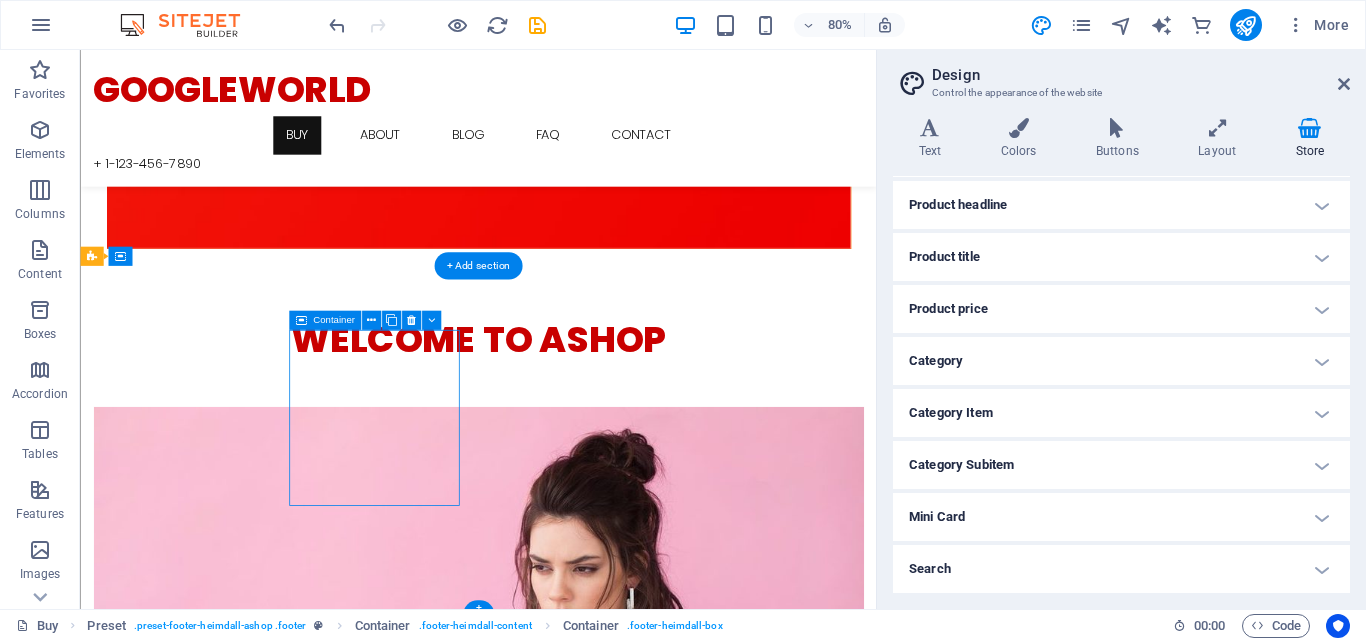 drag, startPoint x: 421, startPoint y: 553, endPoint x: 439, endPoint y: 534, distance: 26.172504 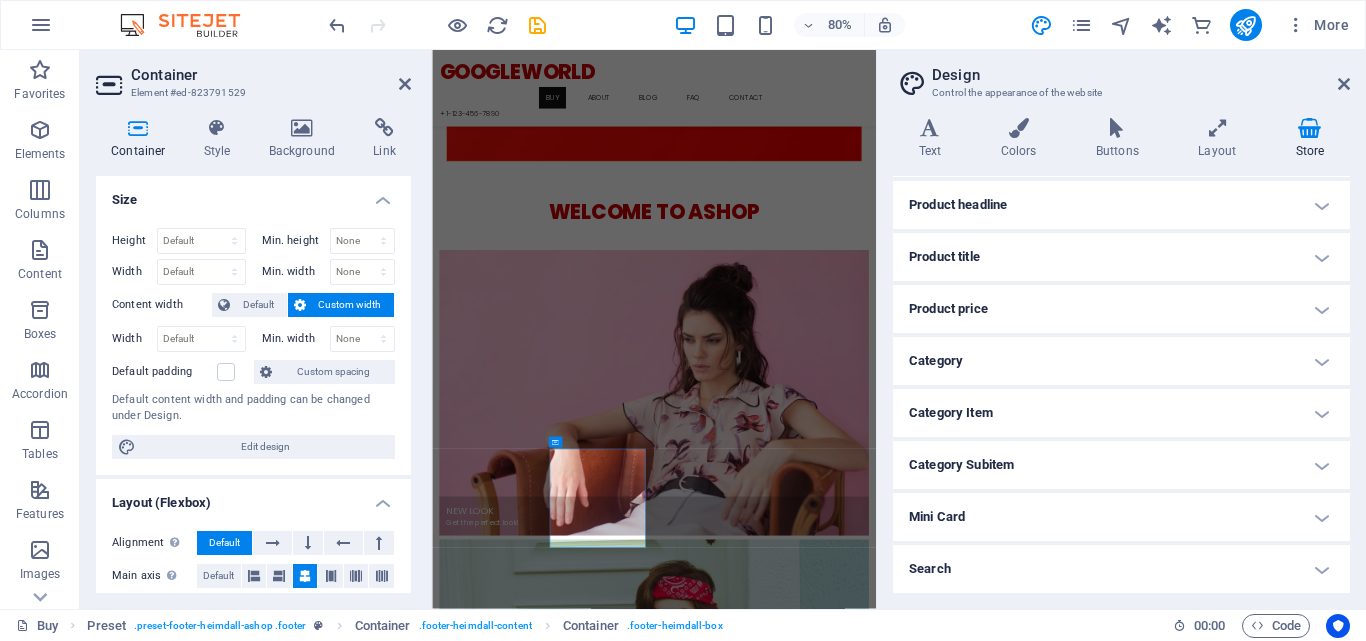 scroll, scrollTop: 2408, scrollLeft: 0, axis: vertical 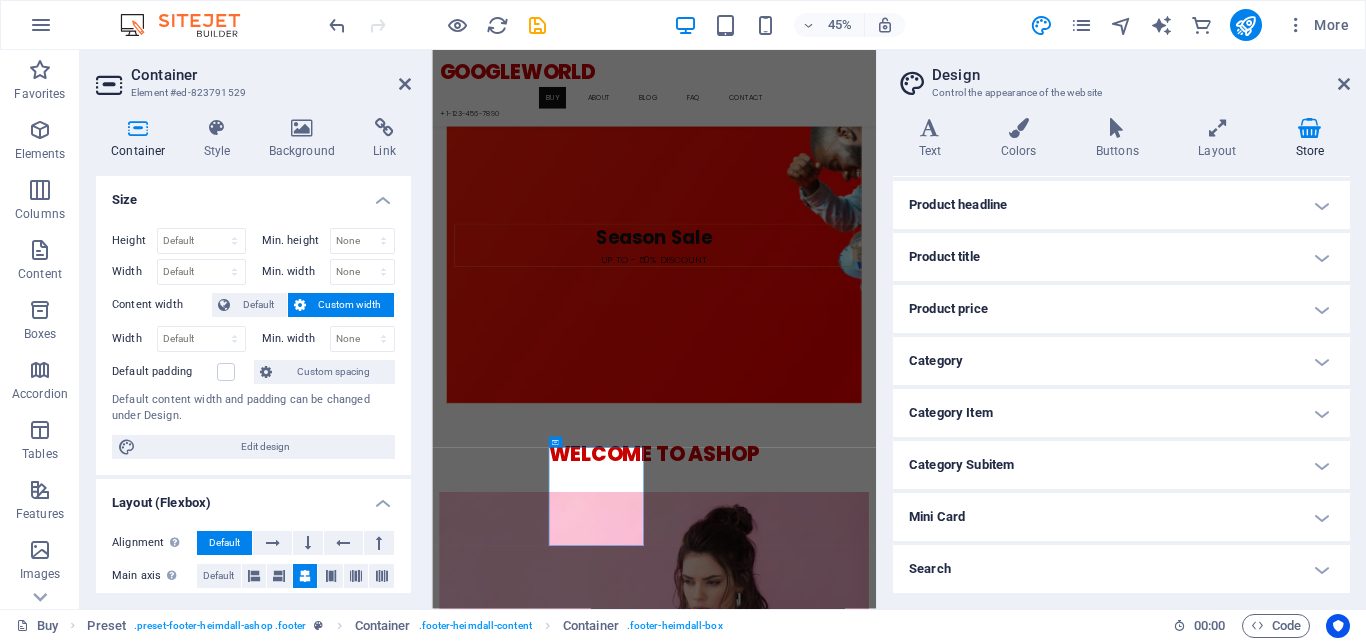 click on "Container Element #ed-823791529" at bounding box center (253, 76) 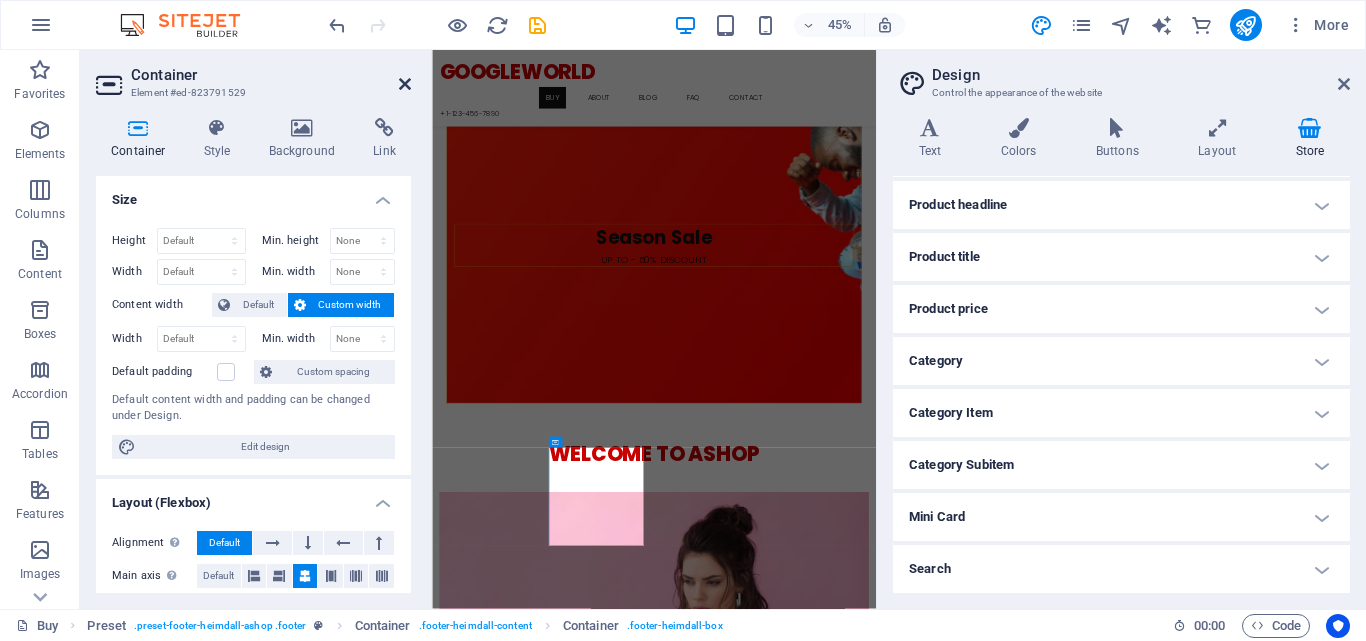 click at bounding box center (405, 84) 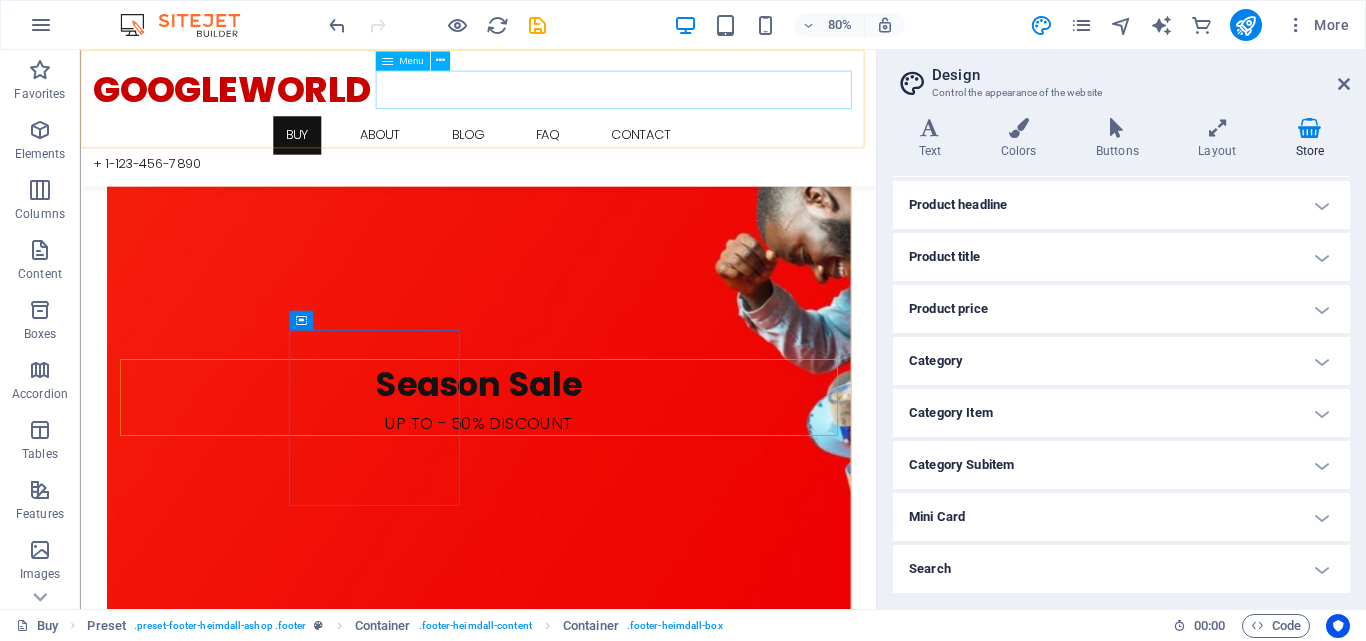 scroll, scrollTop: 2945, scrollLeft: 0, axis: vertical 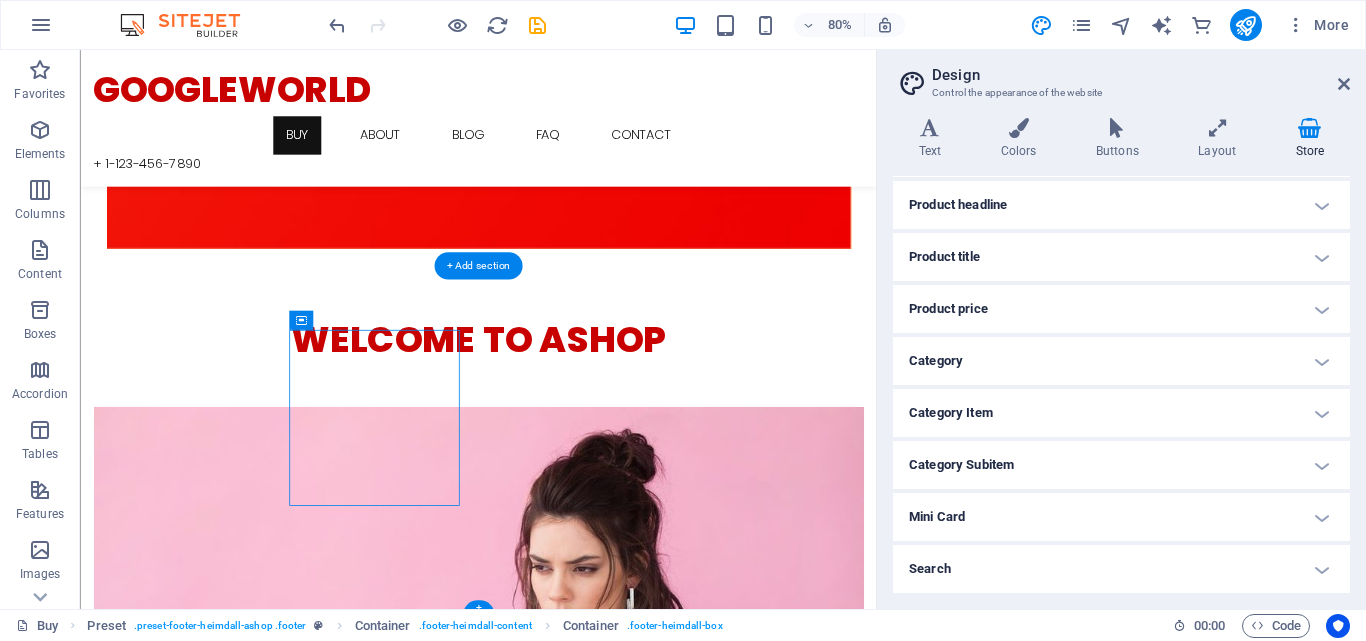 drag, startPoint x: 389, startPoint y: 368, endPoint x: 448, endPoint y: 558, distance: 198.94974 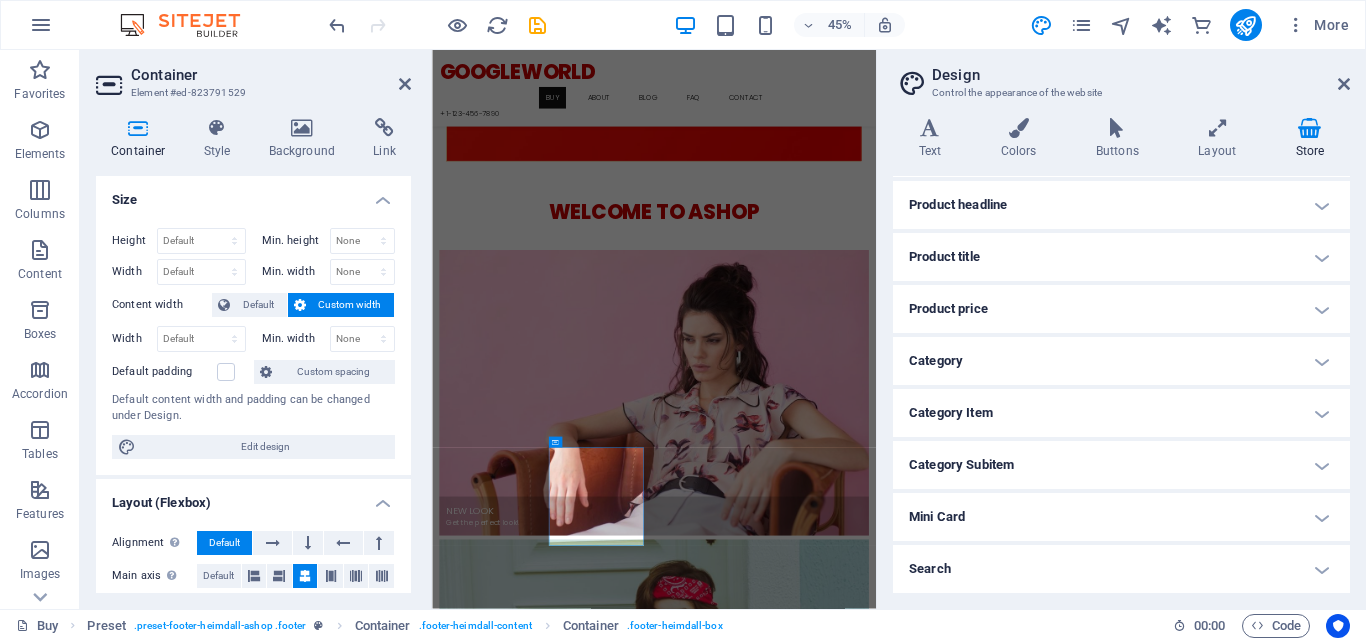 scroll, scrollTop: 2408, scrollLeft: 0, axis: vertical 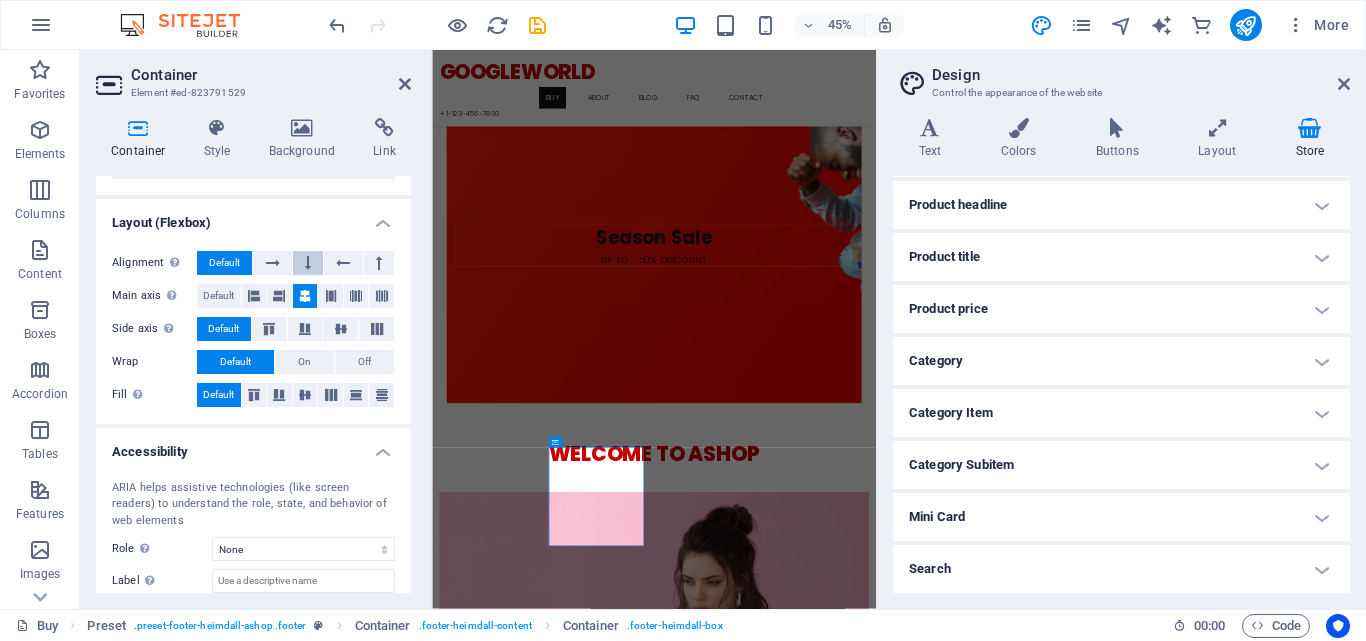 click at bounding box center [308, 263] 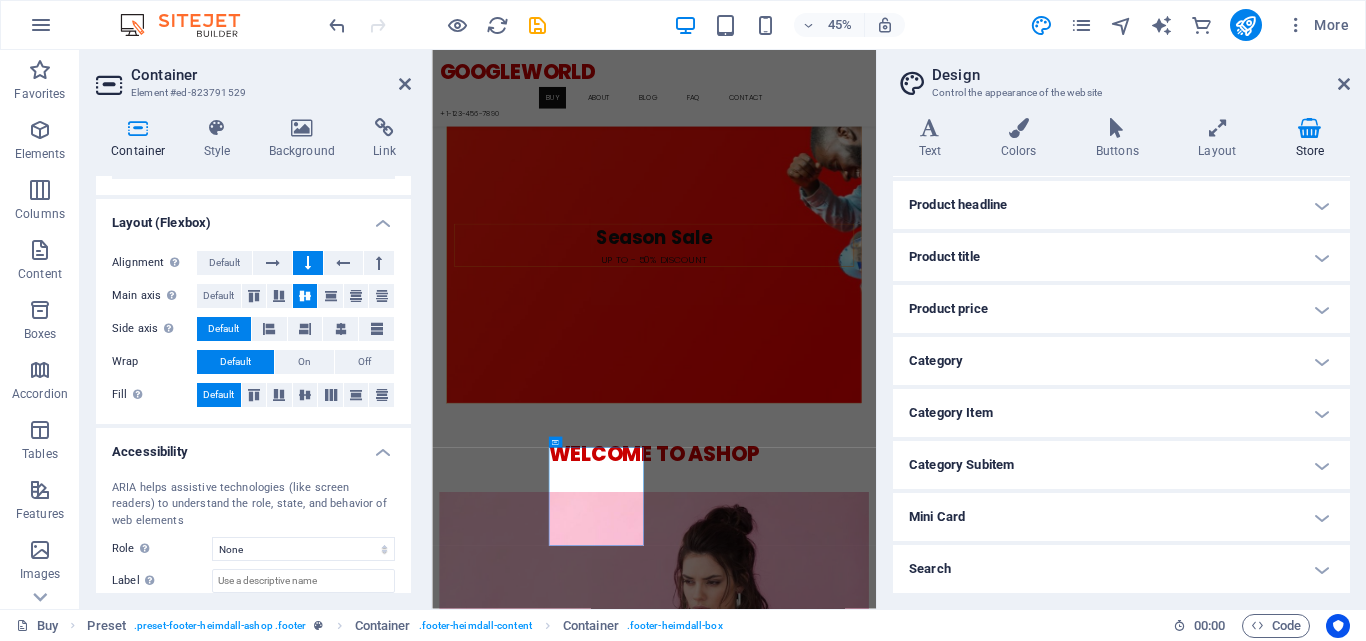 click at bounding box center [308, 263] 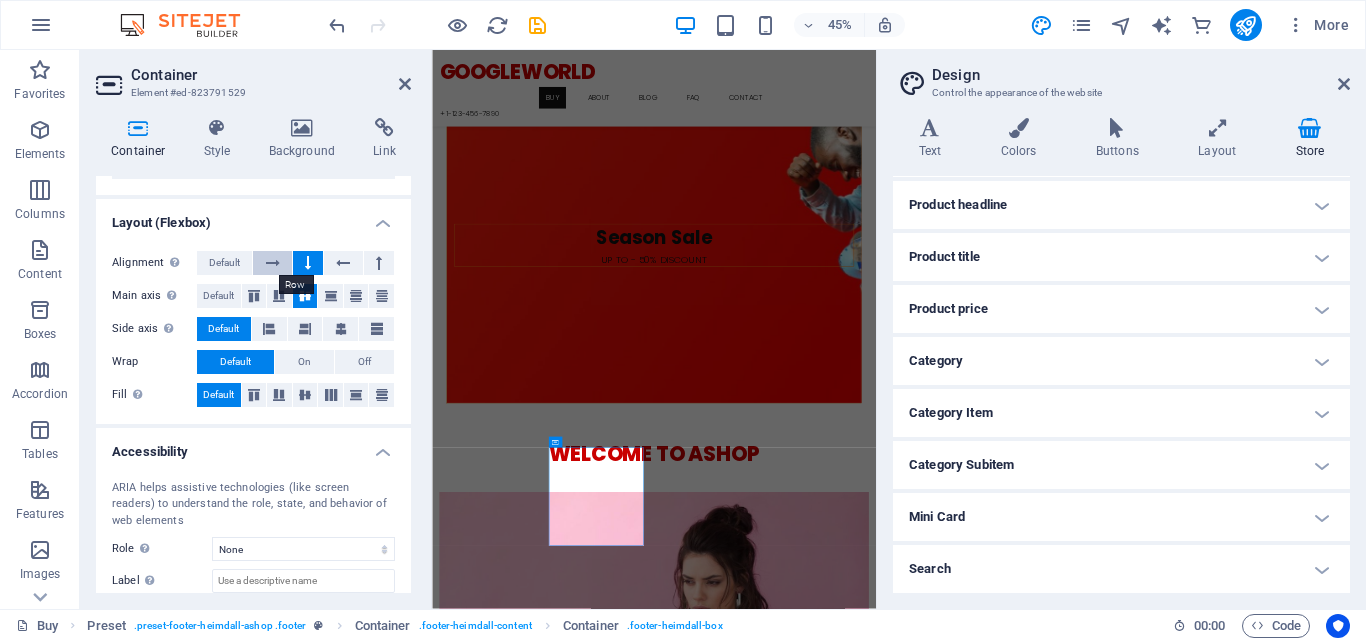 click at bounding box center [273, 263] 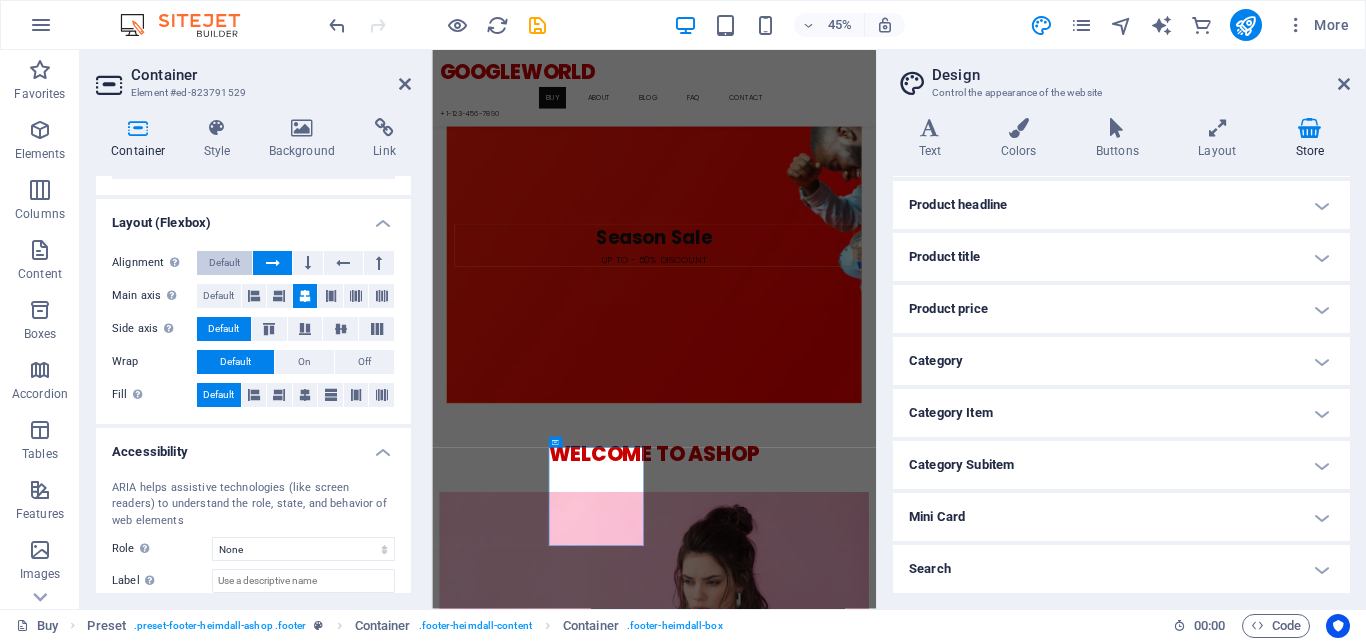 click on "Default" at bounding box center [224, 263] 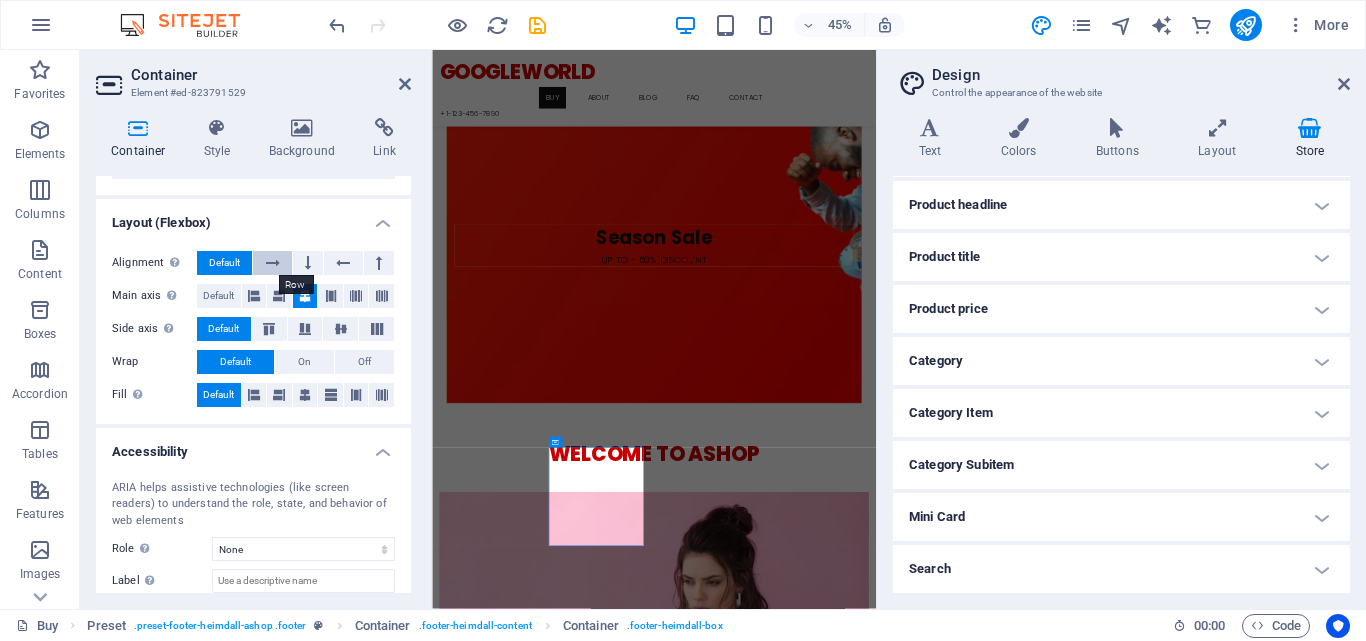 click at bounding box center (272, 263) 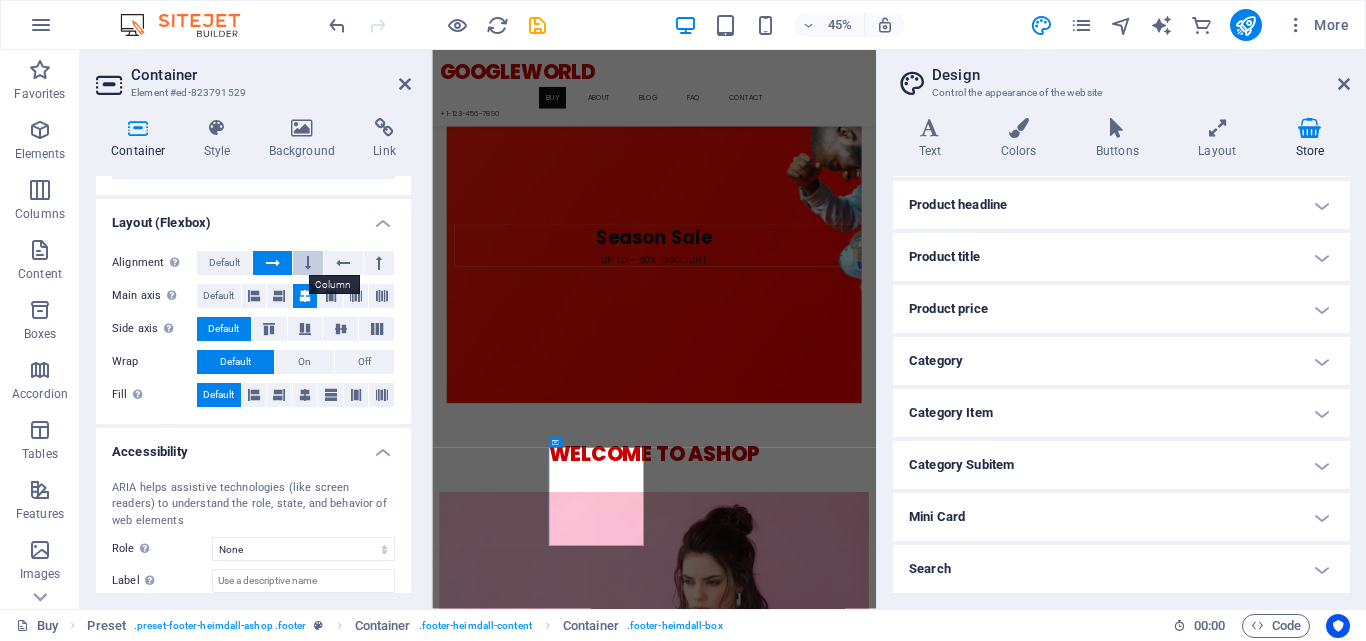 click at bounding box center [308, 263] 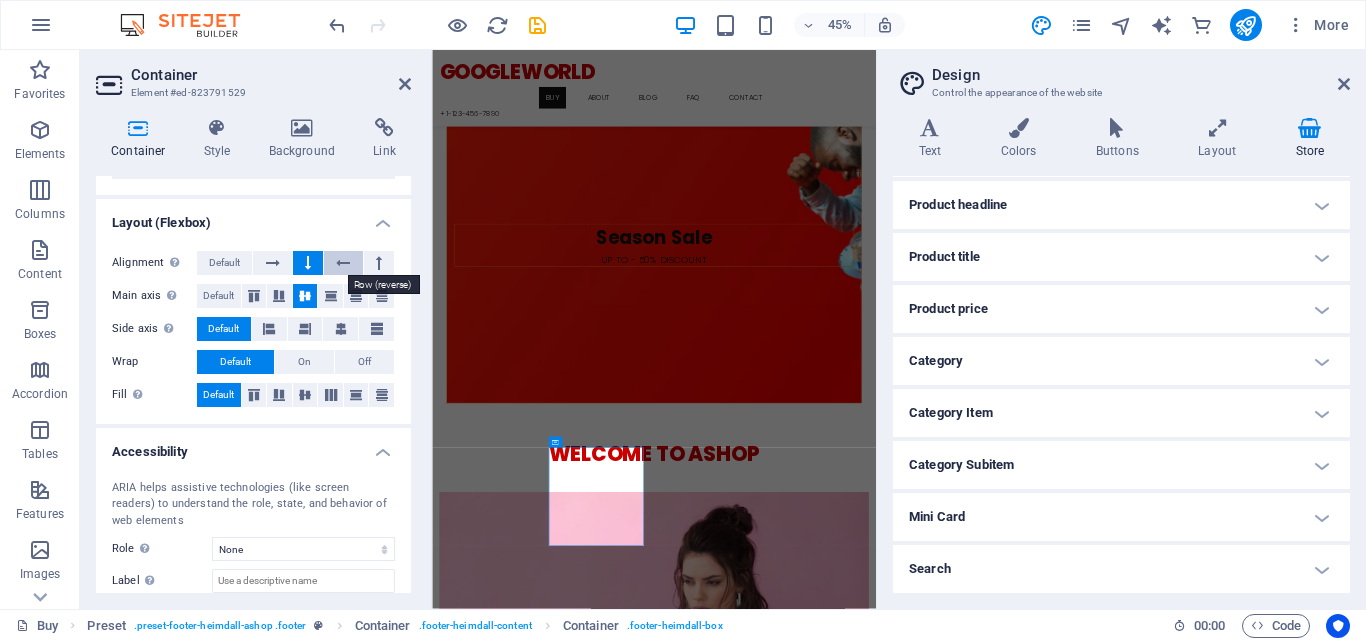 click at bounding box center (343, 263) 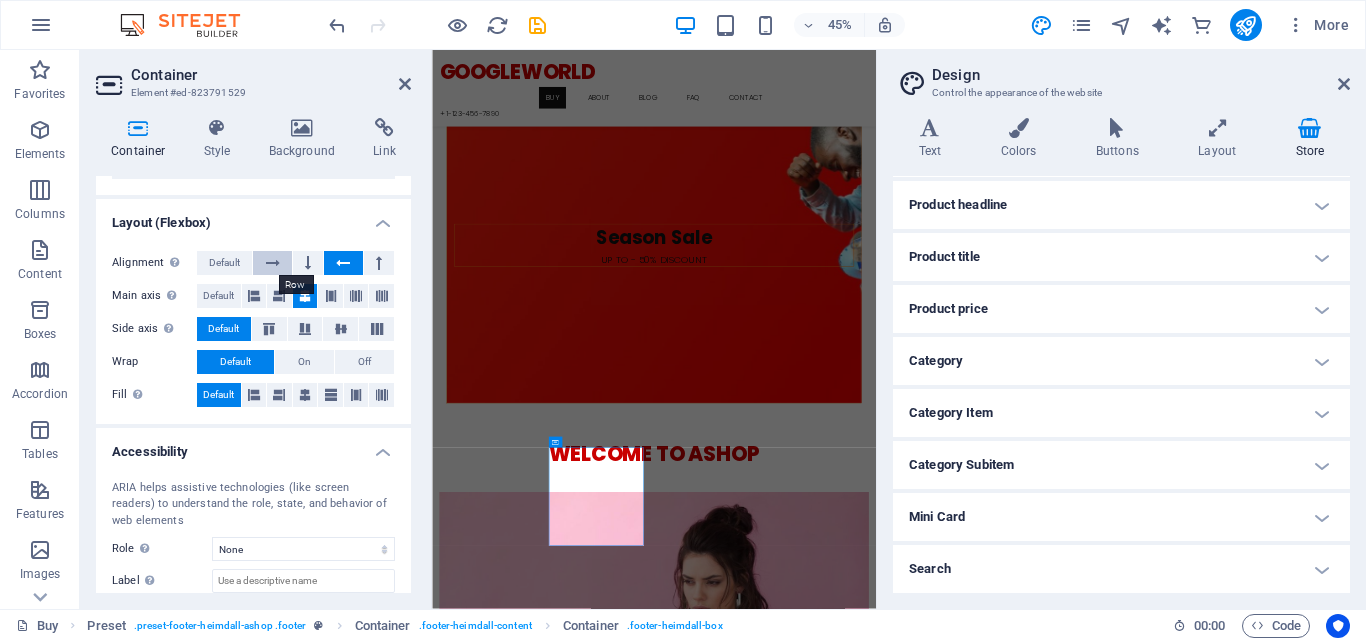 click at bounding box center (273, 263) 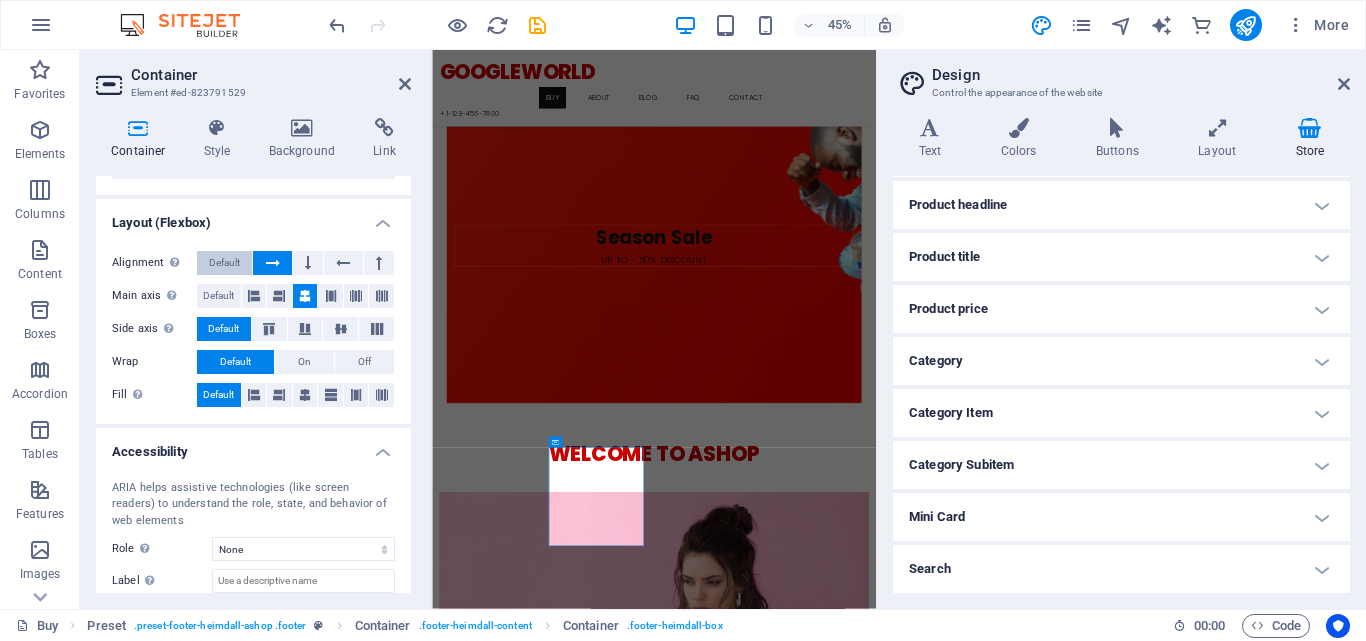 click on "Default" at bounding box center [224, 263] 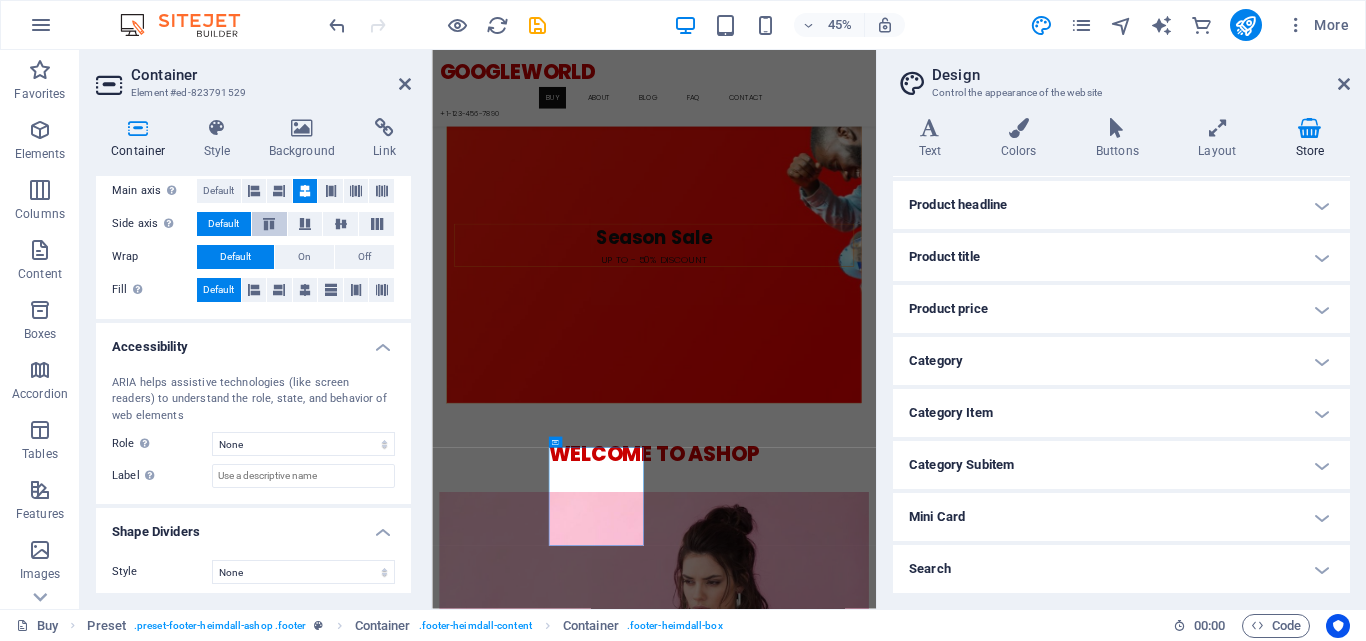 scroll, scrollTop: 294, scrollLeft: 0, axis: vertical 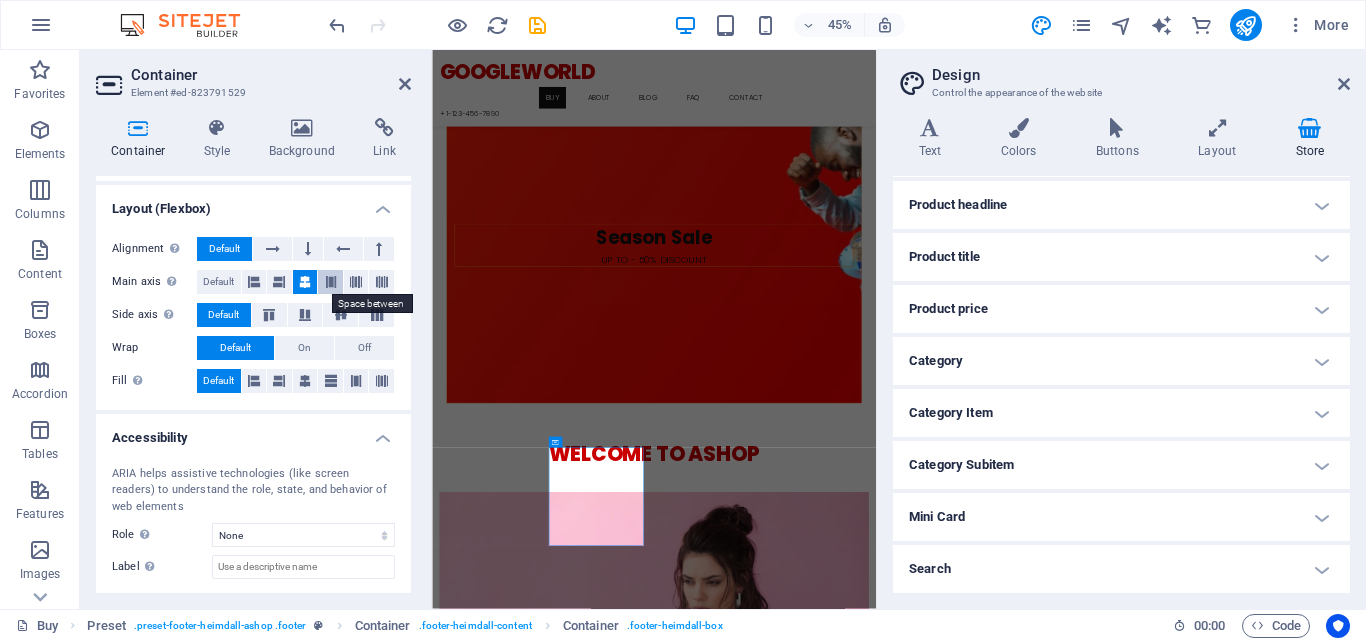 click at bounding box center [330, 282] 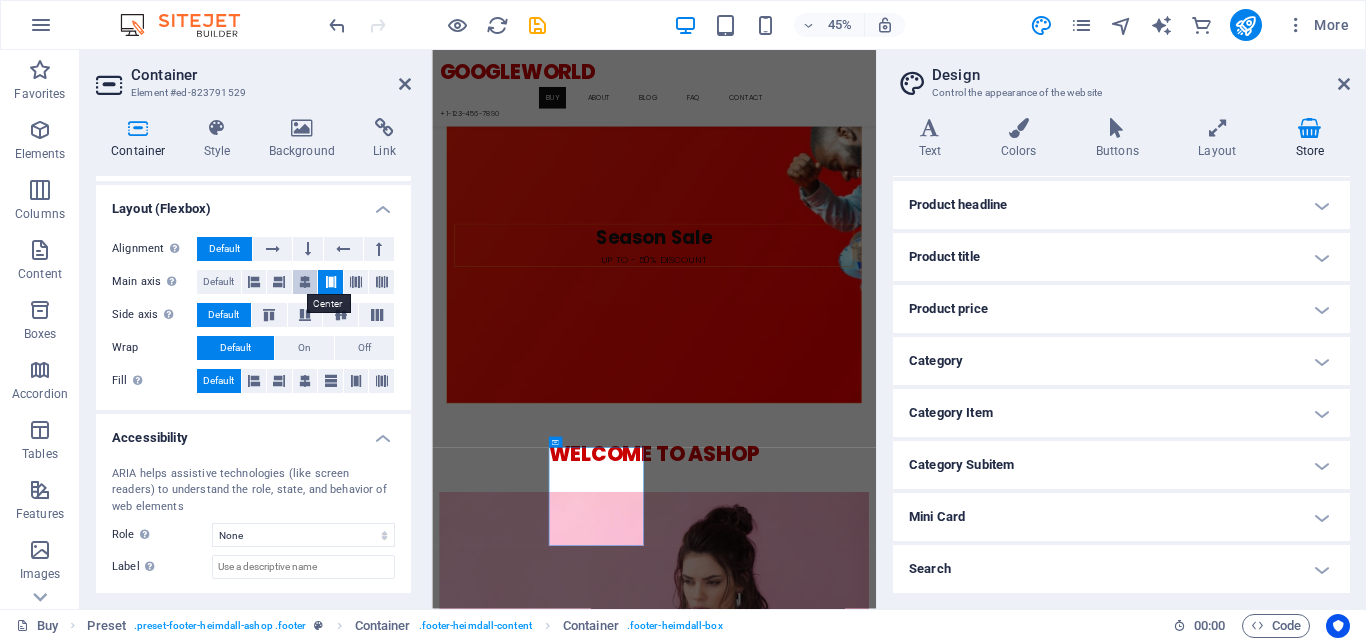 click at bounding box center [305, 282] 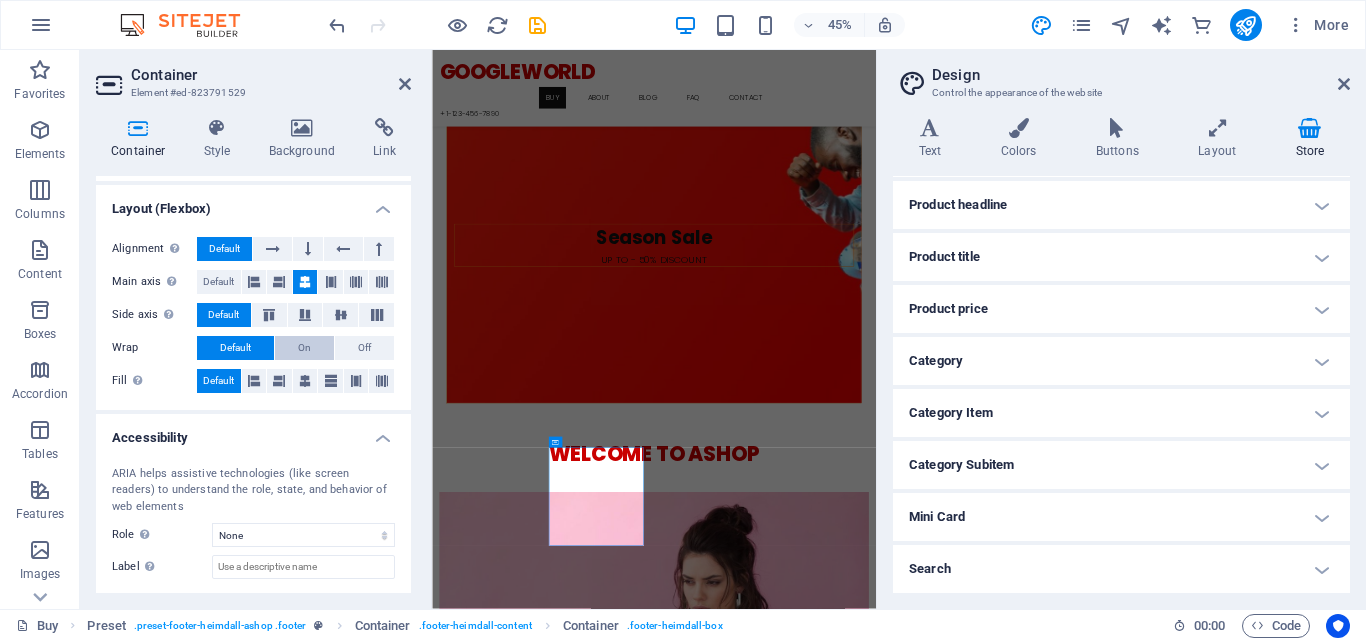 scroll, scrollTop: 351, scrollLeft: 0, axis: vertical 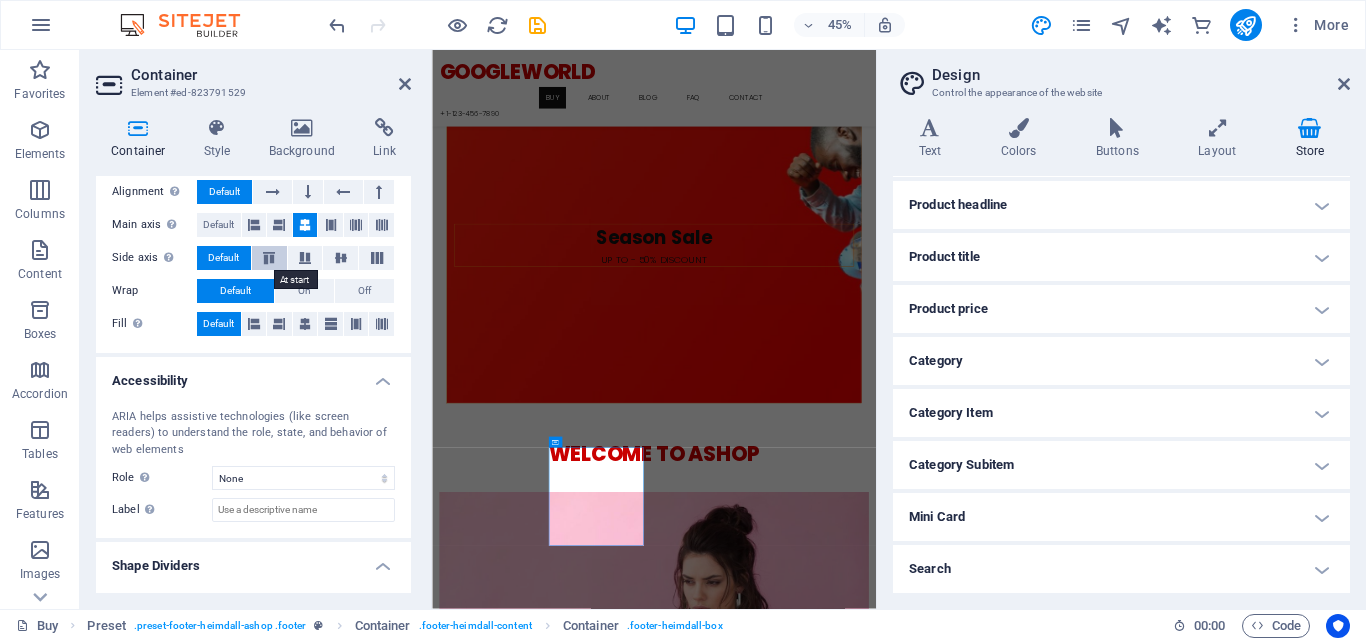 click at bounding box center [269, 258] 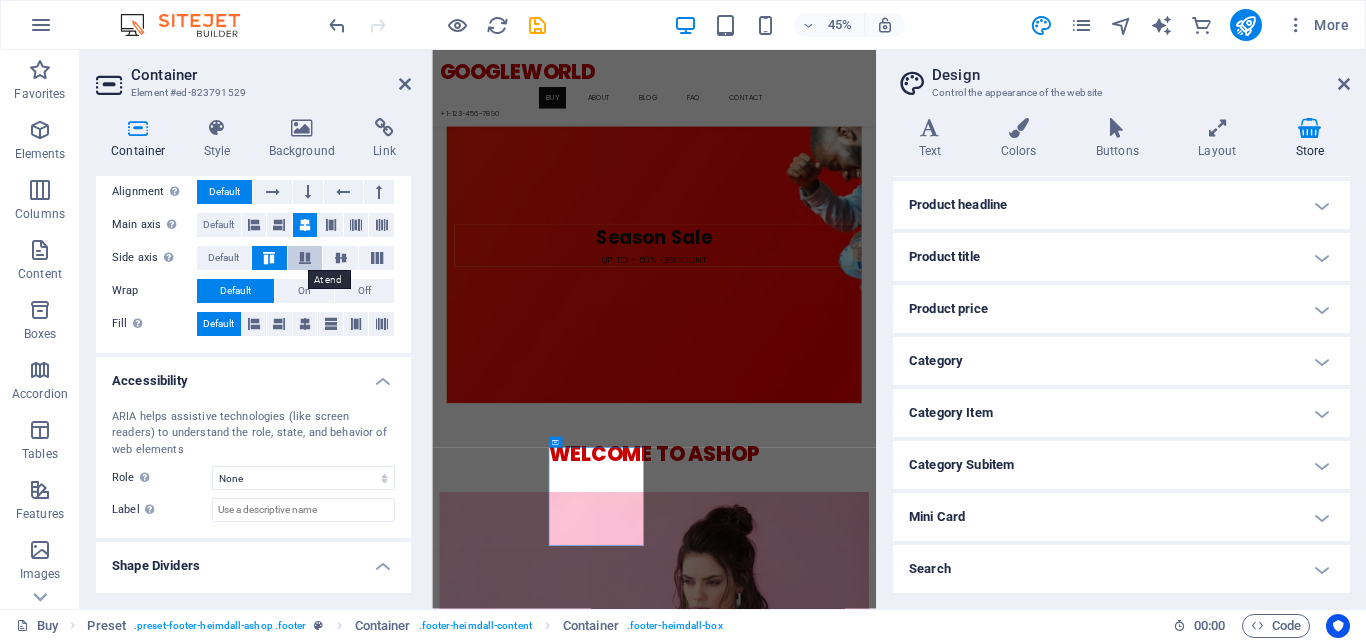 click at bounding box center (305, 258) 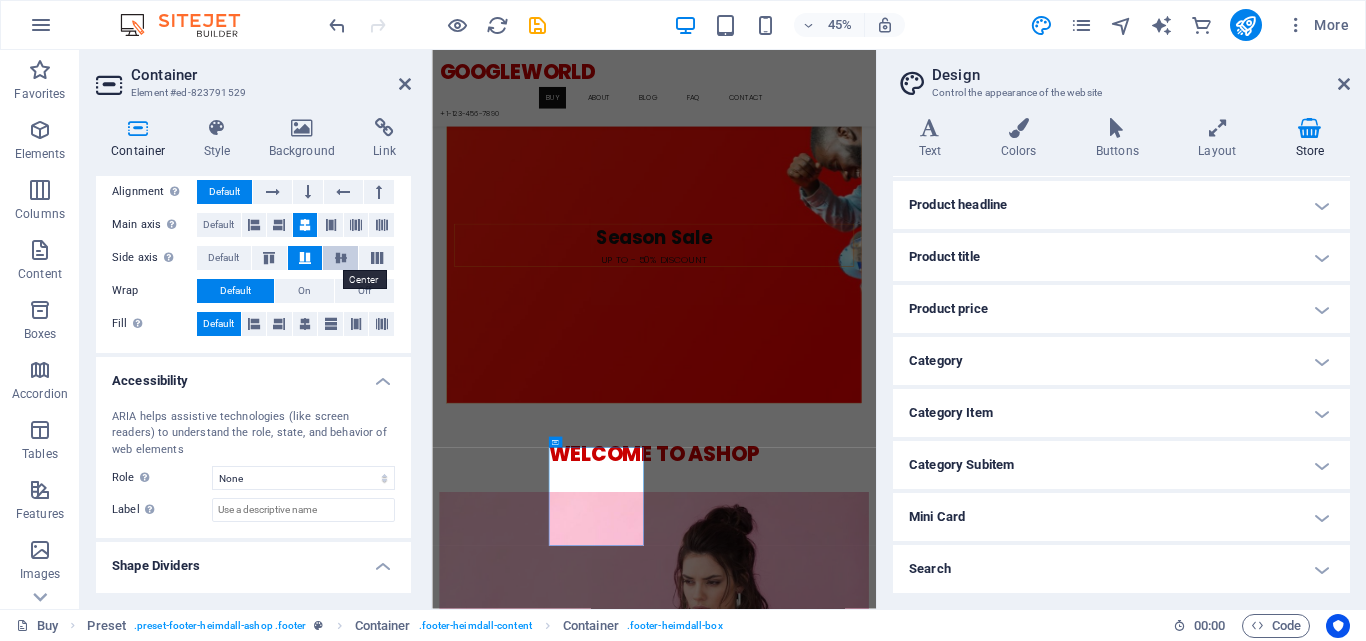 click at bounding box center [341, 258] 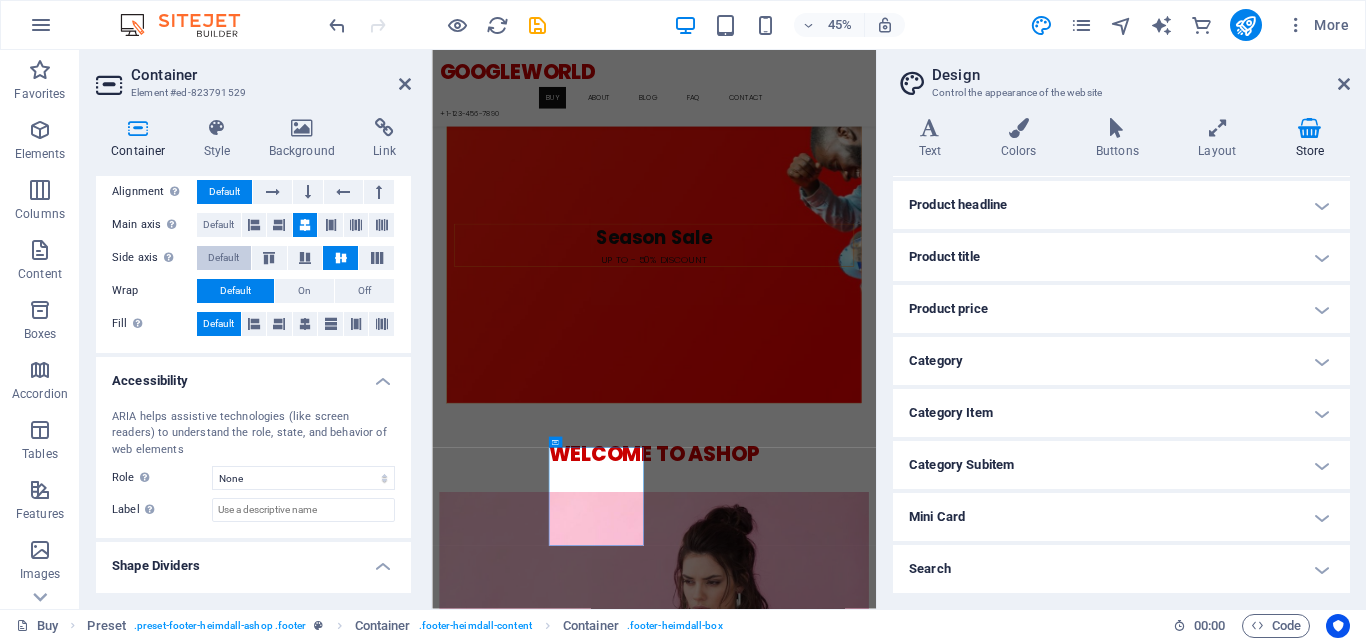 click on "Default" at bounding box center (223, 258) 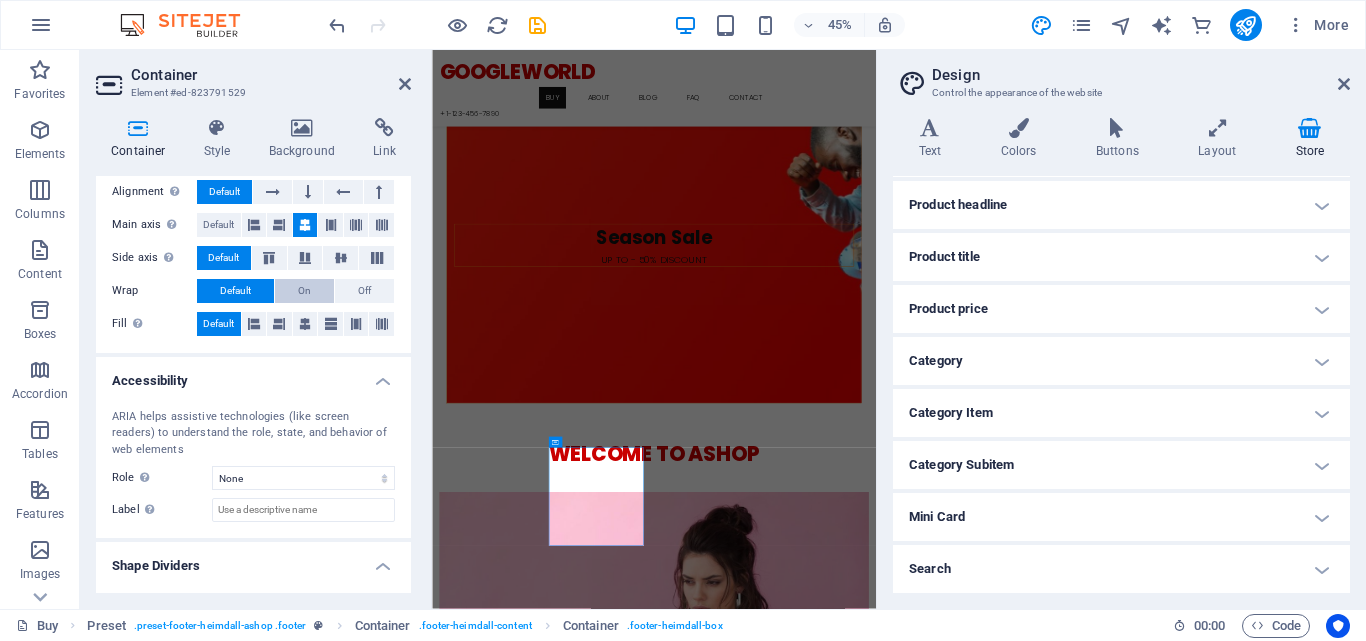 click on "On" at bounding box center (304, 291) 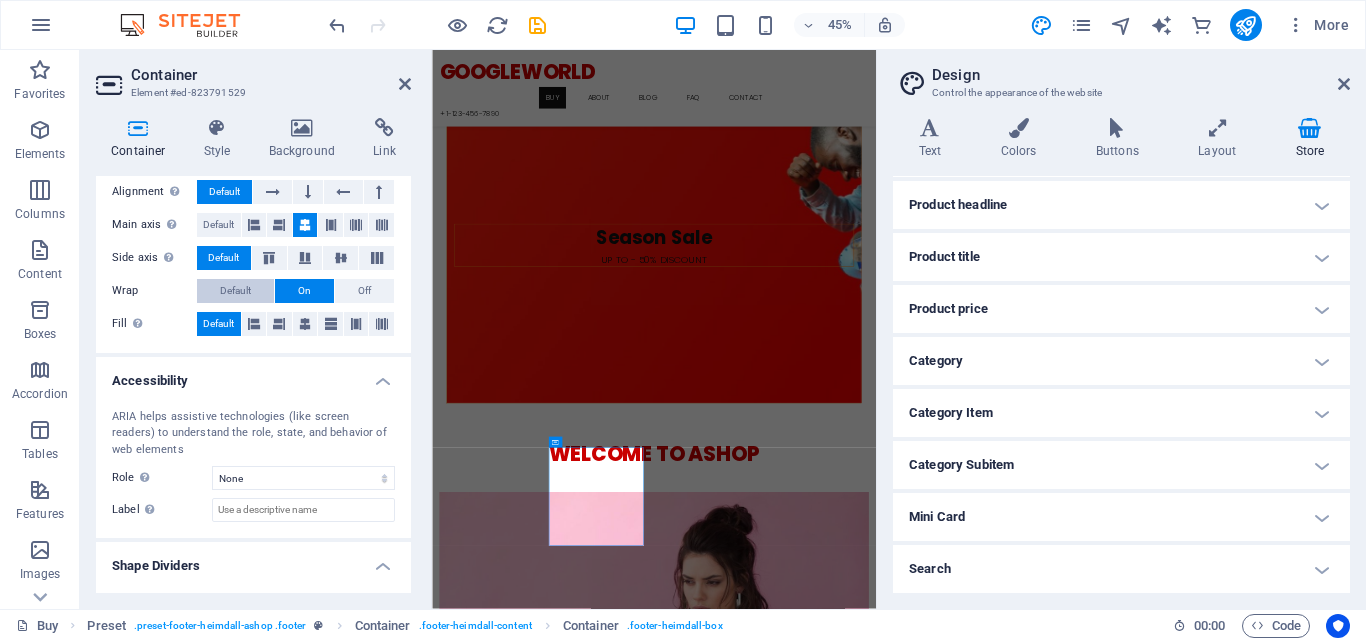 click on "Default" at bounding box center (235, 291) 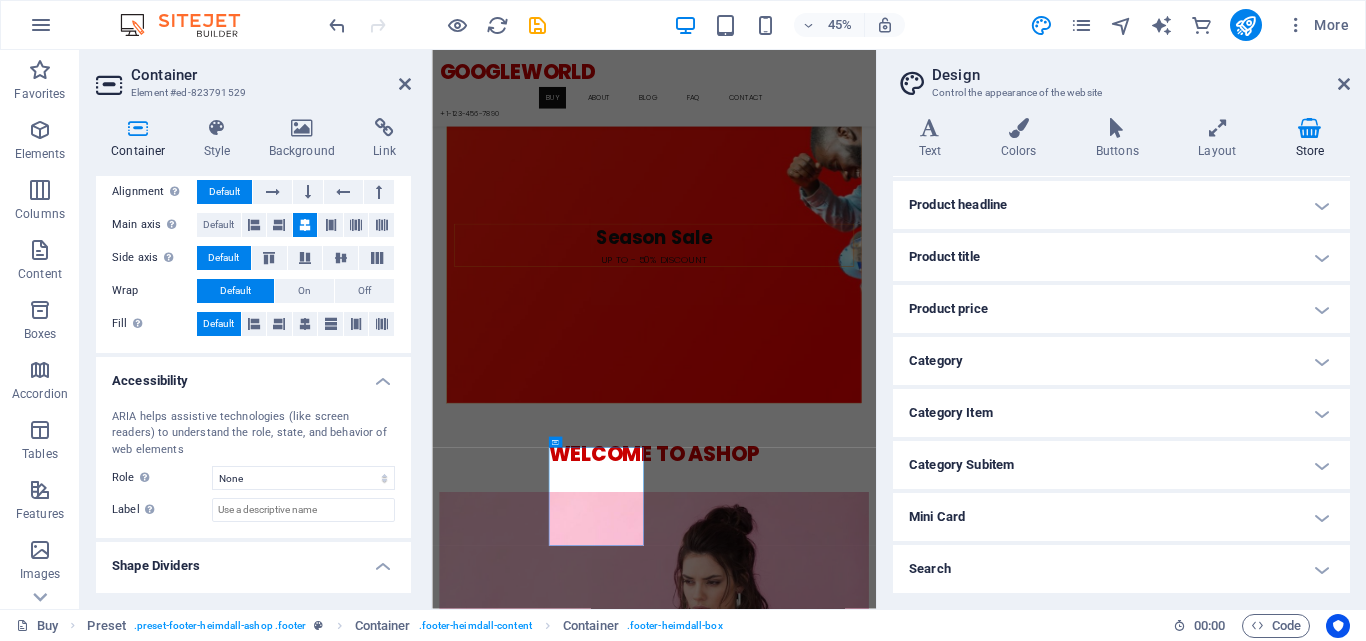 scroll, scrollTop: 388, scrollLeft: 0, axis: vertical 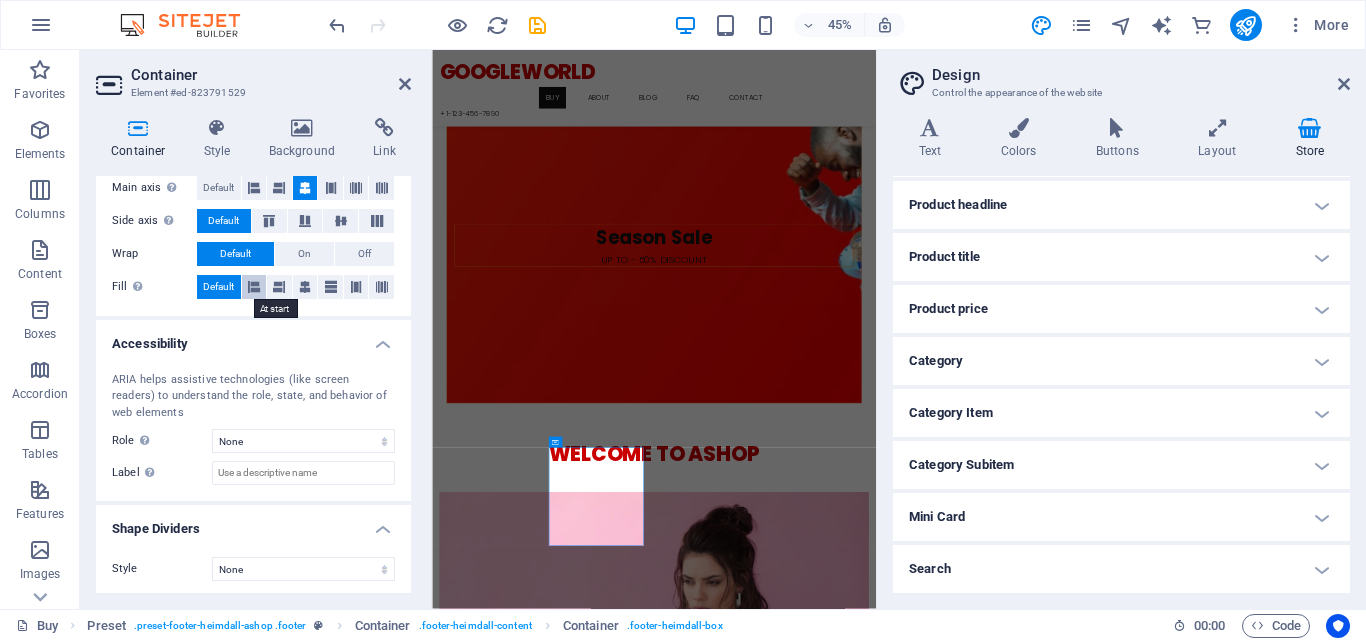 click at bounding box center [254, 287] 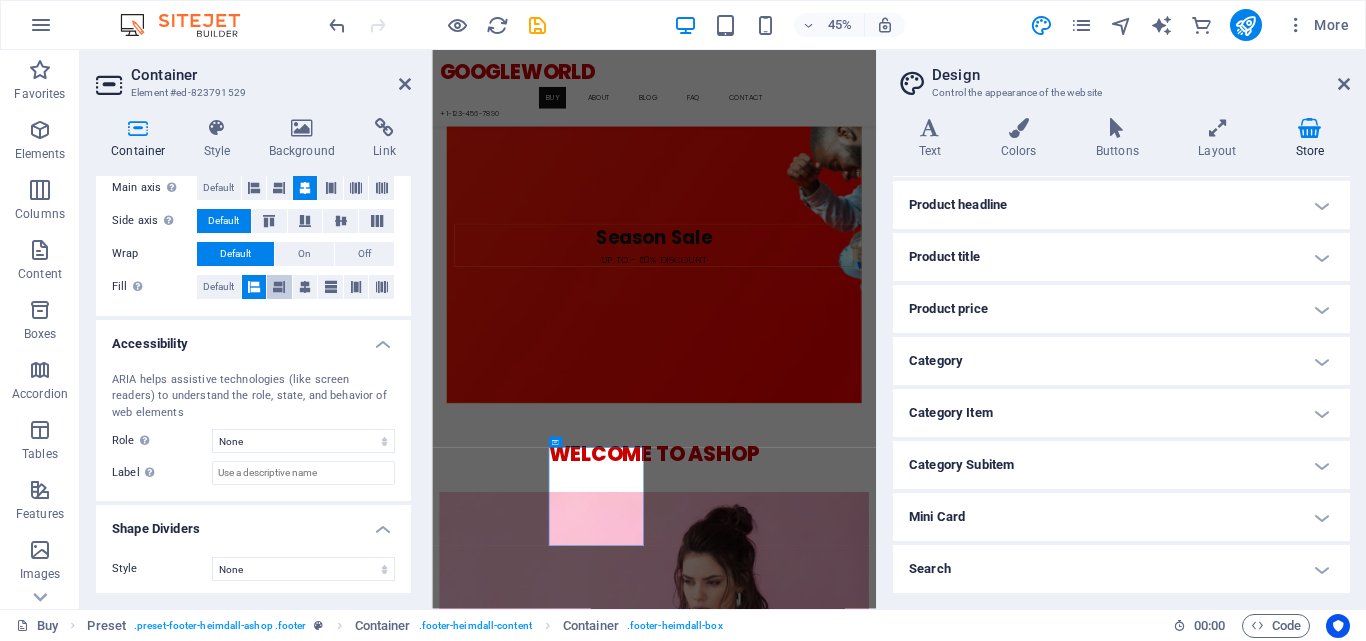 click at bounding box center [279, 287] 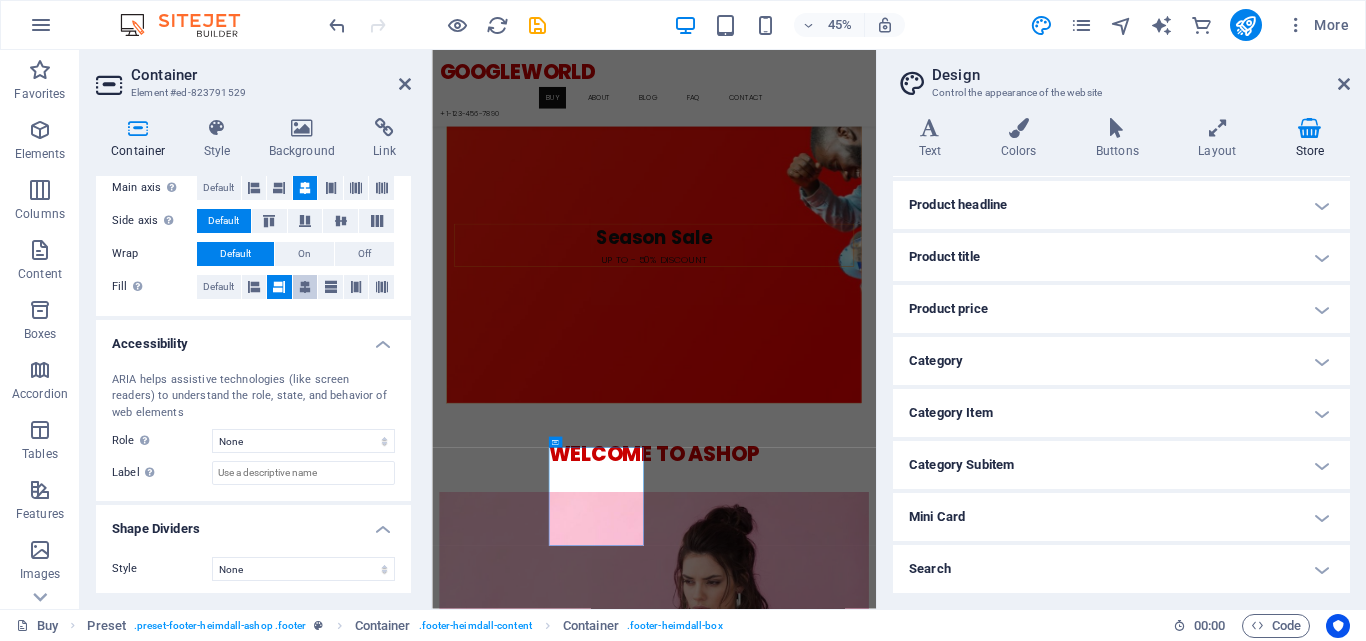 click at bounding box center [305, 287] 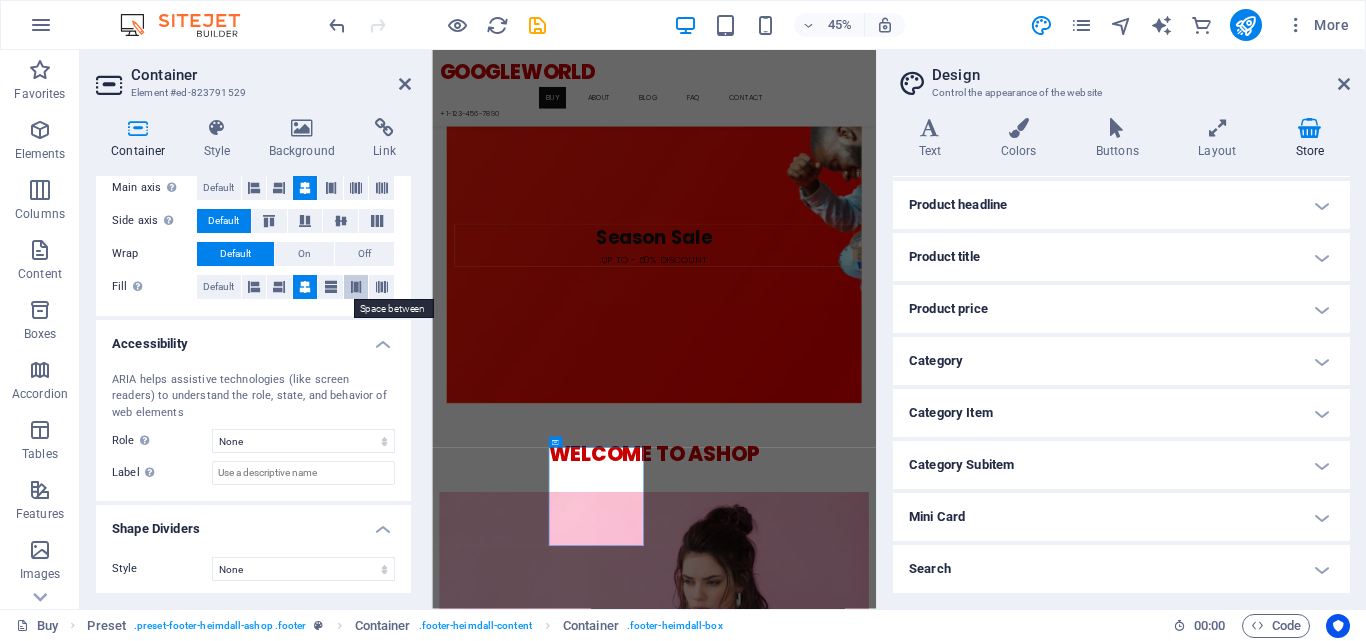 click at bounding box center [356, 287] 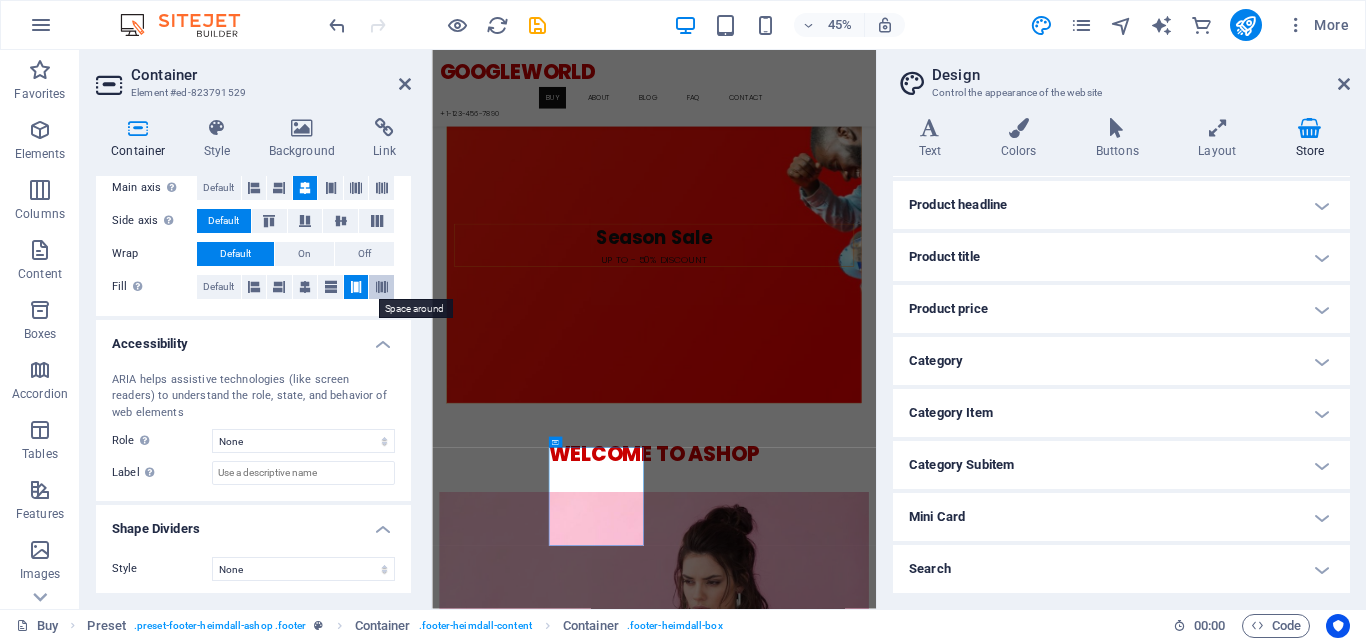 click at bounding box center (382, 287) 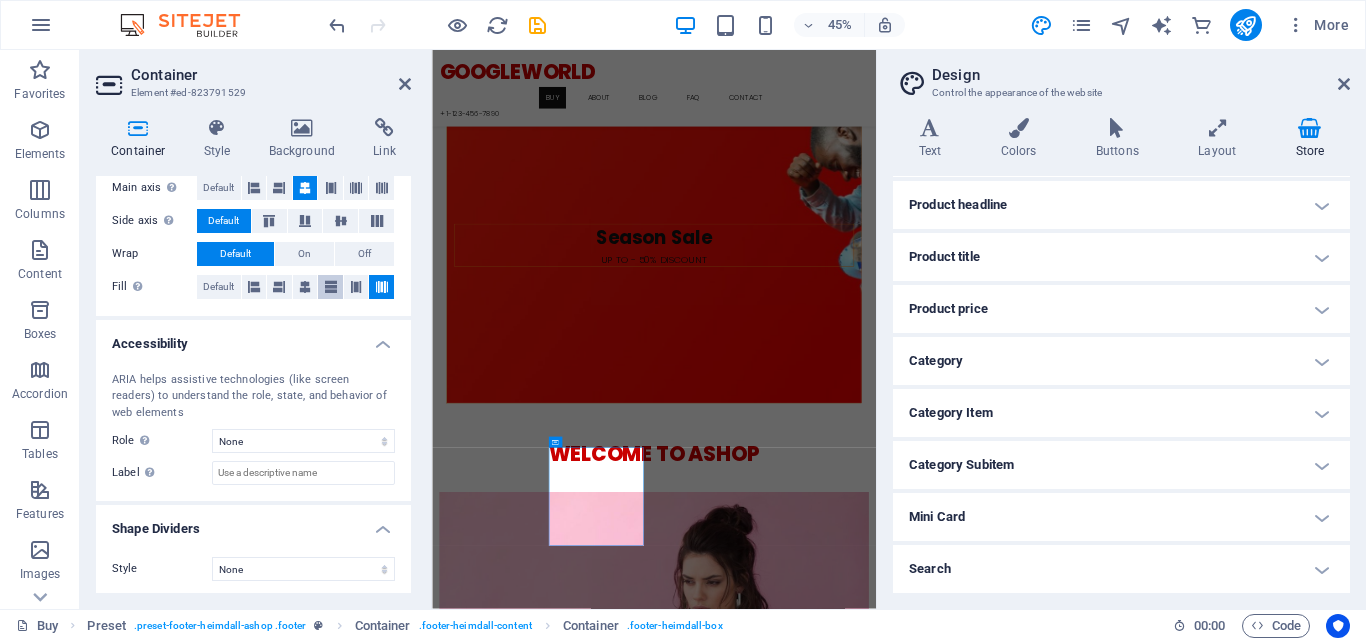 click at bounding box center [330, 287] 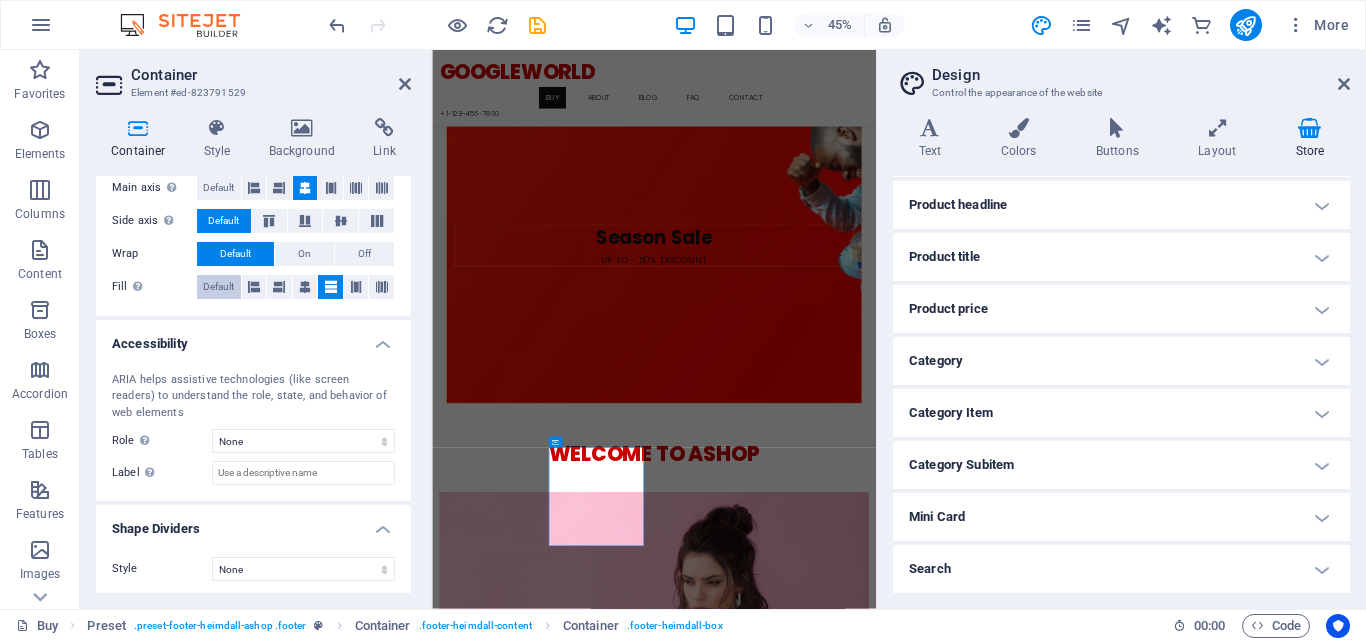 click on "Default" at bounding box center [218, 287] 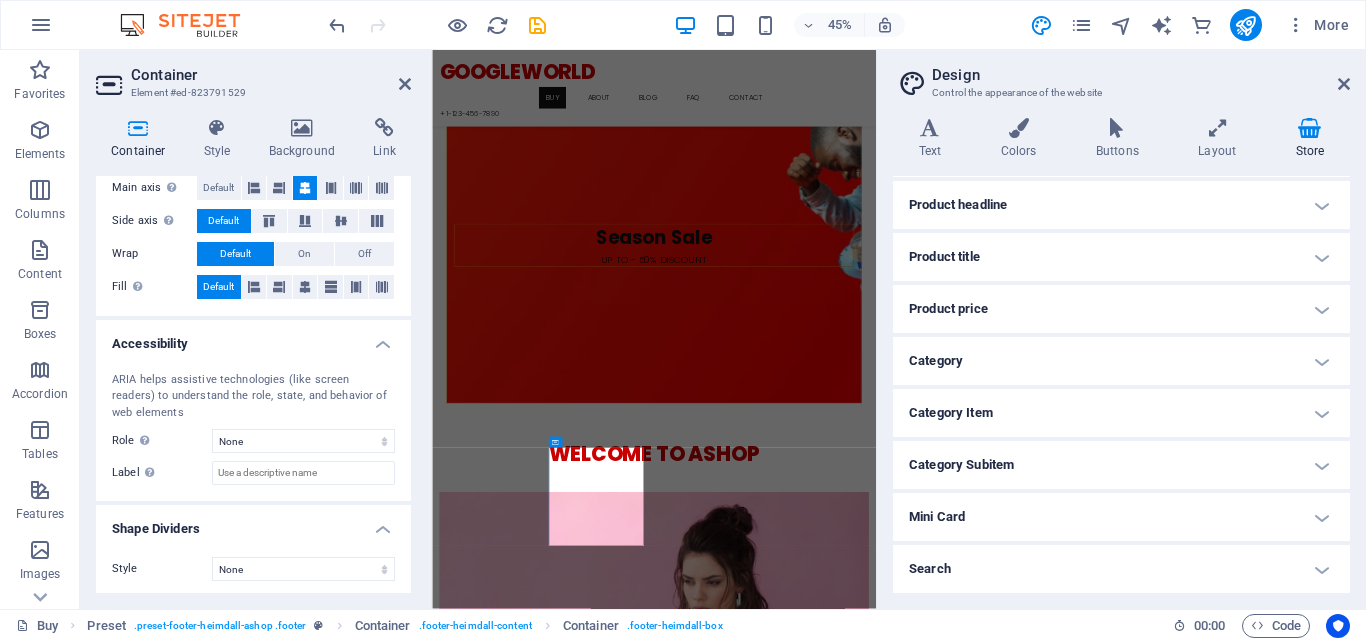 scroll, scrollTop: 392, scrollLeft: 0, axis: vertical 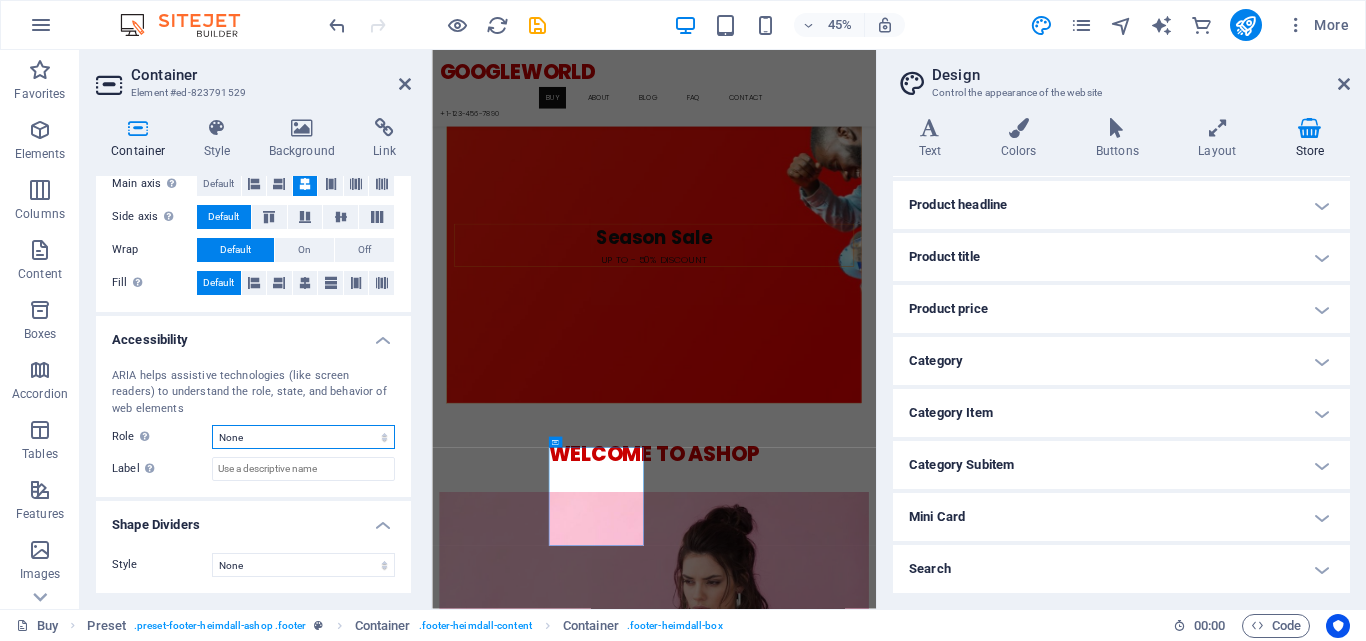 click on "None Alert Article Banner Comment Complementary Dialog Footer Header Marquee Presentation Region Section Separator Status Timer" at bounding box center [303, 437] 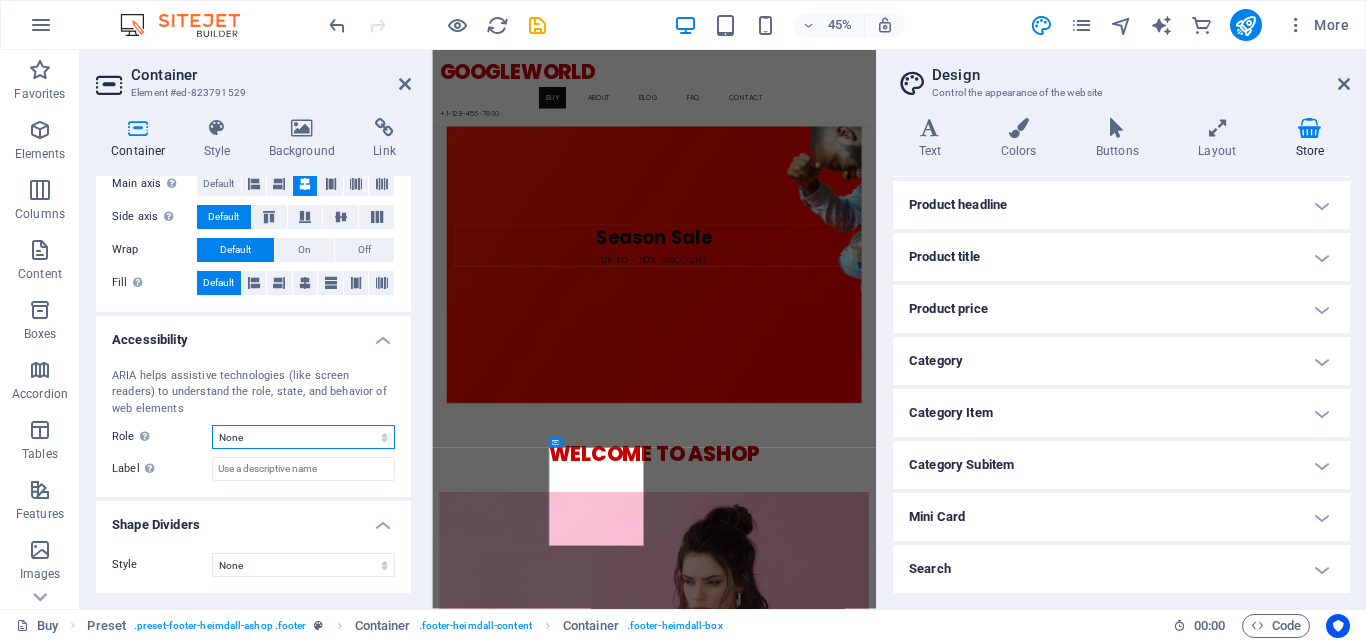 click on "None Alert Article Banner Comment Complementary Dialog Footer Header Marquee Presentation Region Section Separator Status Timer" at bounding box center (303, 437) 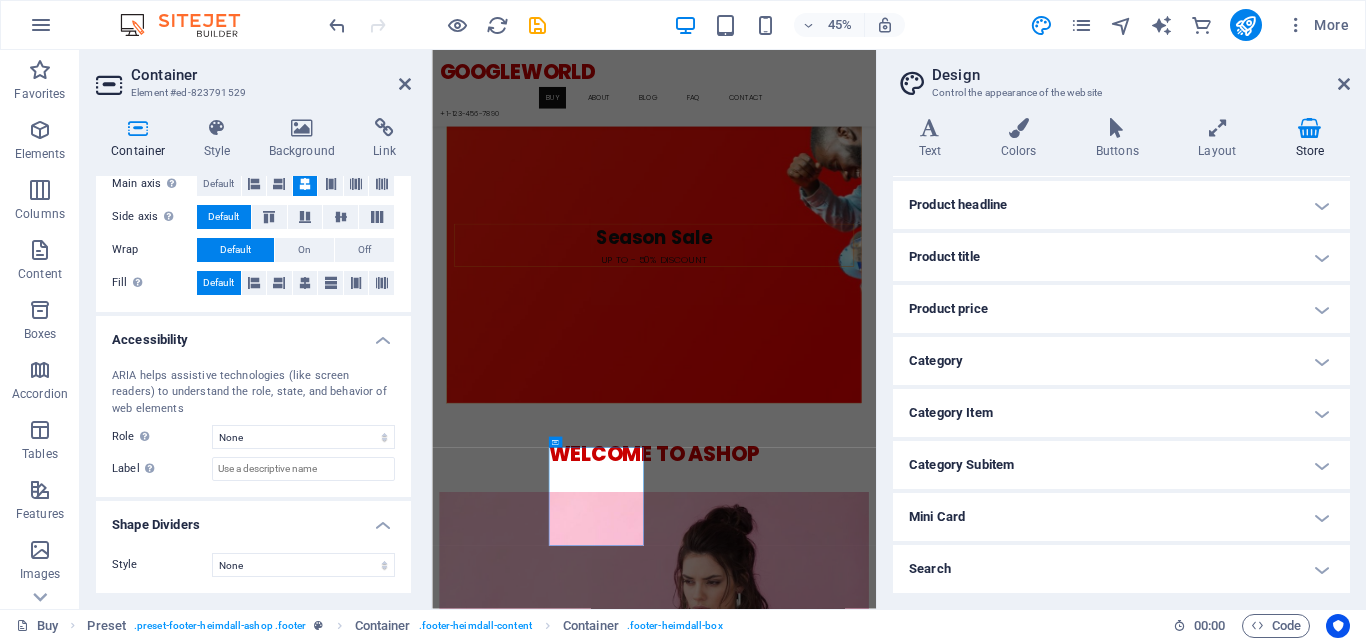 click on "Style None Triangle Square Diagonal Polygon 1 Polygon 2 Zigzag Multiple Zigzags Waves Multiple Waves Half Circle Circle Circle Shadow Blocks Hexagons Clouds Multiple Clouds Fan Pyramids Book Paint Drip Fire Shredded Paper Arrow Background Change background Color 2nd Color 3rd Color Width 100 % Height auto px rem em vh vw Horiz. Position 0 % Position Flip Invert Animation  - Direction  - Duration 60 s" at bounding box center (253, 565) 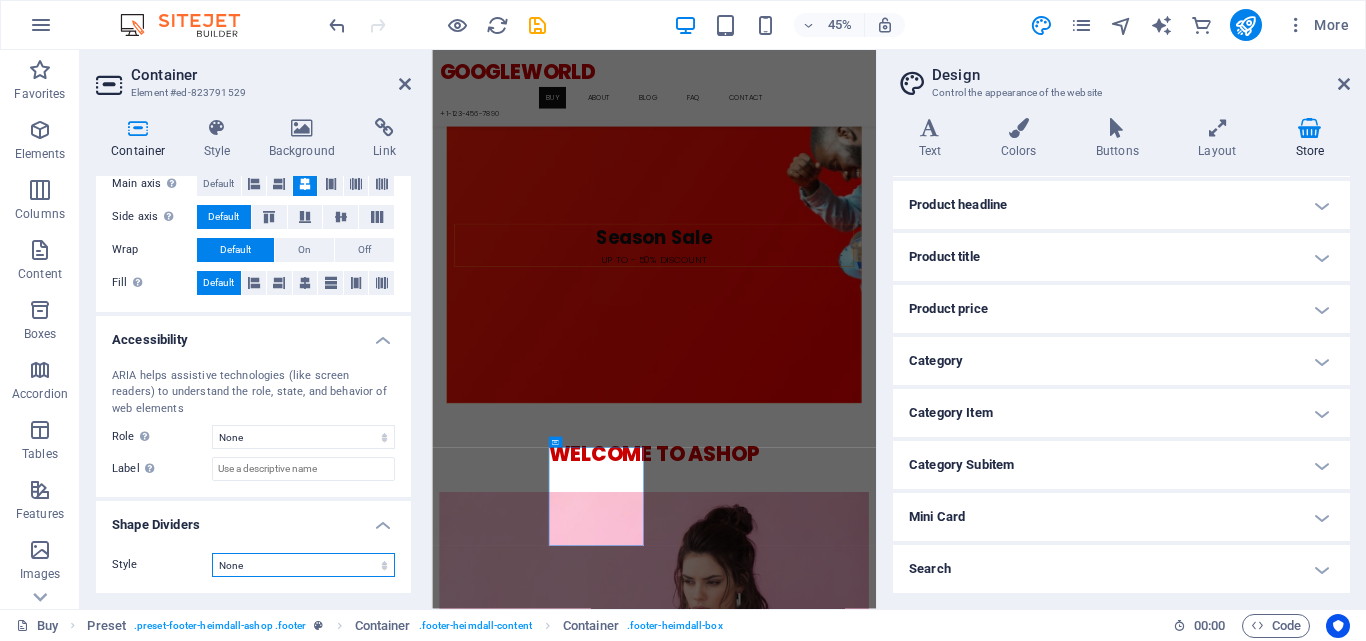 click on "None Triangle Square Diagonal Polygon 1 Polygon 2 Zigzag Multiple Zigzags Waves Multiple Waves Half Circle Circle Circle Shadow Blocks Hexagons Clouds Multiple Clouds Fan Pyramids Book Paint Drip Fire Shredded Paper Arrow" at bounding box center [303, 565] 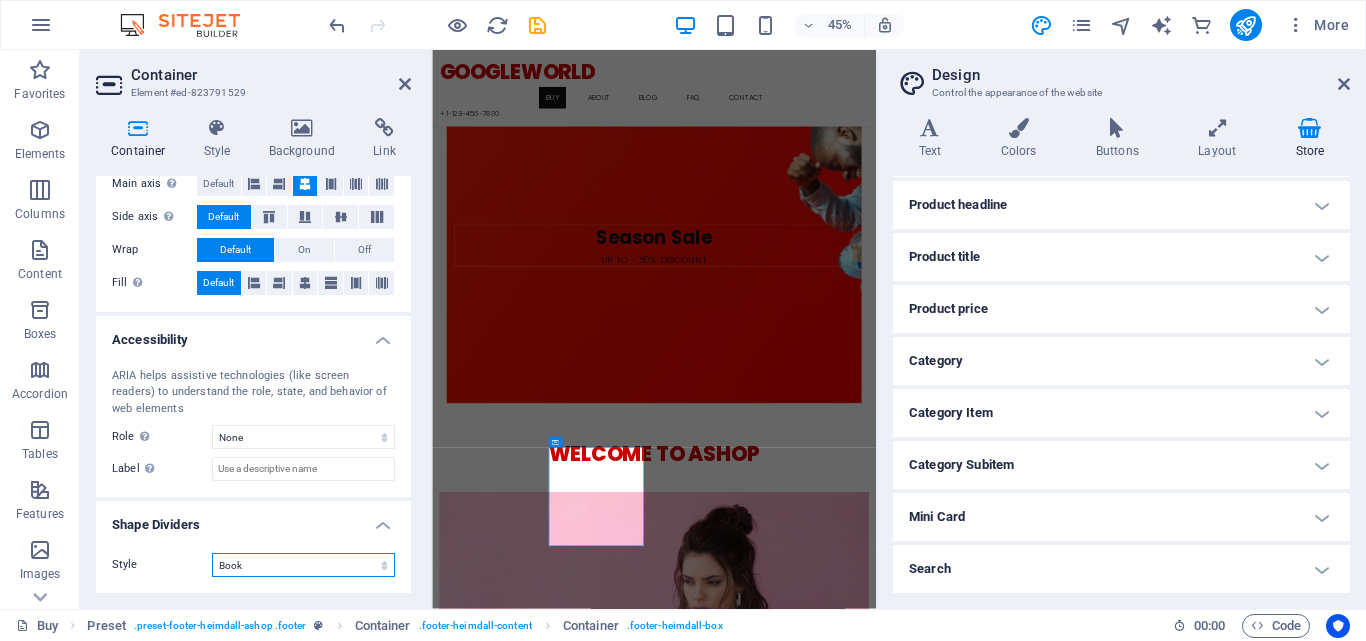 click on "None Triangle Square Diagonal Polygon 1 Polygon 2 Zigzag Multiple Zigzags Waves Multiple Waves Half Circle Circle Circle Shadow Blocks Hexagons Clouds Multiple Clouds Fan Pyramids Book Paint Drip Fire Shredded Paper Arrow" at bounding box center (303, 565) 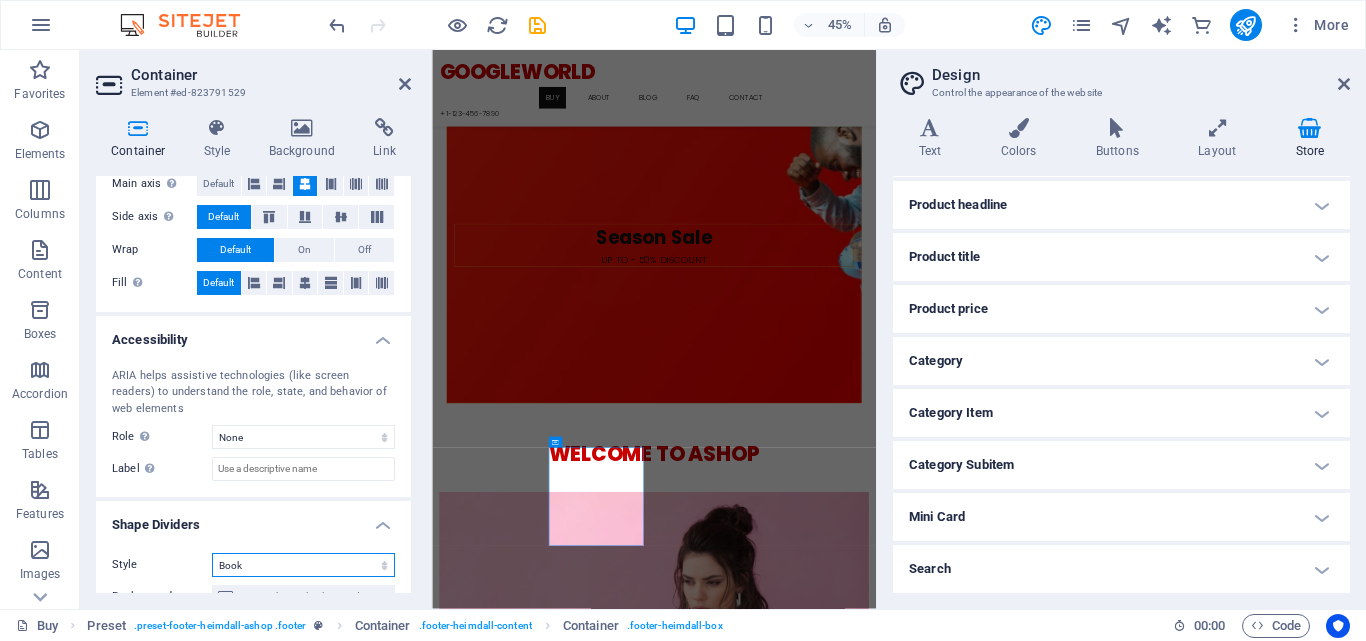 click on "None Triangle Square Diagonal Polygon 1 Polygon 2 Zigzag Multiple Zigzags Waves Multiple Waves Half Circle Circle Circle Shadow Blocks Hexagons Clouds Multiple Clouds Fan Pyramids Book Paint Drip Fire Shredded Paper Arrow" at bounding box center [303, 565] 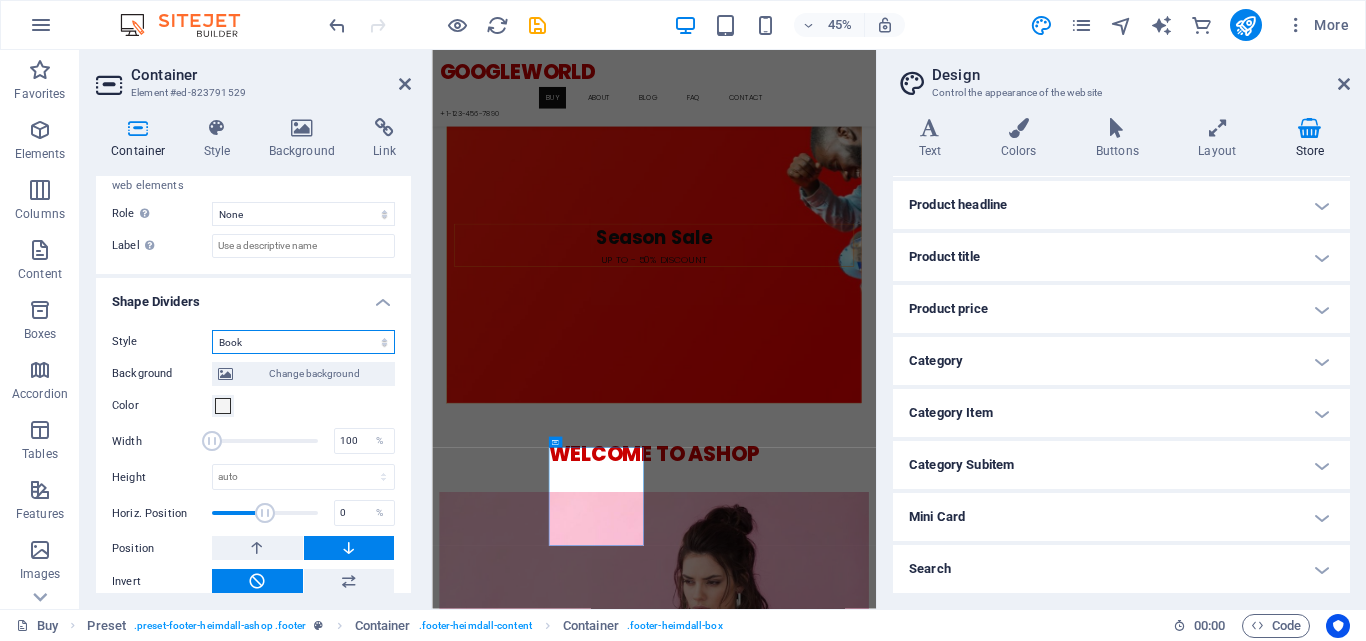 scroll, scrollTop: 665, scrollLeft: 0, axis: vertical 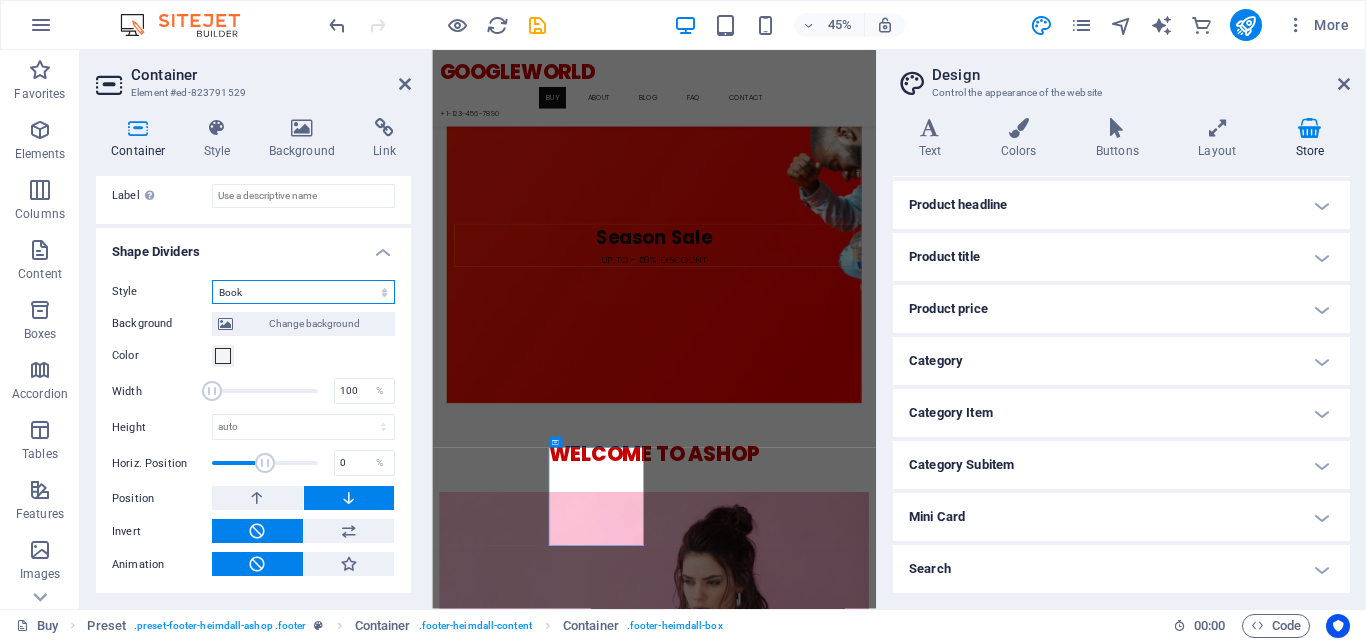 click on "None Triangle Square Diagonal Polygon 1 Polygon 2 Zigzag Multiple Zigzags Waves Multiple Waves Half Circle Circle Circle Shadow Blocks Hexagons Clouds Multiple Clouds Fan Pyramids Book Paint Drip Fire Shredded Paper Arrow" at bounding box center (303, 292) 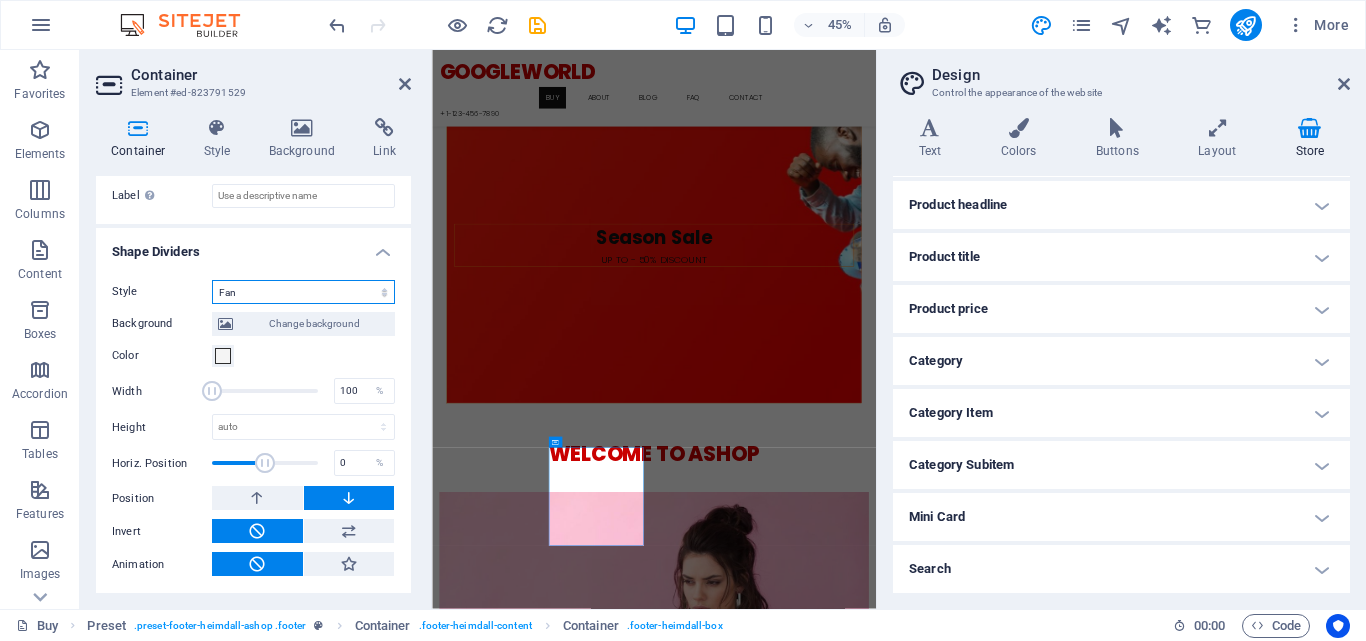 click on "None Triangle Square Diagonal Polygon 1 Polygon 2 Zigzag Multiple Zigzags Waves Multiple Waves Half Circle Circle Circle Shadow Blocks Hexagons Clouds Multiple Clouds Fan Pyramids Book Paint Drip Fire Shredded Paper Arrow" at bounding box center (303, 292) 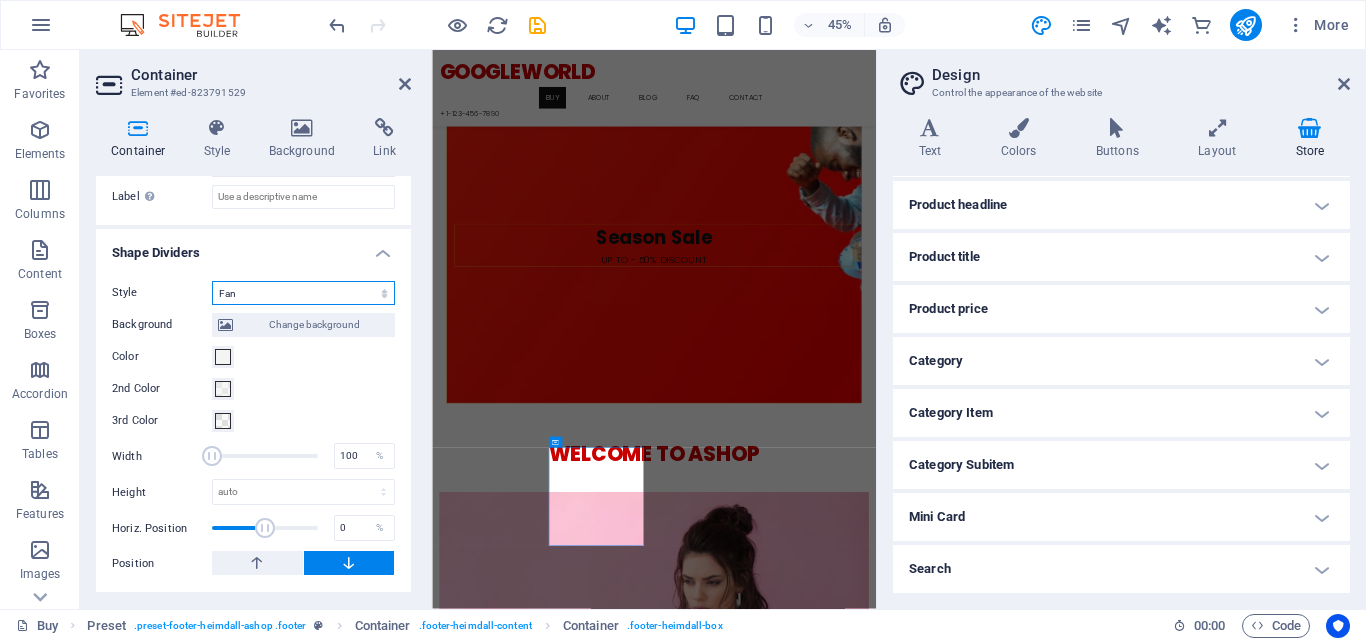 scroll, scrollTop: 664, scrollLeft: 0, axis: vertical 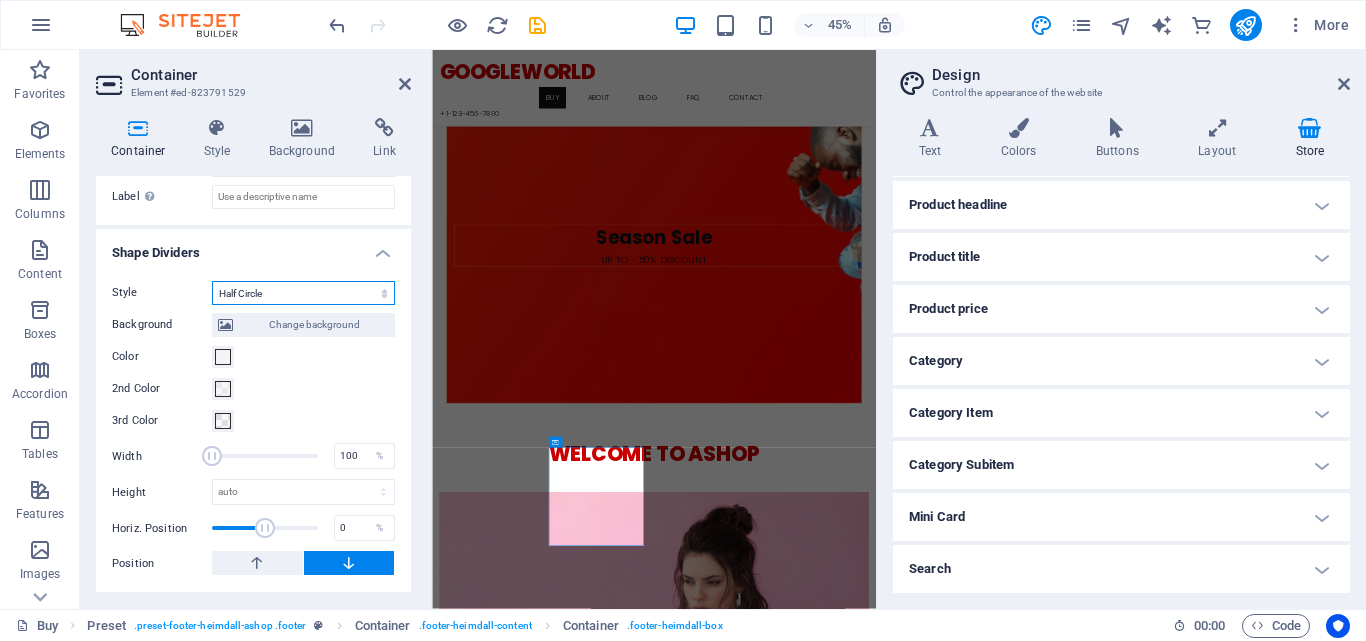 click on "None Triangle Square Diagonal Polygon 1 Polygon 2 Zigzag Multiple Zigzags Waves Multiple Waves Half Circle Circle Circle Shadow Blocks Hexagons Clouds Multiple Clouds Fan Pyramids Book Paint Drip Fire Shredded Paper Arrow" at bounding box center (303, 293) 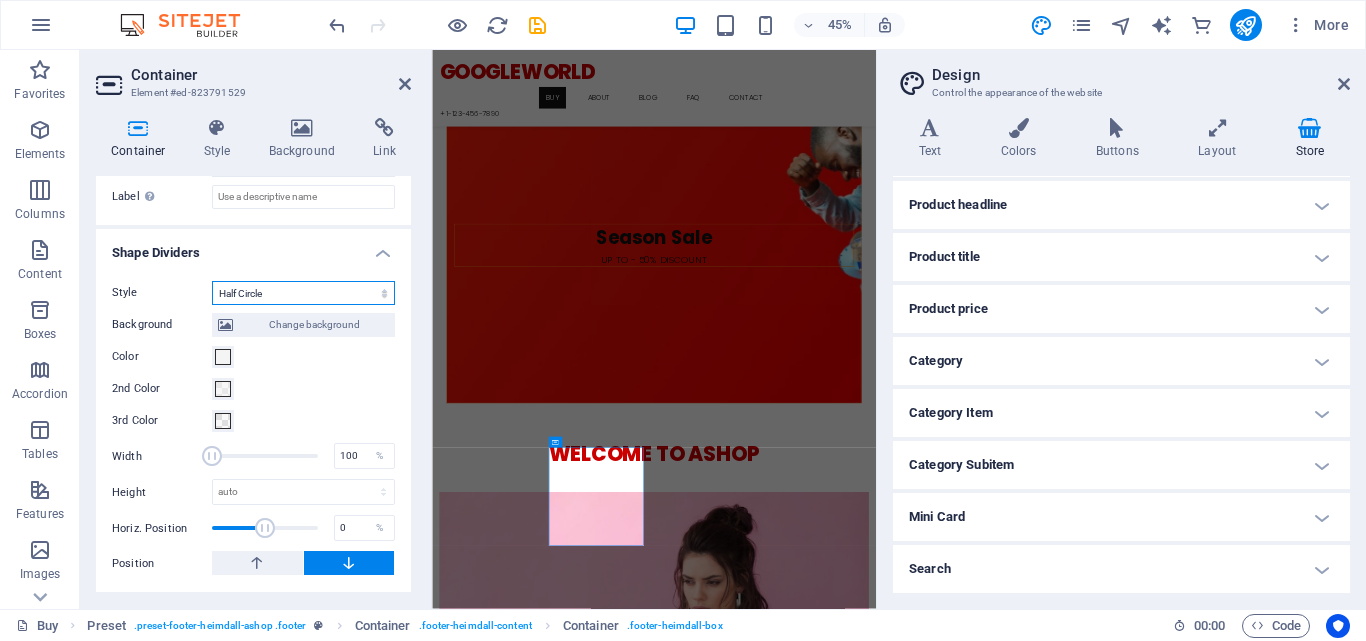 scroll, scrollTop: 633, scrollLeft: 0, axis: vertical 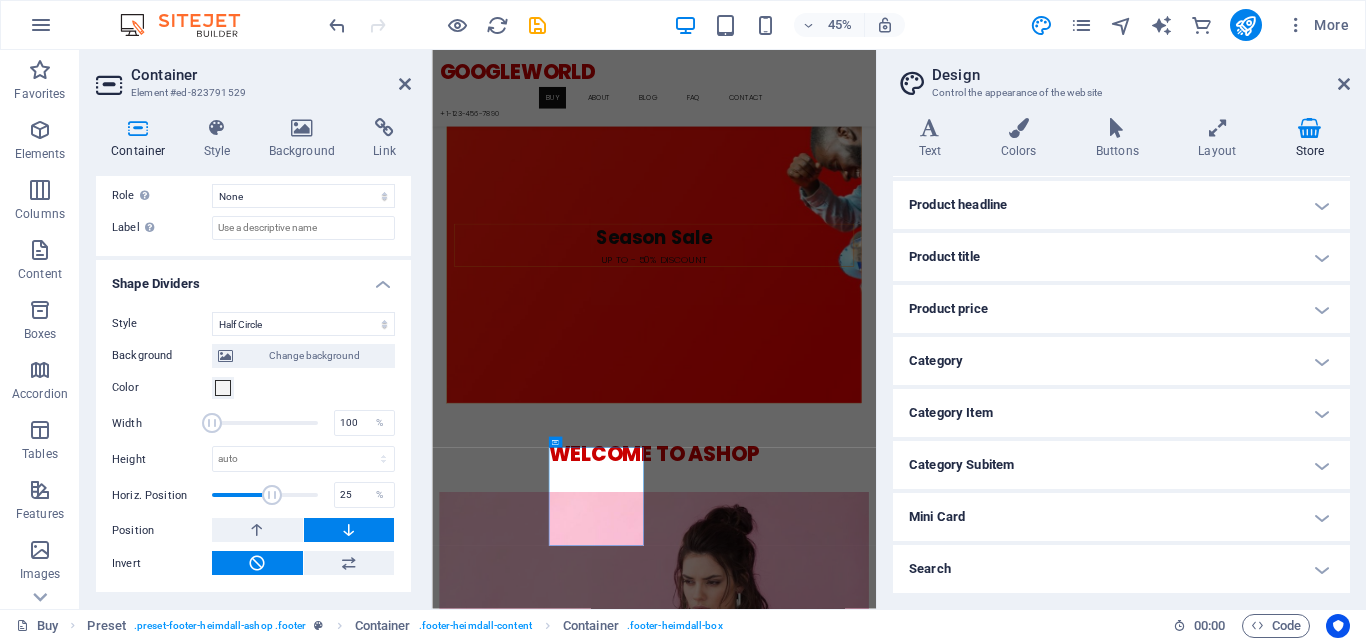 type on "15" 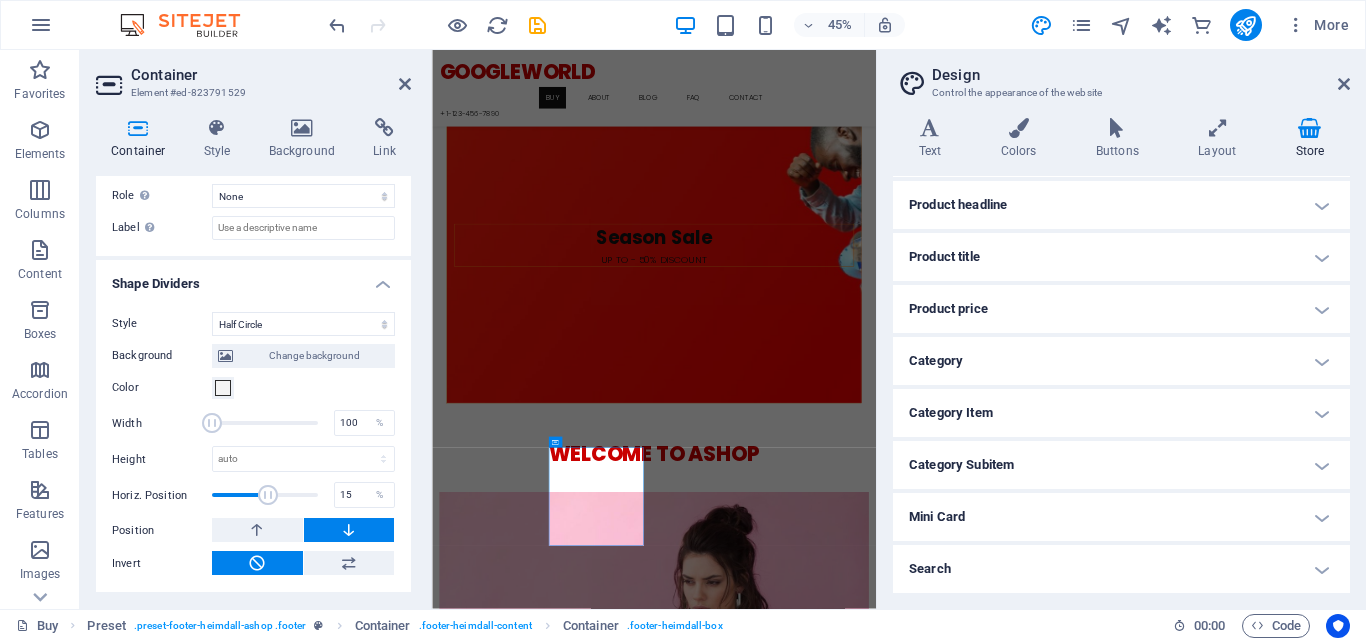 click at bounding box center [268, 495] 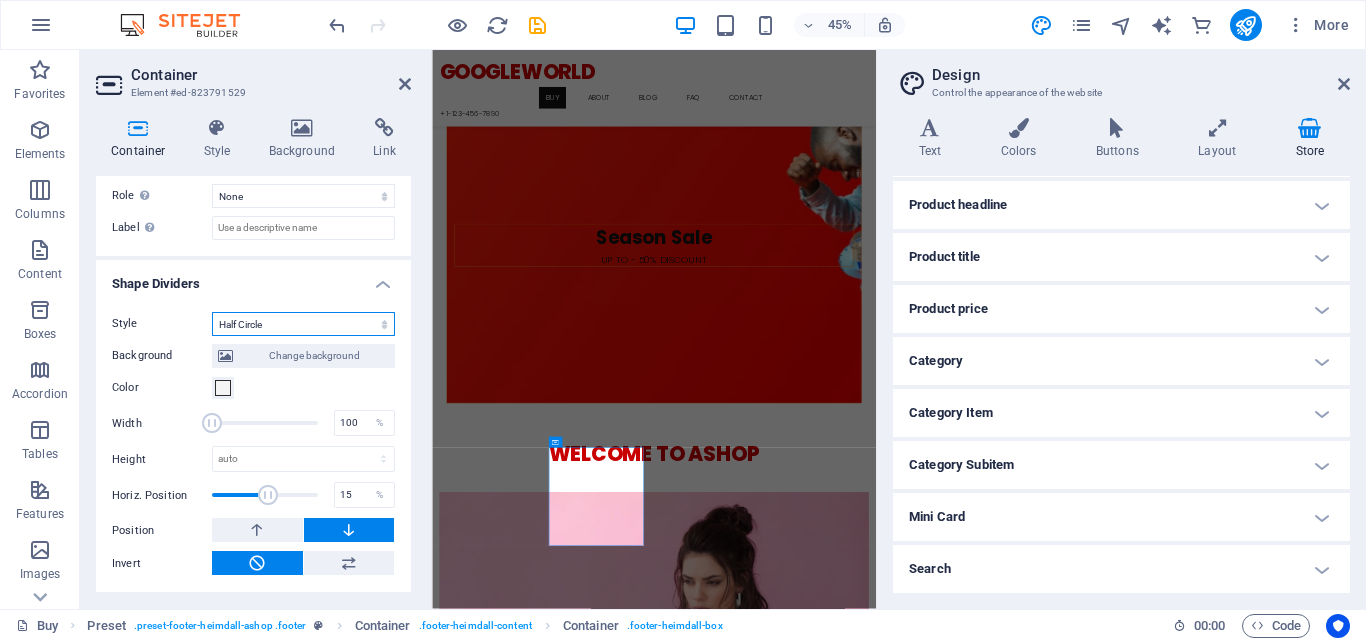 click on "None Triangle Square Diagonal Polygon 1 Polygon 2 Zigzag Multiple Zigzags Waves Multiple Waves Half Circle Circle Circle Shadow Blocks Hexagons Clouds Multiple Clouds Fan Pyramids Book Paint Drip Fire Shredded Paper Arrow" at bounding box center (303, 324) 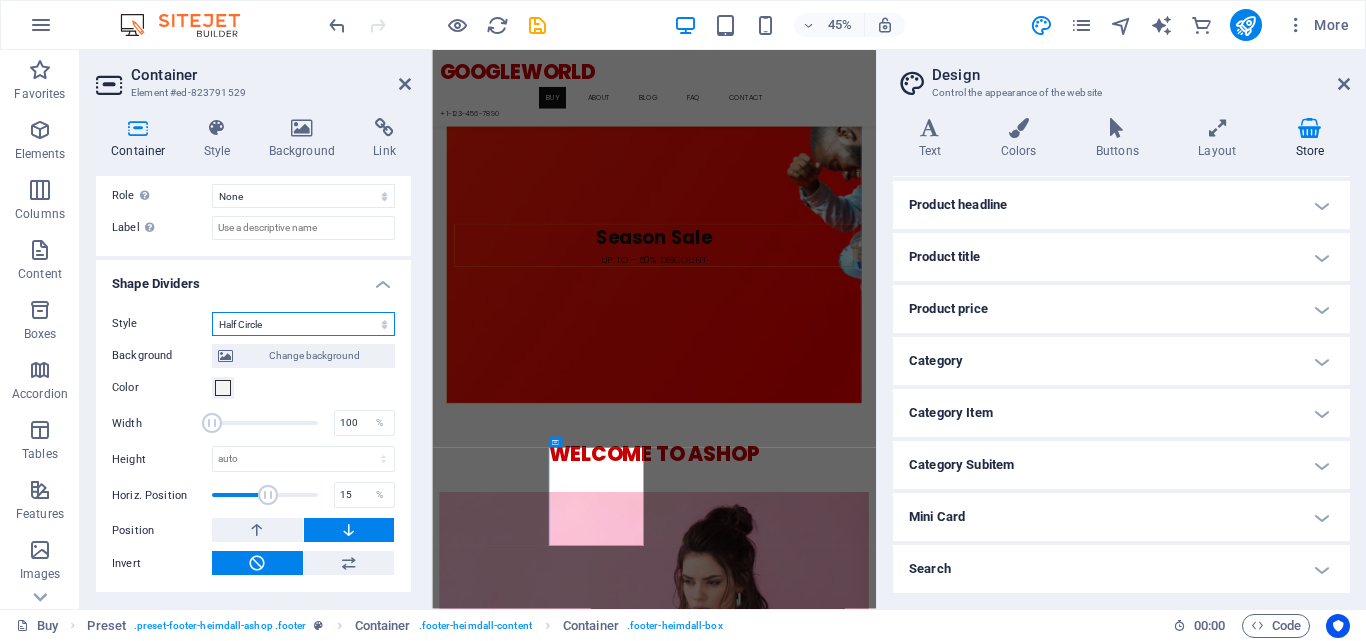 select on "none" 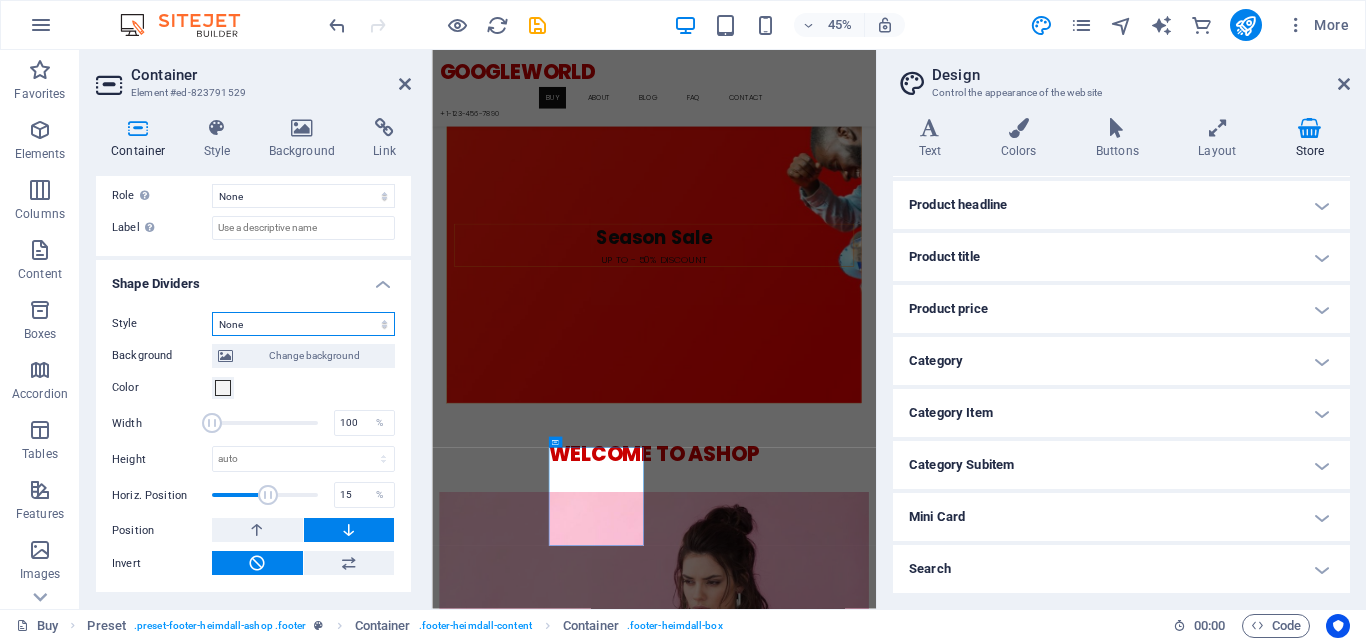 click on "None Triangle Square Diagonal Polygon 1 Polygon 2 Zigzag Multiple Zigzags Waves Multiple Waves Half Circle Circle Circle Shadow Blocks Hexagons Clouds Multiple Clouds Fan Pyramids Book Paint Drip Fire Shredded Paper Arrow" at bounding box center (303, 324) 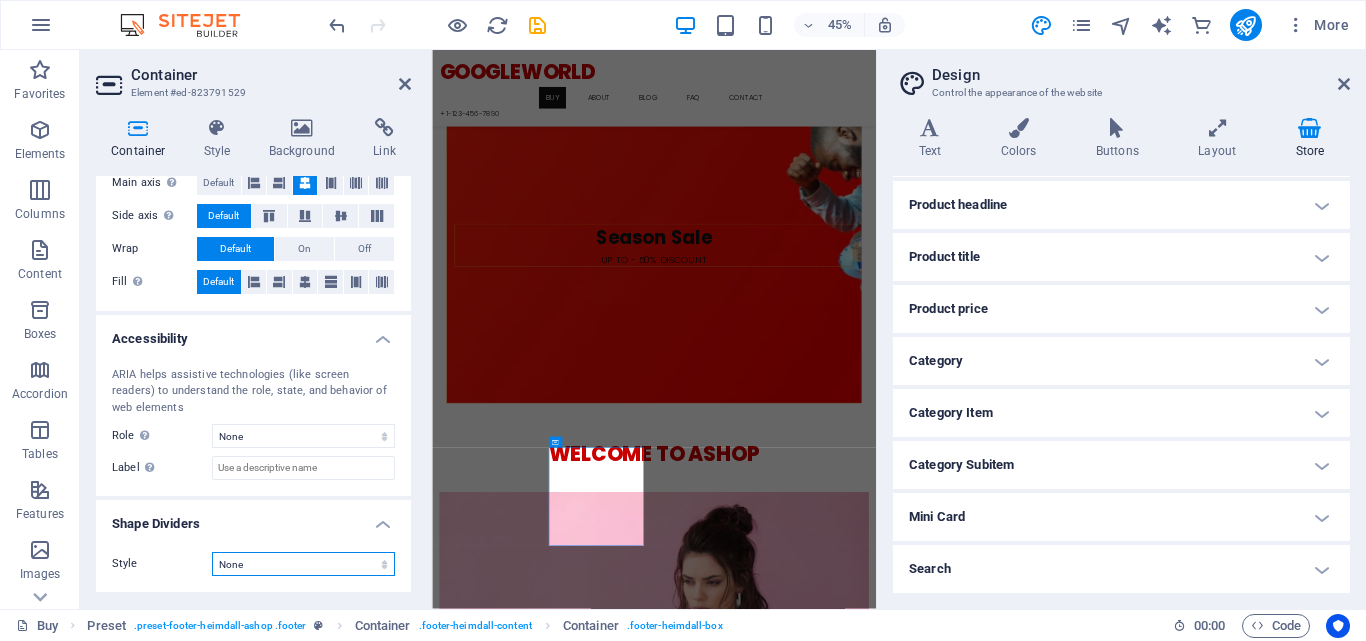 scroll, scrollTop: 392, scrollLeft: 0, axis: vertical 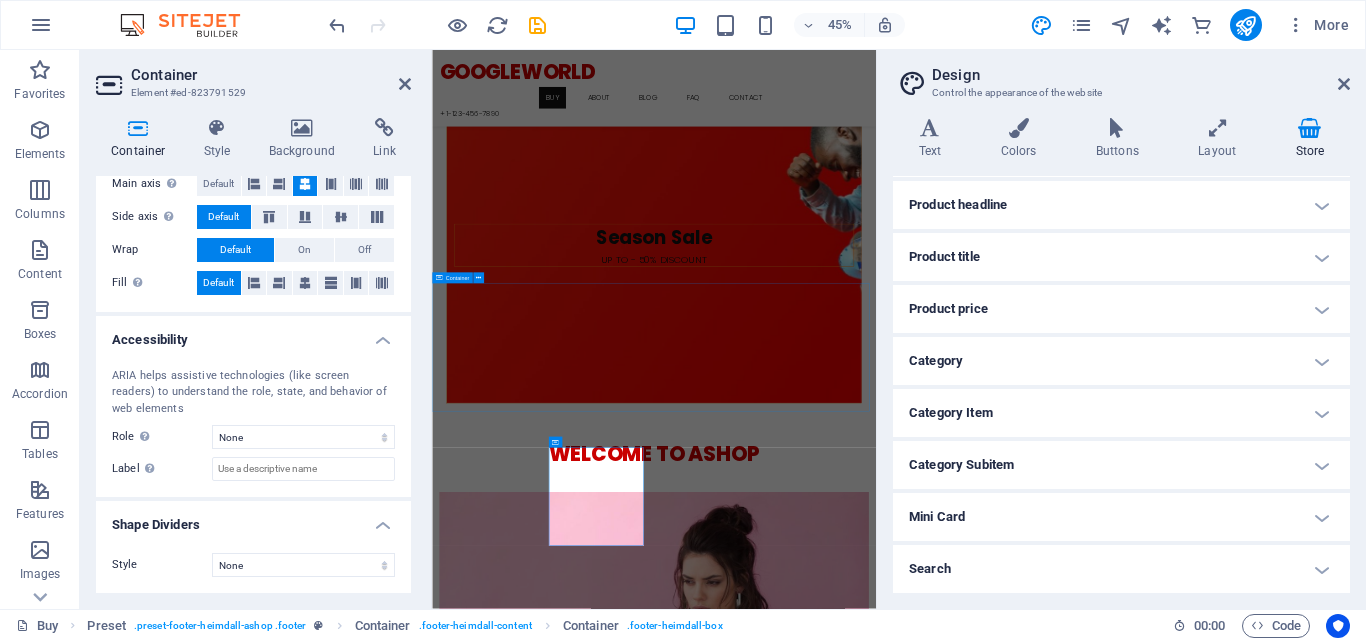 click on "Newsletter Submit   I have read and understand the privacy policy. Unreadable? Load new" at bounding box center (925, 5421) 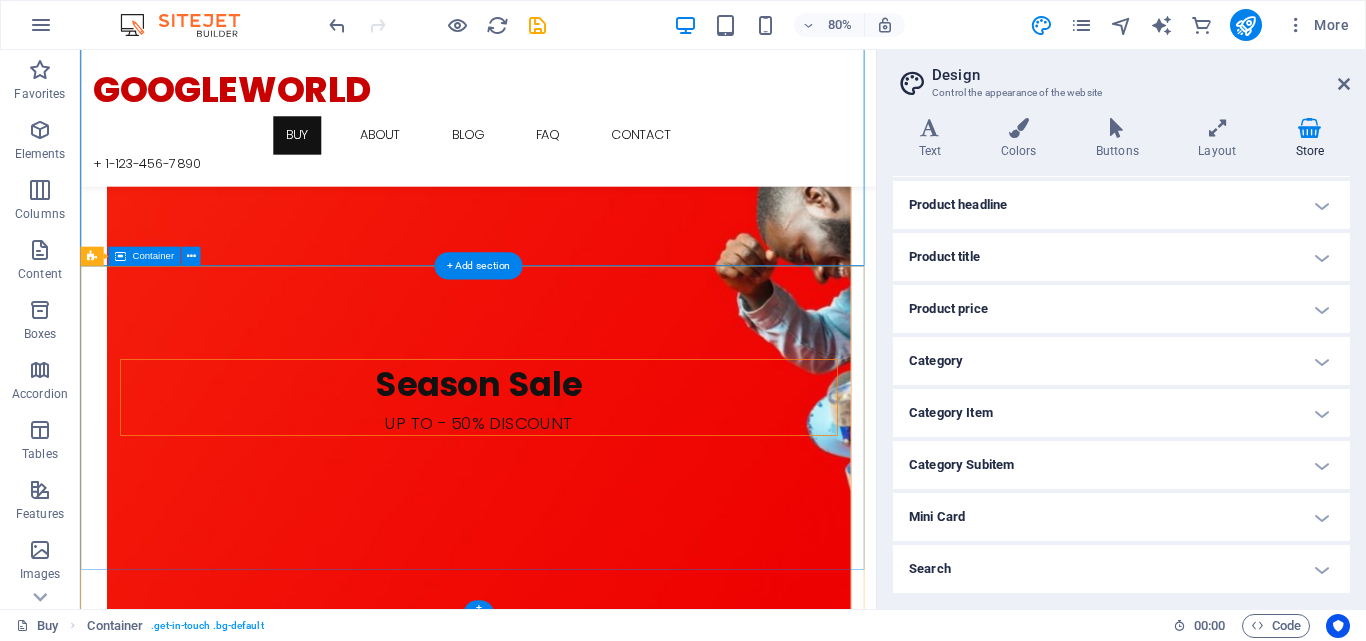 scroll, scrollTop: 2945, scrollLeft: 0, axis: vertical 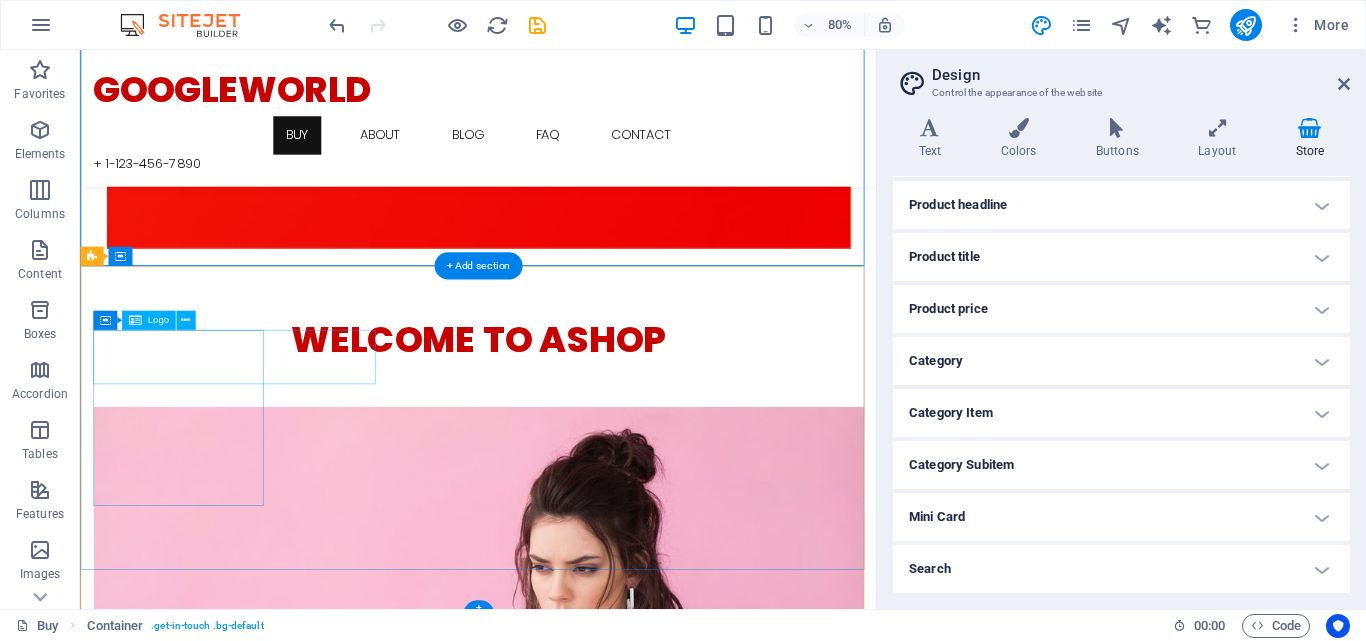 click on "GOOGLEWORLD" at bounding box center [577, 5289] 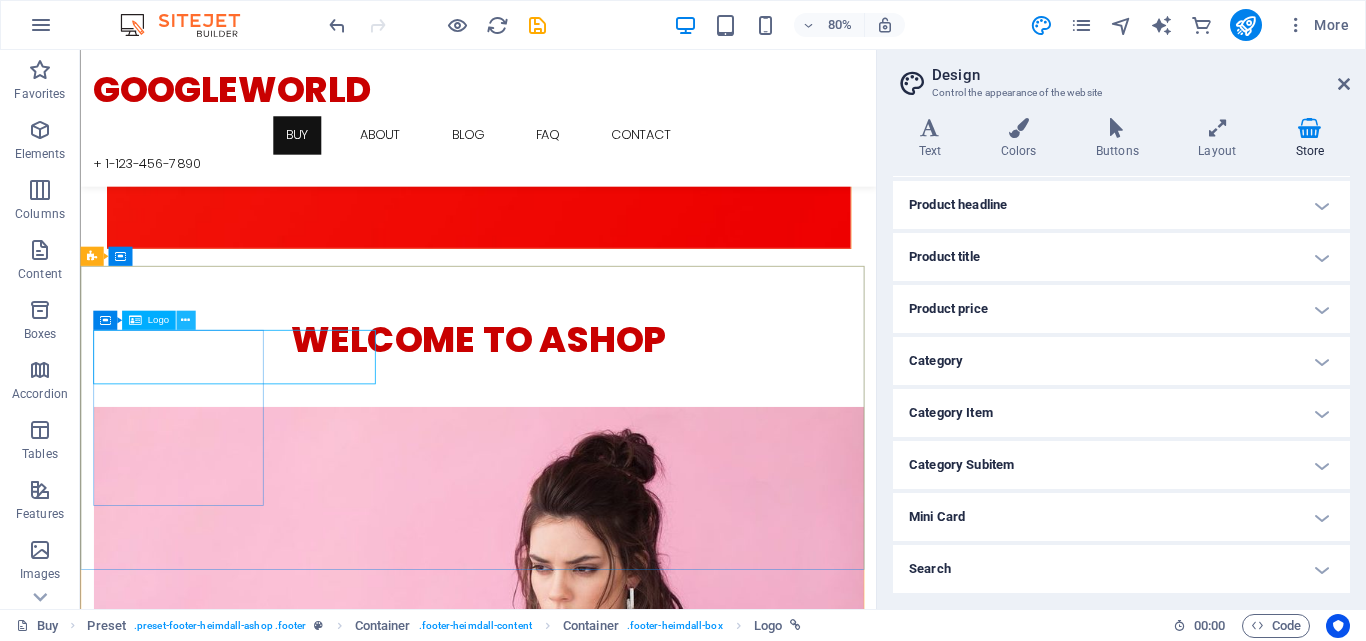 click at bounding box center [185, 320] 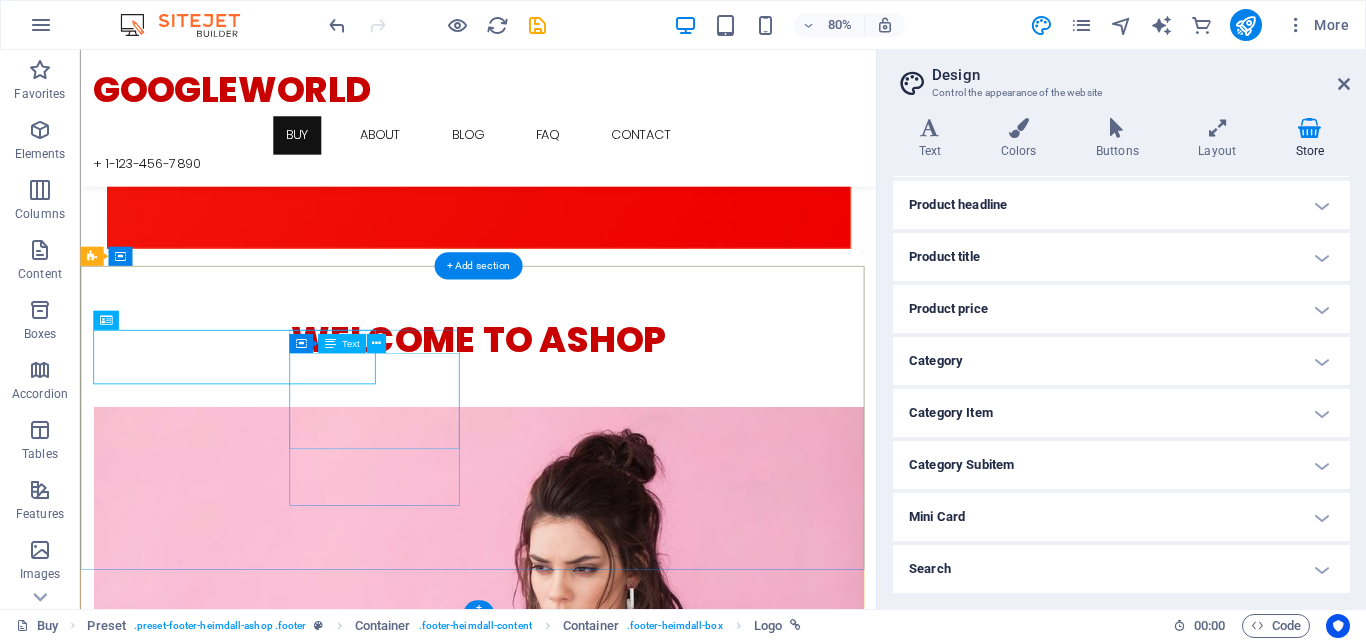 click on "[NUMBER] [STREET] [CITY] , [STATE]  [POSTAL_CODE] Phone:  + [PHONE] Fax:  [EMAIL]" at bounding box center (577, 5460) 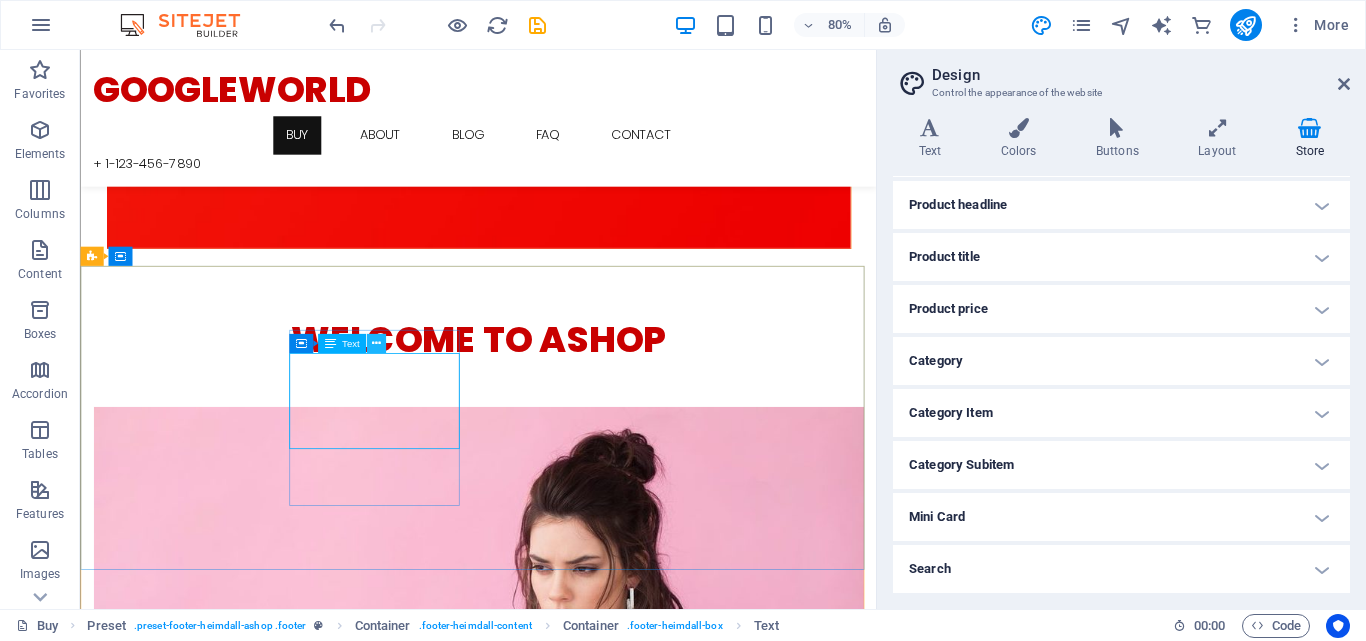 click at bounding box center [376, 343] 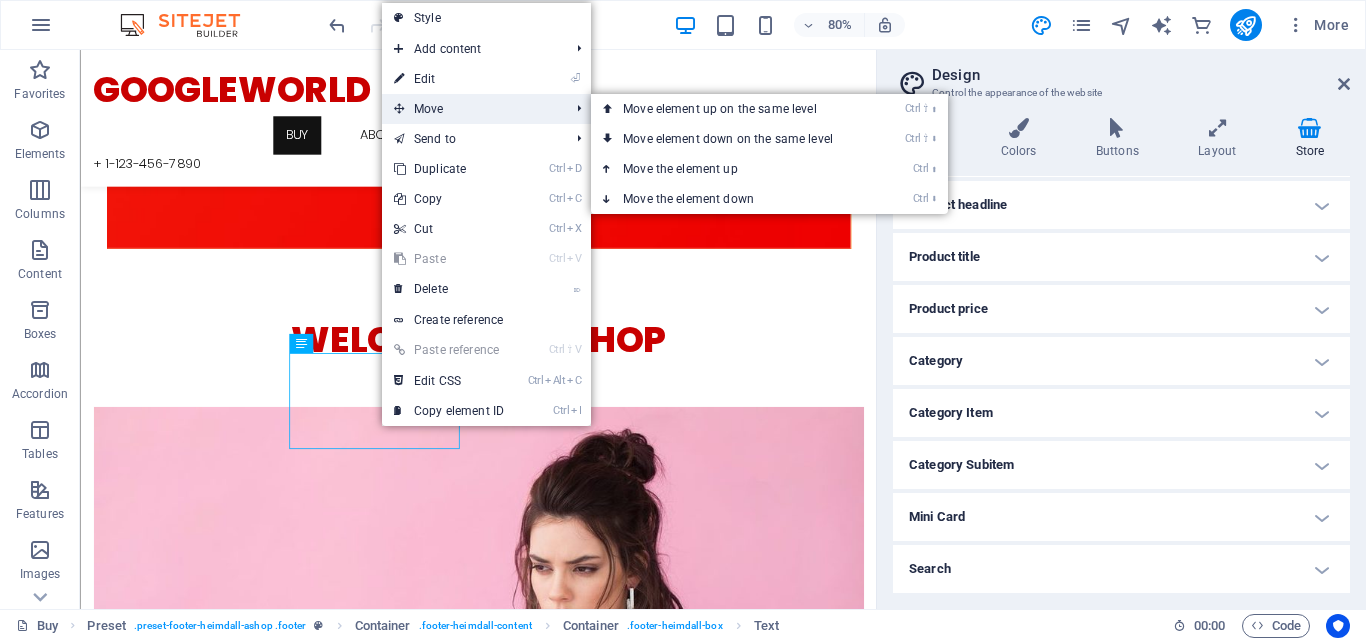 click on "Move" at bounding box center [471, 109] 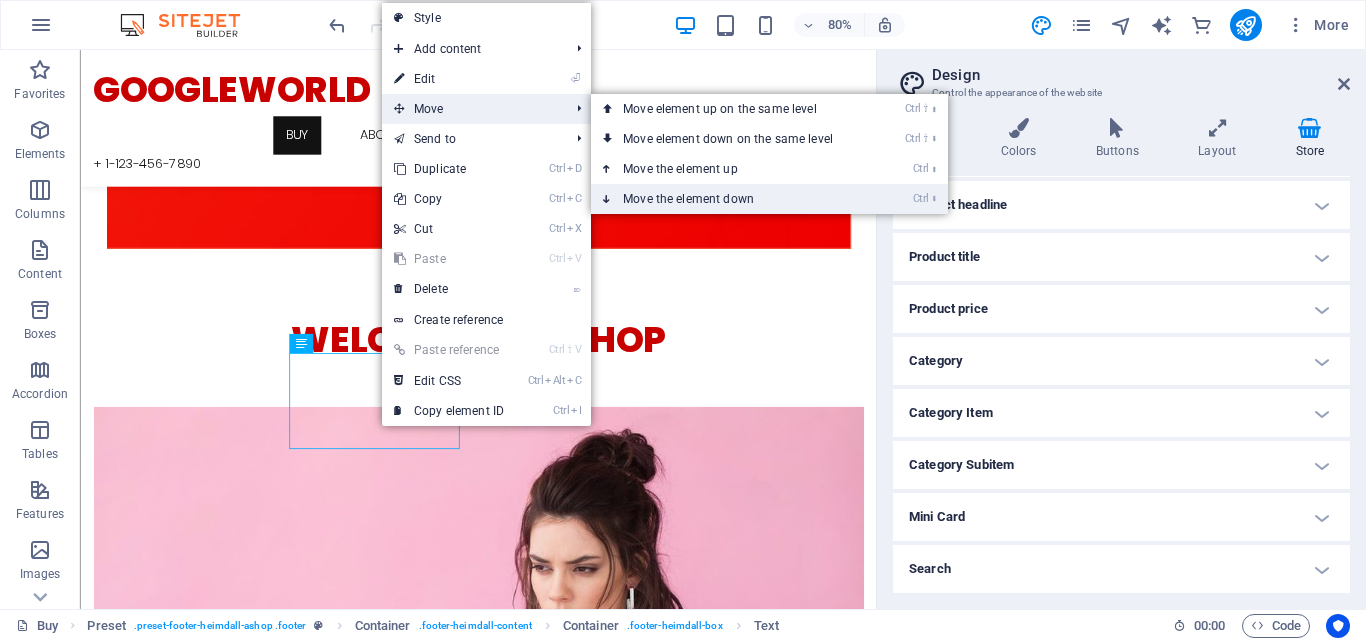 click on "Ctrl ⬇  Move the element down" at bounding box center (732, 199) 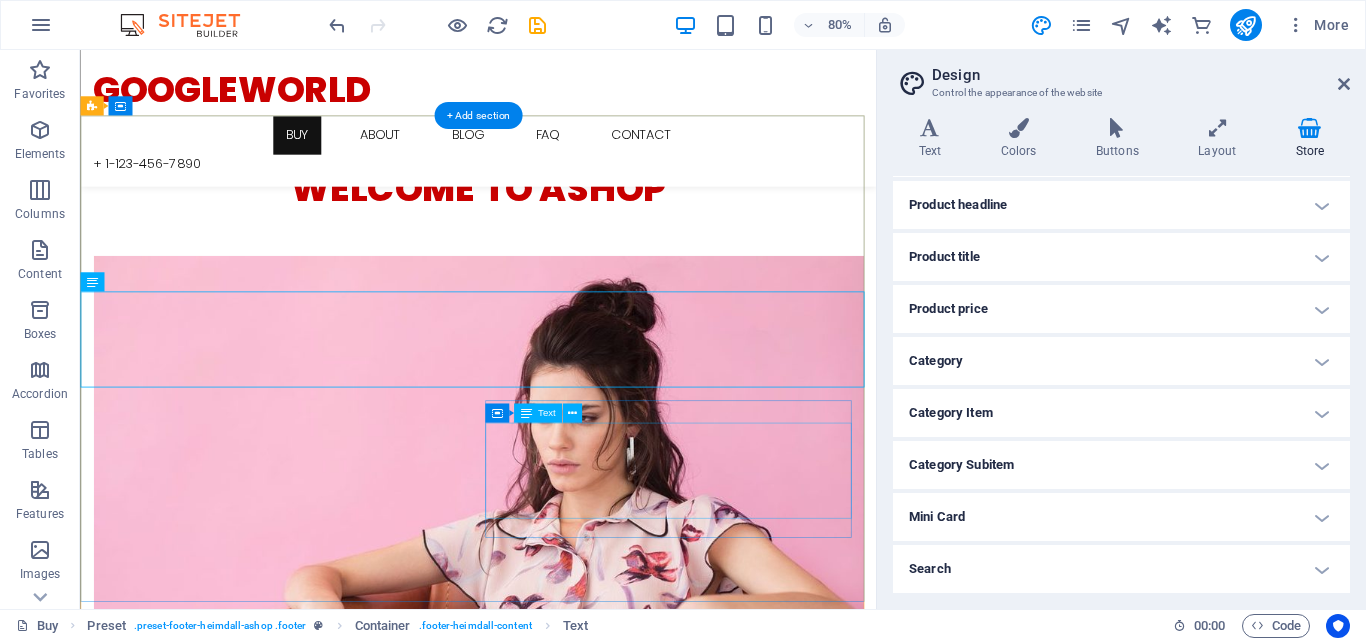 scroll, scrollTop: 3133, scrollLeft: 0, axis: vertical 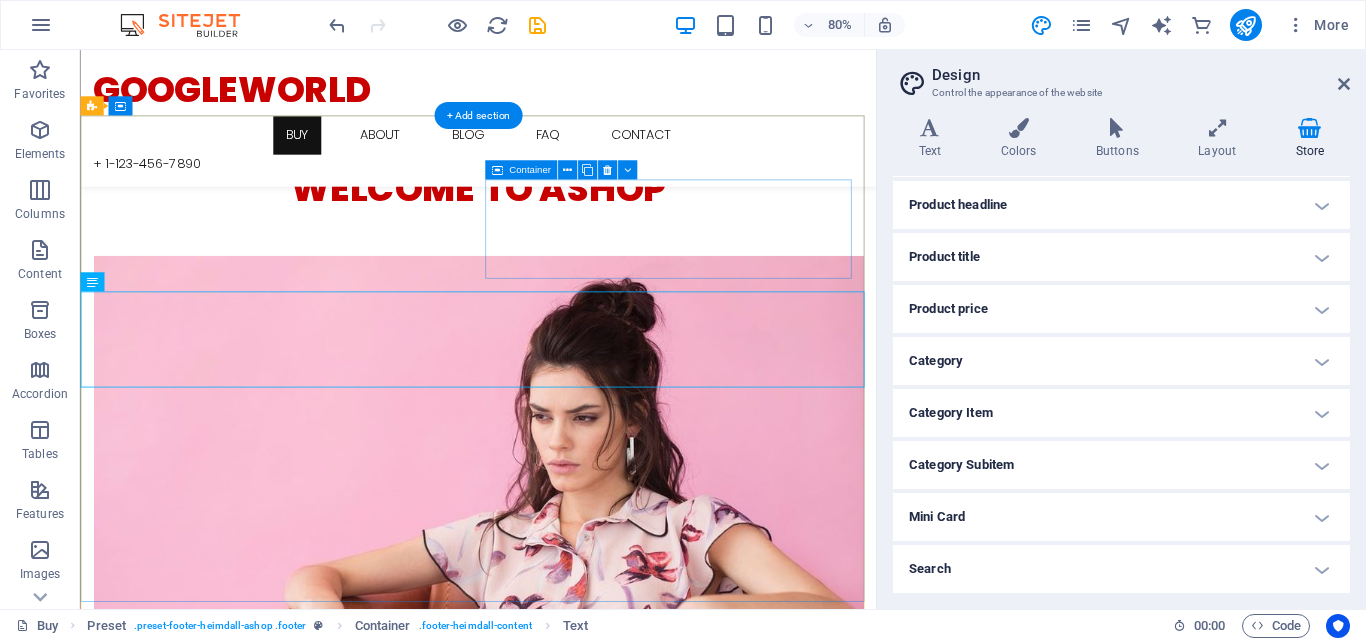 click on "Contact" at bounding box center (577, 5193) 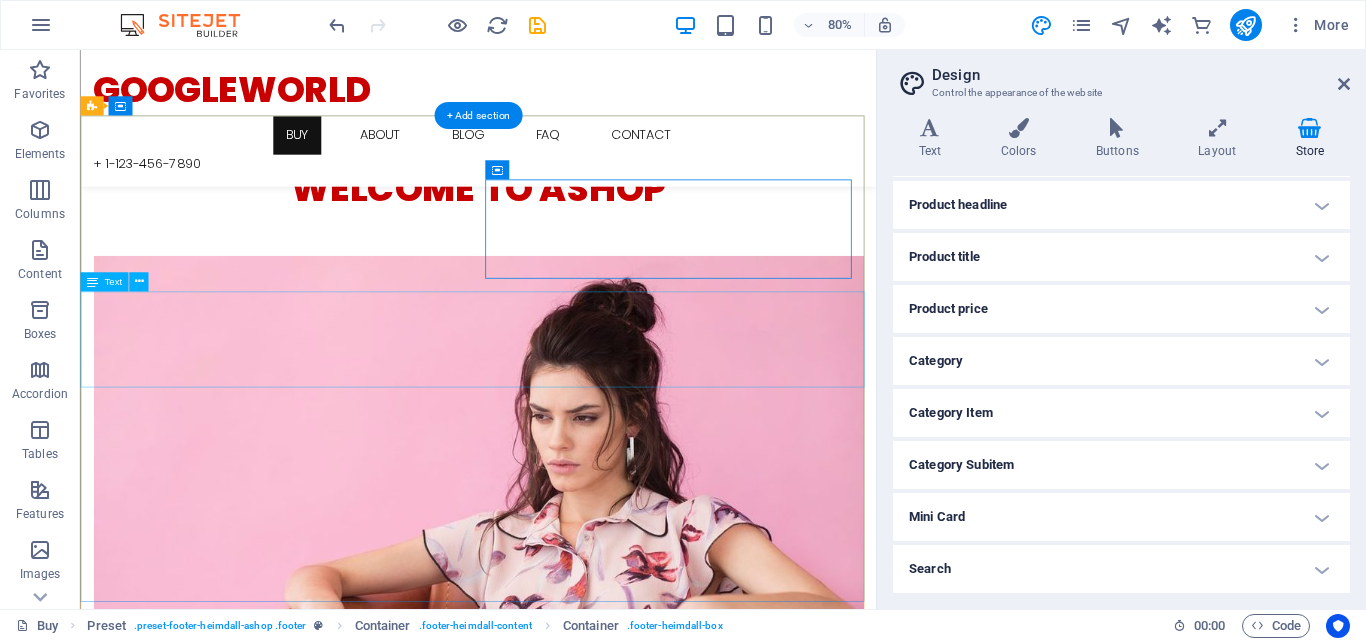 click on "[NUMBER] [STREET] [CITY] , [STATE]  [POSTAL_CODE] Phone:  + [PHONE] Fax:  [EMAIL]" at bounding box center [577, 5280] 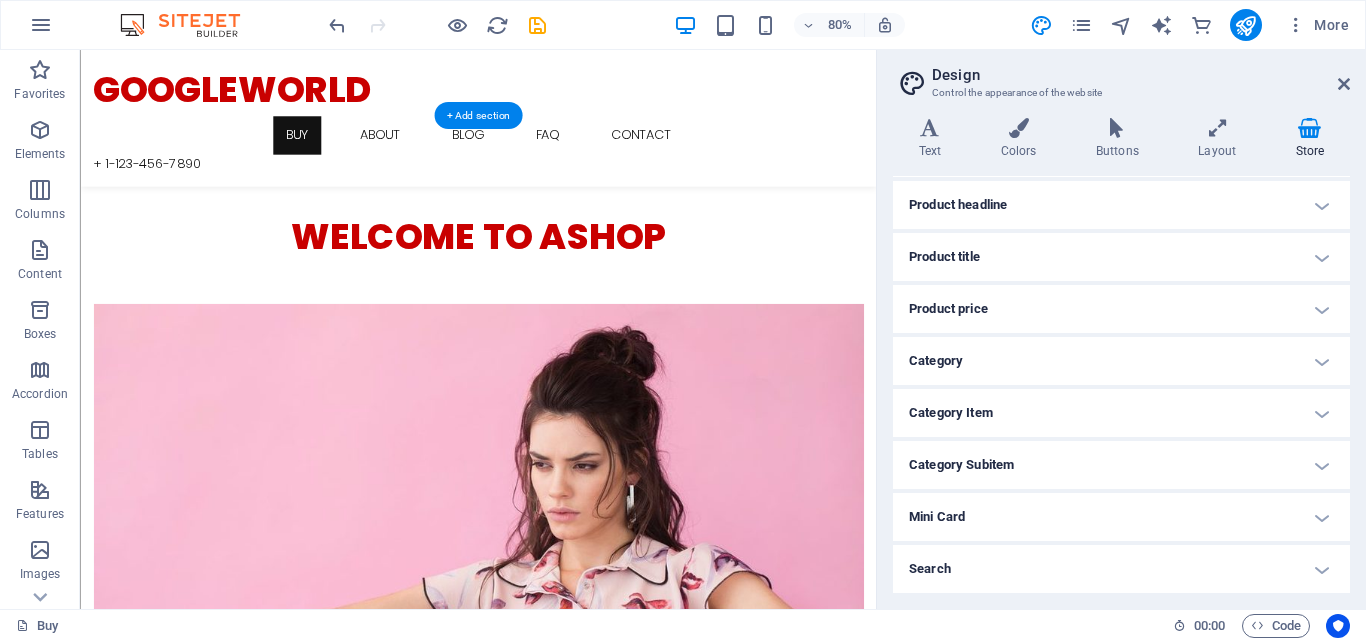 scroll, scrollTop: 3133, scrollLeft: 0, axis: vertical 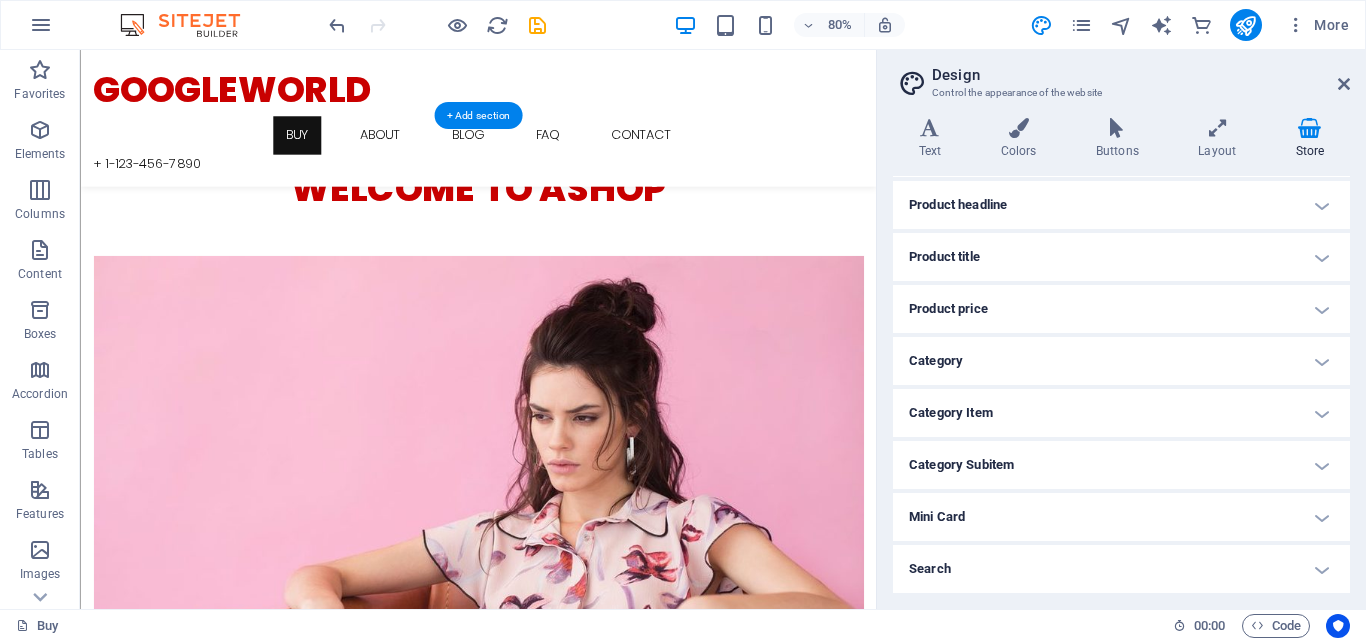 drag, startPoint x: 240, startPoint y: 390, endPoint x: 273, endPoint y: 387, distance: 33.13608 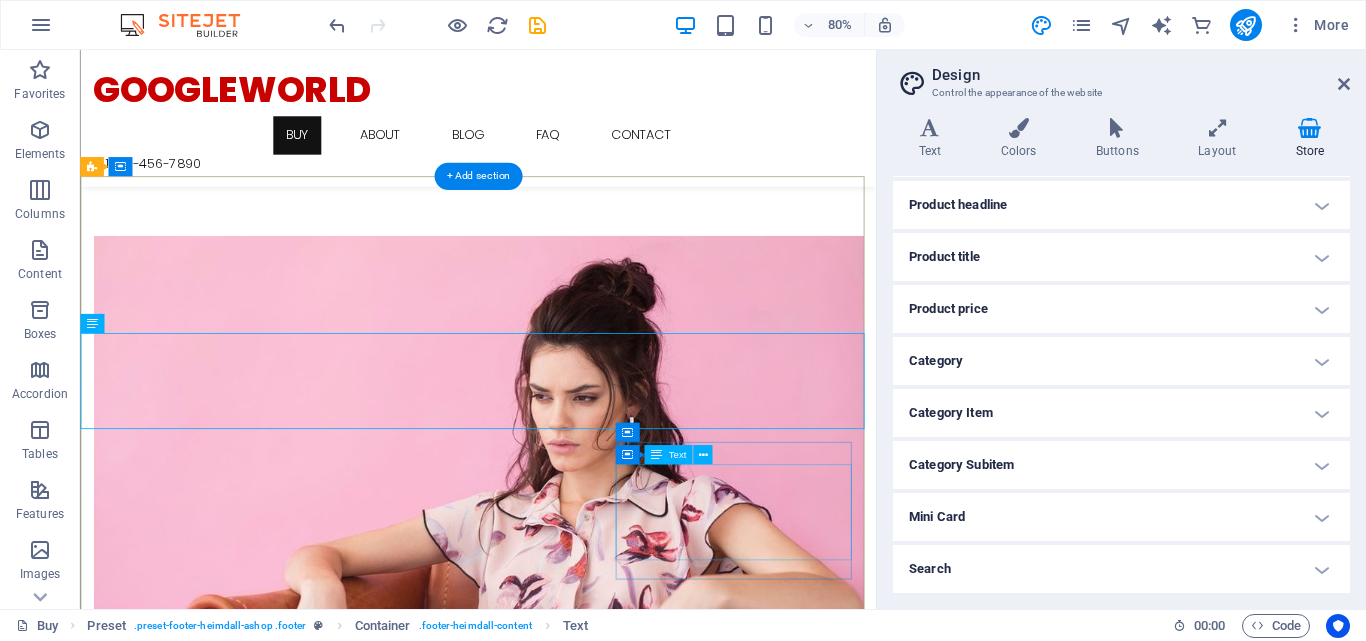 scroll, scrollTop: 3035, scrollLeft: 0, axis: vertical 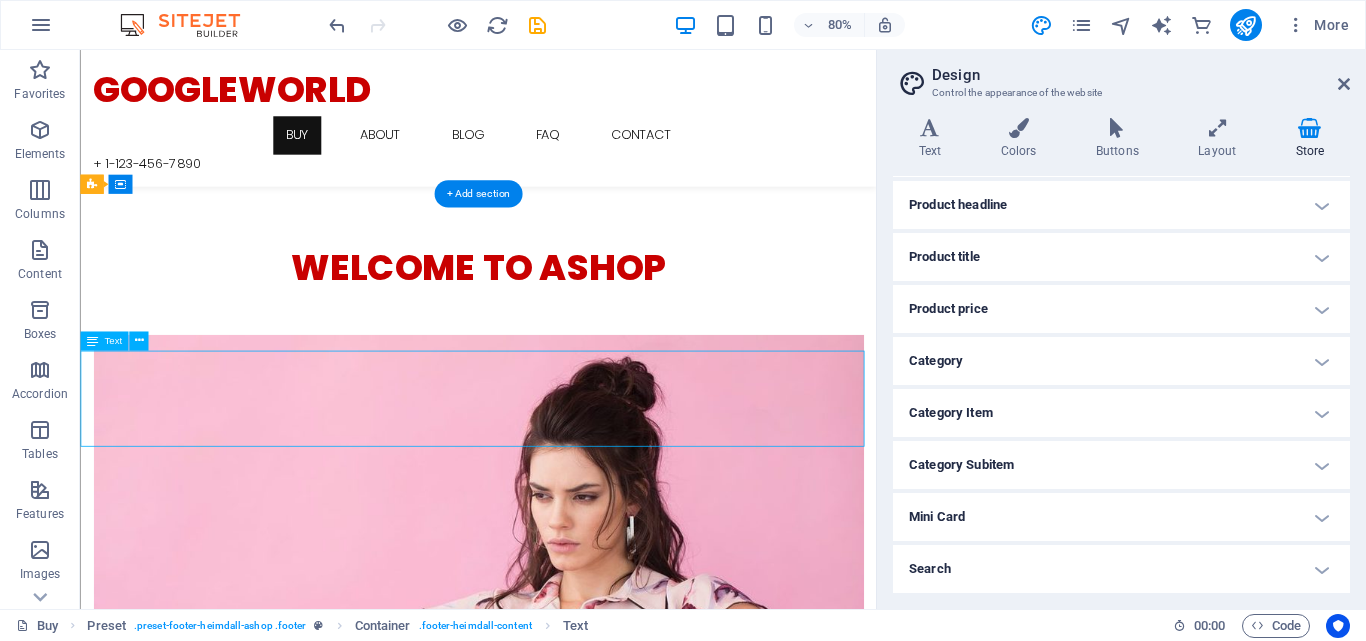 drag, startPoint x: 500, startPoint y: 521, endPoint x: 175, endPoint y: 481, distance: 327.4523 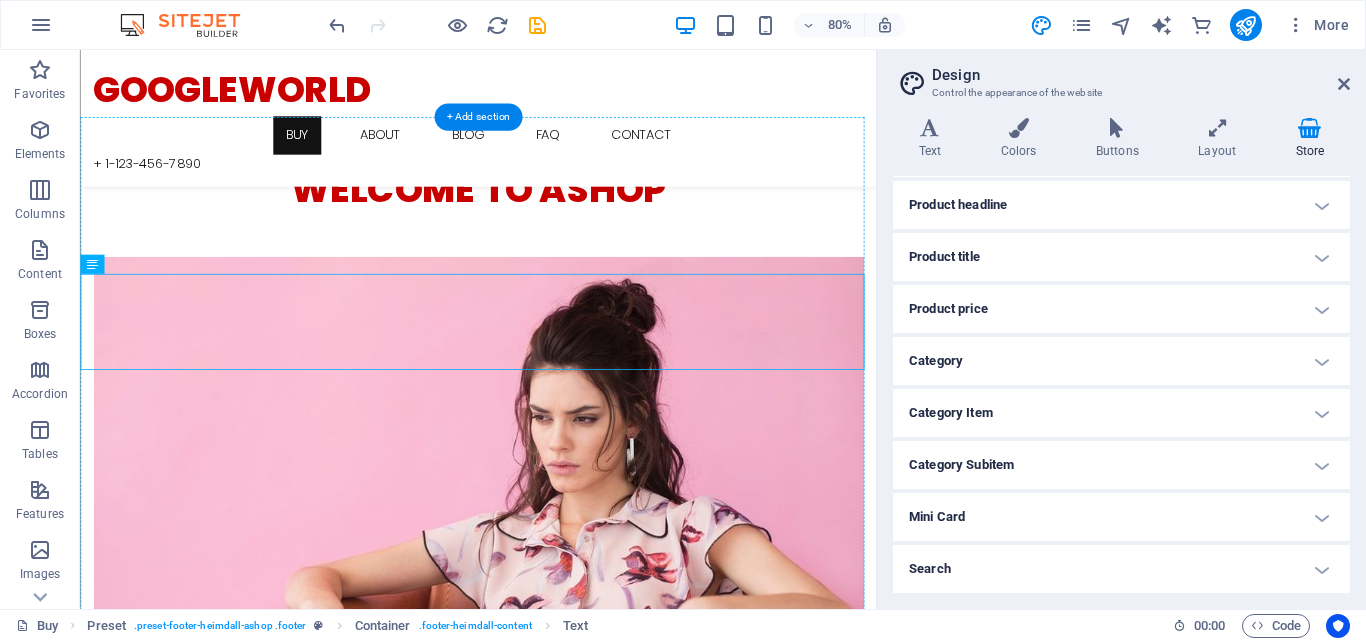 scroll, scrollTop: 3140, scrollLeft: 0, axis: vertical 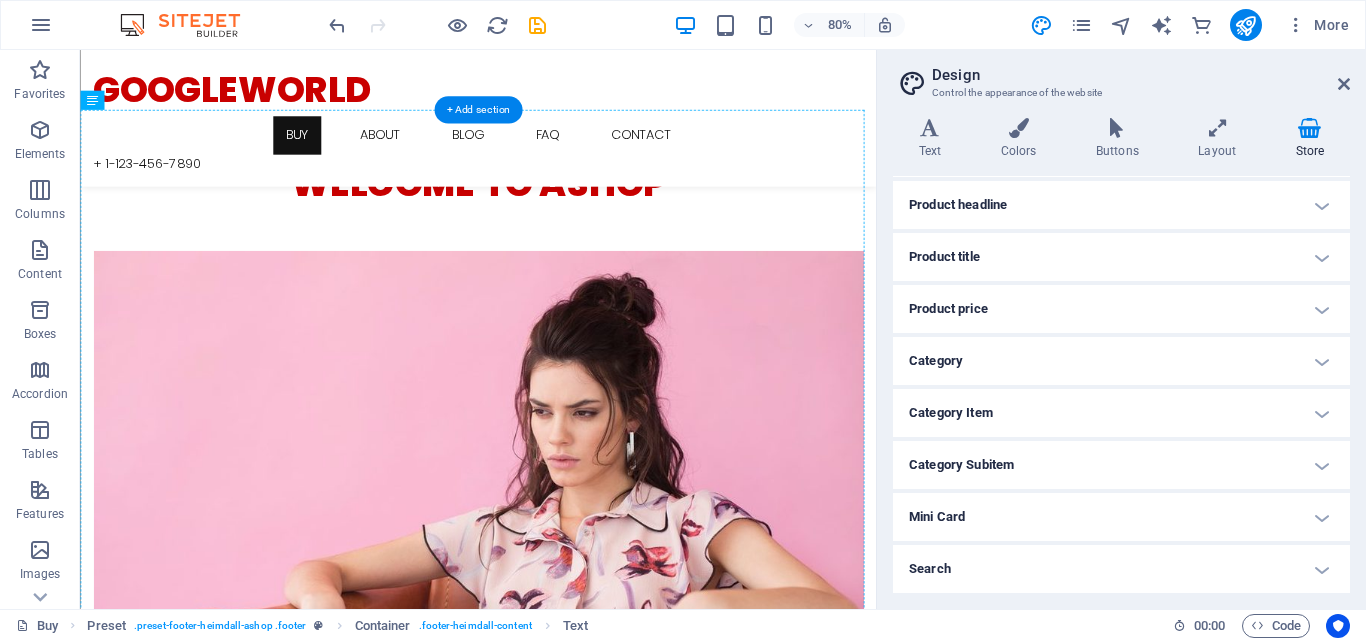 drag, startPoint x: 175, startPoint y: 481, endPoint x: 278, endPoint y: 495, distance: 103.947105 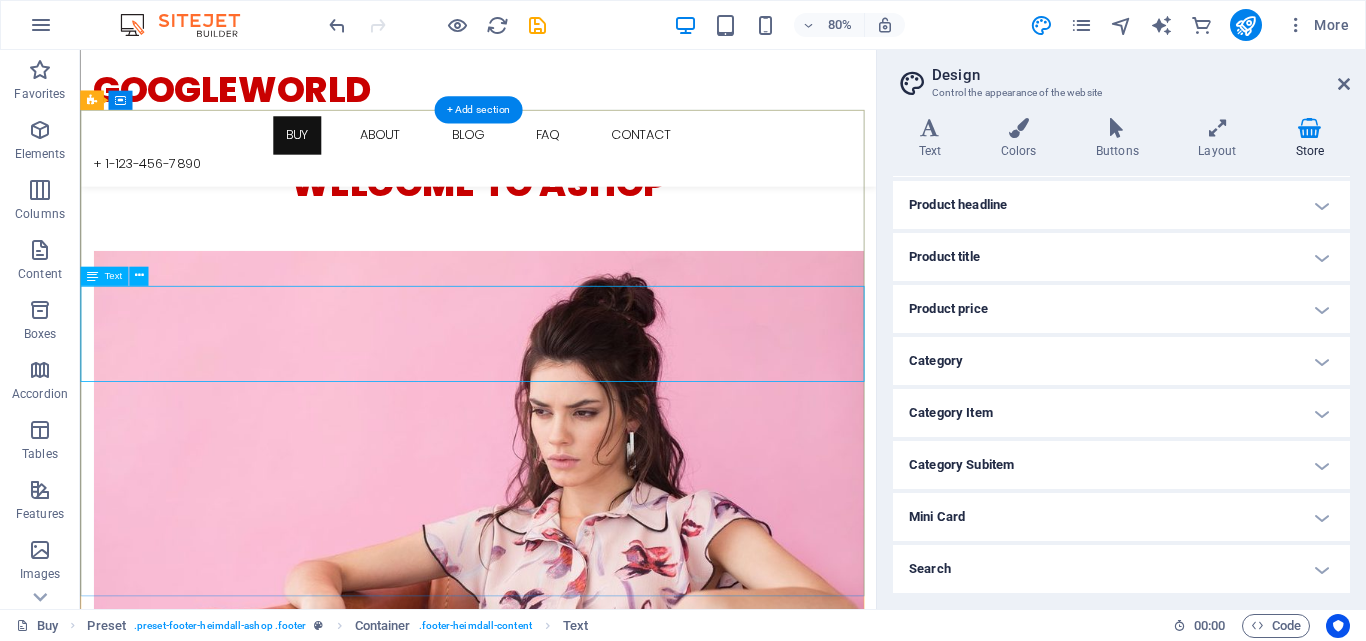 click on "[NUMBER] [STREET] [CITY] , [STATE]  [POSTAL_CODE] Phone:  + [PHONE] Fax:  [EMAIL]" at bounding box center [577, 5273] 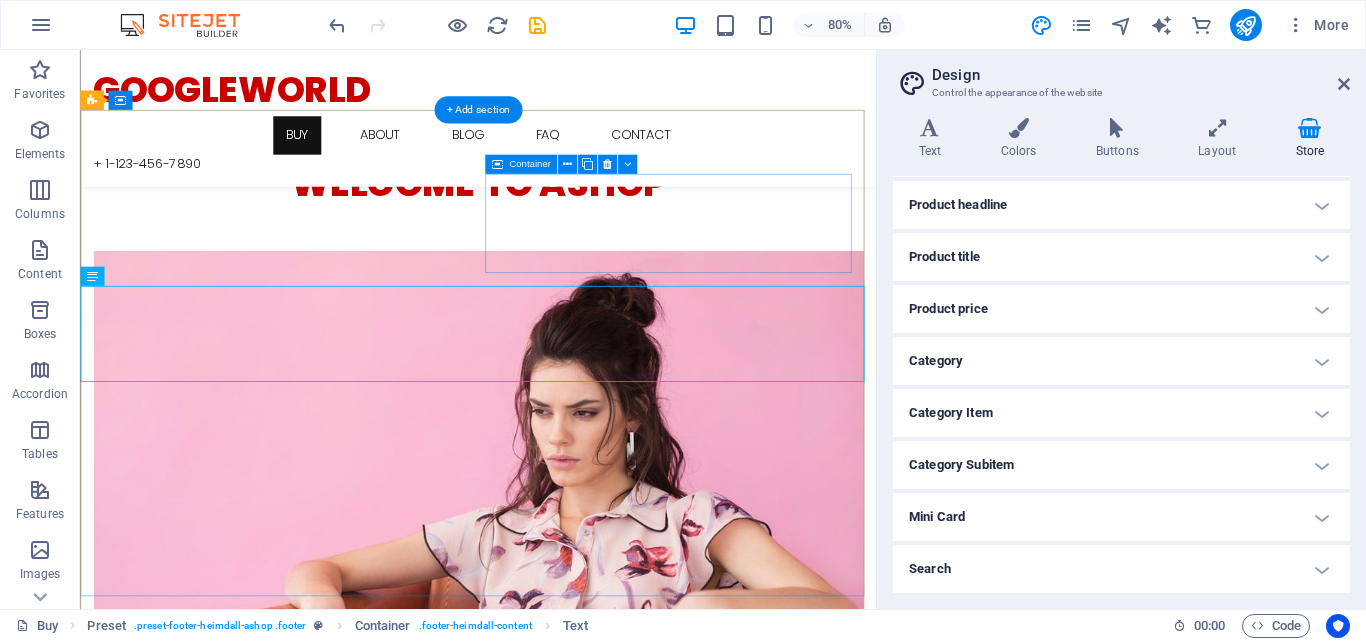click on "Contact" at bounding box center (577, 5186) 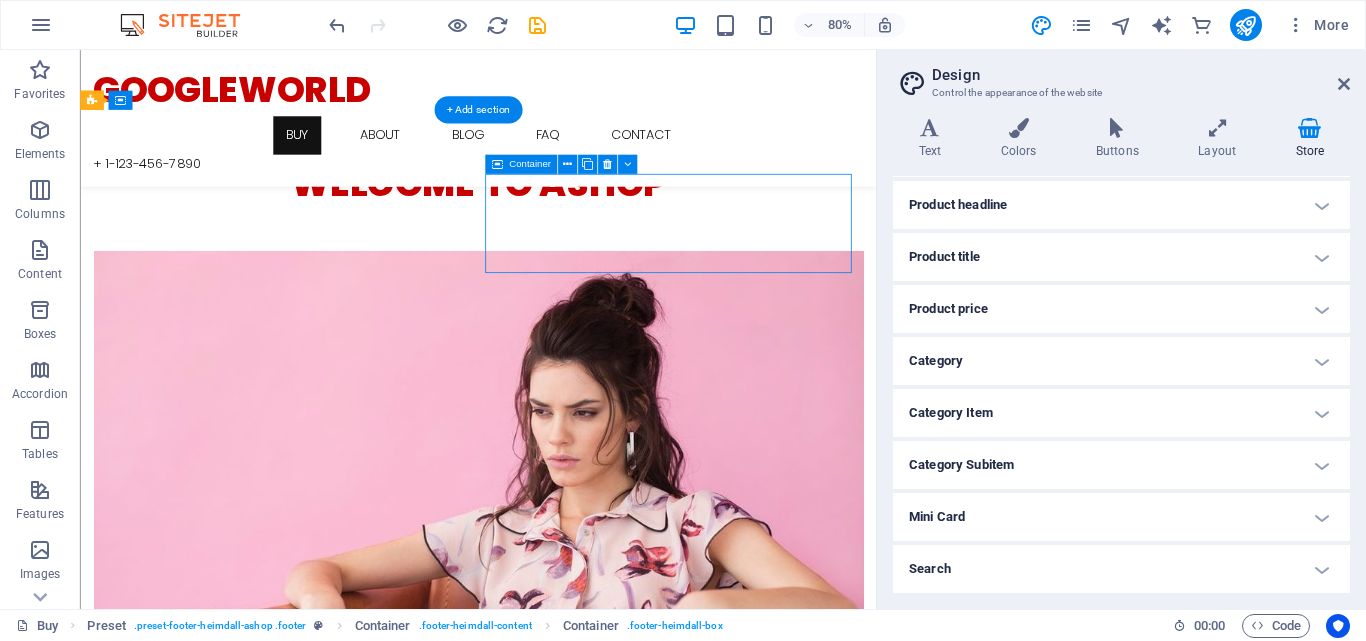 click on "Contact" at bounding box center [577, 5186] 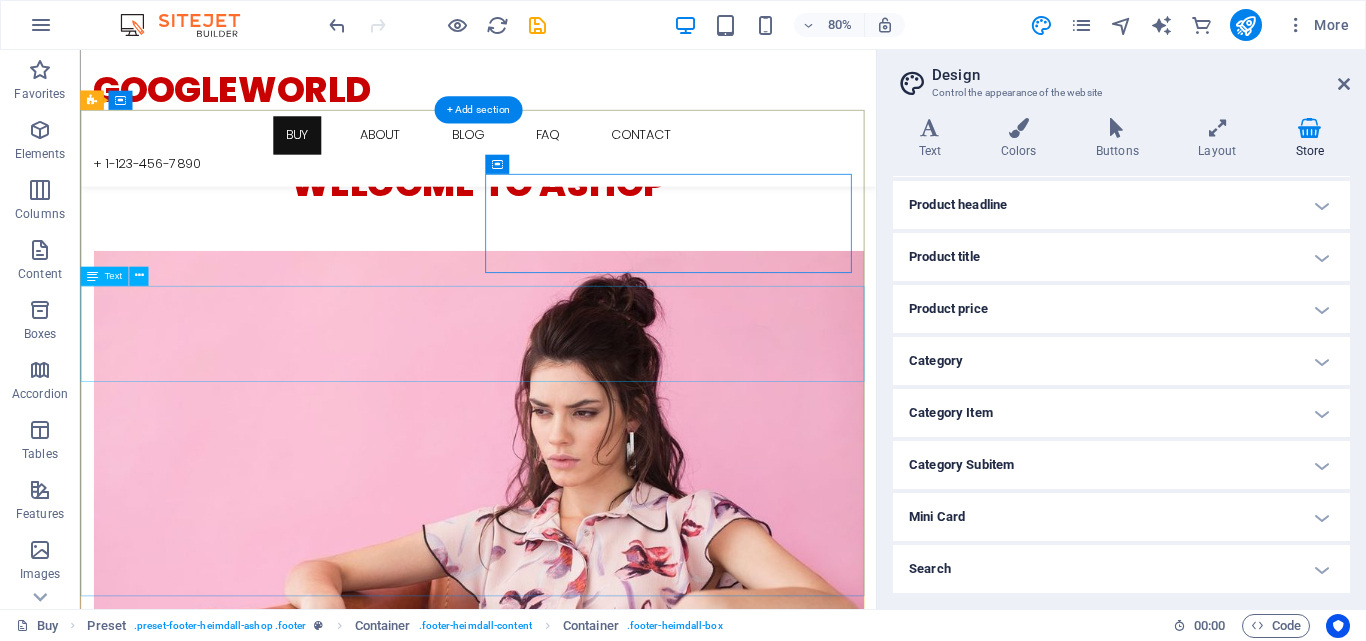 click on "[NUMBER] [STREET] [CITY] , [STATE]  [POSTAL_CODE] Phone:  + [PHONE] Fax:  [EMAIL]" at bounding box center (577, 5273) 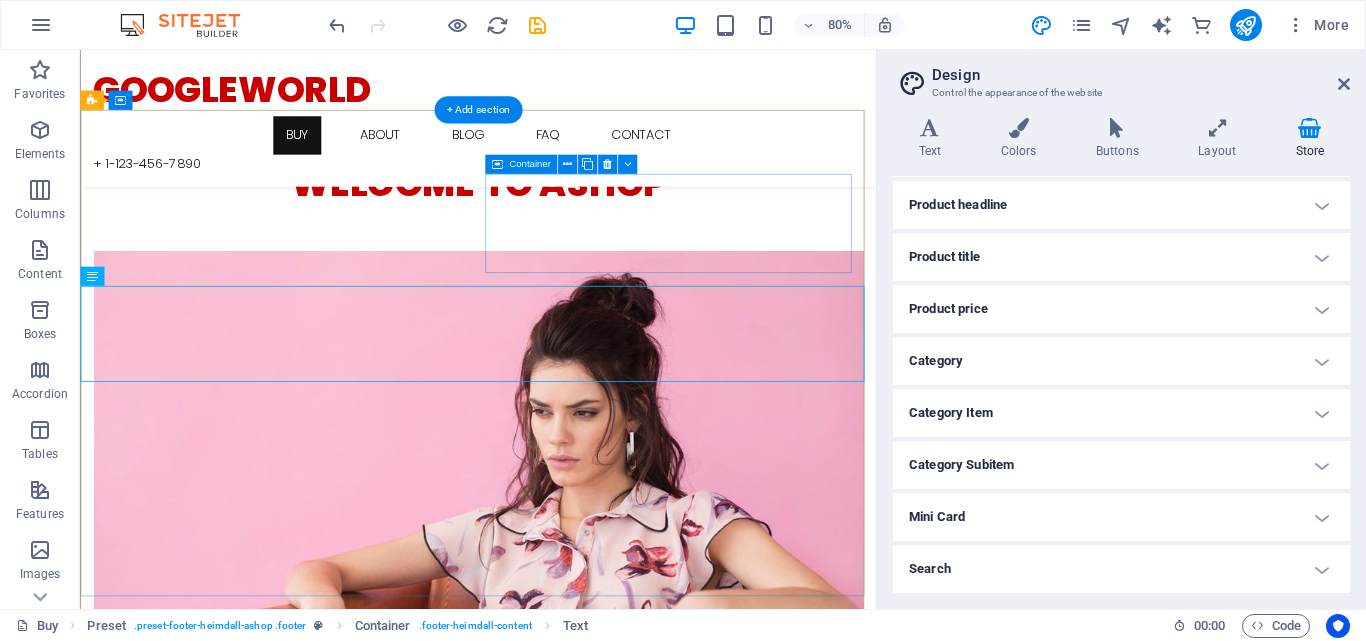 click on "Contact" at bounding box center [577, 5186] 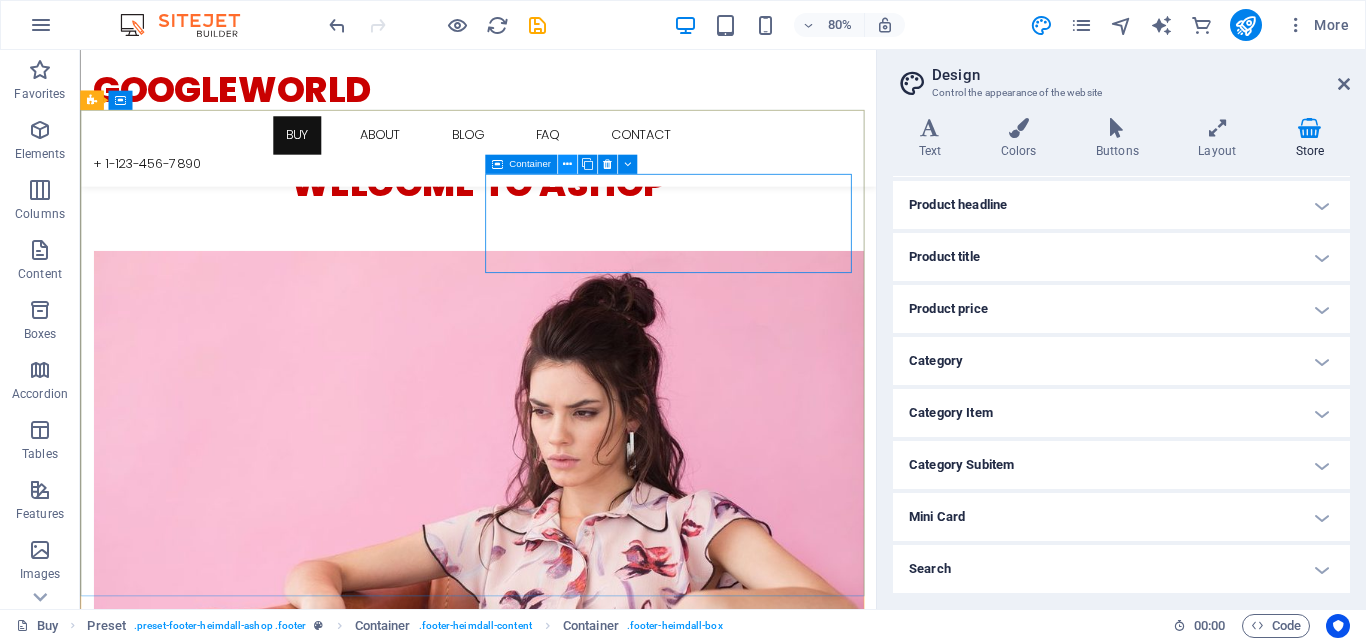click at bounding box center (567, 164) 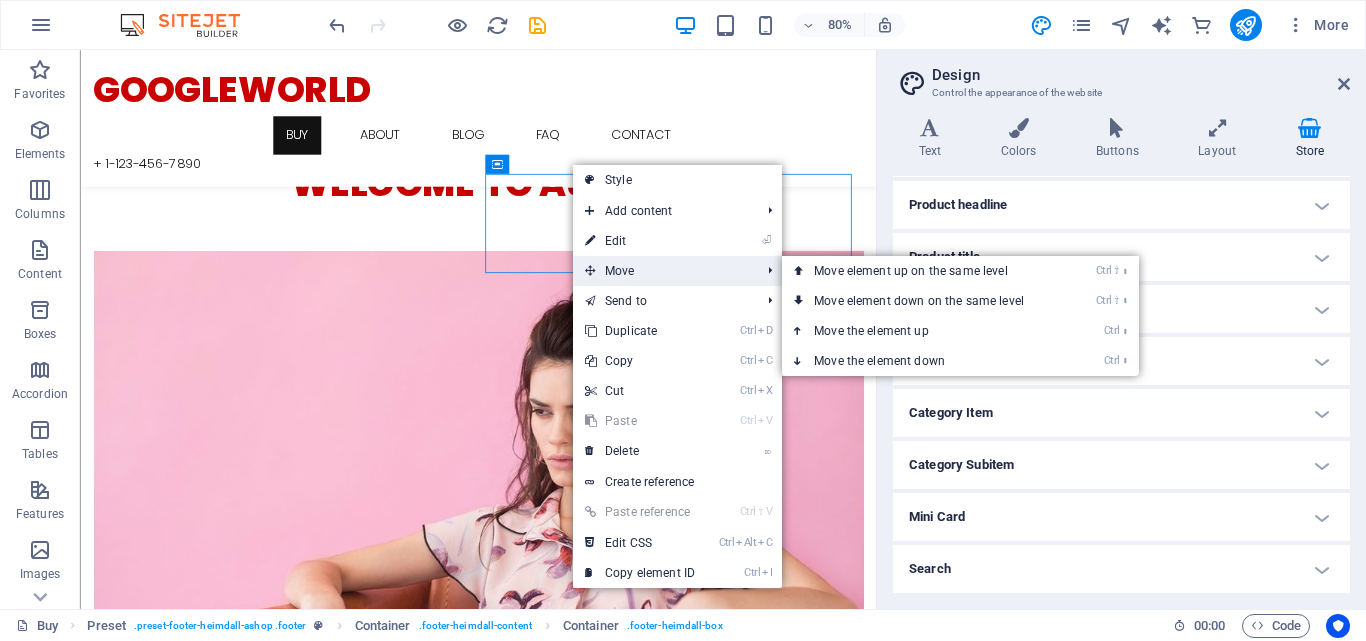 click on "Move" at bounding box center (662, 271) 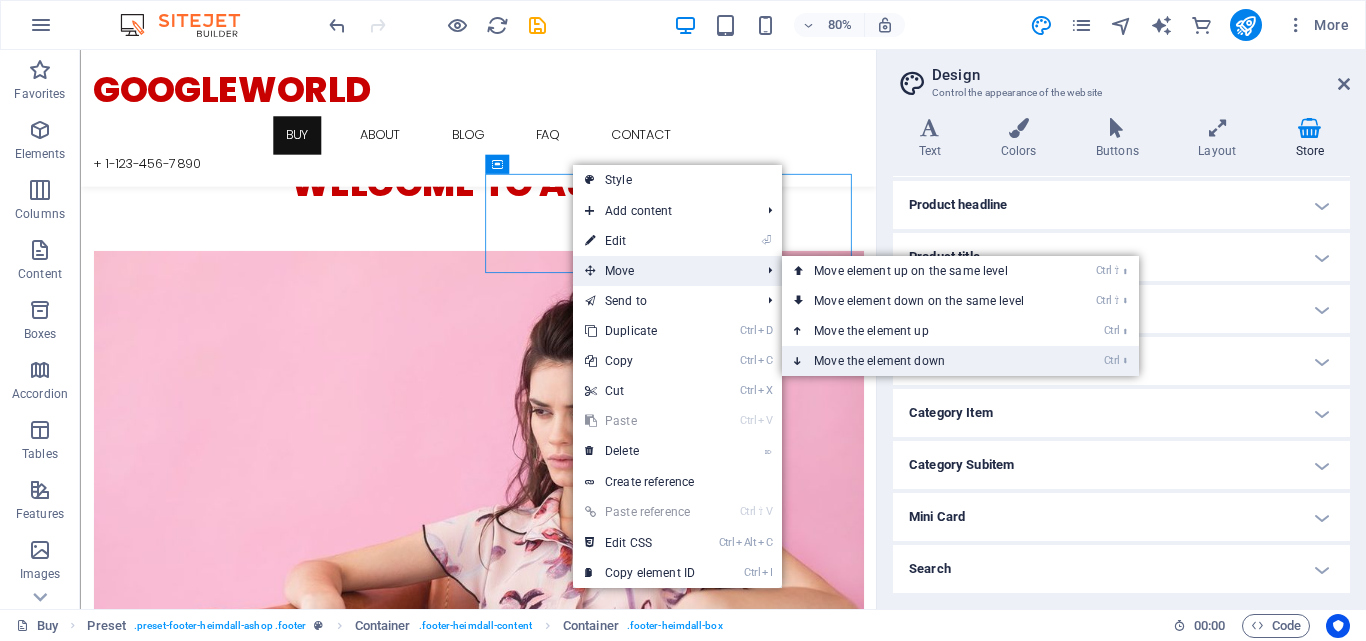 click on "Ctrl ⬇  Move the element down" at bounding box center (923, 361) 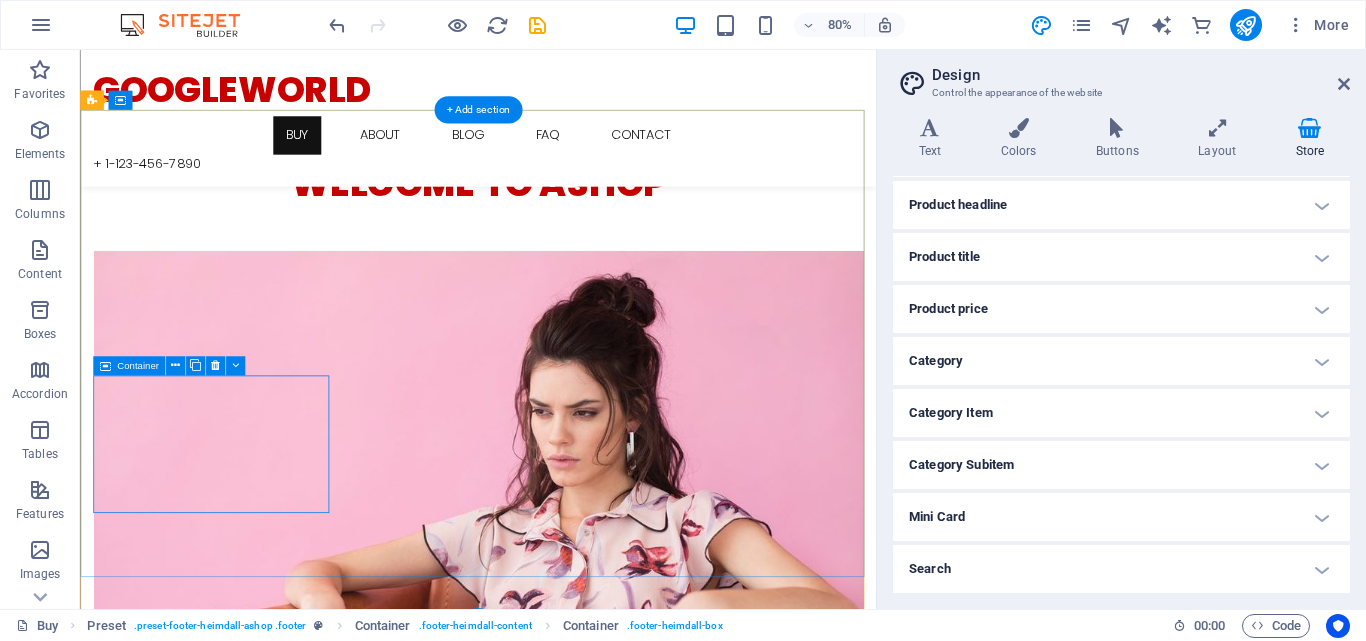 click on "Contact" at bounding box center [577, 5322] 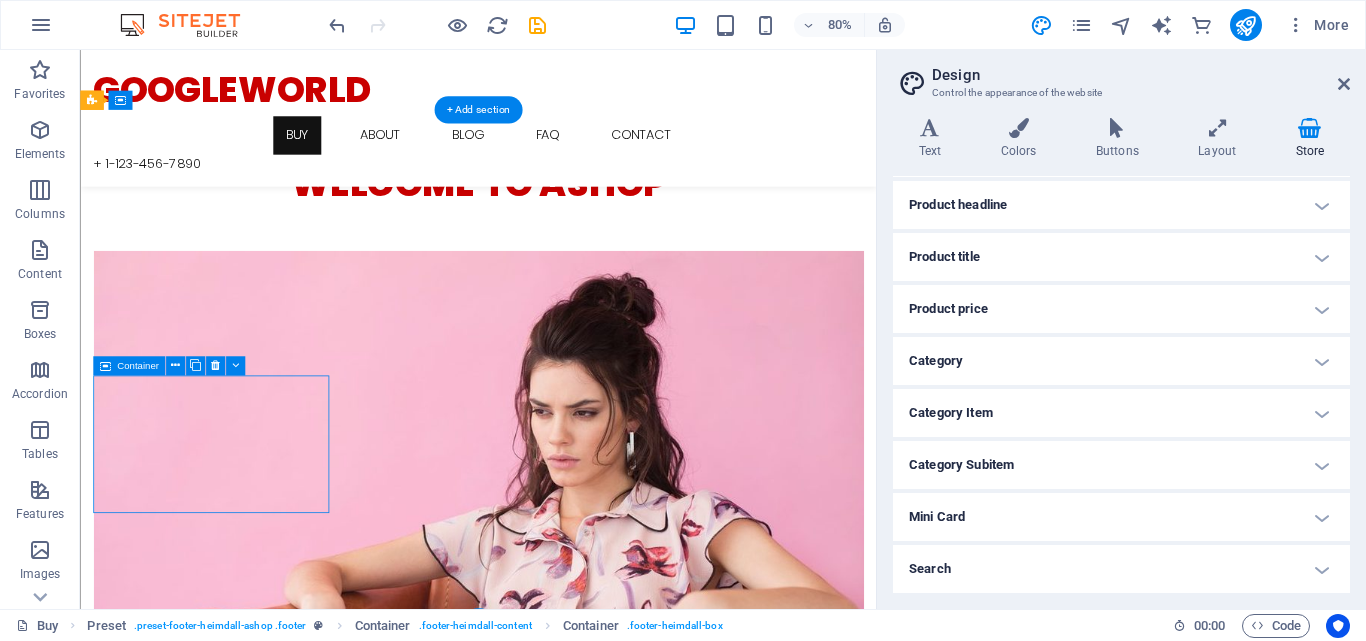 drag, startPoint x: 250, startPoint y: 500, endPoint x: 252, endPoint y: 485, distance: 15.132746 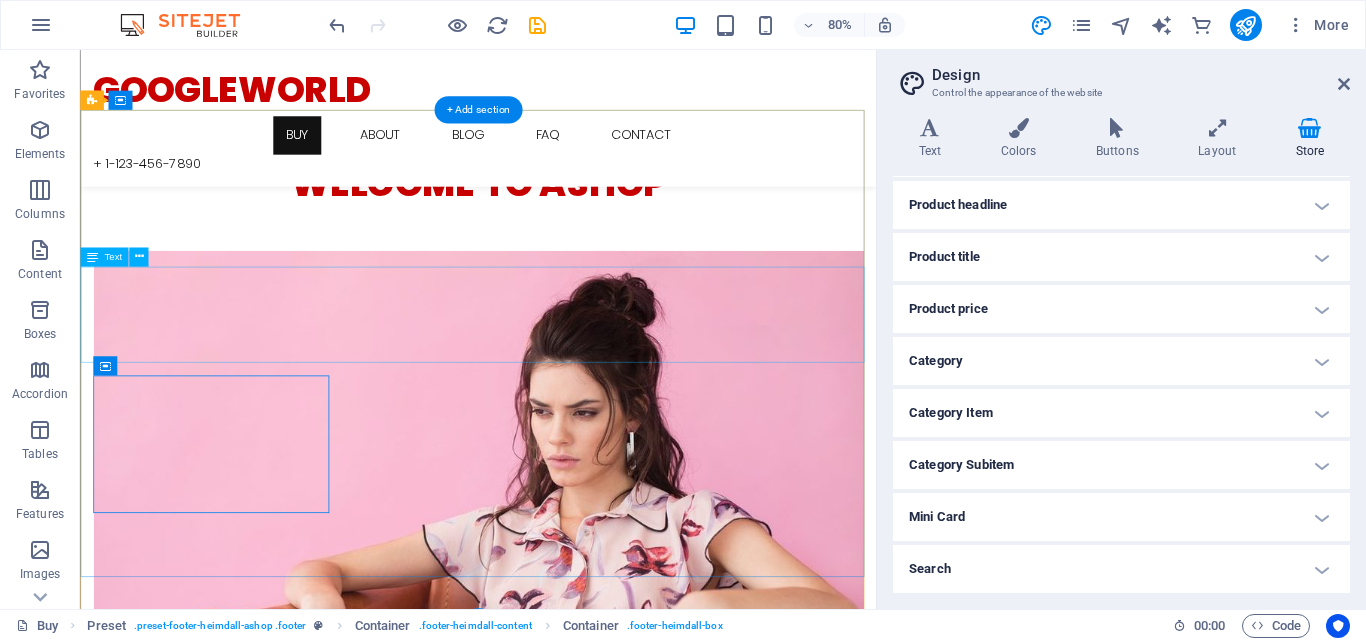 click on "[NUMBER] [STREET] [CITY] , [STATE]  [POSTAL_CODE] Phone:  + [PHONE] Fax:  [EMAIL]" at bounding box center [577, 5236] 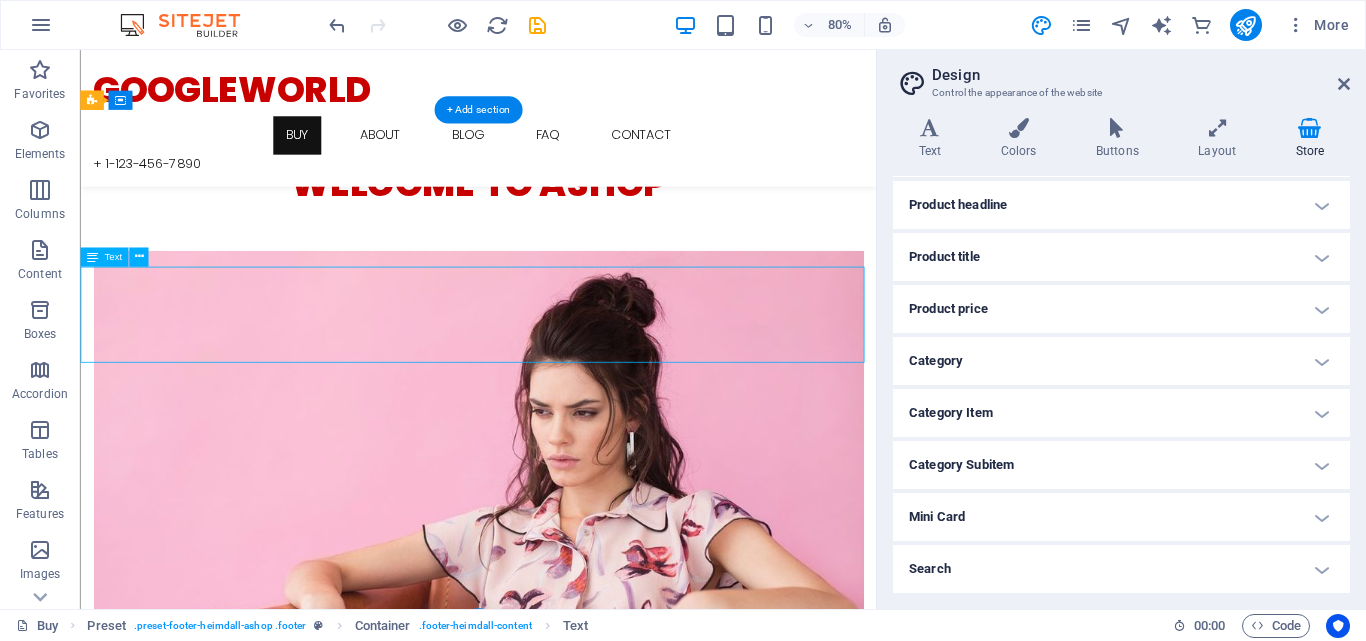 click on "[NUMBER] [STREET] [CITY] , [STATE]  [POSTAL_CODE] Phone:  + [PHONE] Fax:  [EMAIL]" at bounding box center (577, 5236) 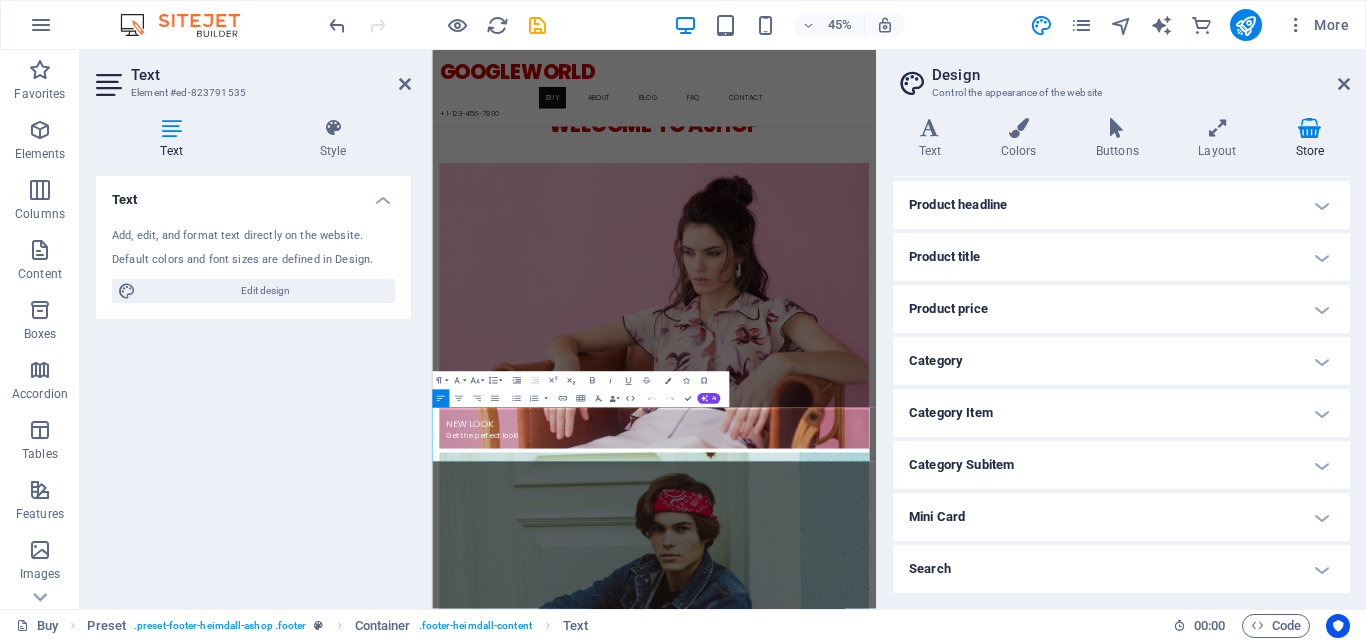 scroll, scrollTop: 2612, scrollLeft: 0, axis: vertical 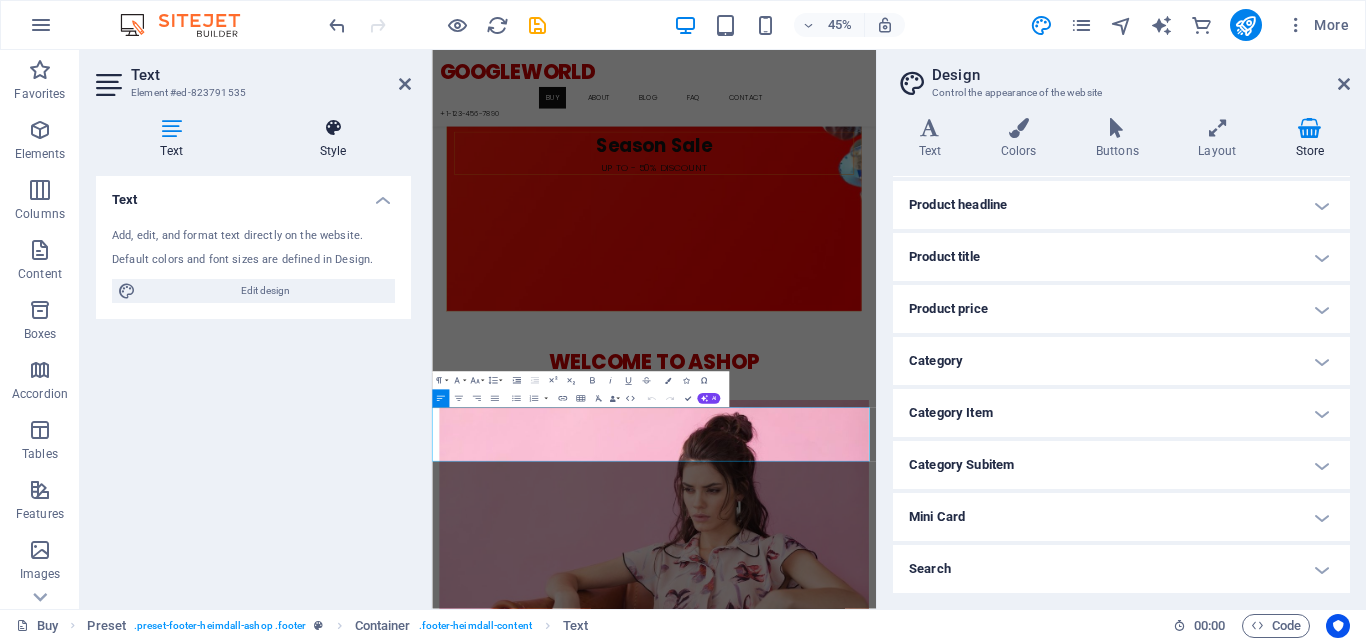 click at bounding box center (333, 128) 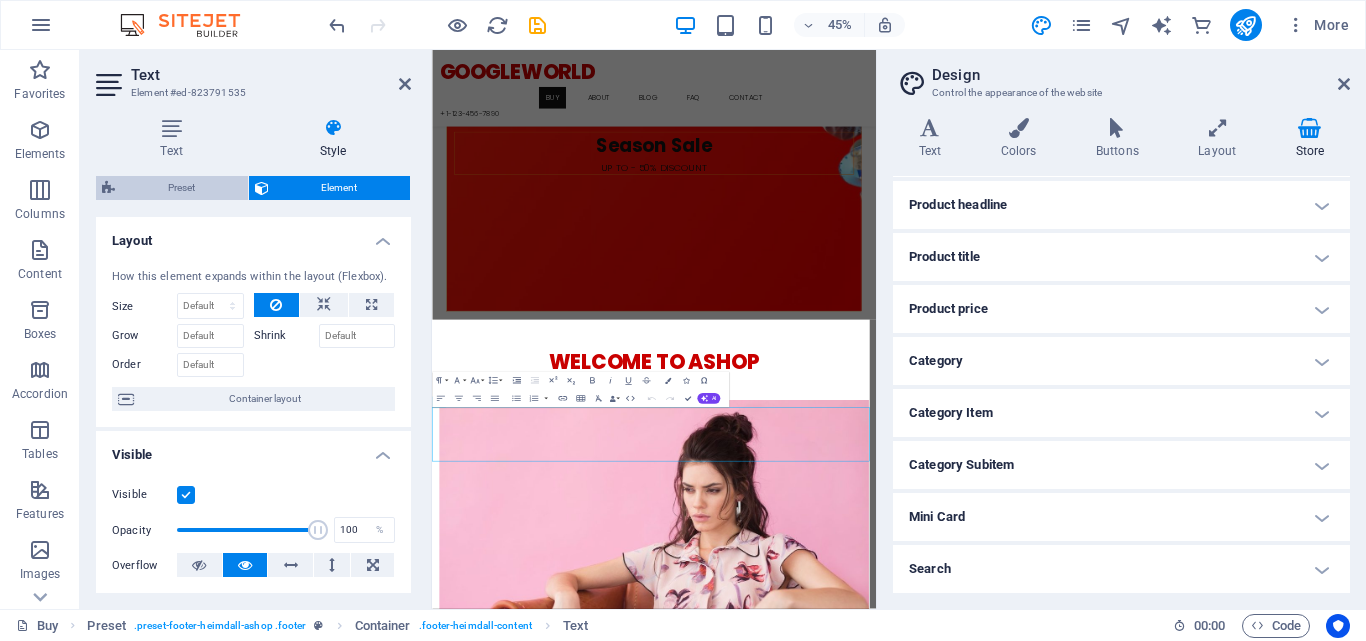 click on "Preset" at bounding box center (181, 188) 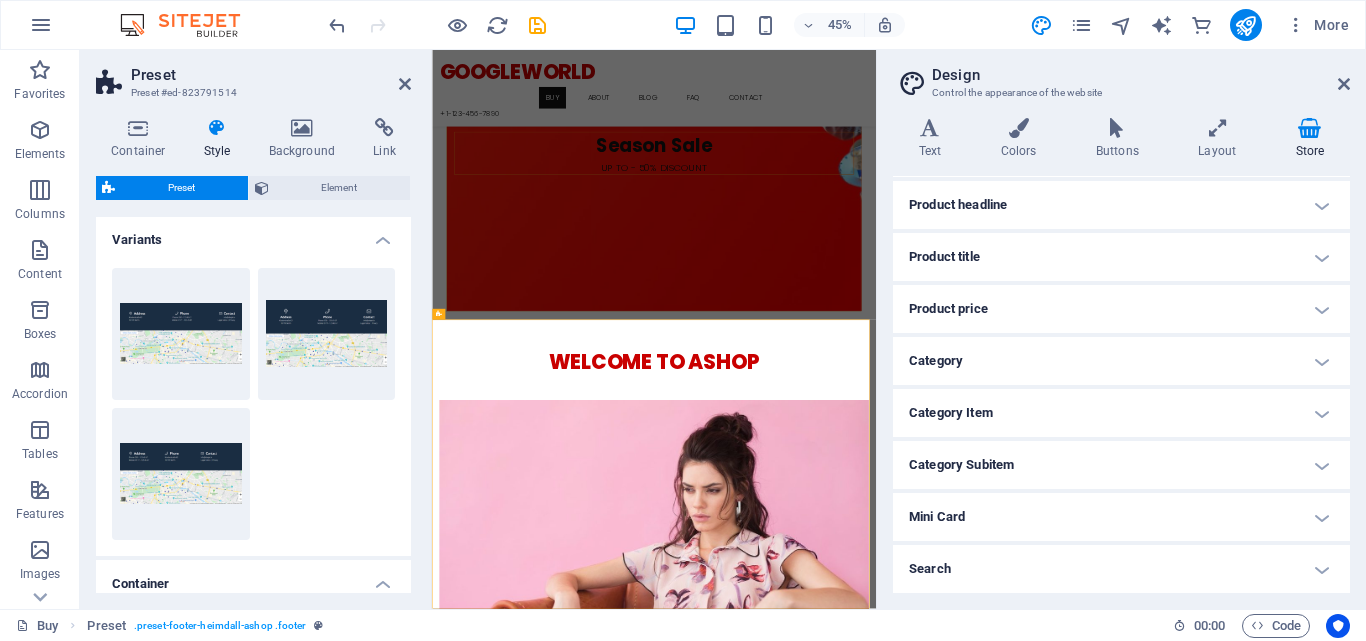 scroll, scrollTop: 0, scrollLeft: 0, axis: both 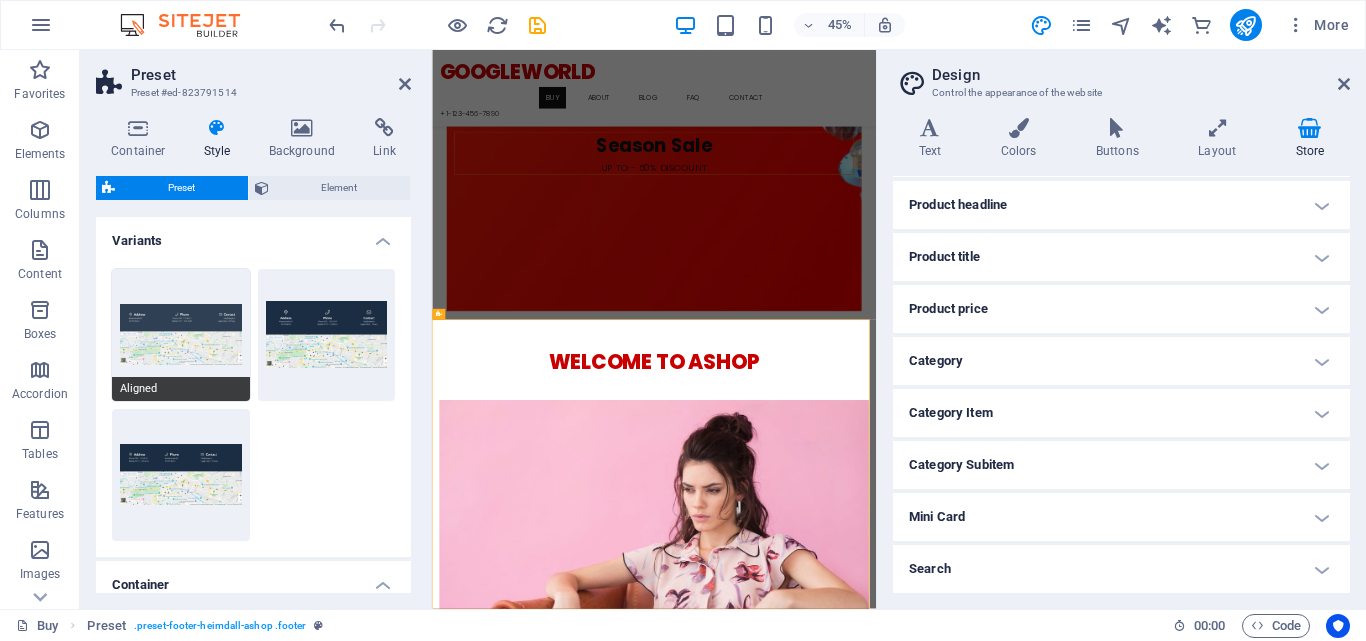 click on "Aligned" at bounding box center (181, 335) 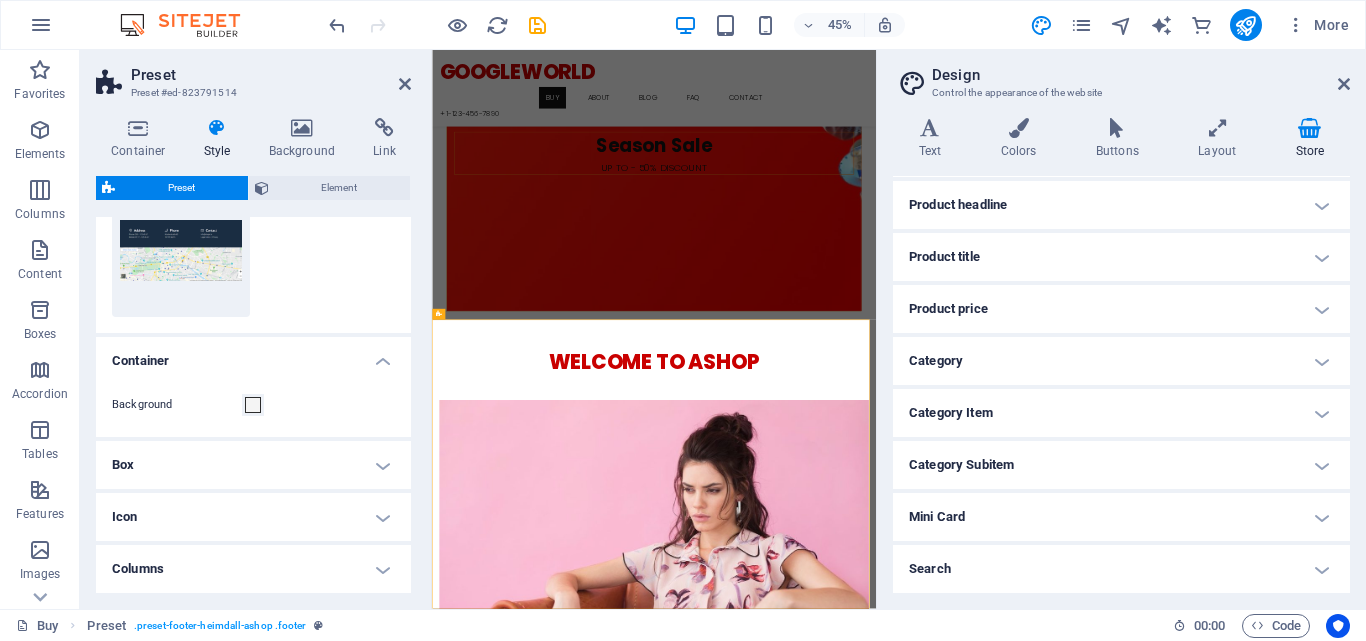 scroll, scrollTop: 304, scrollLeft: 0, axis: vertical 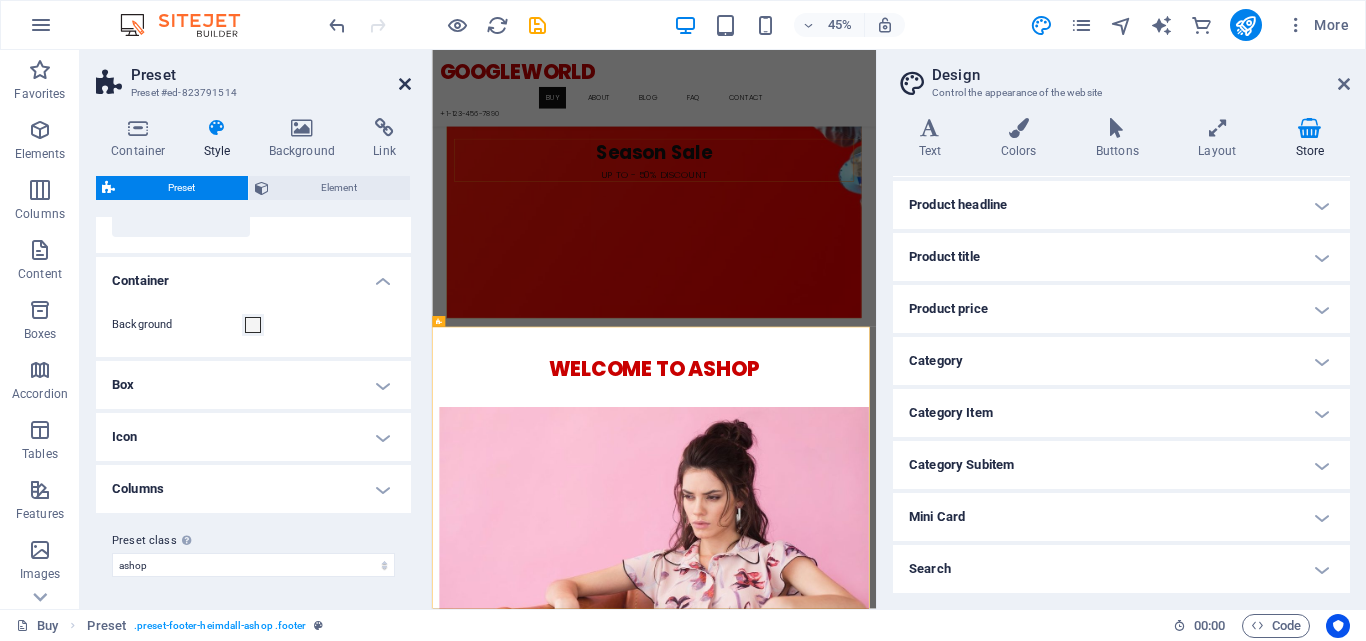 click at bounding box center [405, 84] 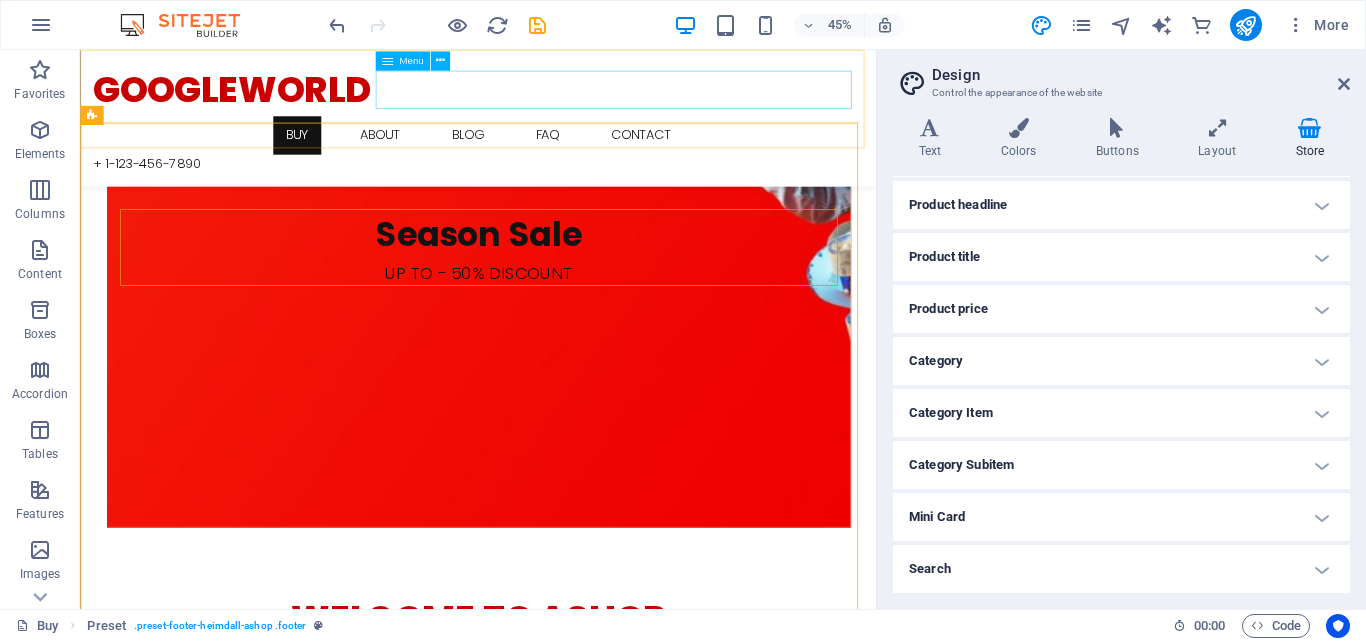 scroll, scrollTop: 3121, scrollLeft: 0, axis: vertical 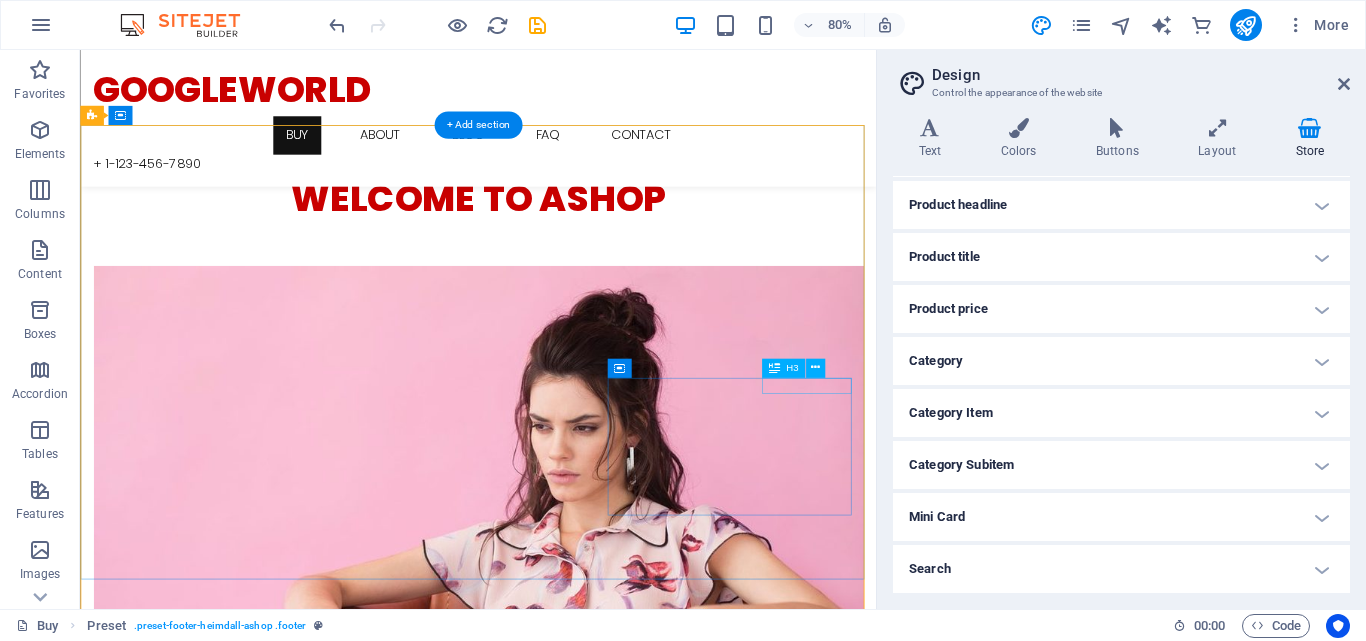 drag, startPoint x: 935, startPoint y: 480, endPoint x: 988, endPoint y: 468, distance: 54.34151 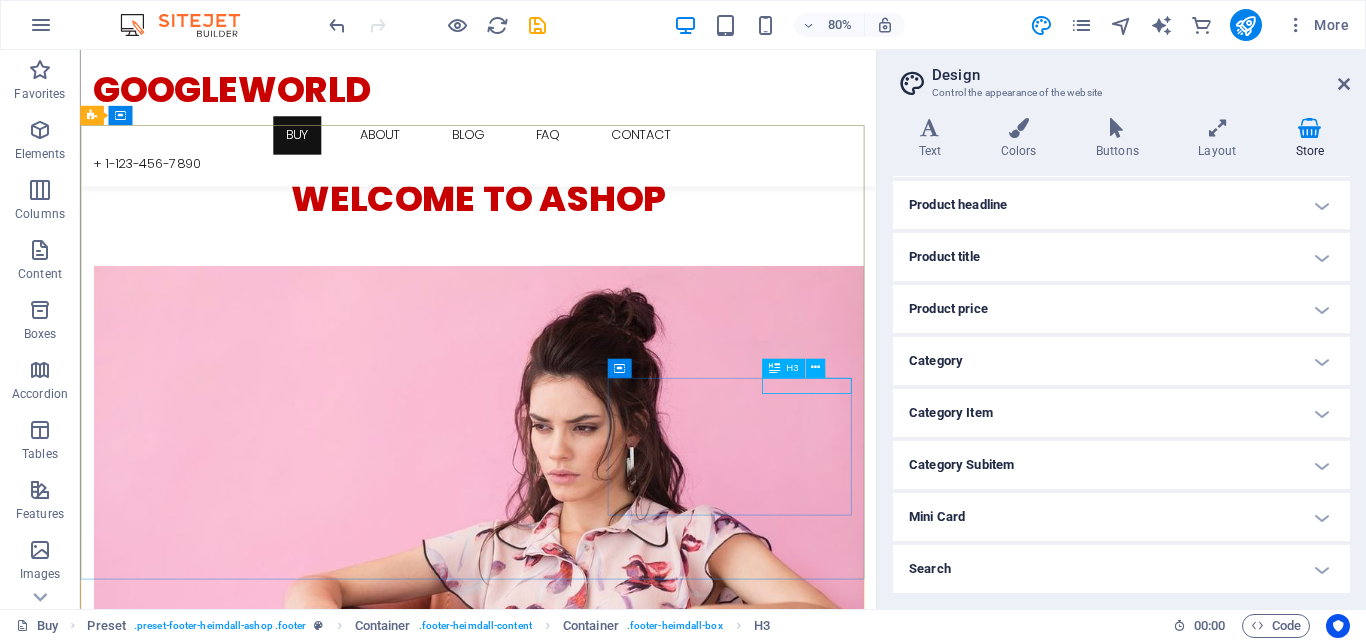 click at bounding box center [773, 367] 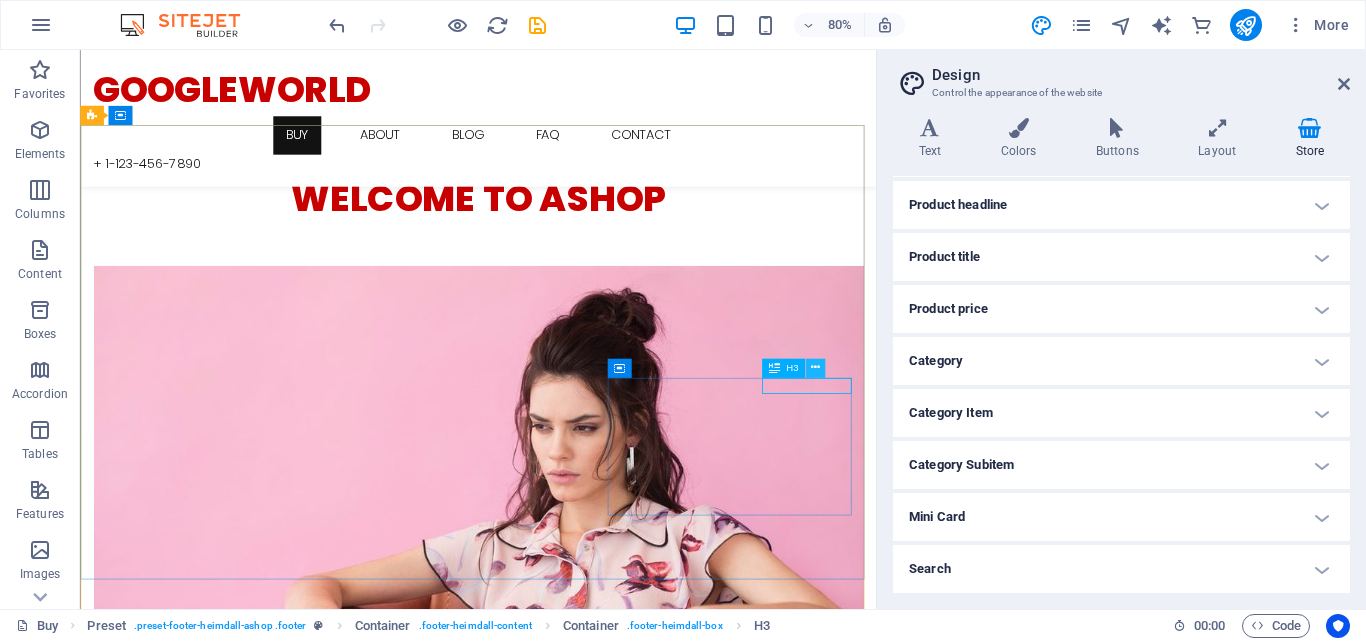 click at bounding box center [814, 368] 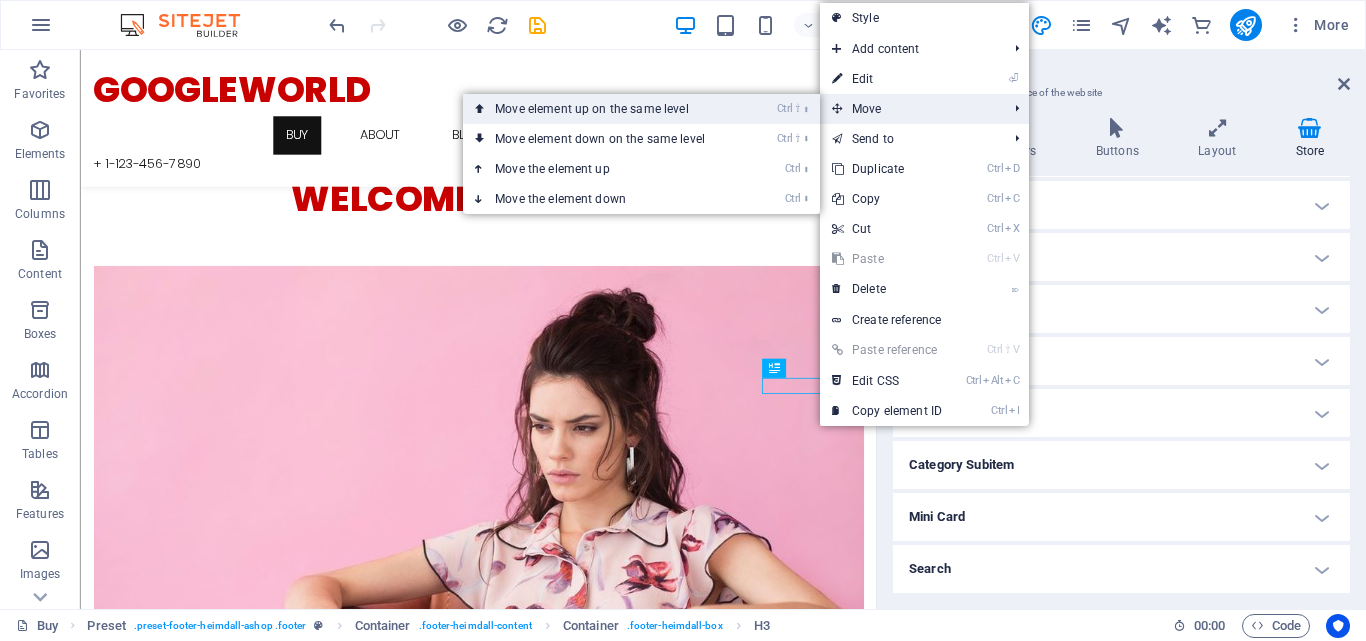 click on "Ctrl ⇧ ⬆  Move element up on the same level" at bounding box center (604, 109) 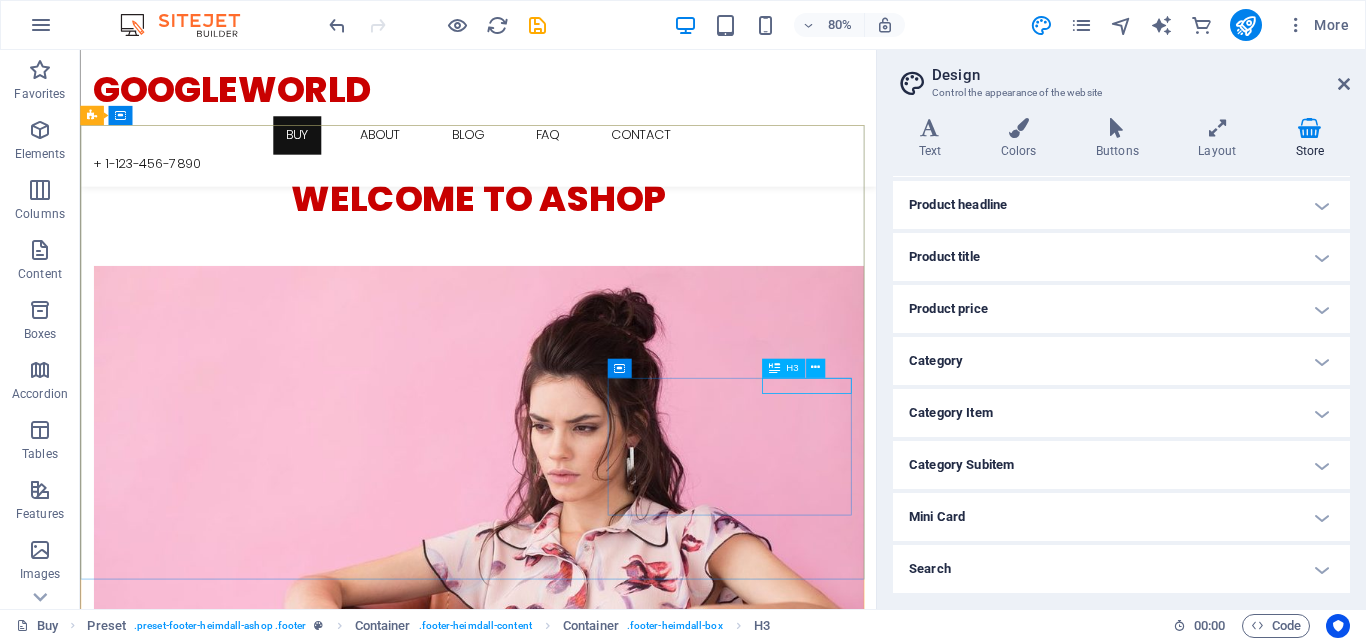 click on "H3" at bounding box center (792, 368) 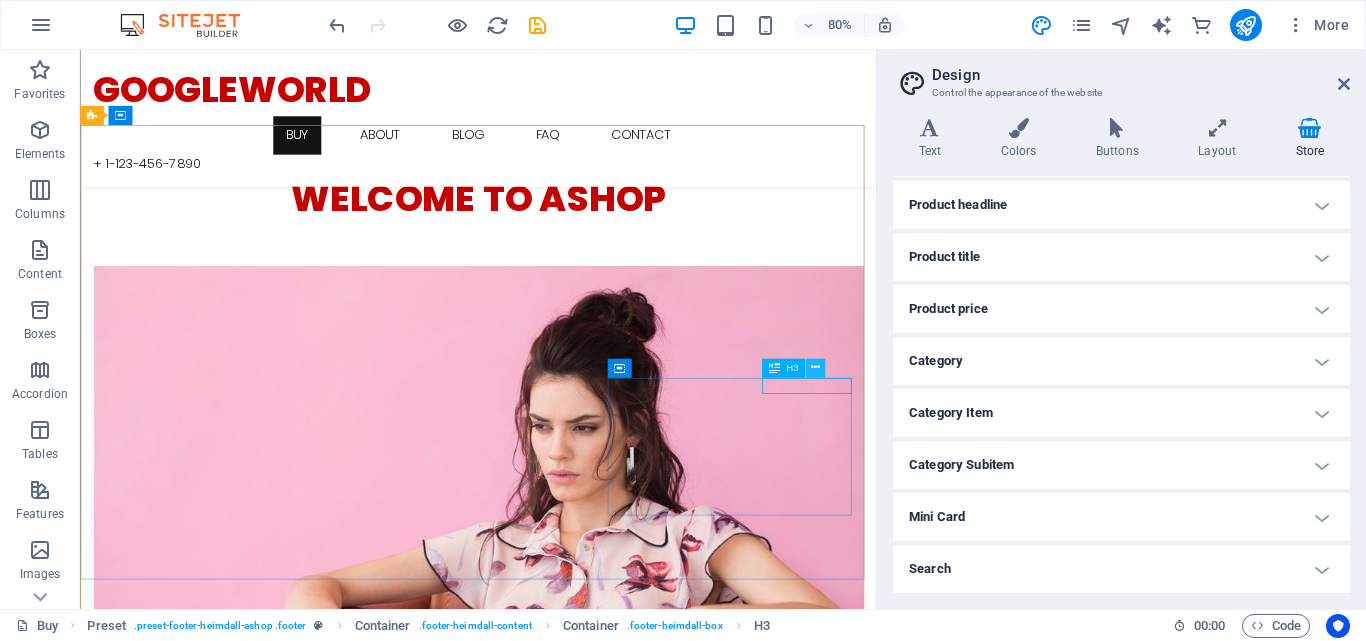 click at bounding box center (814, 367) 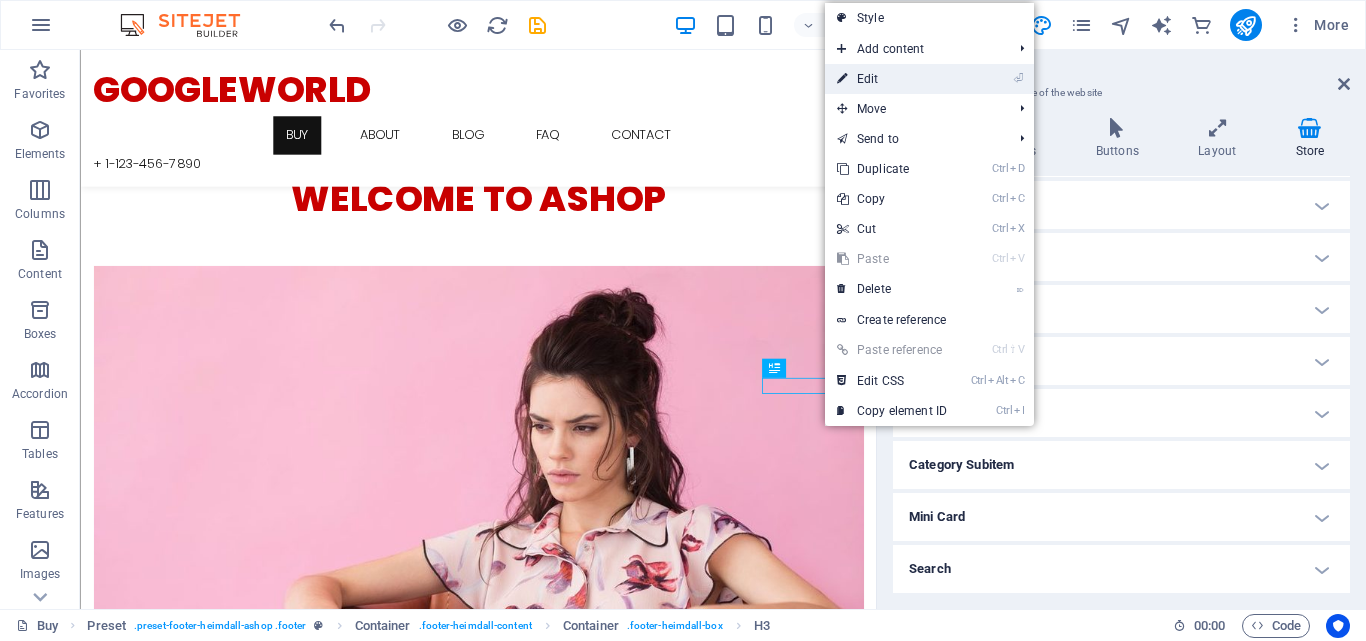 click on "⏎  Edit" at bounding box center (892, 79) 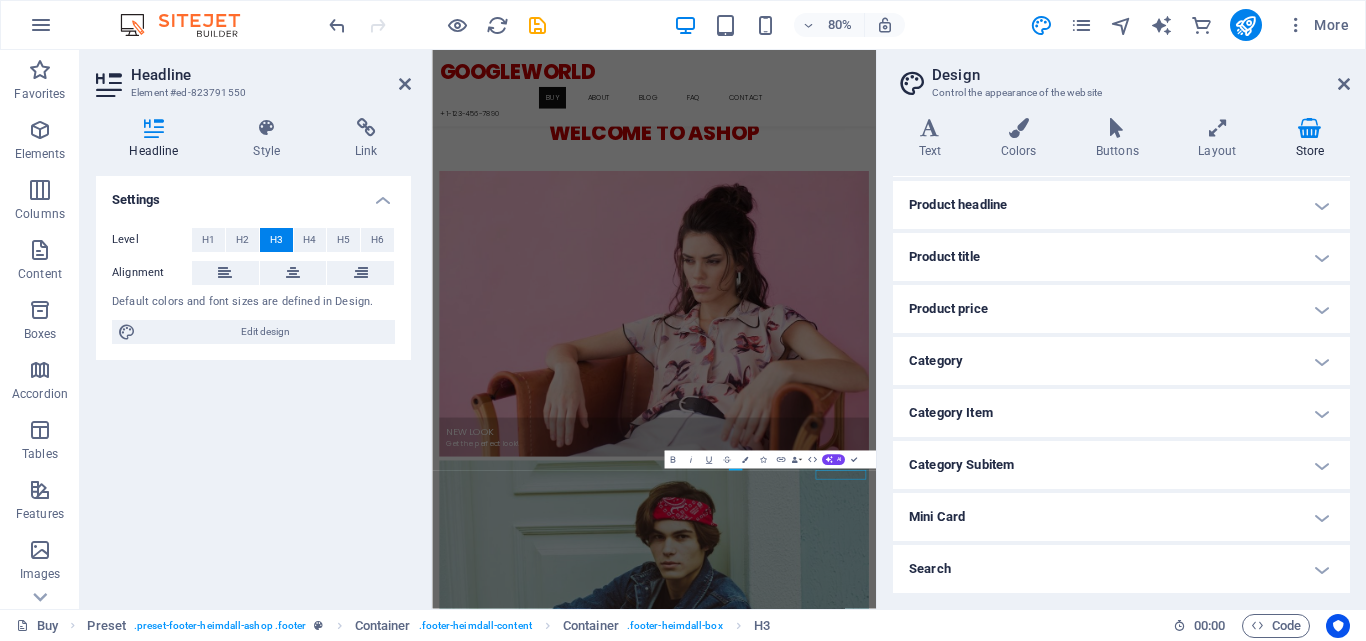 scroll, scrollTop: 2596, scrollLeft: 0, axis: vertical 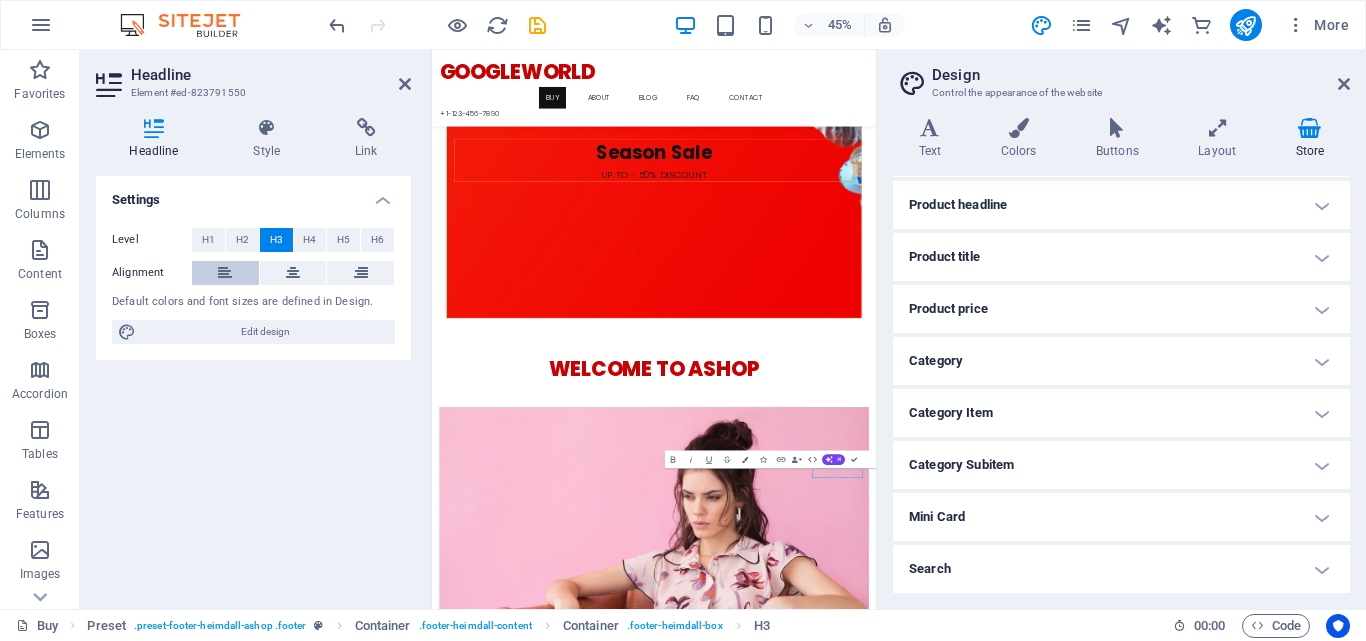 click at bounding box center [225, 273] 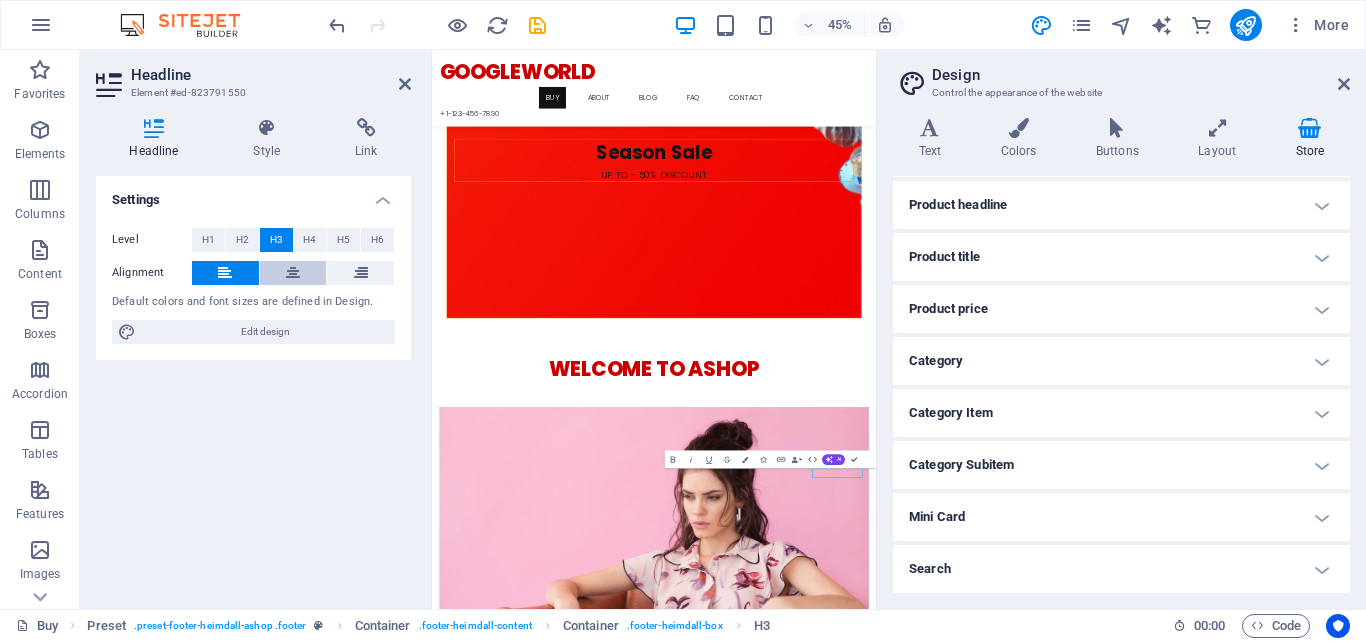 click at bounding box center (293, 273) 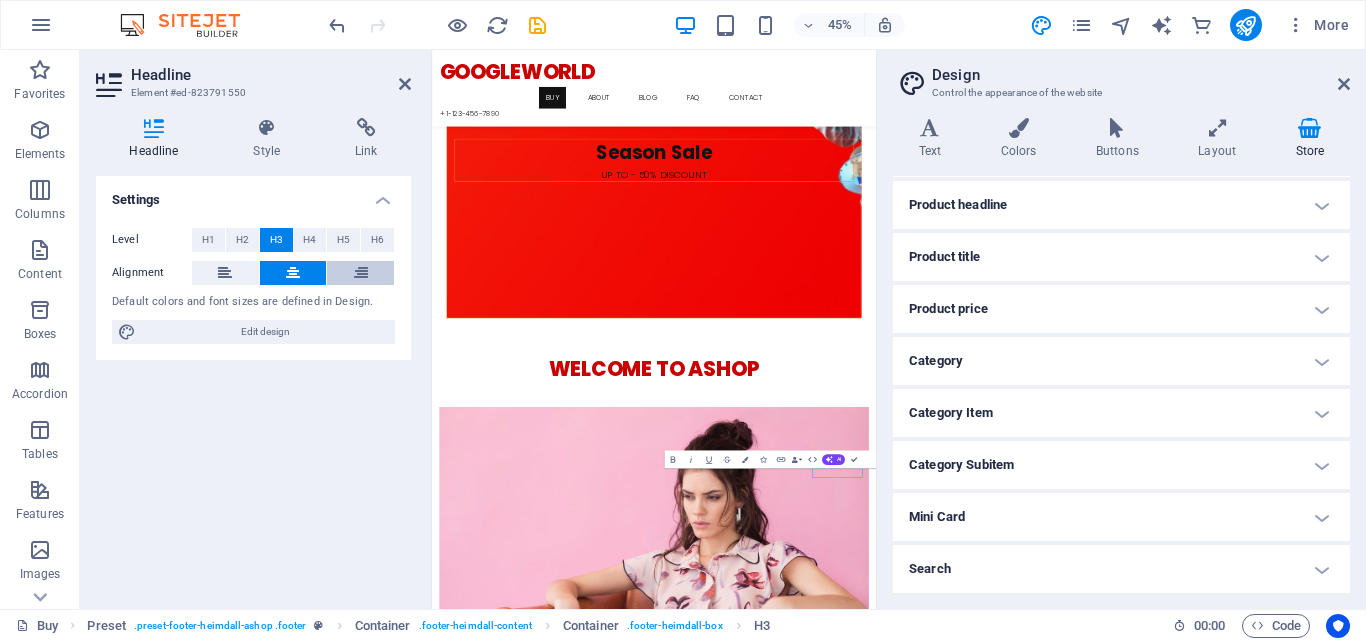 click at bounding box center (361, 273) 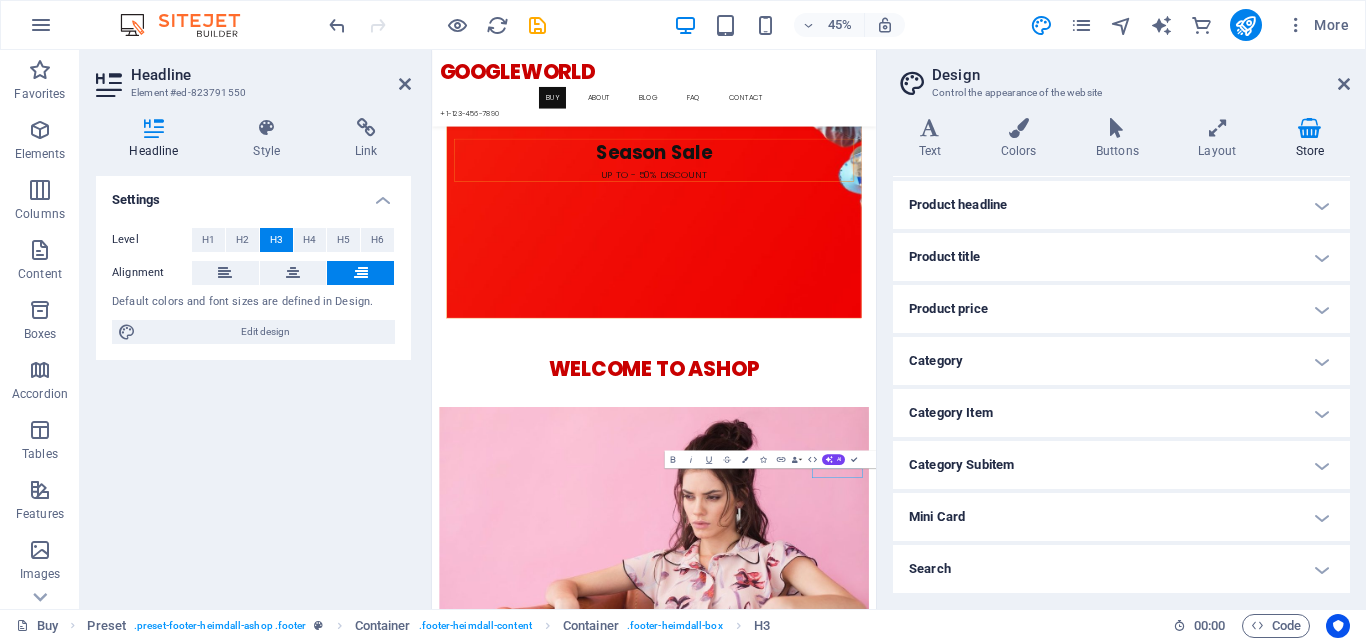 click on "Level H1 H2 H3 H4 H5 H6 Alignment Default colors and font sizes are defined in Design. Edit design" at bounding box center (253, 286) 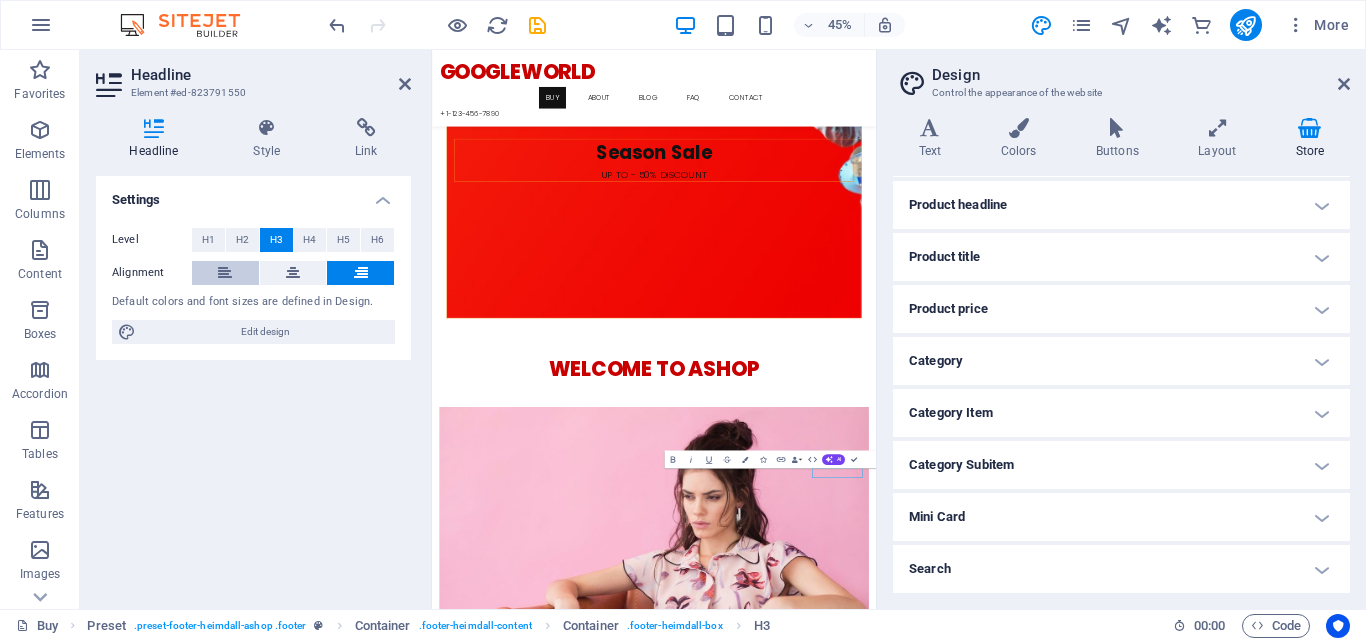 click at bounding box center (225, 273) 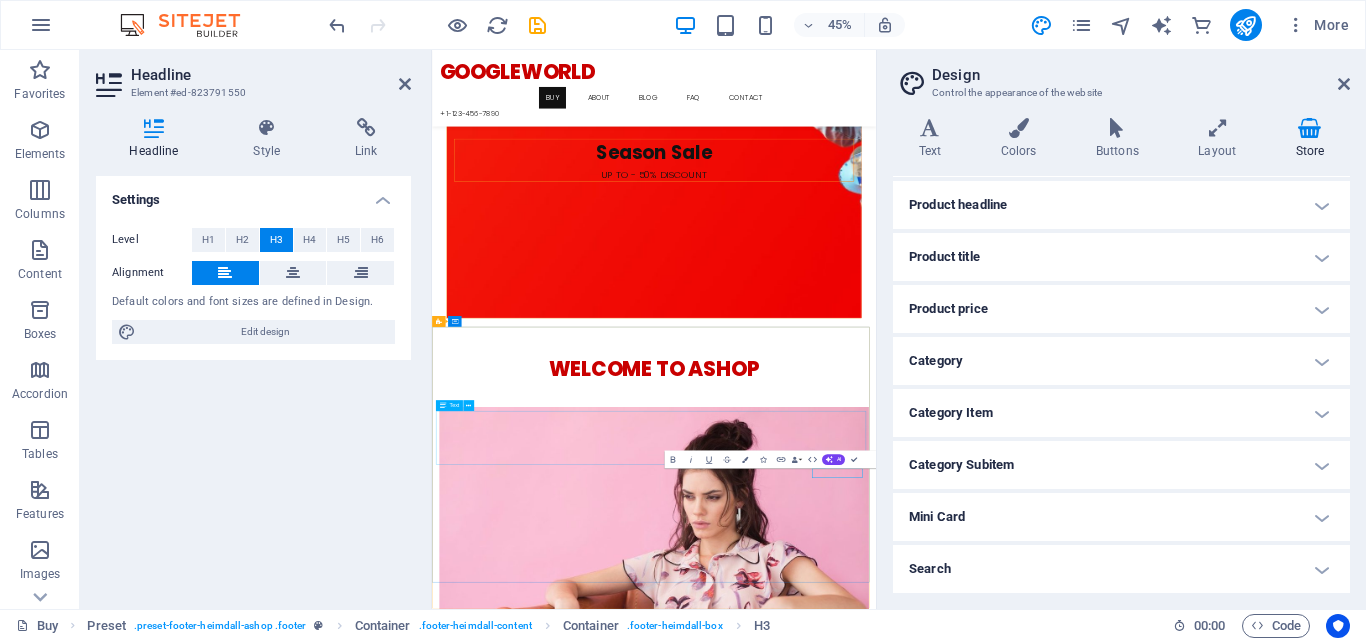 click on "[NUMBER] [STREET] [CITY] , [STATE]  [POSTAL_CODE] Phone:  + [PHONE] Fax:  [EMAIL]" at bounding box center [925, 5748] 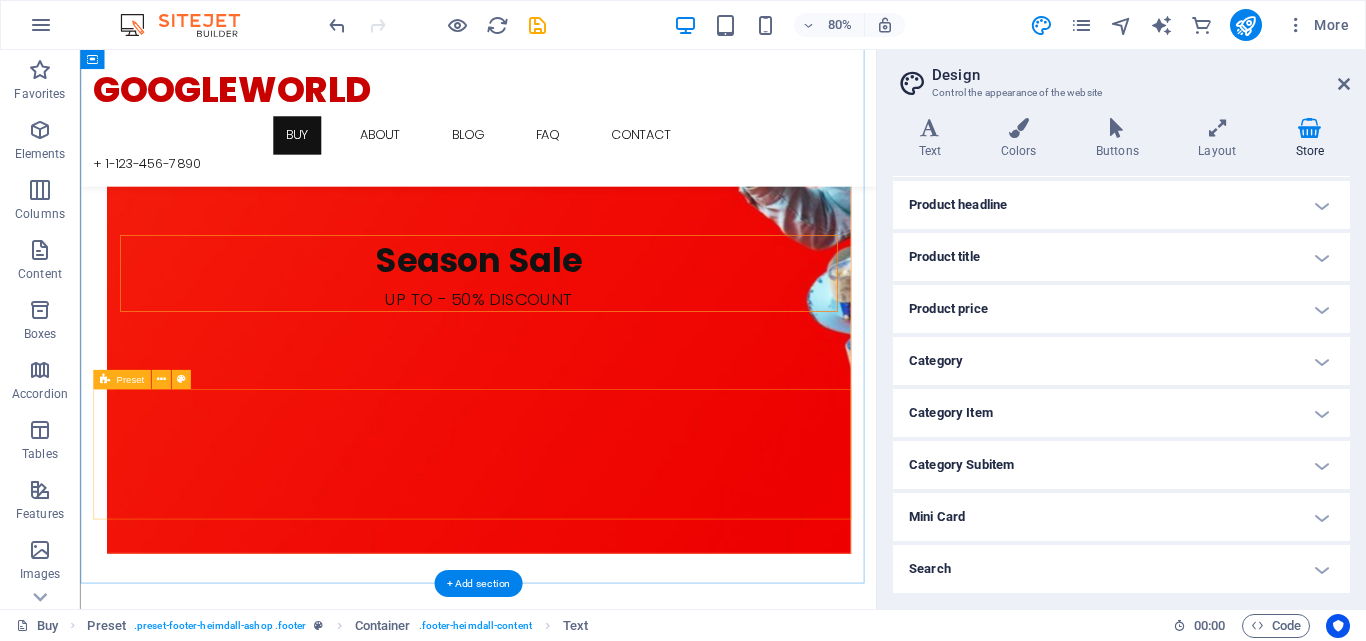 scroll, scrollTop: 2182, scrollLeft: 0, axis: vertical 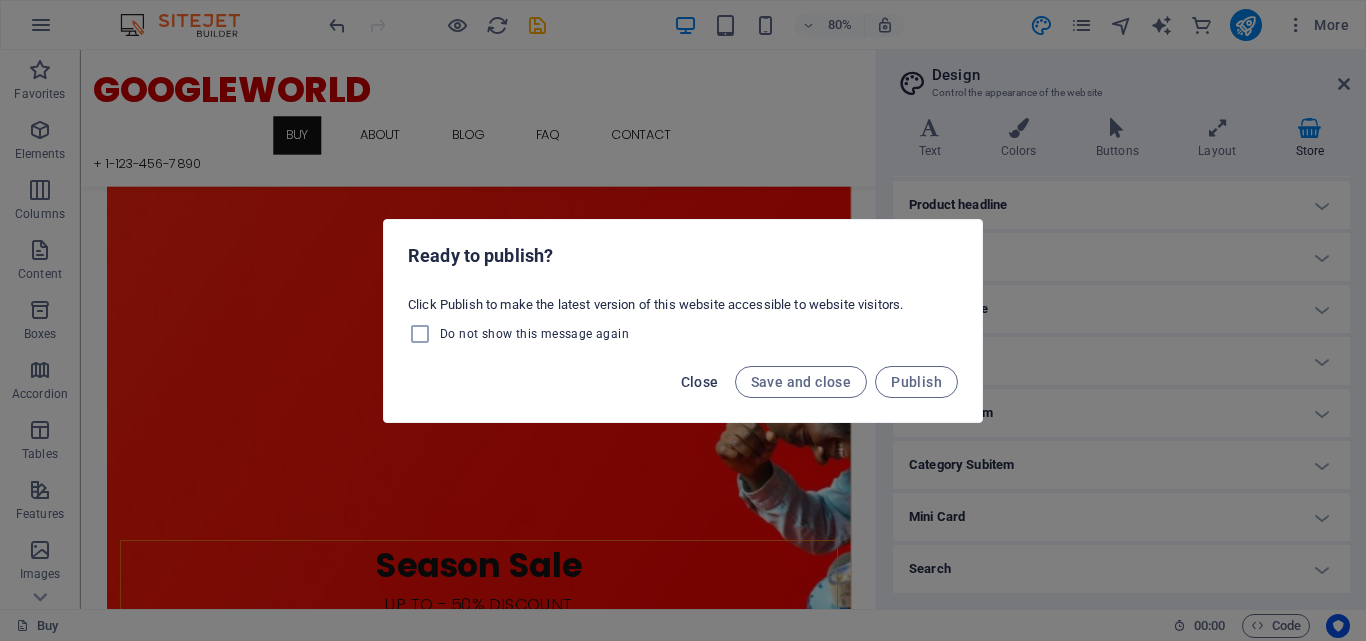 click on "Close" at bounding box center [700, 382] 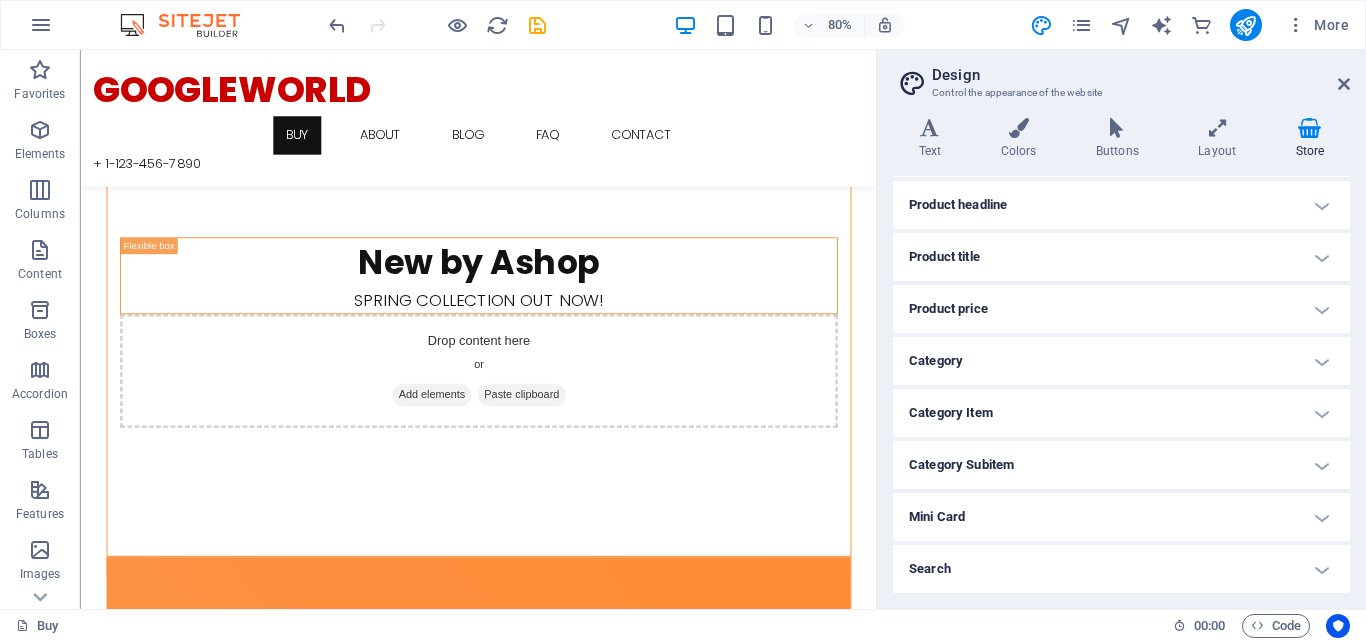 scroll, scrollTop: 514, scrollLeft: 0, axis: vertical 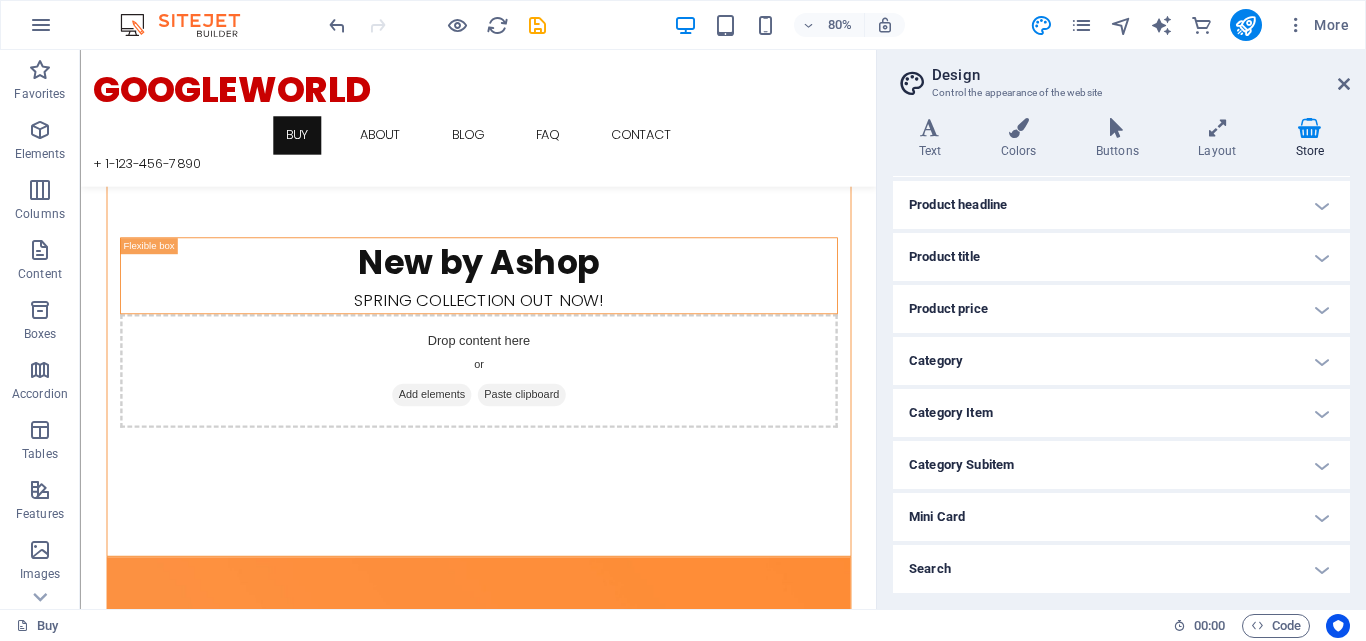 click at bounding box center (577, 916) 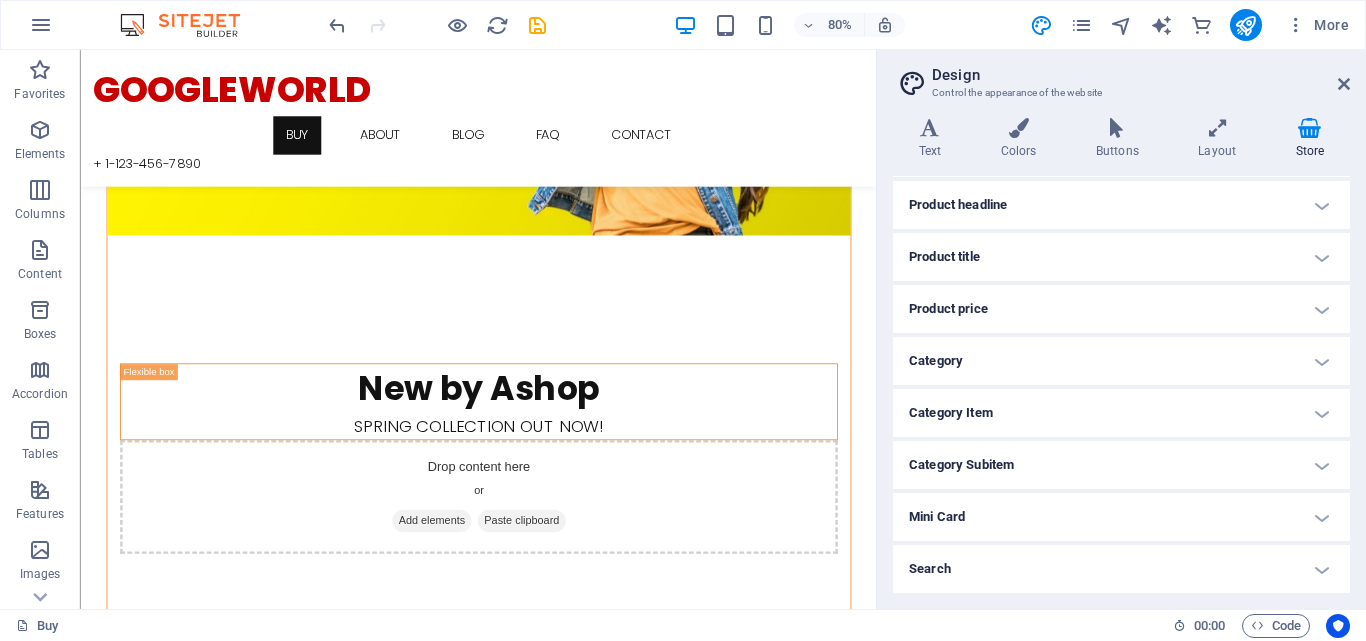 scroll, scrollTop: 0, scrollLeft: 0, axis: both 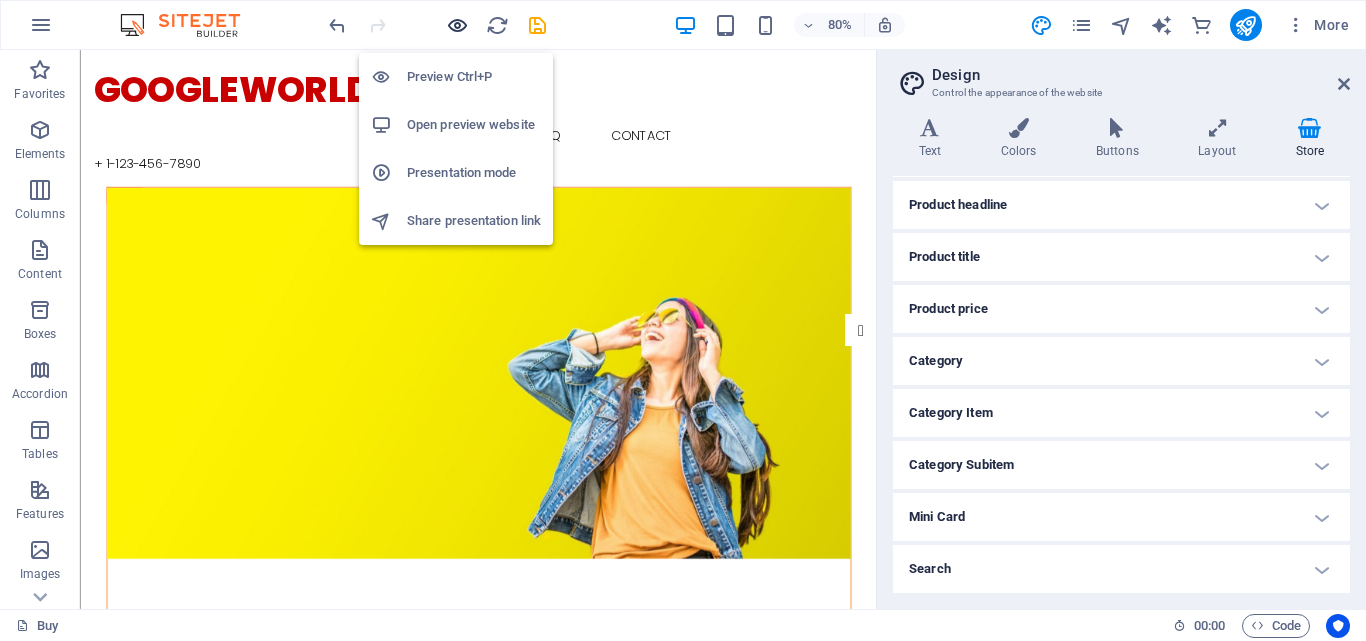 click at bounding box center (457, 25) 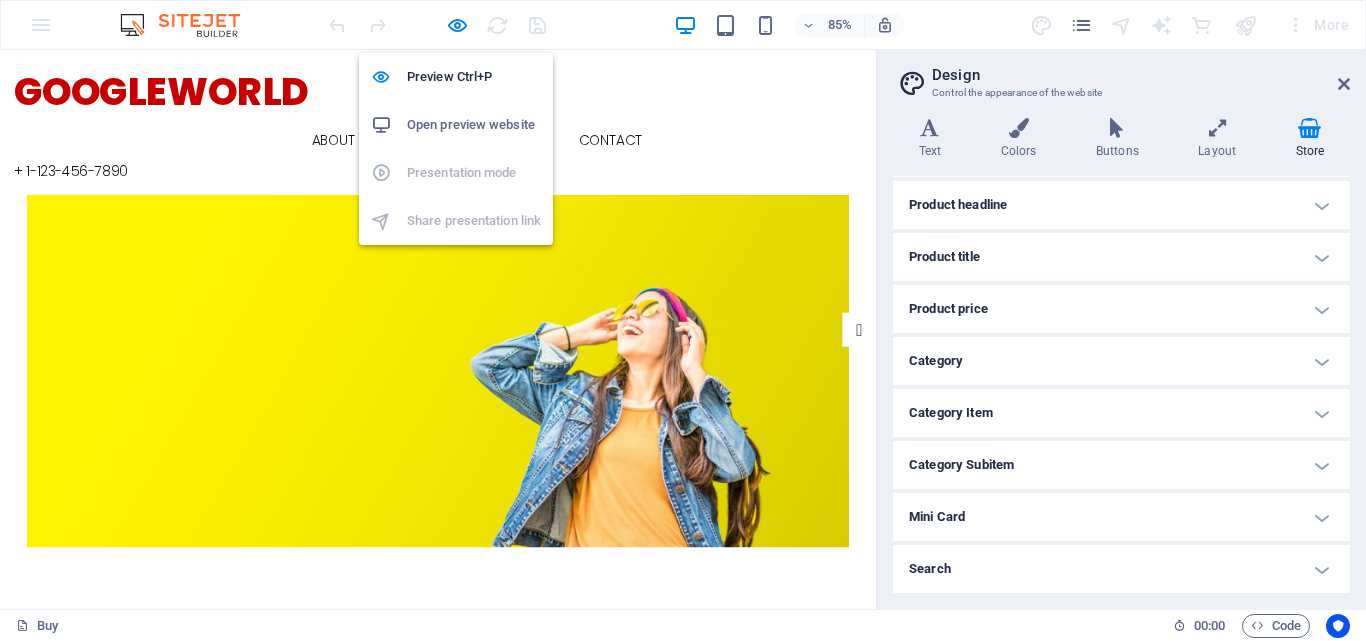click on "Open preview website" at bounding box center (474, 125) 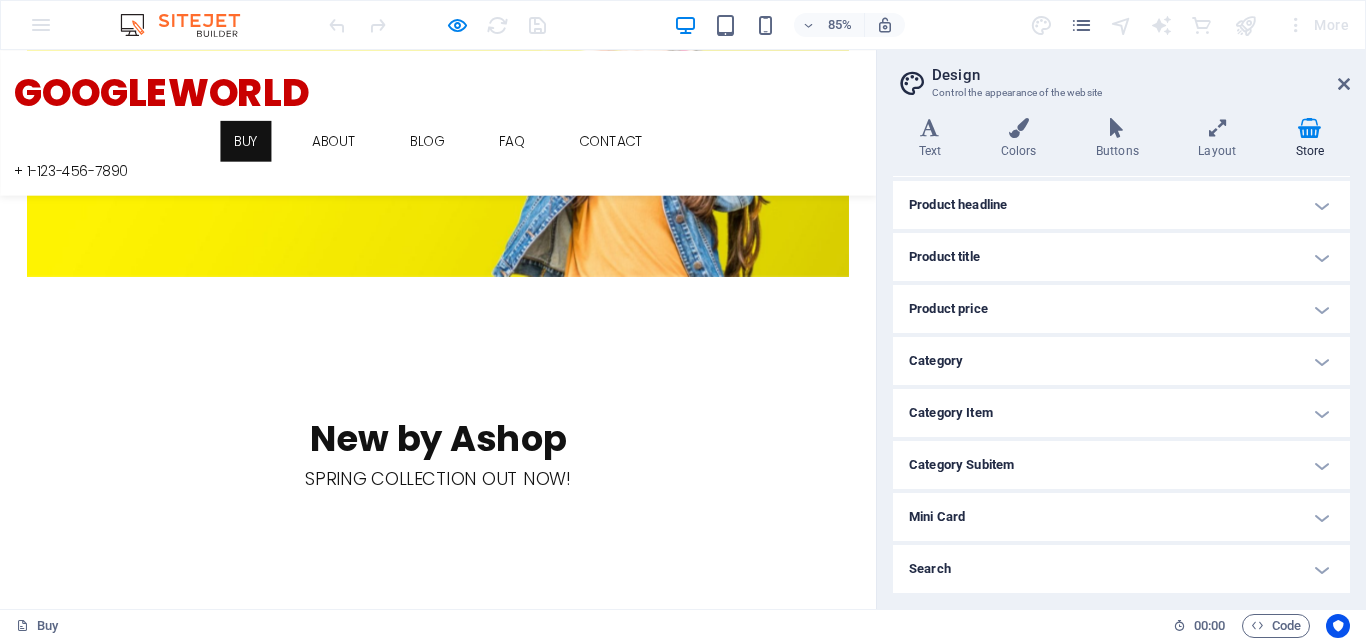 scroll, scrollTop: 263, scrollLeft: 0, axis: vertical 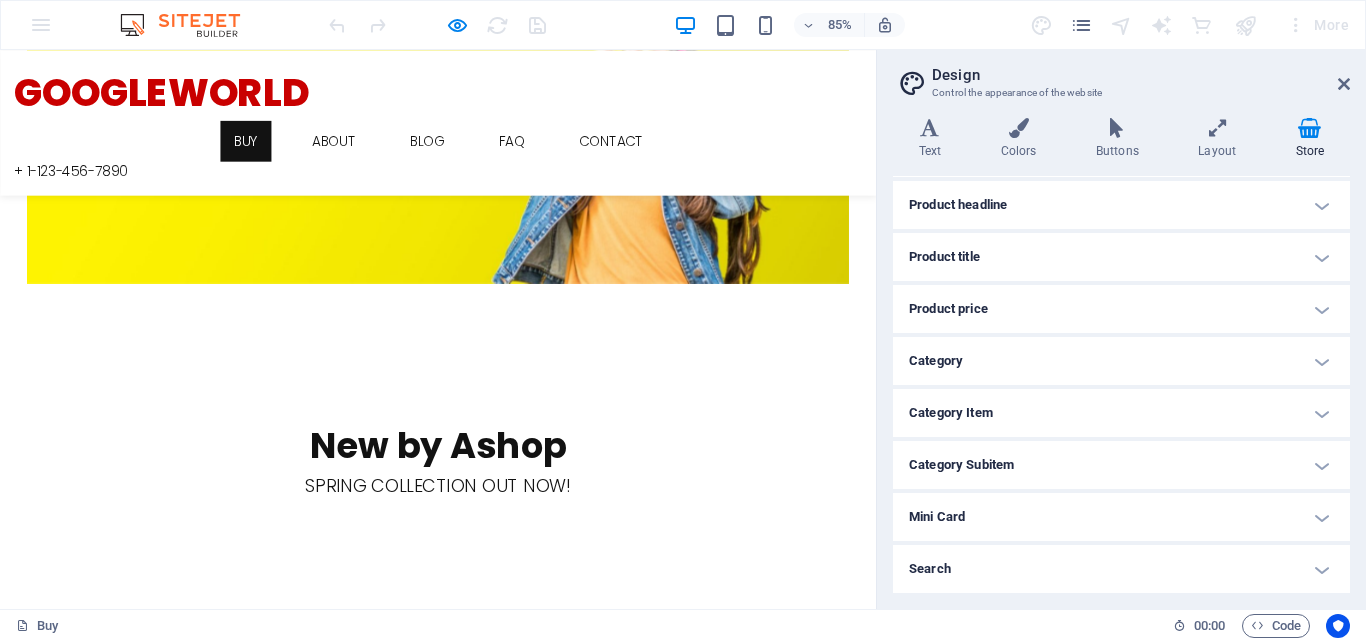 click on "Hello Spring" at bounding box center [515, 1343] 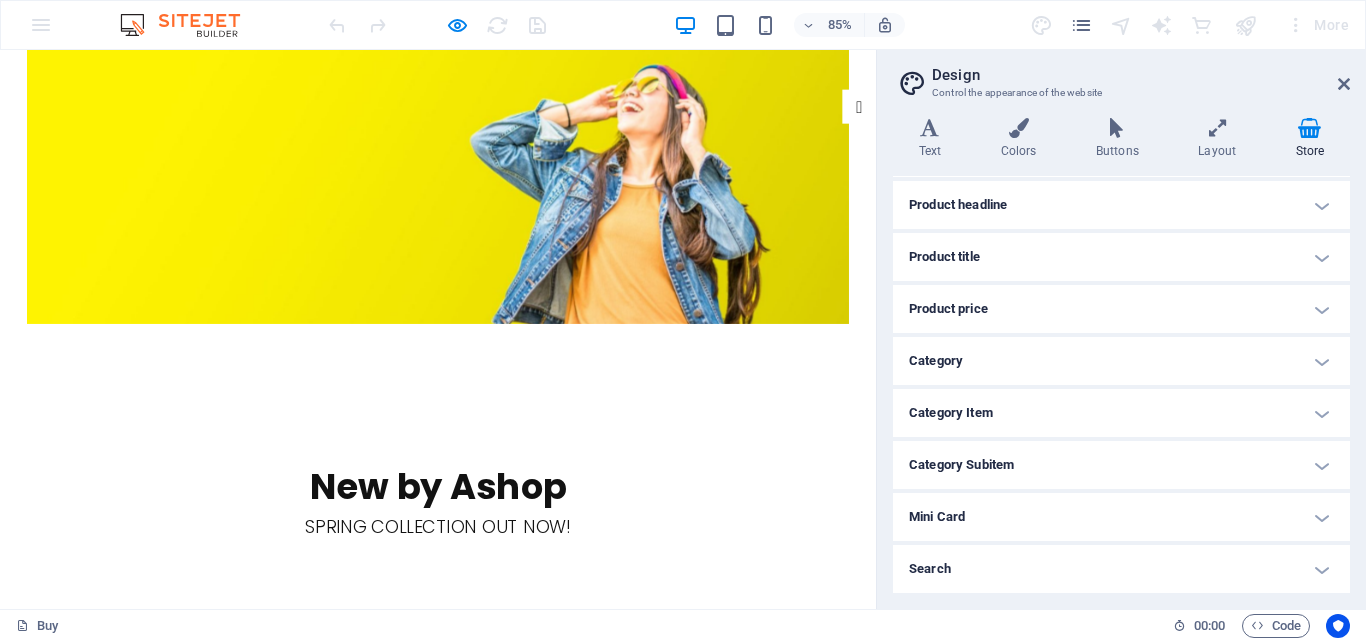 scroll, scrollTop: 0, scrollLeft: 0, axis: both 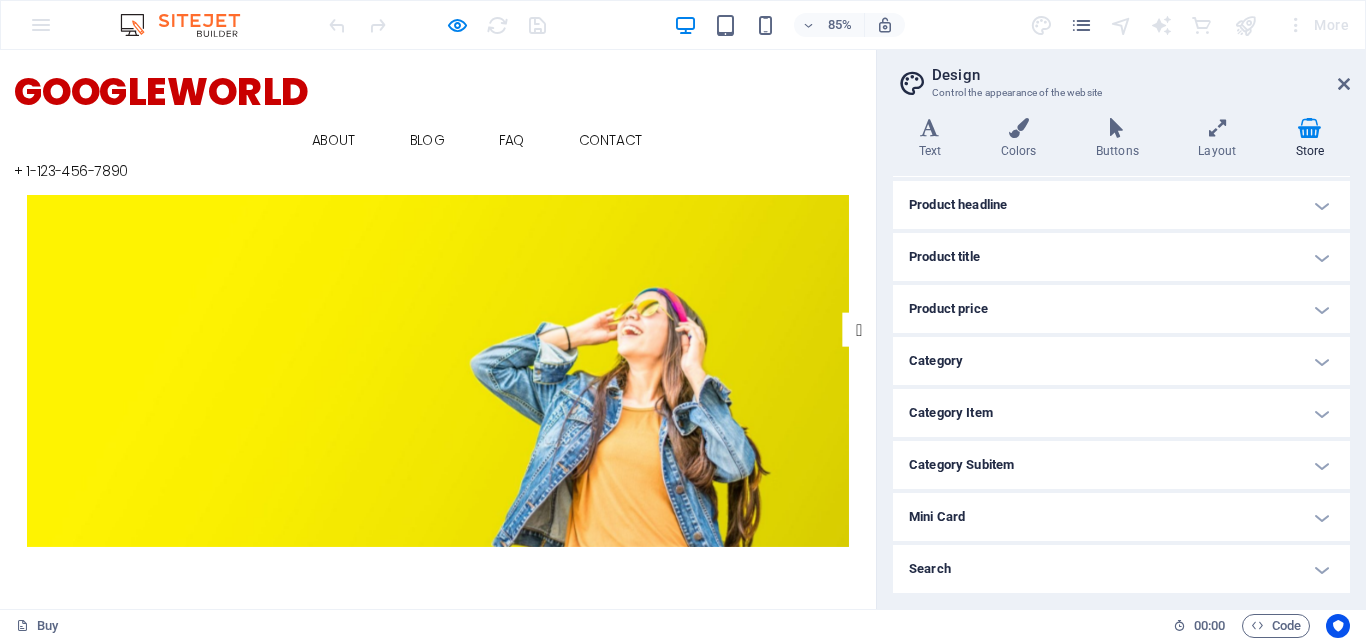 click at bounding box center (515, 428) 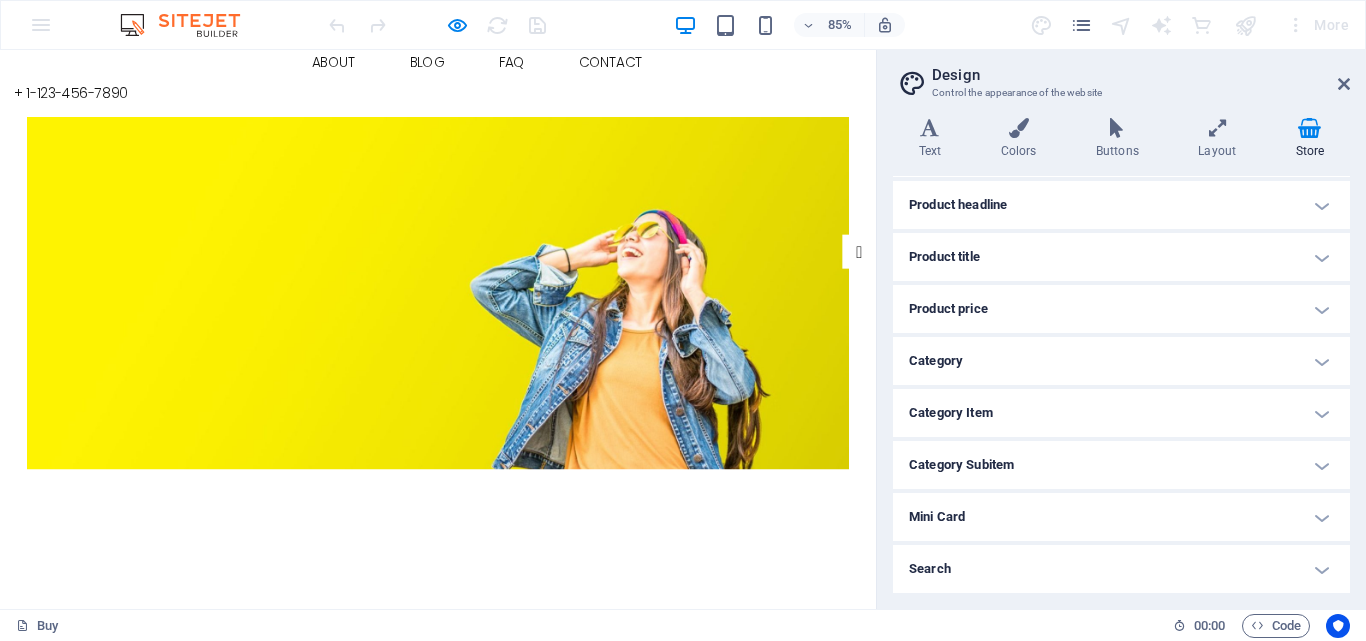 scroll, scrollTop: 7, scrollLeft: 0, axis: vertical 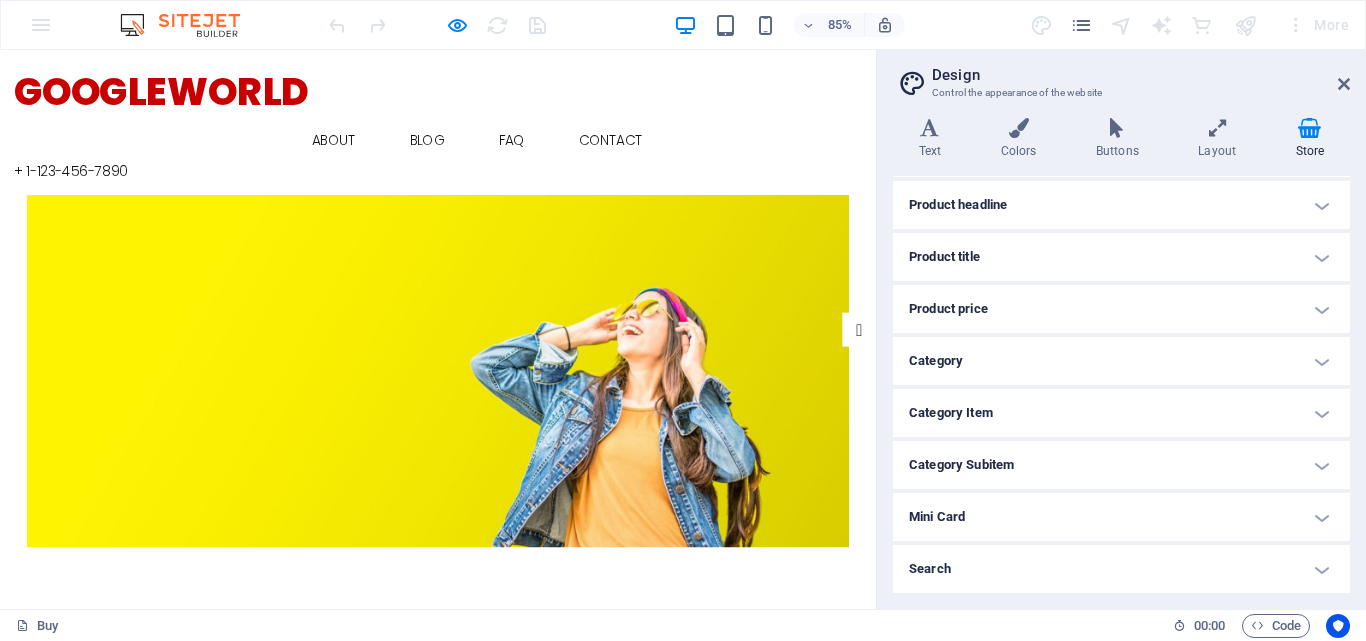 click at bounding box center [515, 428] 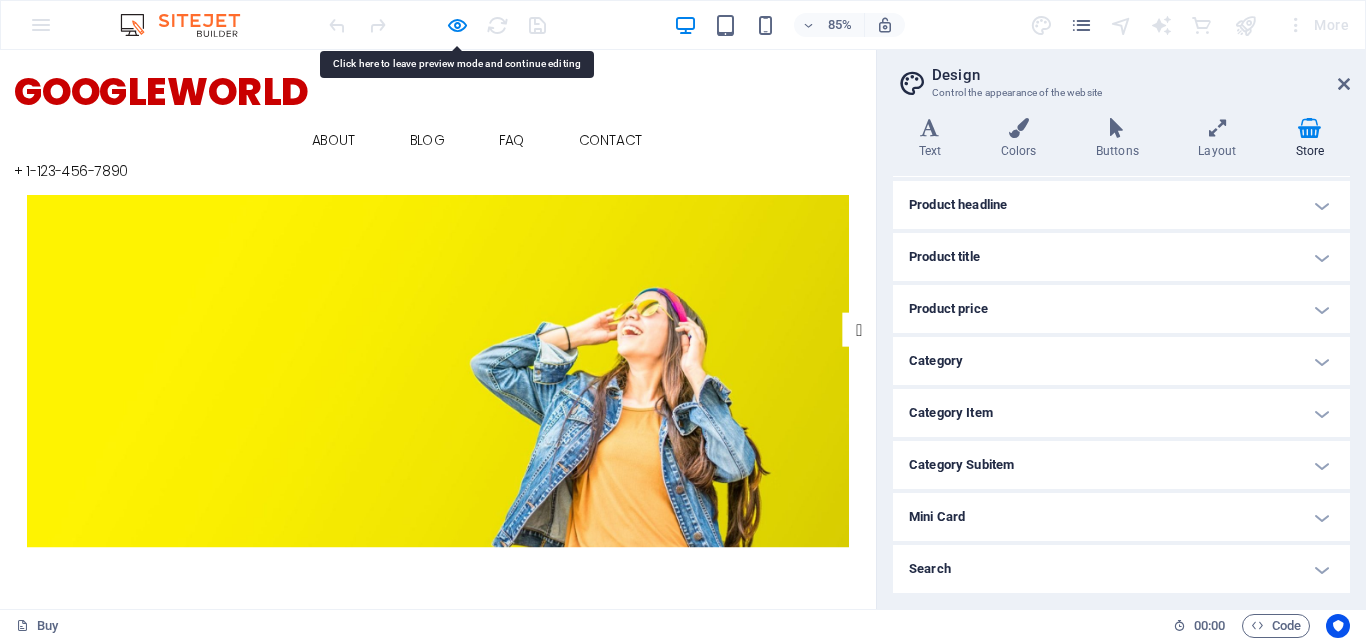 click at bounding box center [515, 428] 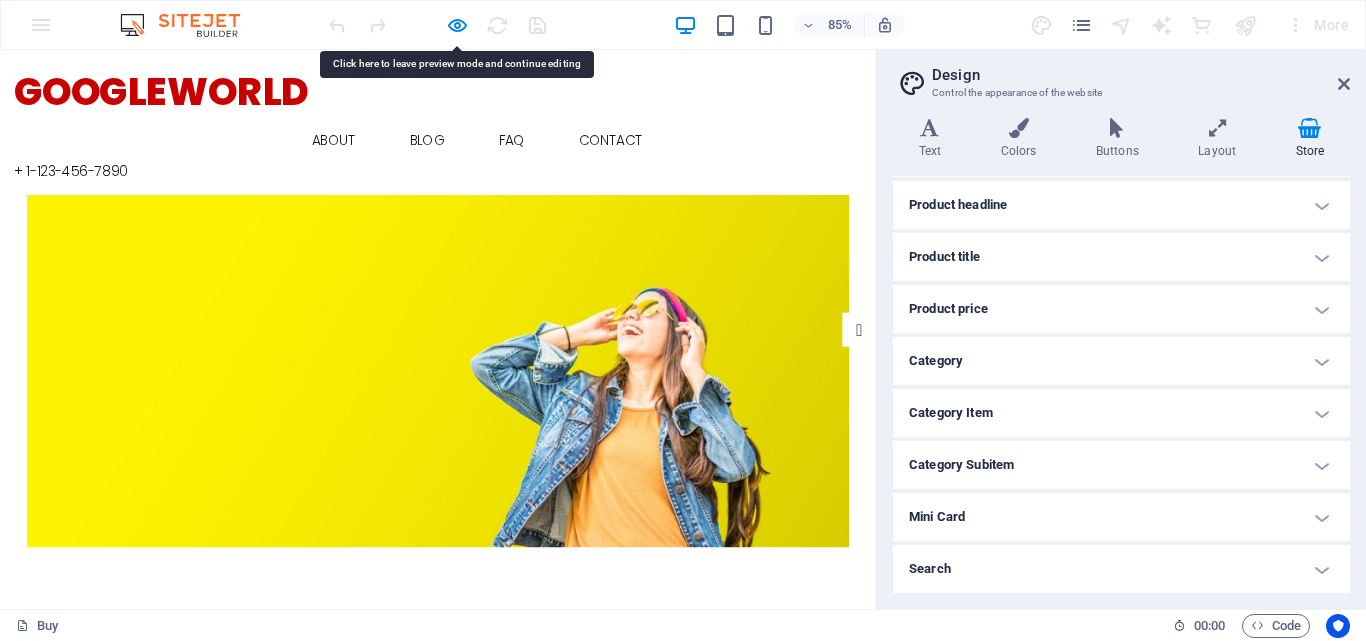 click at bounding box center [515, 428] 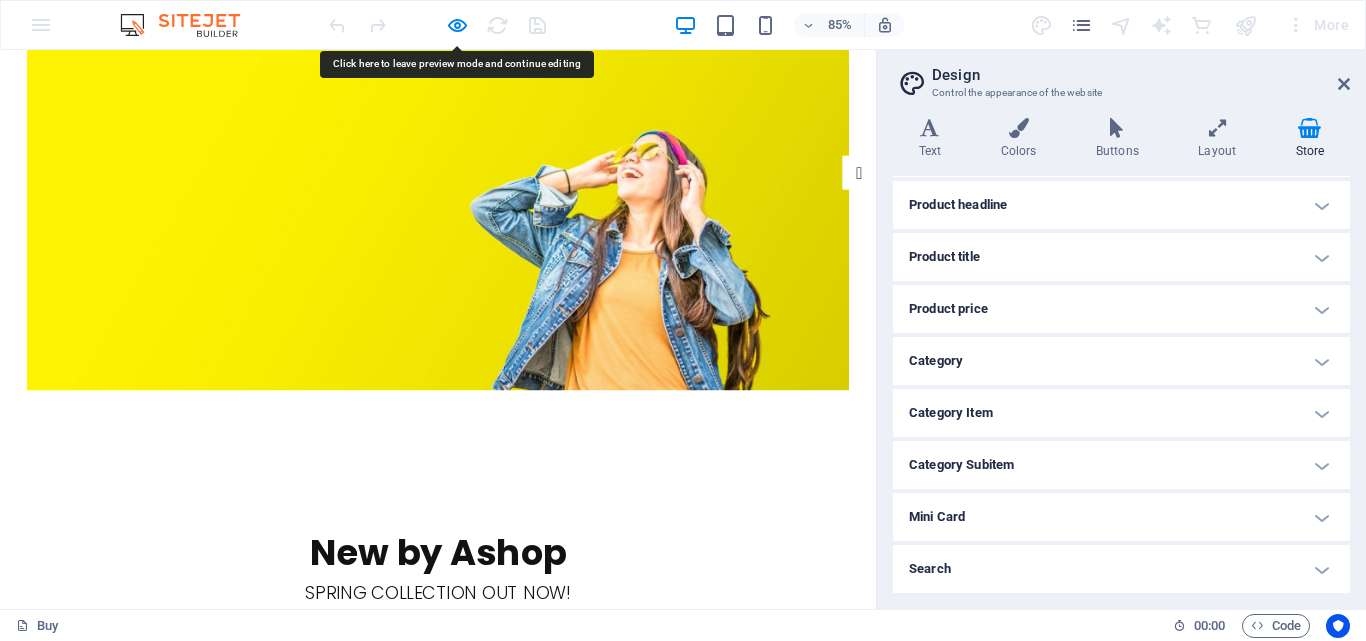 scroll, scrollTop: 0, scrollLeft: 0, axis: both 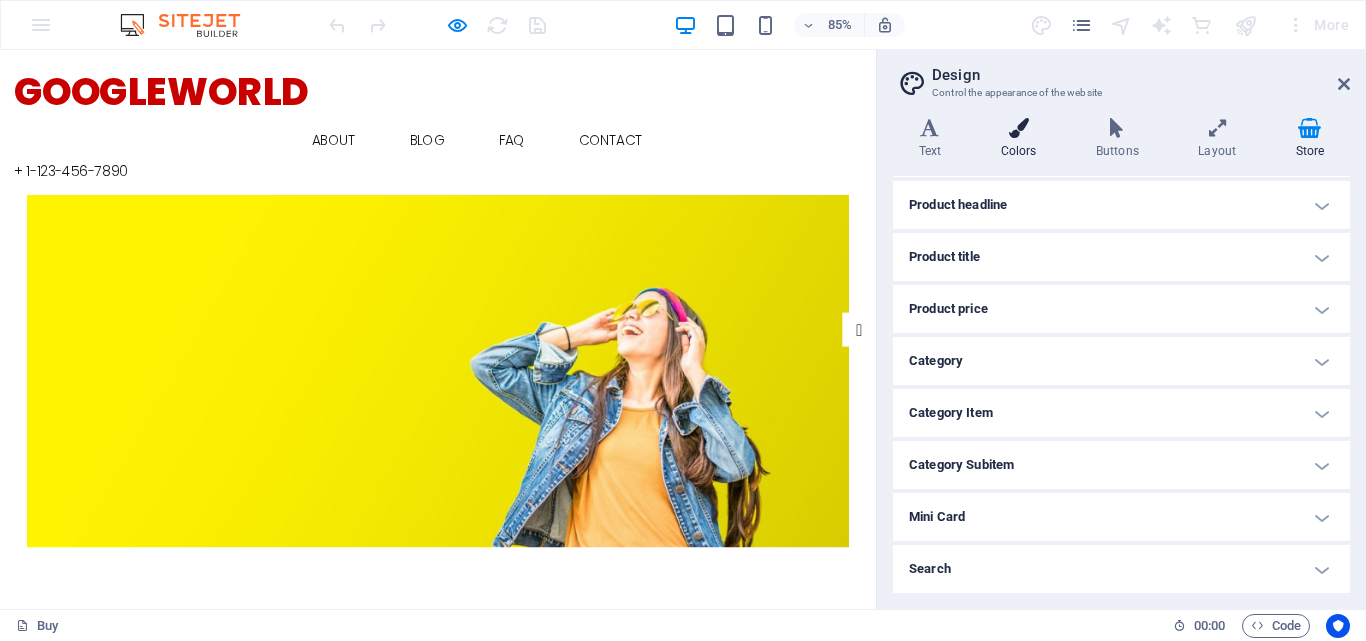 click at bounding box center (1018, 128) 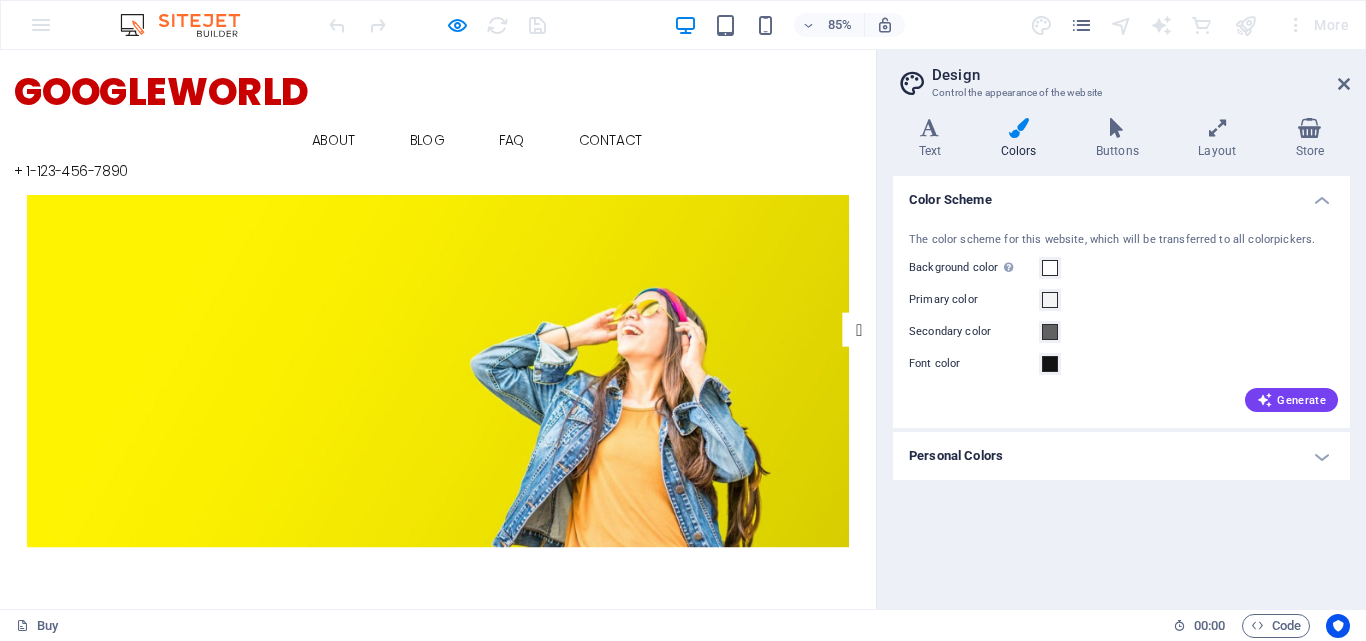 click at bounding box center [515, 428] 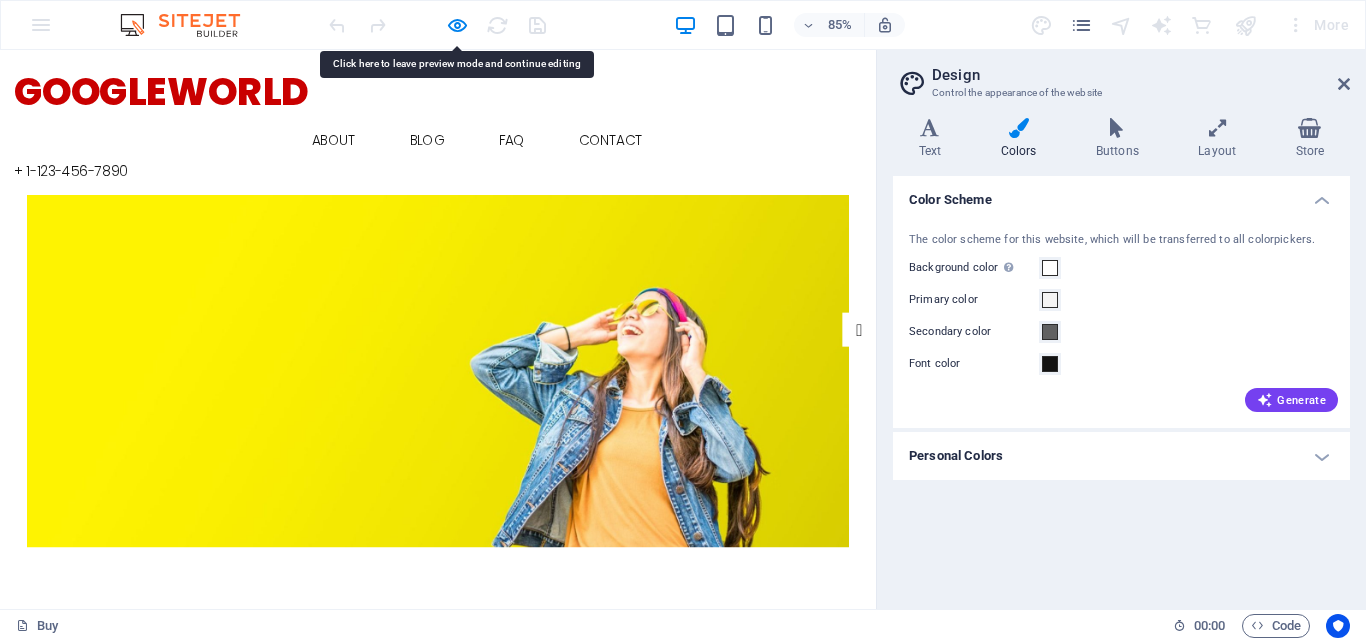 click at bounding box center (515, 428) 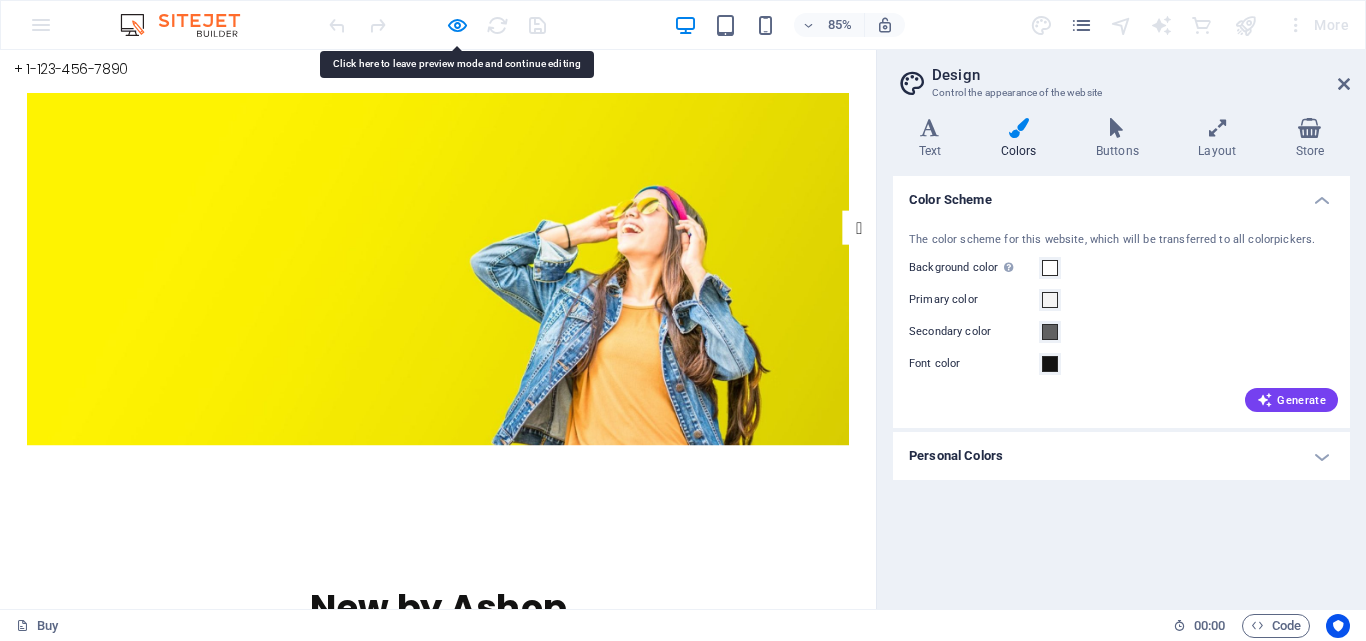 scroll, scrollTop: 124, scrollLeft: 0, axis: vertical 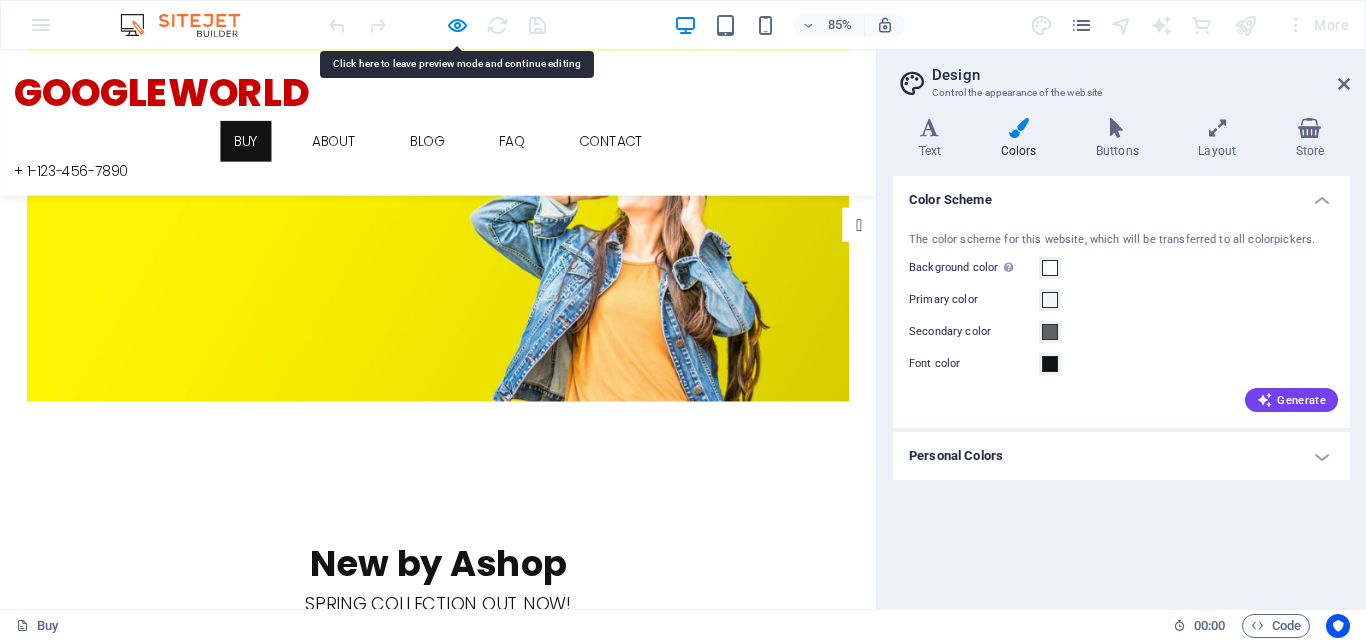 click on "New by Ashop" at bounding box center [515, 654] 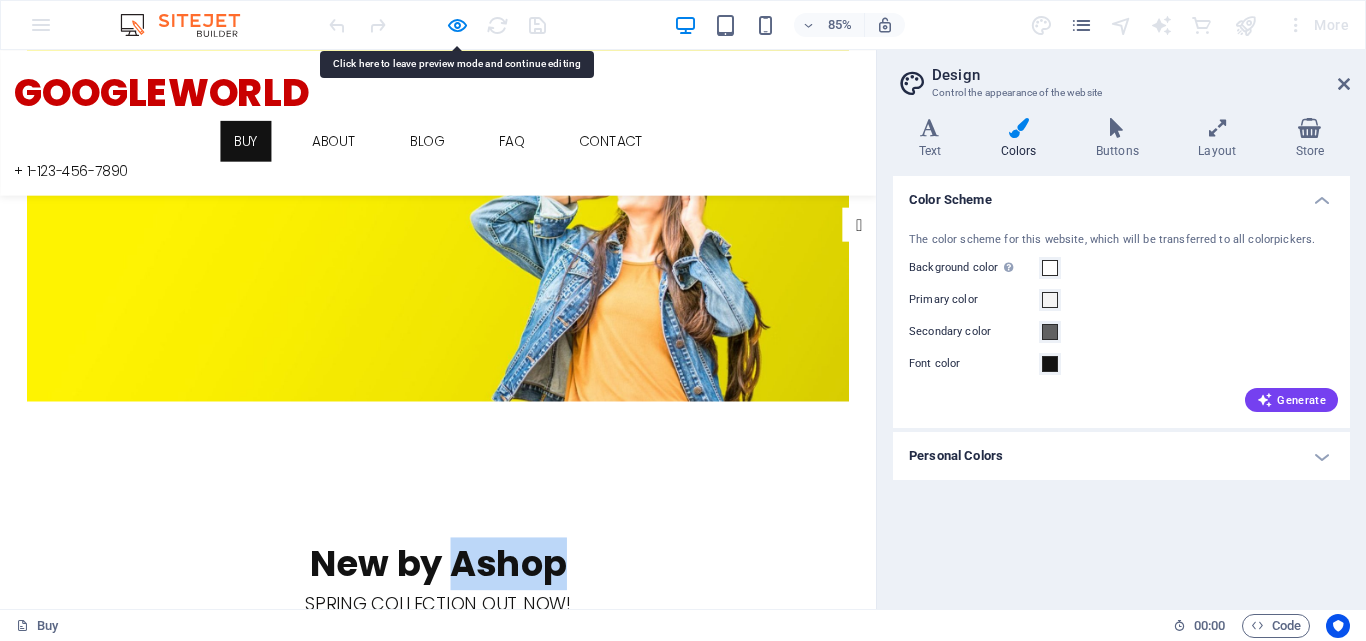 click on "New by Ashop" at bounding box center (515, 654) 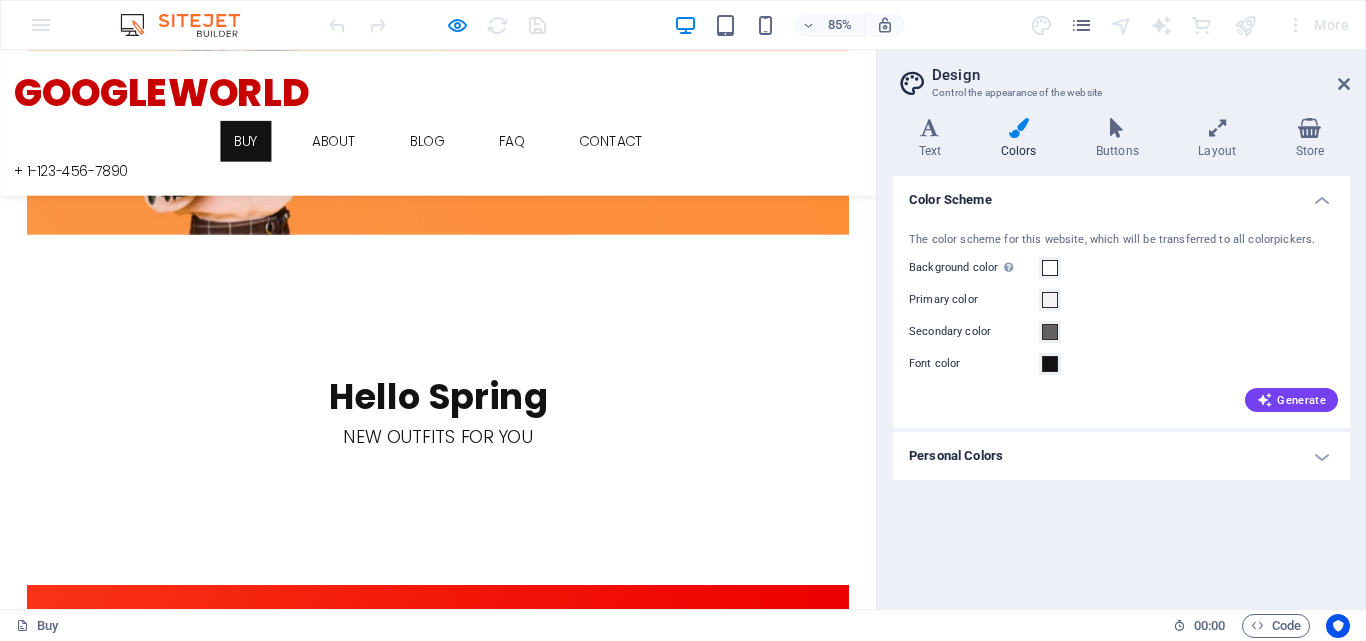 scroll, scrollTop: 1087, scrollLeft: 0, axis: vertical 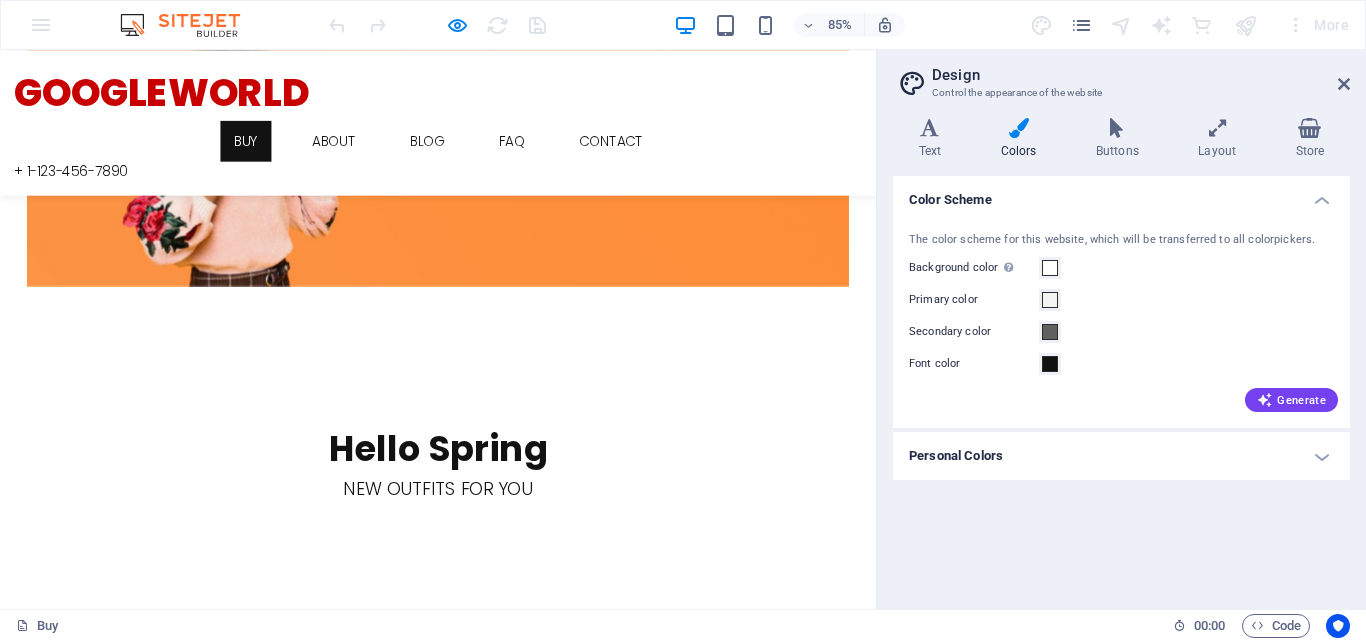 click on "Design Control the appearance of the website Variants  Text  Colors  Buttons  Layout  Store Text Standard Bold Links Font color Font Poppins Font size 16 rem px Line height 1.5 Font weight To display the font weight correctly, it may need to be enabled.  Manage Fonts Thin, 100 Extra-light, 200 Light, 300 Regular, 400 Medium, 500 Semi-bold, 600 Bold, 700 Extra-bold, 800 Black, 900 Letter spacing 0 rem px Font style Text transform Tt TT tt Text align Font weight To display the font weight correctly, it may need to be enabled.  Manage Fonts Thin, 100 Extra-light, 200 Light, 300 Regular, 400 Medium, 500 Semi-bold, 600 Bold, 700 Extra-bold, 800 Black, 900 Default Hover / Active Font color Font color Decoration None Decoration None Transition duration 0.3 s Transition function Ease Ease In Ease Out Ease In/Ease Out Linear Headlines All H1 / Textlogo H2 H3 H4 H5 H6 Font color Font Poppins Line height 1.5 Font weight To display the font weight correctly, it may need to be enabled.  Manage Fonts Thin, 100 Light, 300 0" at bounding box center (1121, 329) 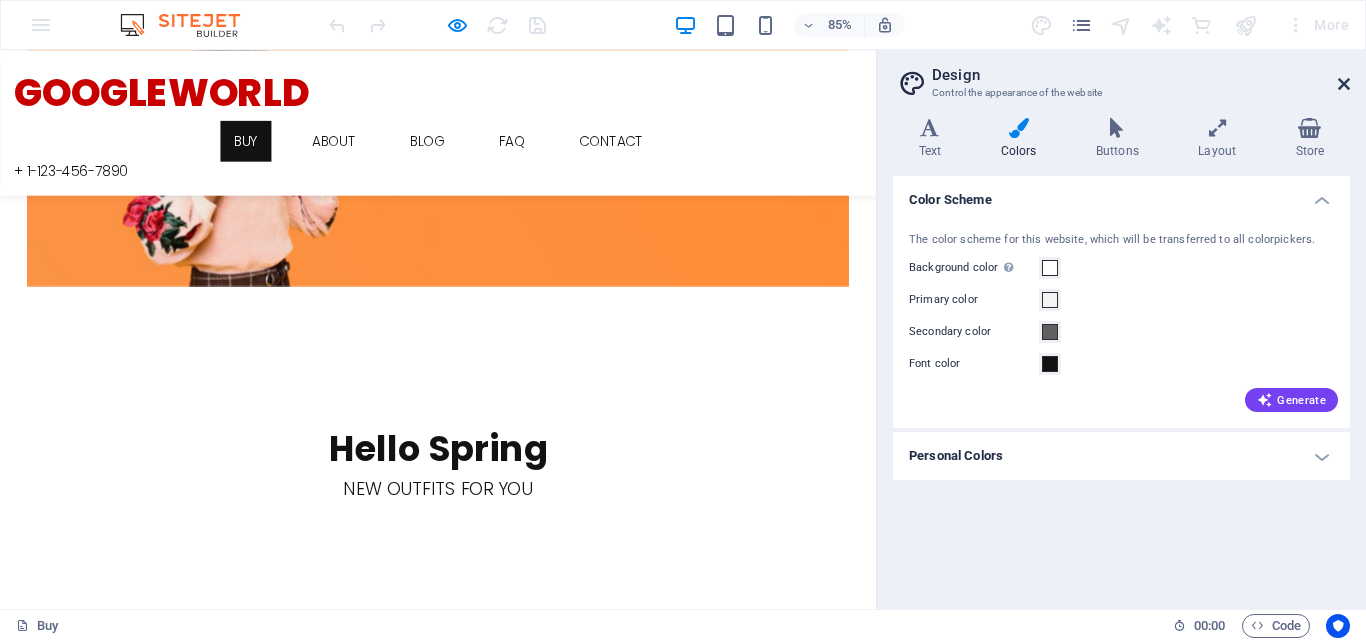 click at bounding box center [1344, 84] 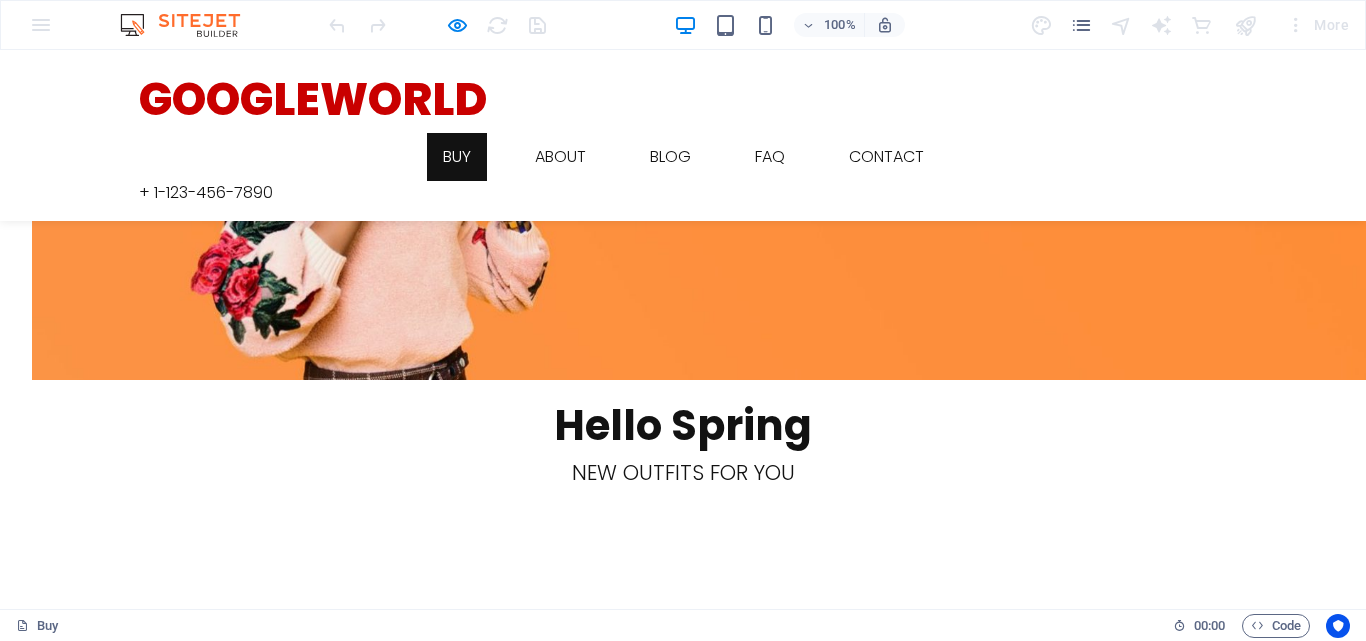scroll, scrollTop: 1230, scrollLeft: 0, axis: vertical 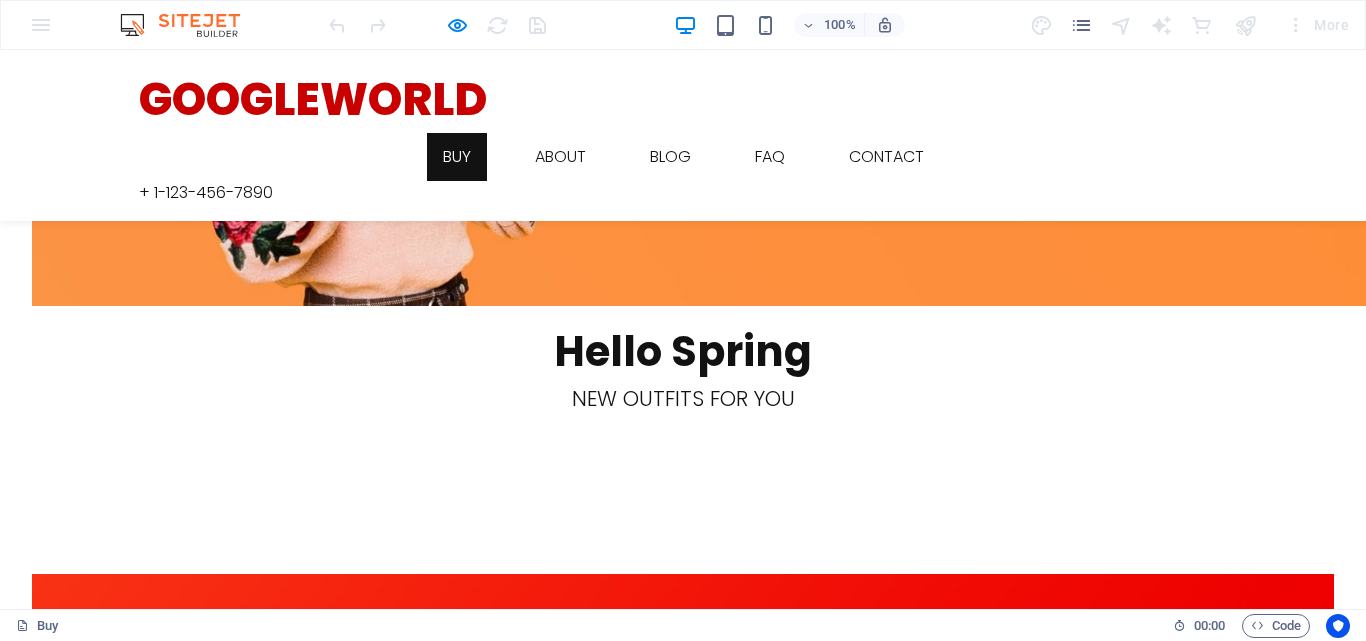 click on "Welcome to Ashop" at bounding box center (683, 1515) 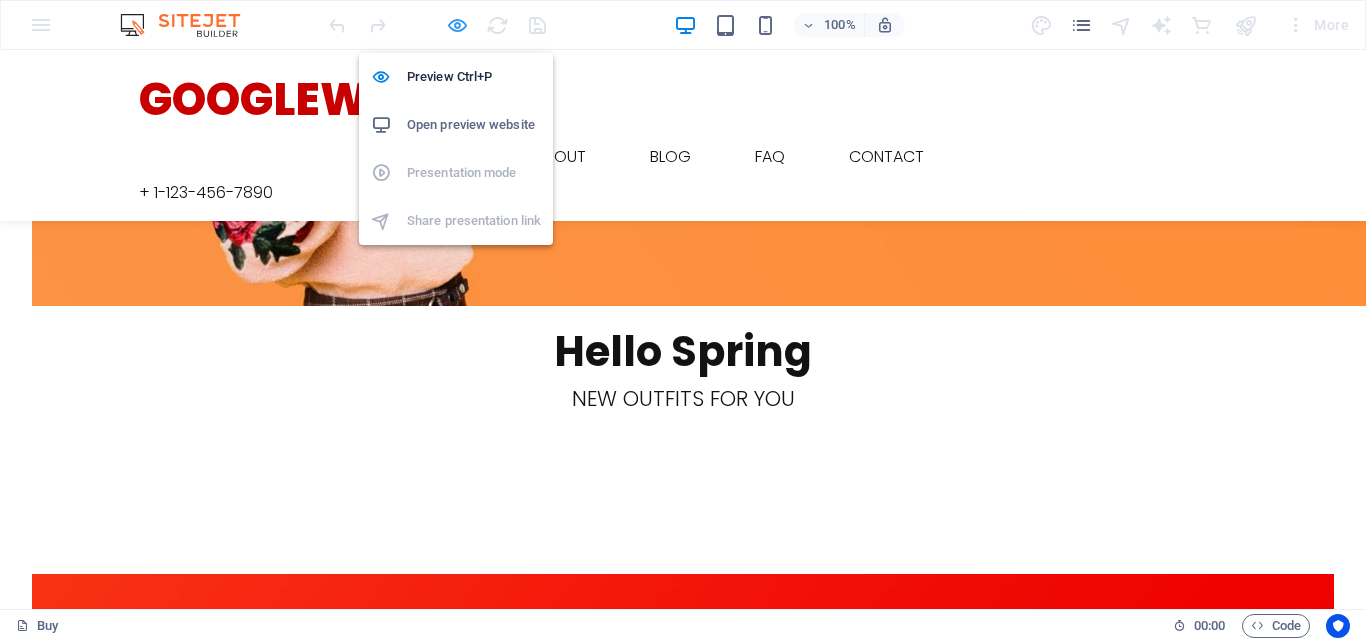 click at bounding box center (457, 25) 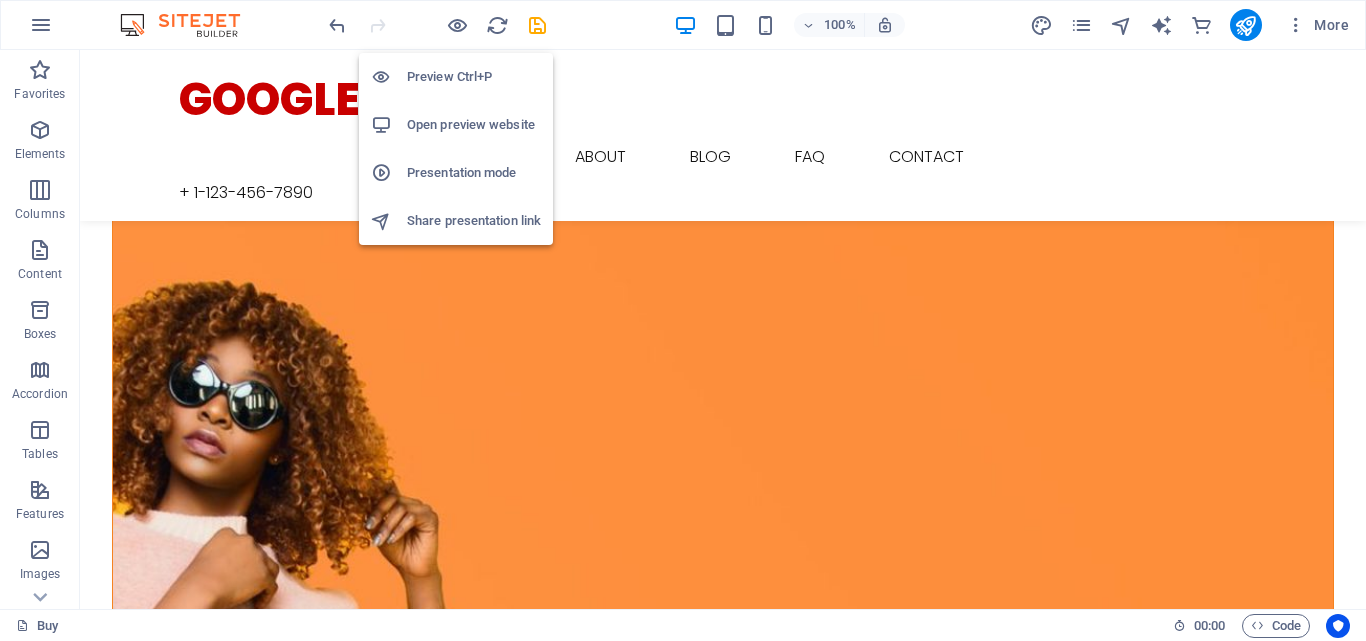 click on "Open preview website" at bounding box center [474, 125] 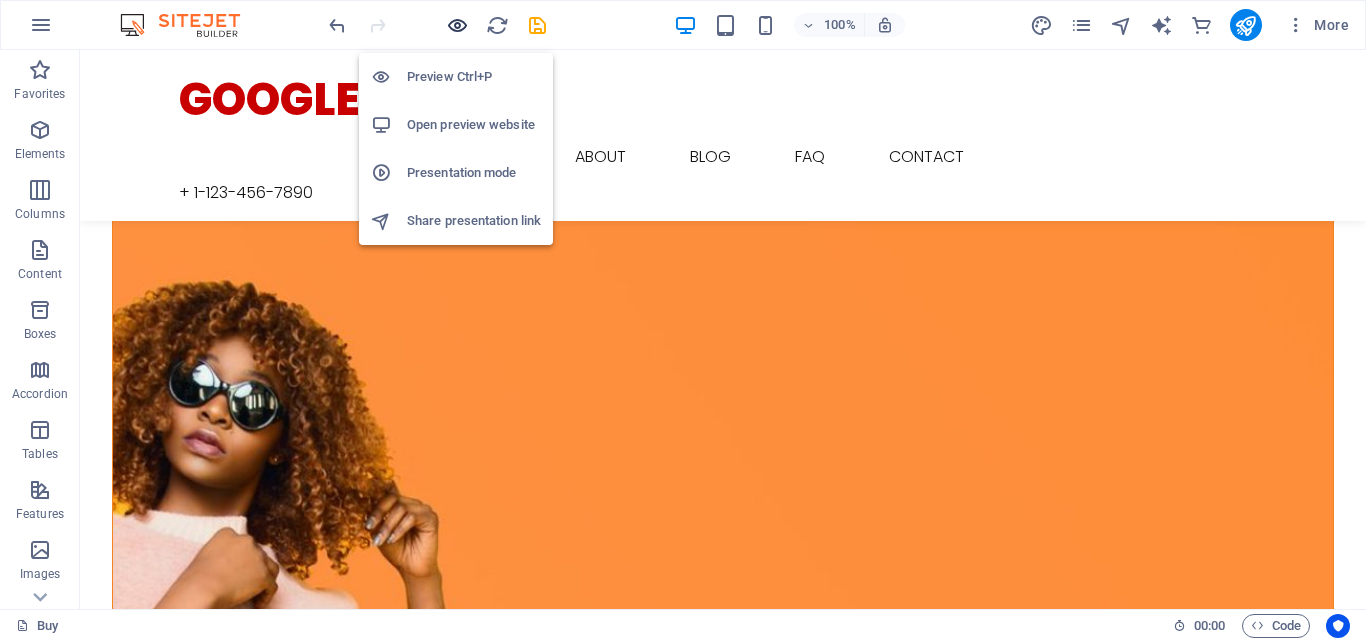 click at bounding box center (457, 25) 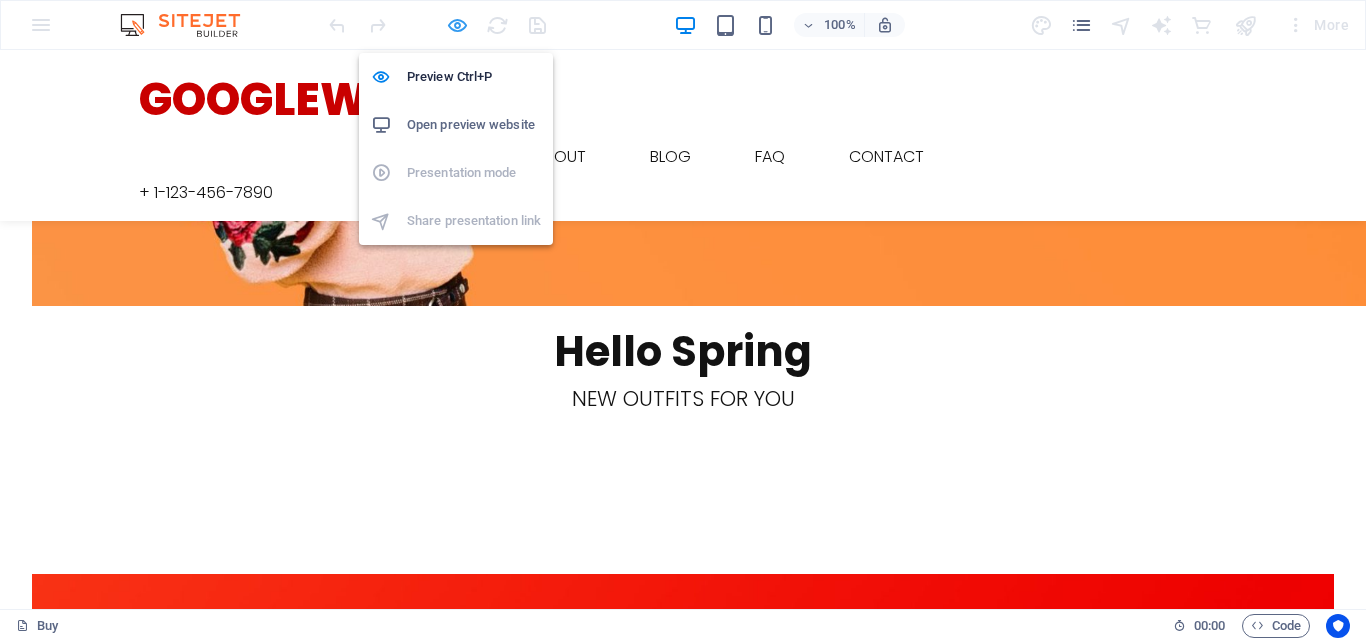scroll, scrollTop: 1128, scrollLeft: 0, axis: vertical 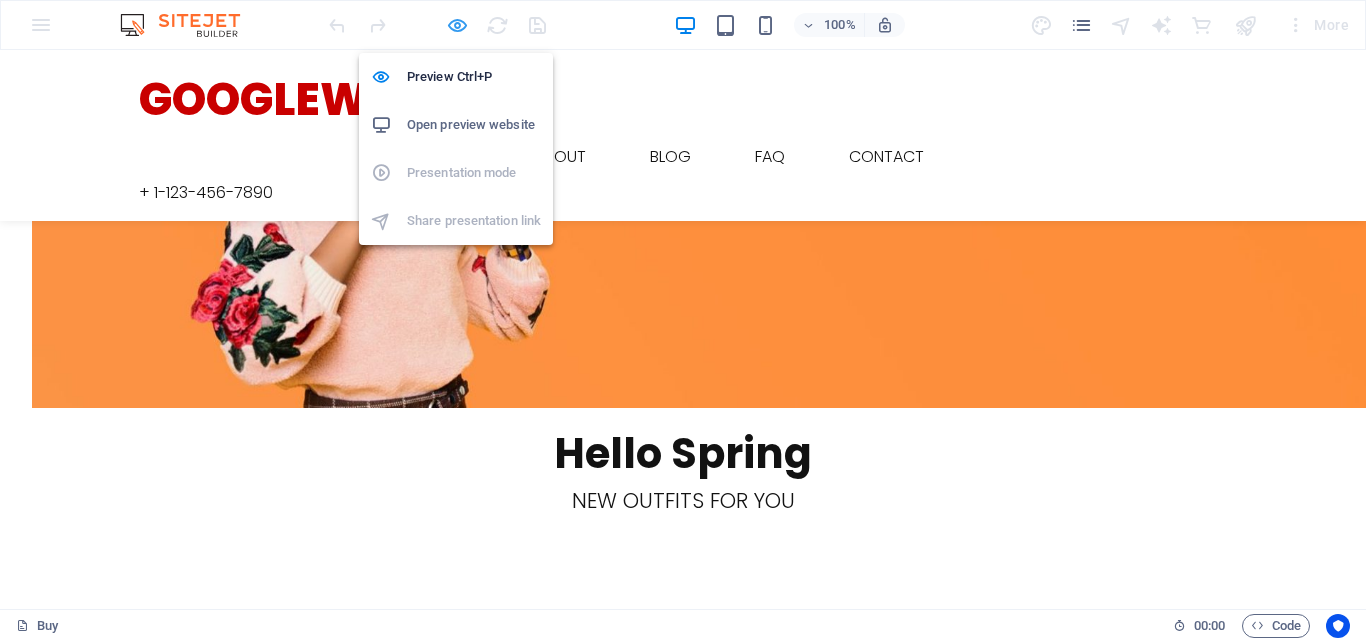 click at bounding box center [457, 25] 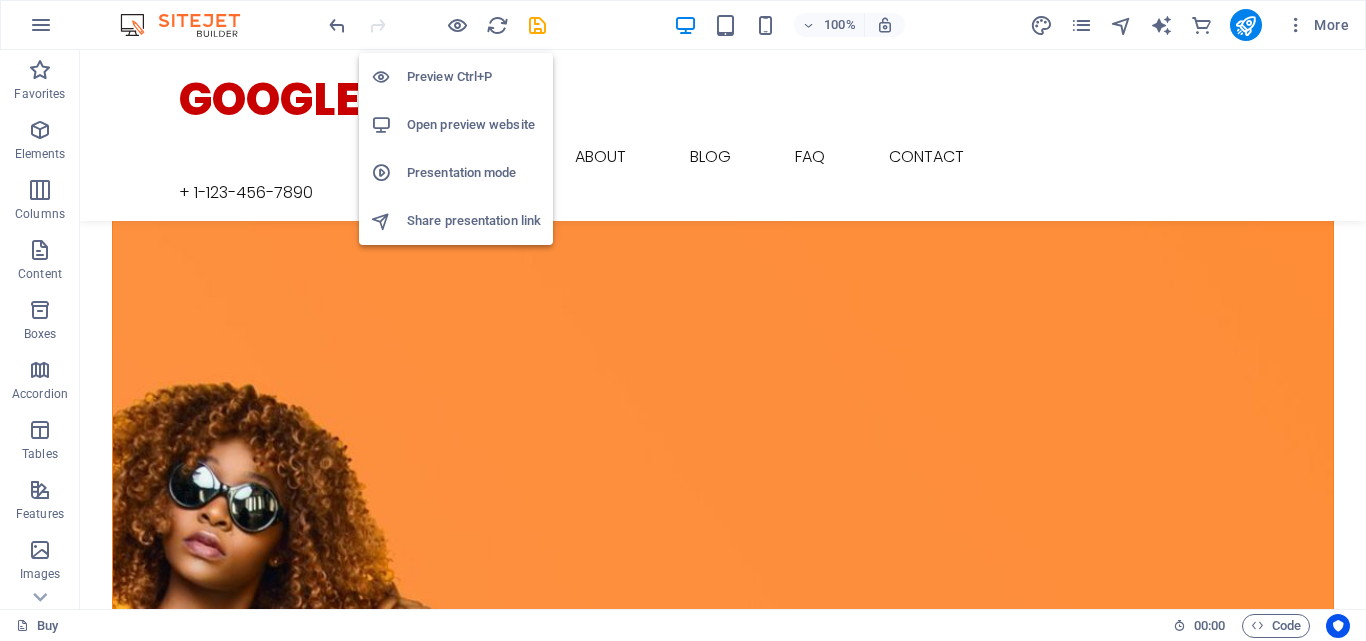 click on "Presentation mode" at bounding box center [474, 173] 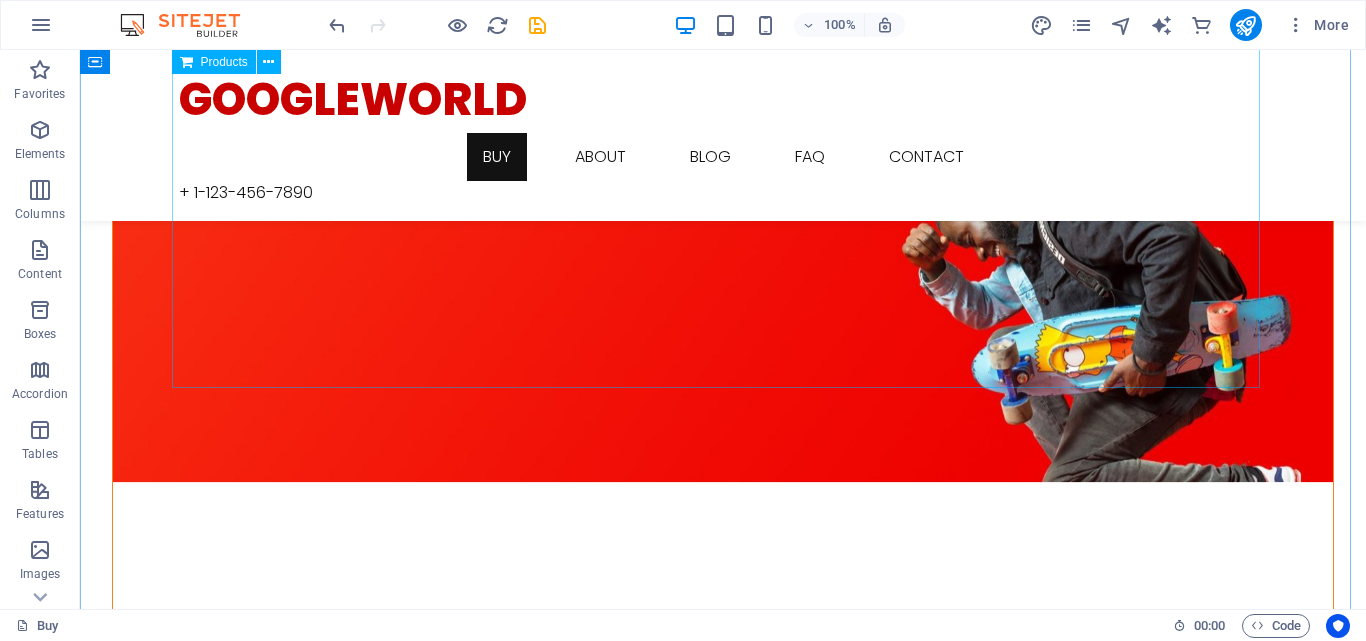 scroll, scrollTop: 2194, scrollLeft: 0, axis: vertical 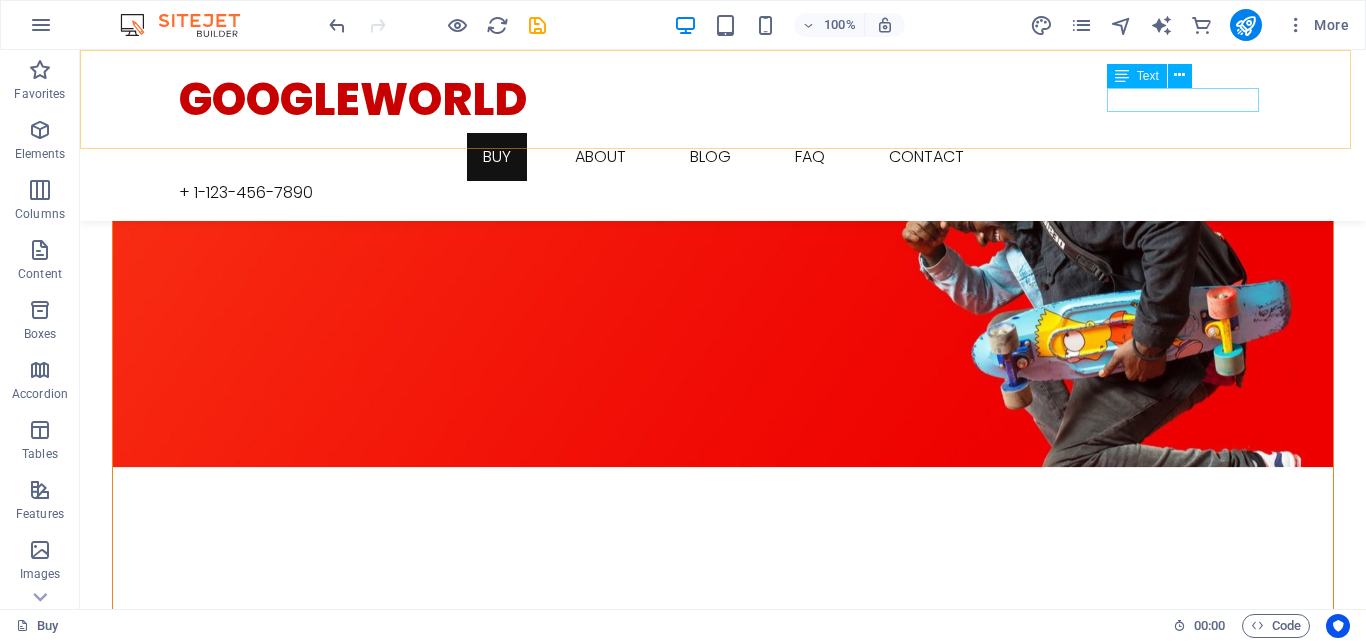 click on "+ 1-123-456-7890" at bounding box center [723, 193] 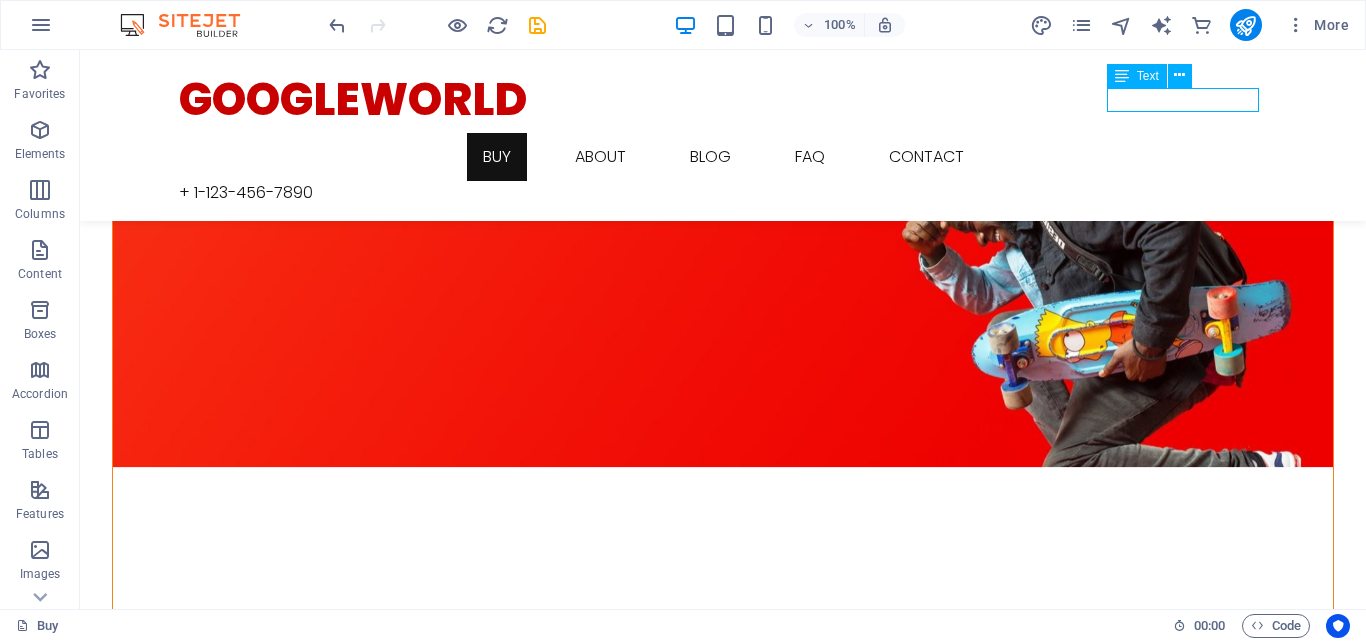 click on "+ 1-123-456-7890" at bounding box center (723, 193) 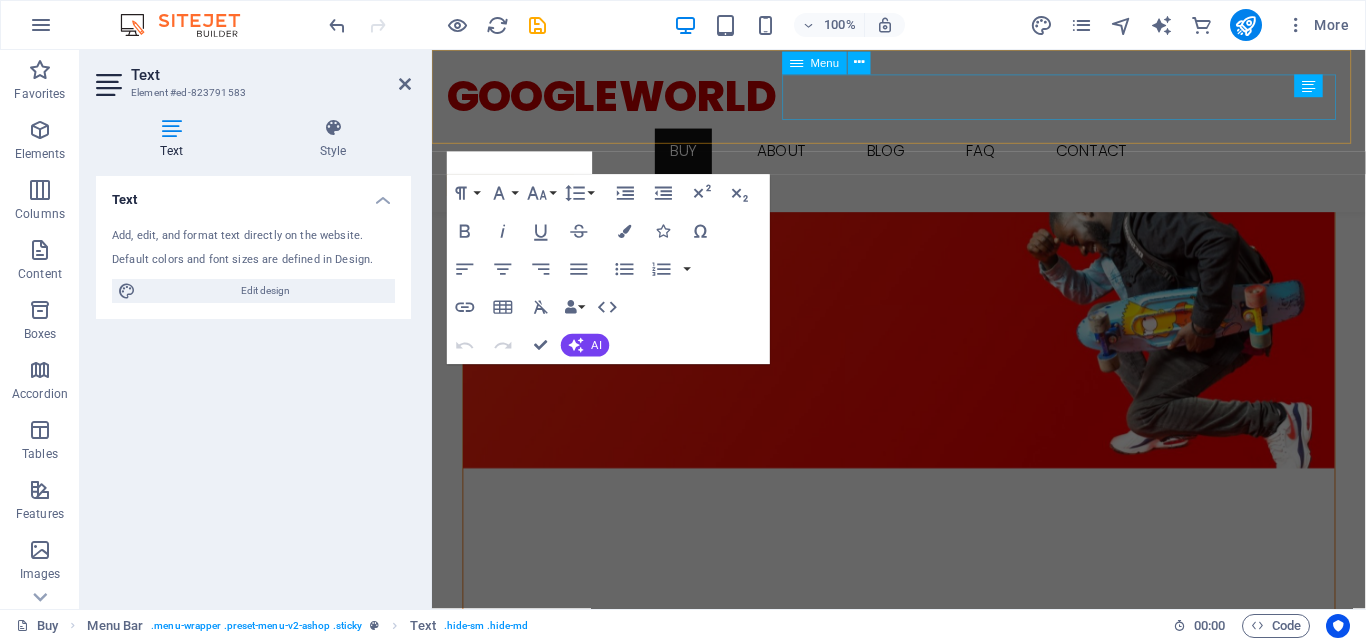 scroll, scrollTop: 2184, scrollLeft: 0, axis: vertical 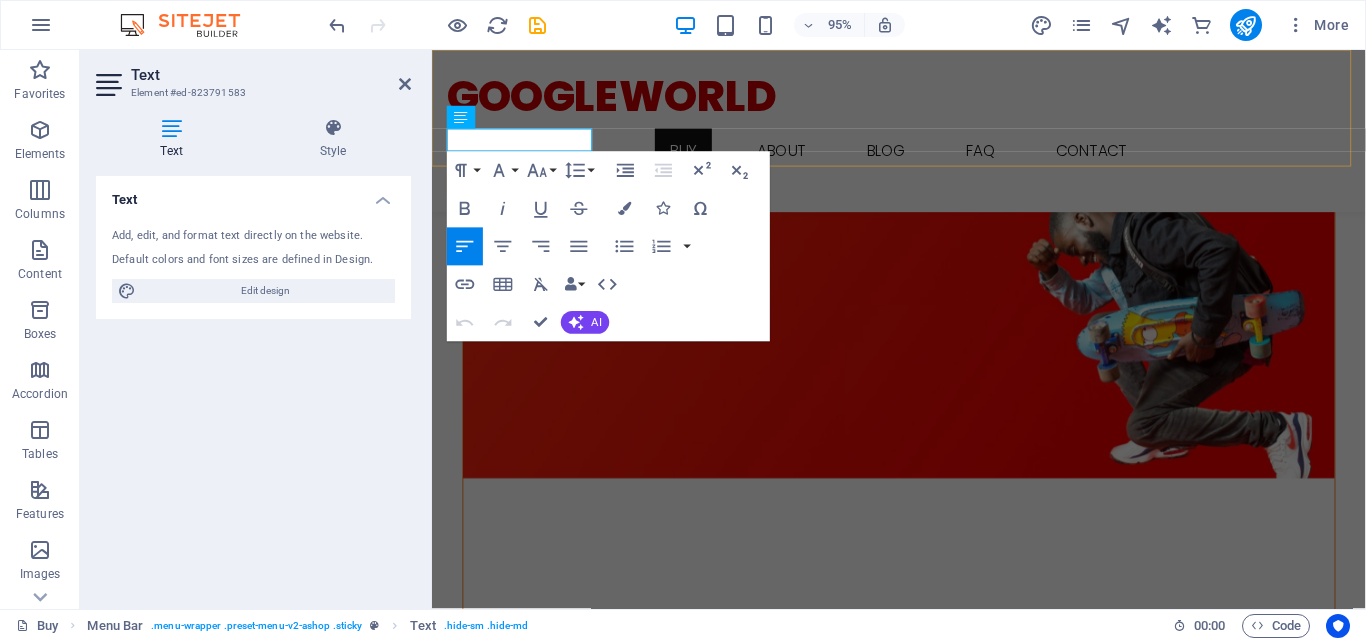 click on "[COMPANY] Buy About Blog FAQ Contact   + [PHONE]" at bounding box center [923, 135] 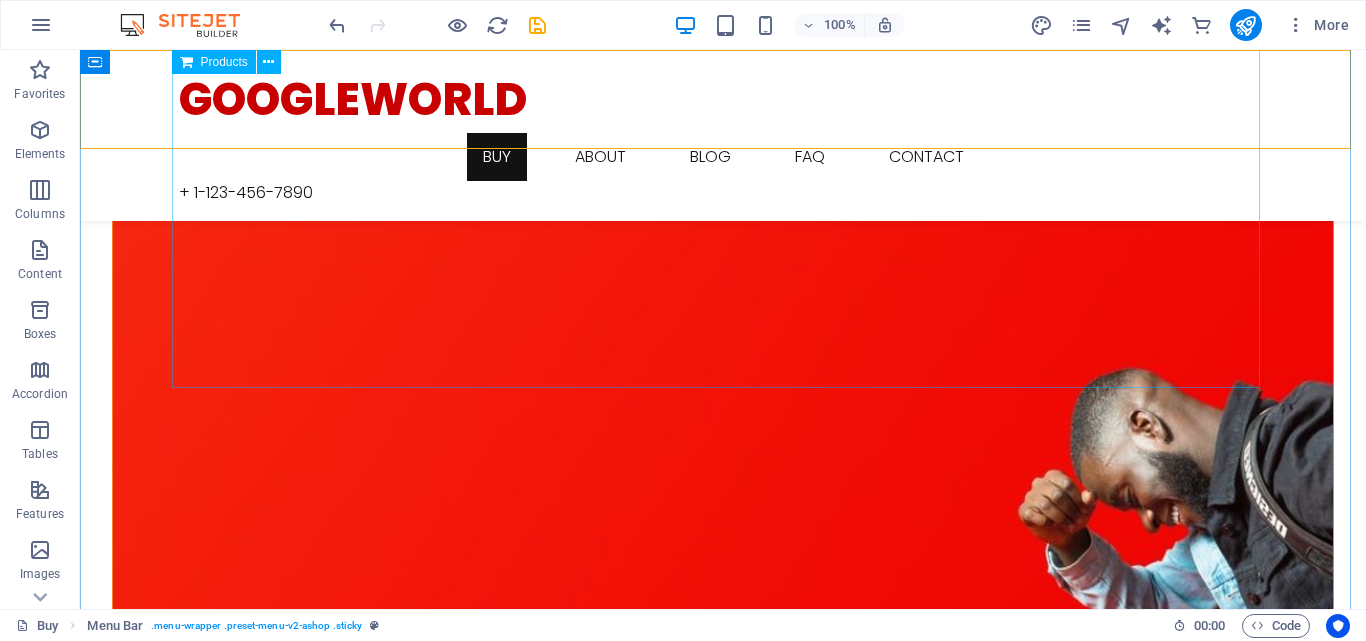 click at bounding box center (723, 4197) 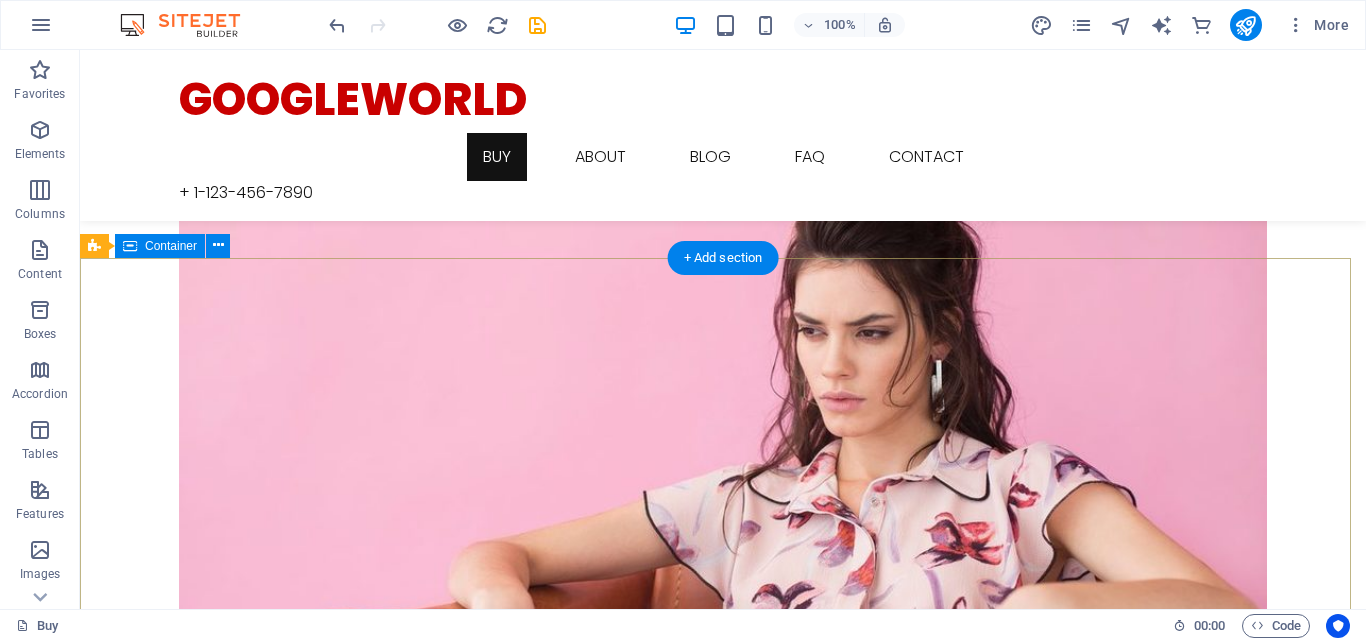 scroll, scrollTop: 3037, scrollLeft: 0, axis: vertical 